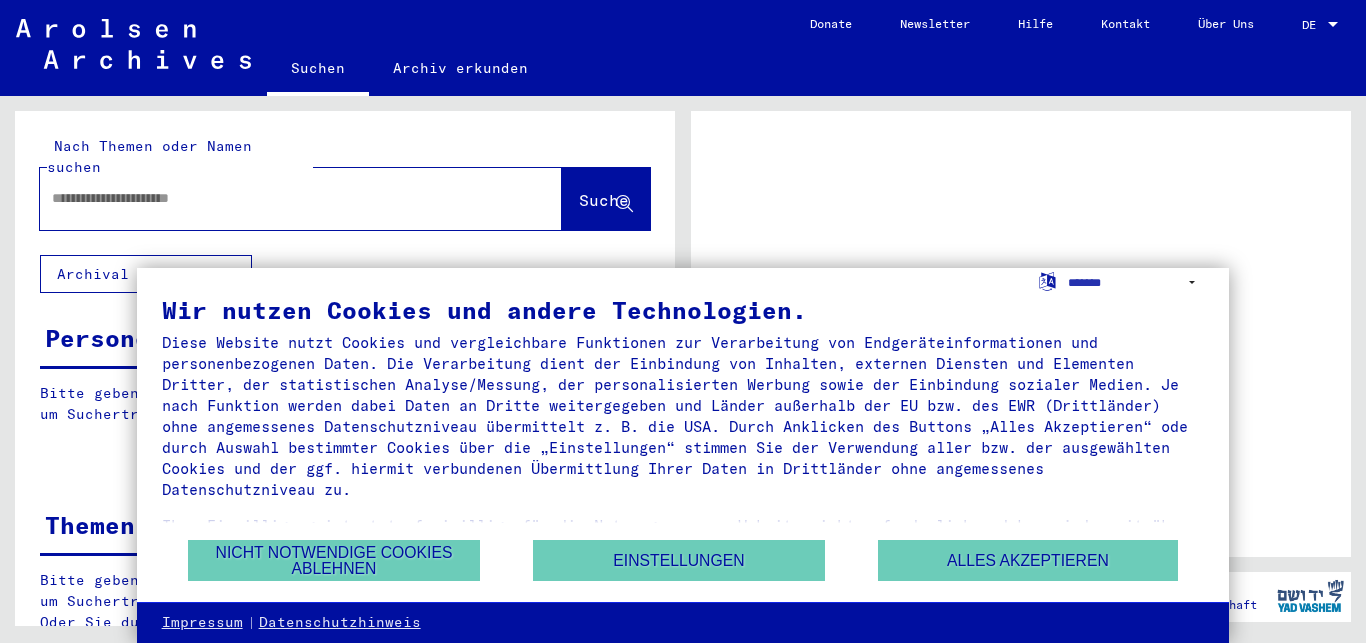 scroll, scrollTop: 0, scrollLeft: 0, axis: both 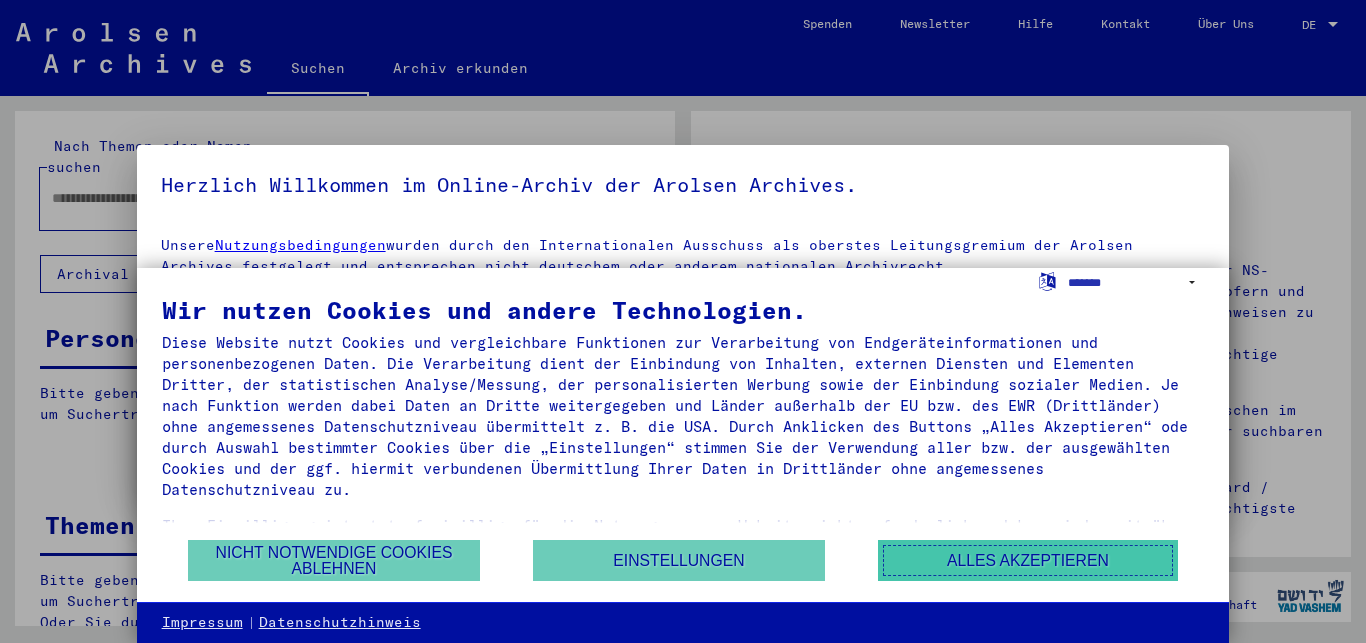 click on "Alles akzeptieren" at bounding box center (1028, 560) 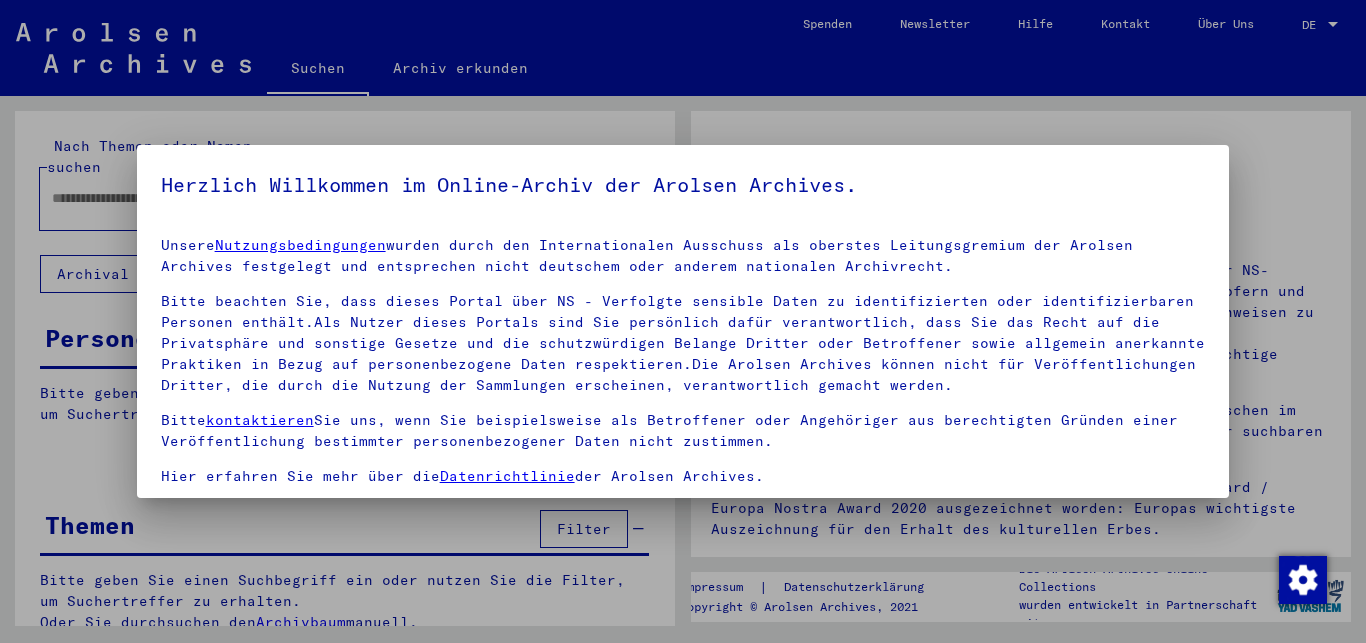 scroll, scrollTop: 165, scrollLeft: 0, axis: vertical 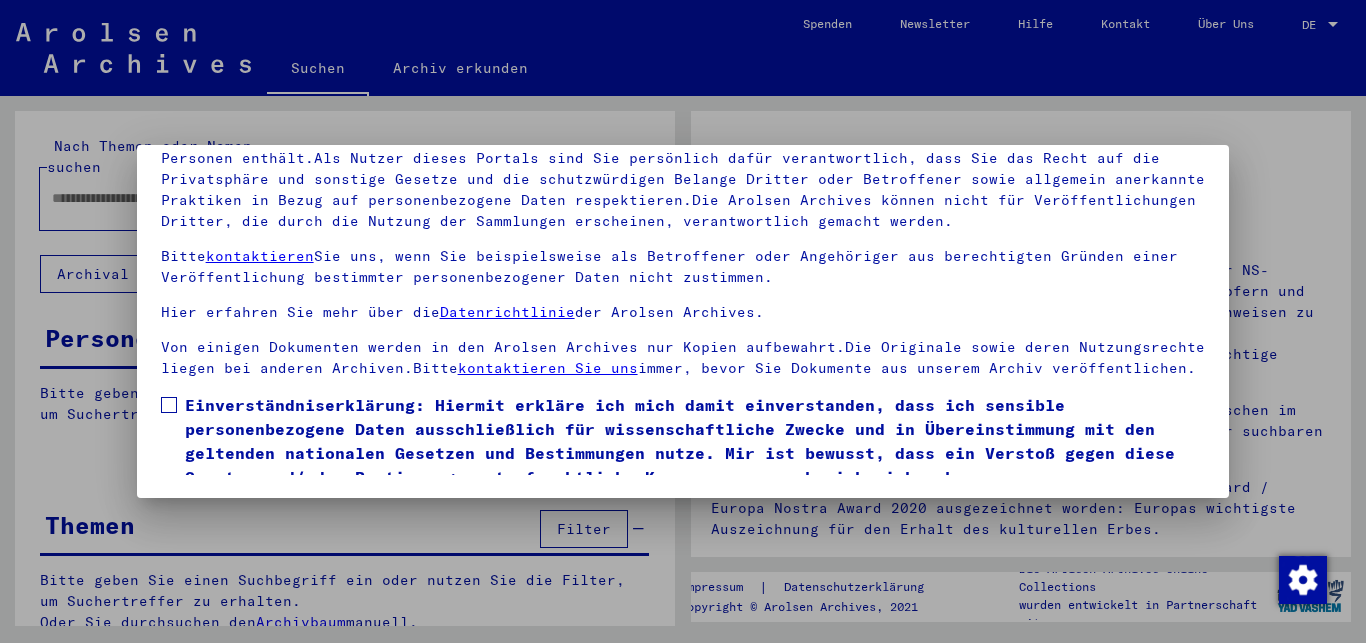 click at bounding box center (169, 405) 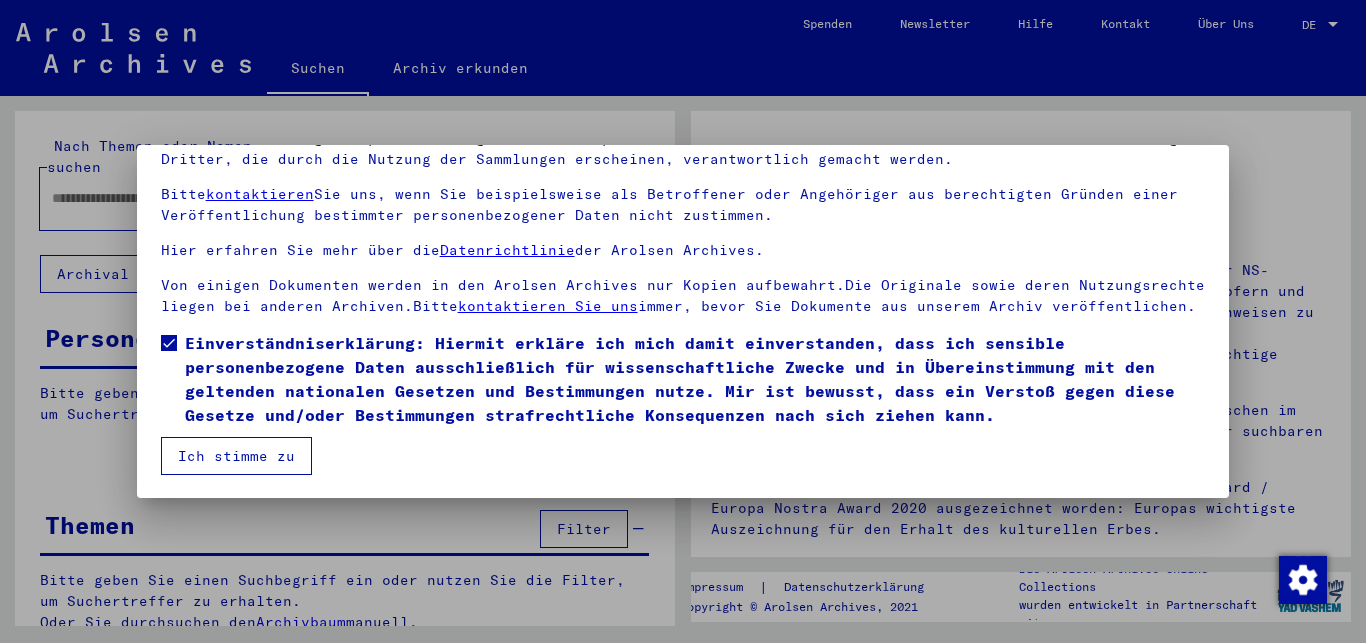 scroll, scrollTop: 83, scrollLeft: 0, axis: vertical 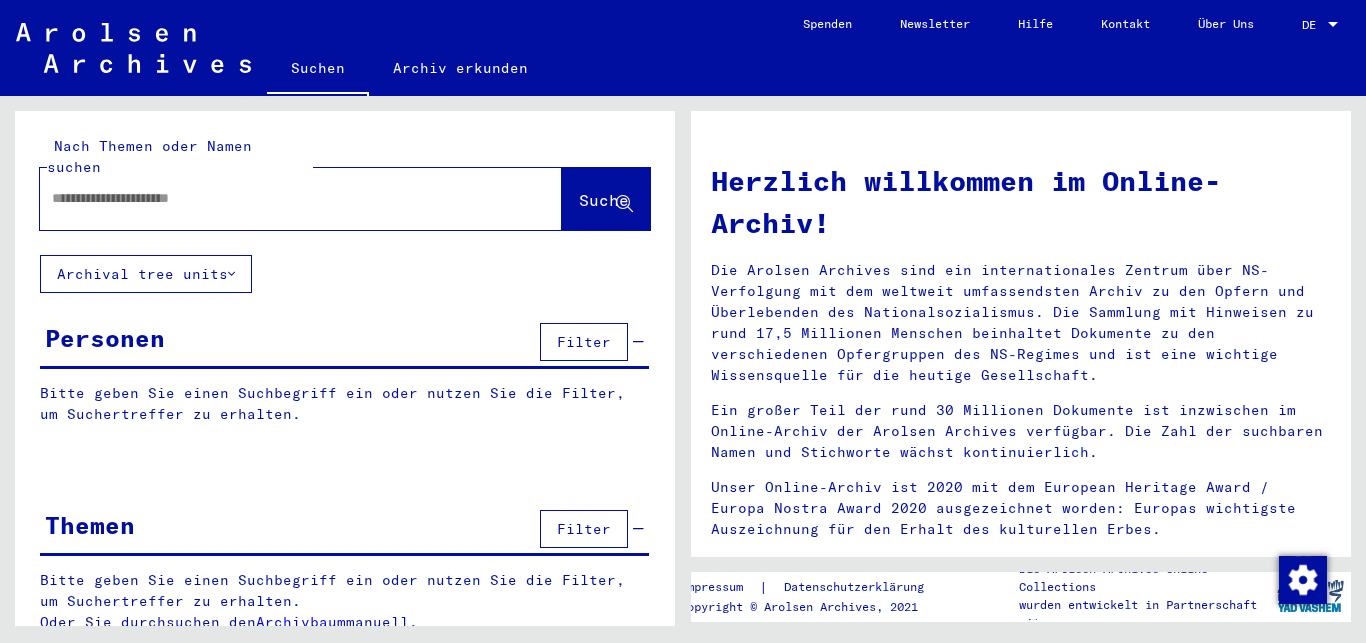 click at bounding box center (277, 198) 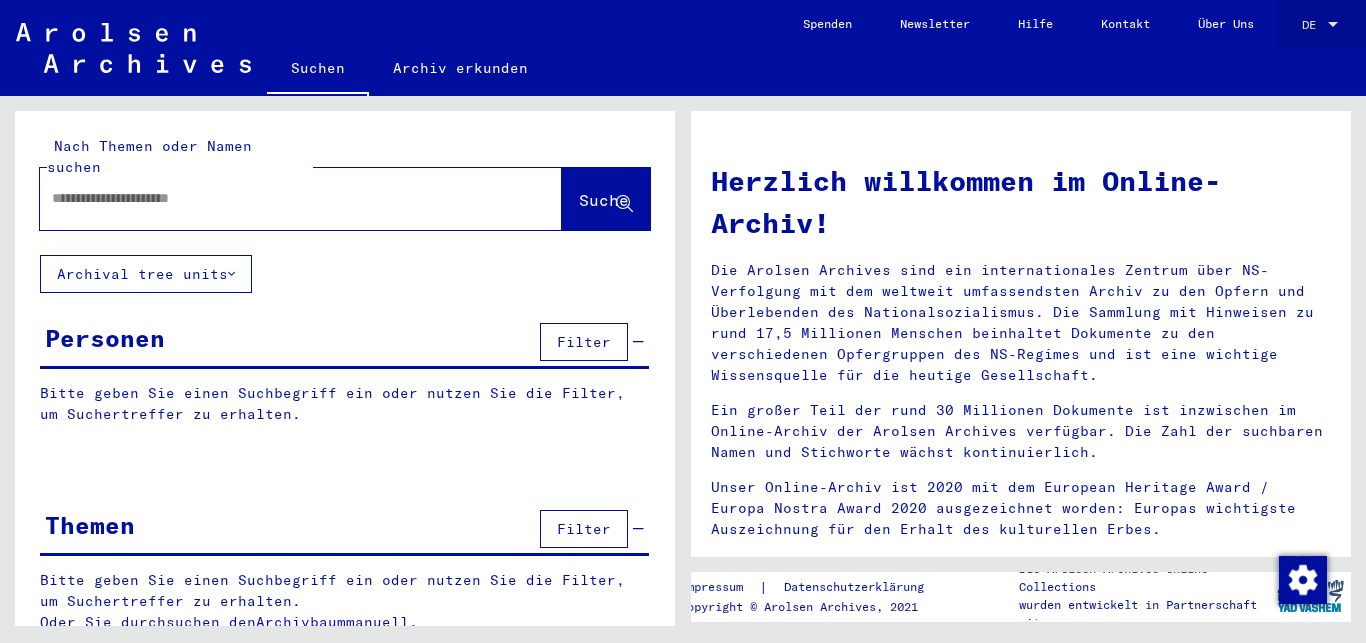 click at bounding box center (1333, 25) 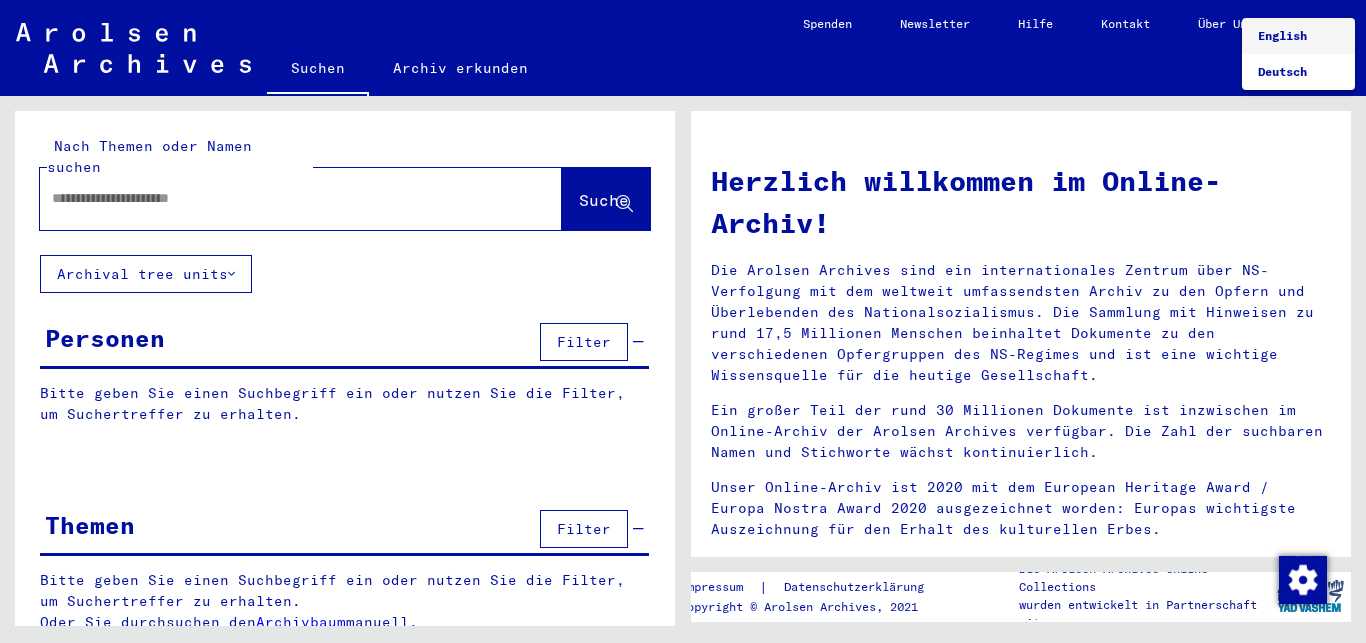 click on "English" at bounding box center [1282, 35] 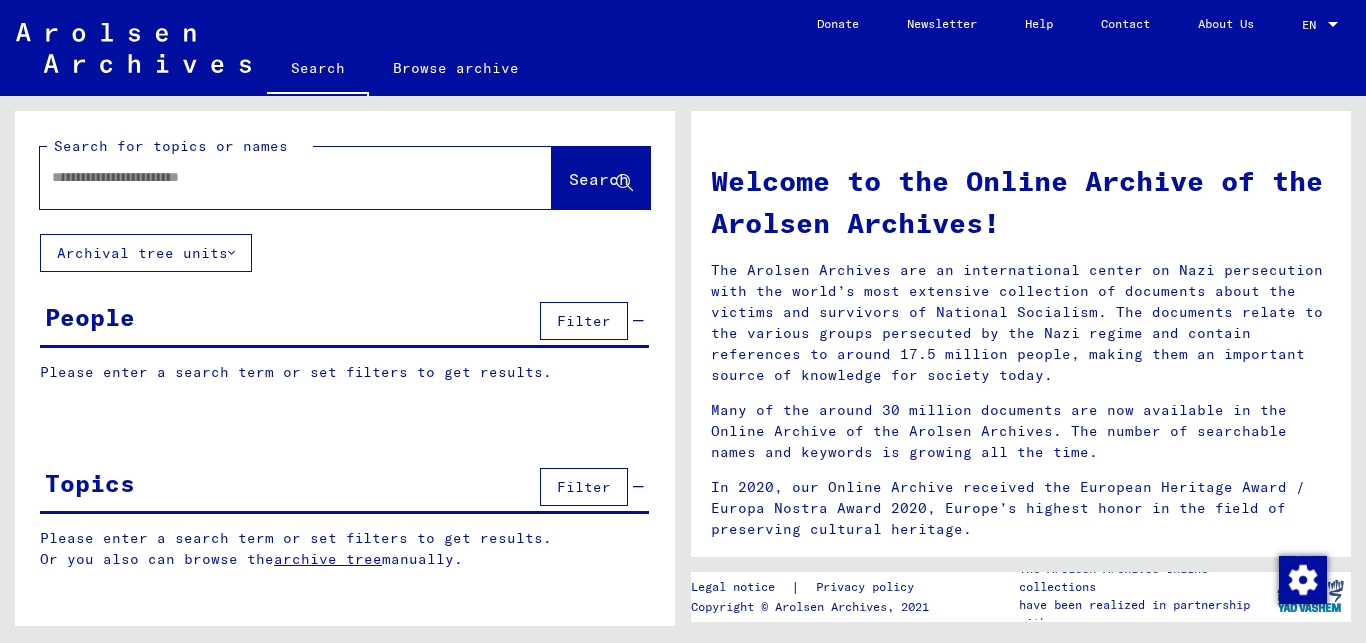 click at bounding box center (272, 177) 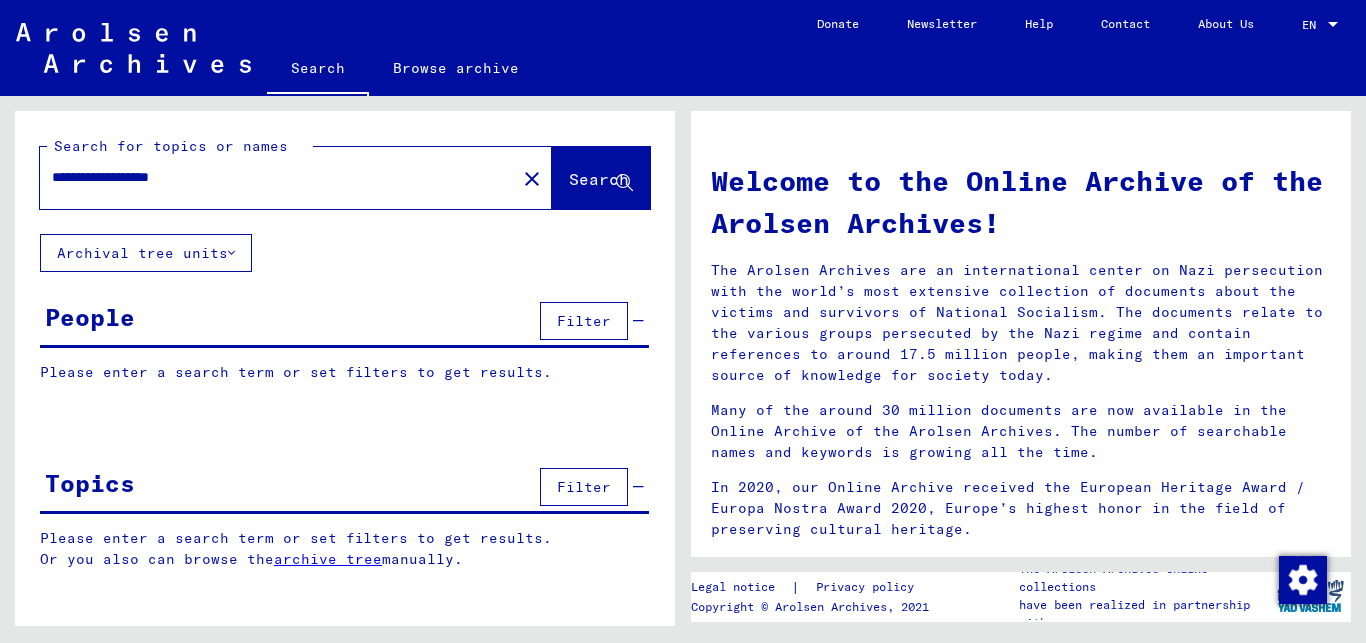 click on "Search" 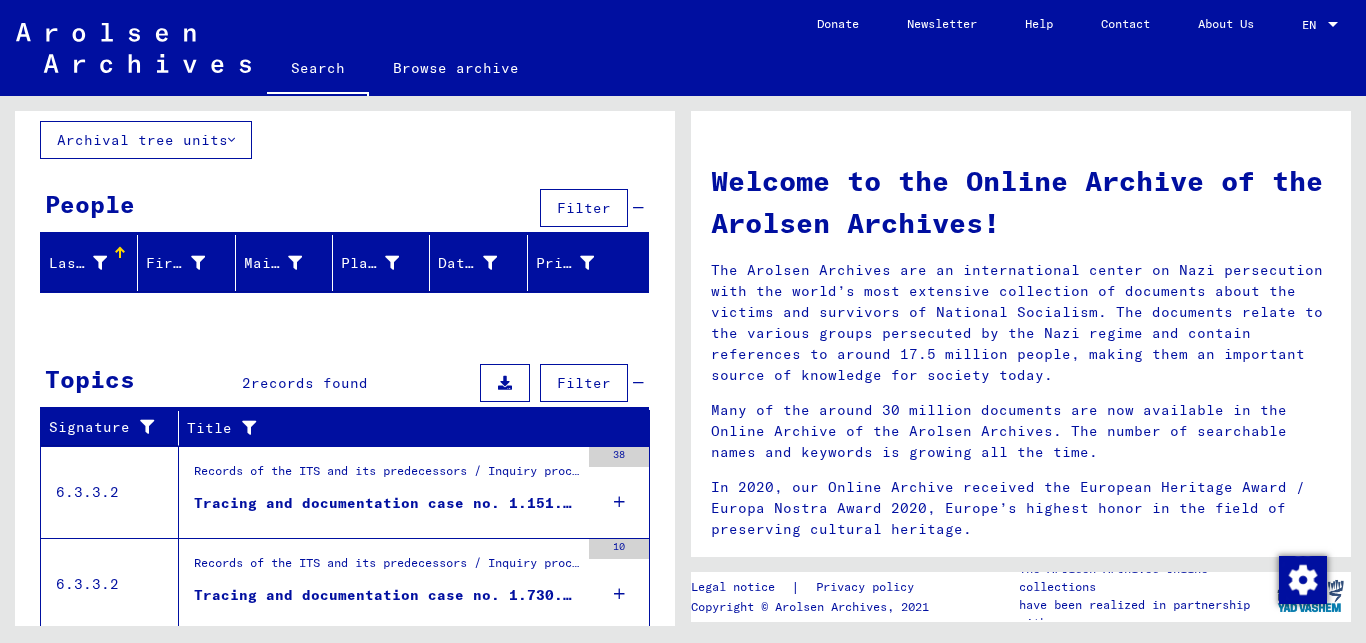 scroll, scrollTop: 177, scrollLeft: 0, axis: vertical 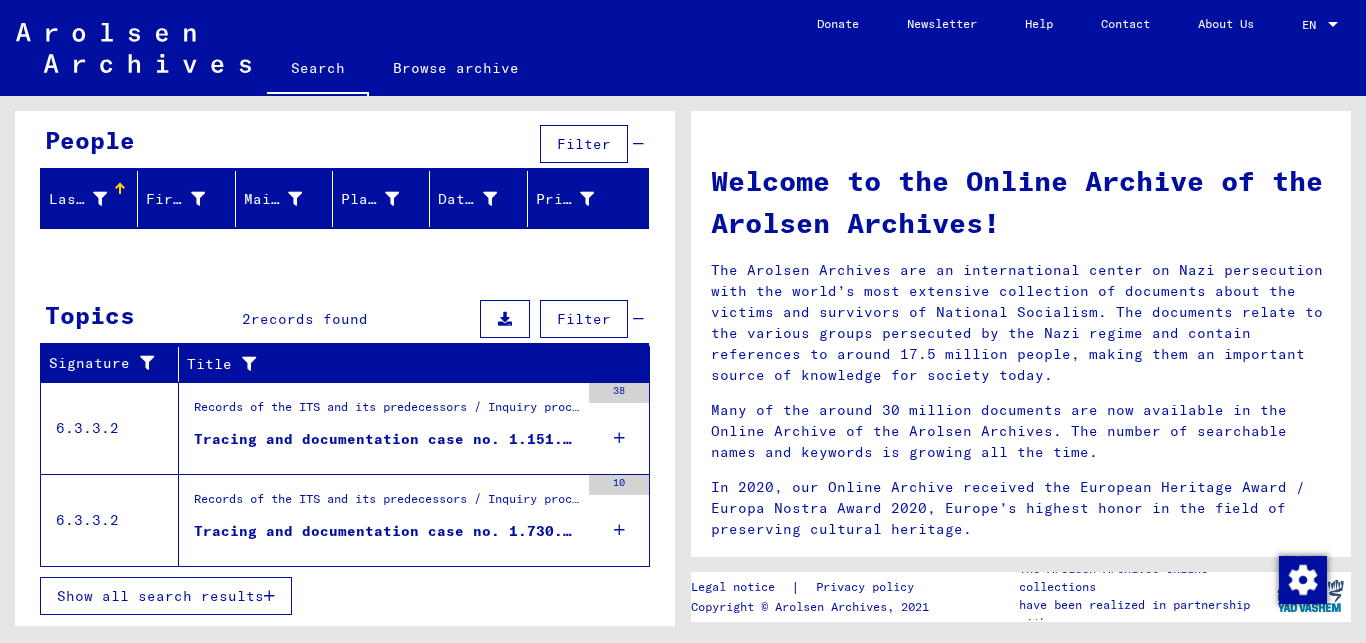 drag, startPoint x: 312, startPoint y: 406, endPoint x: 316, endPoint y: 421, distance: 15.524175 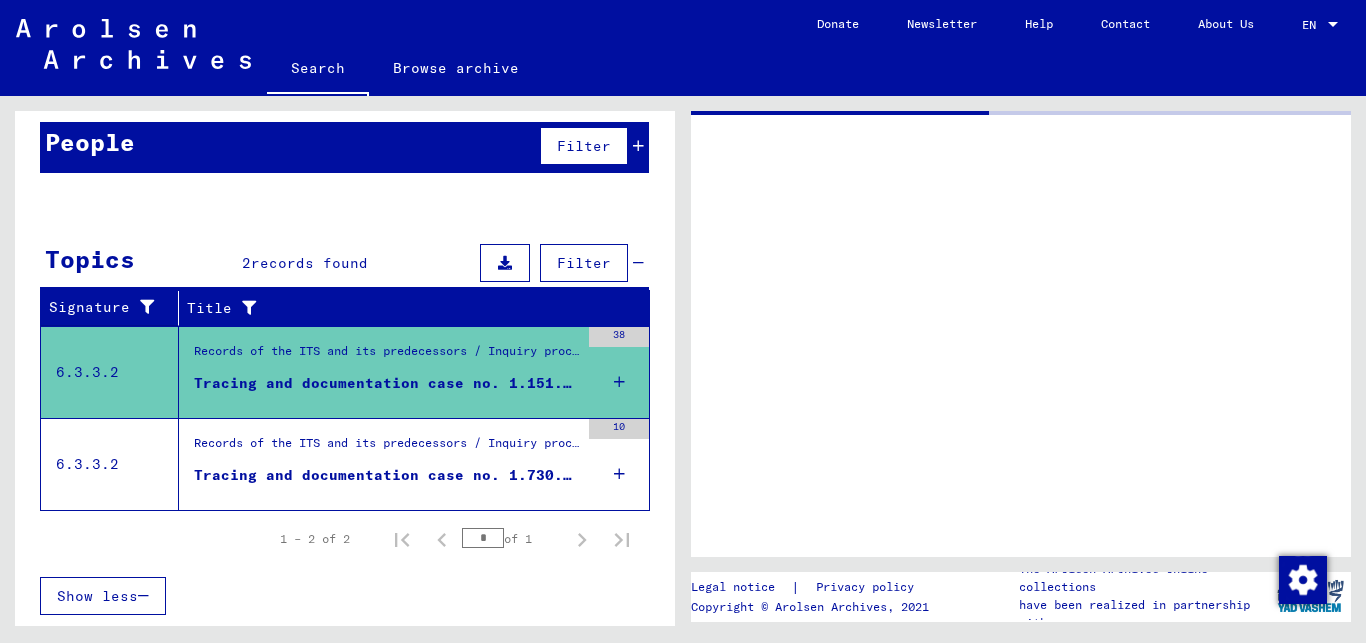 scroll, scrollTop: 175, scrollLeft: 0, axis: vertical 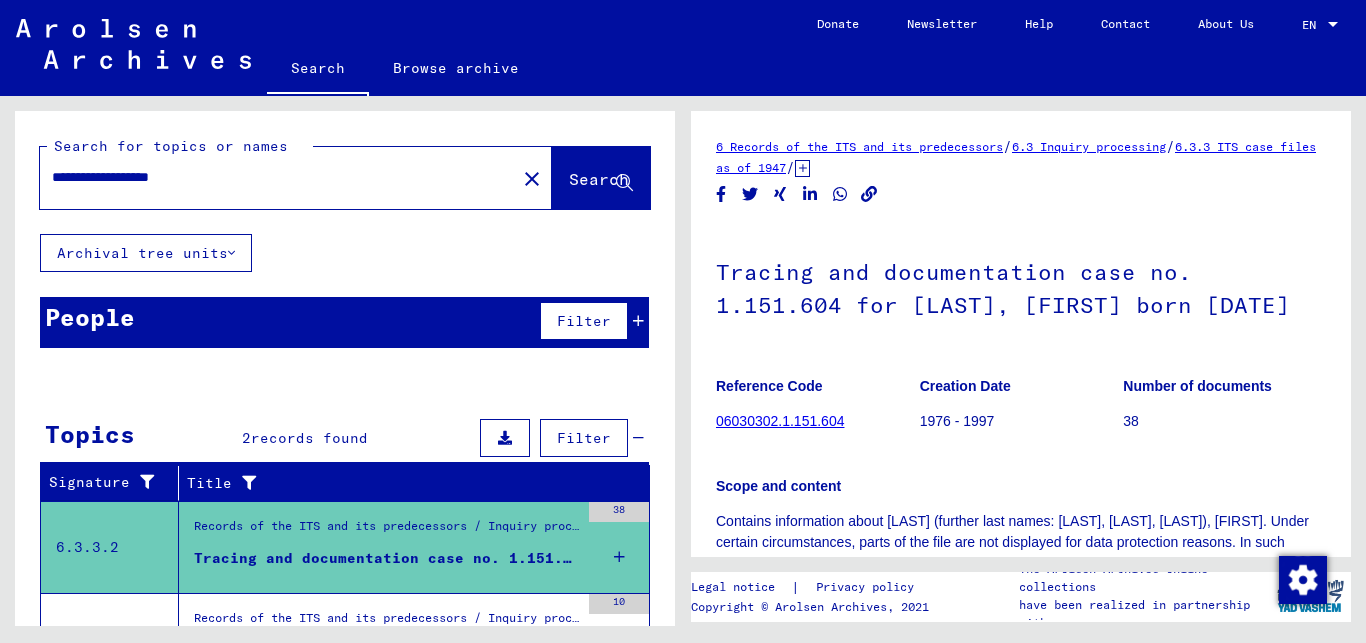 click on "**********" at bounding box center [278, 177] 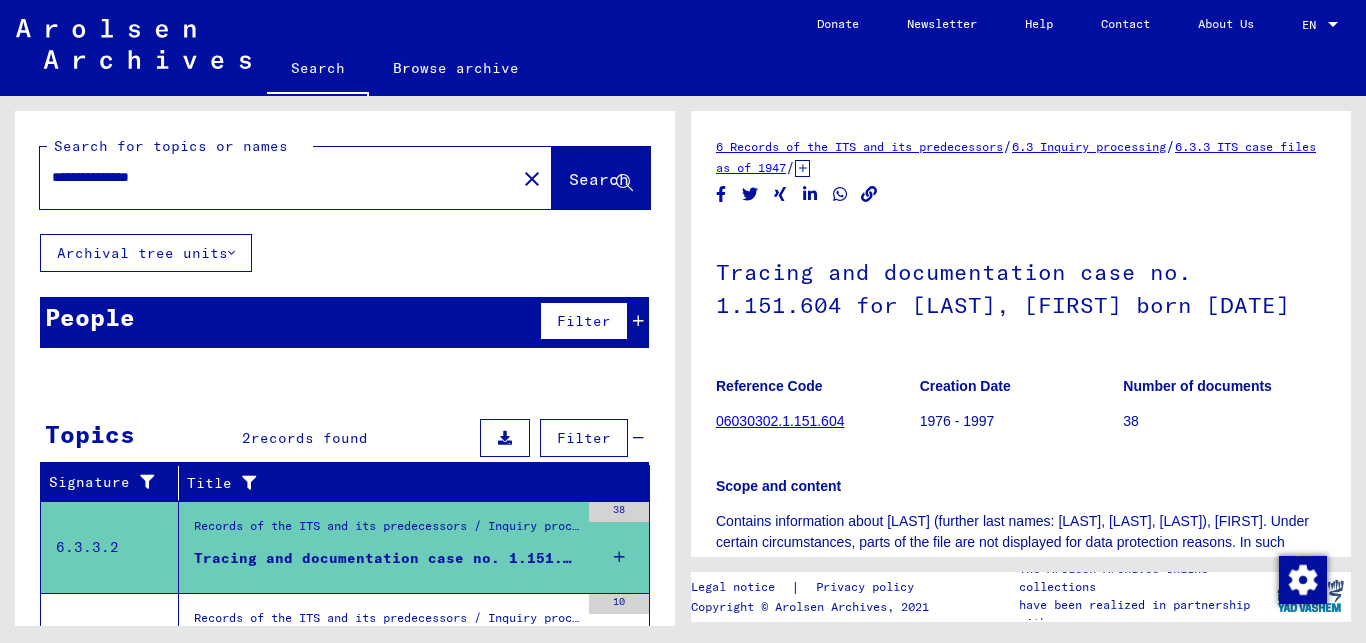 type on "**********" 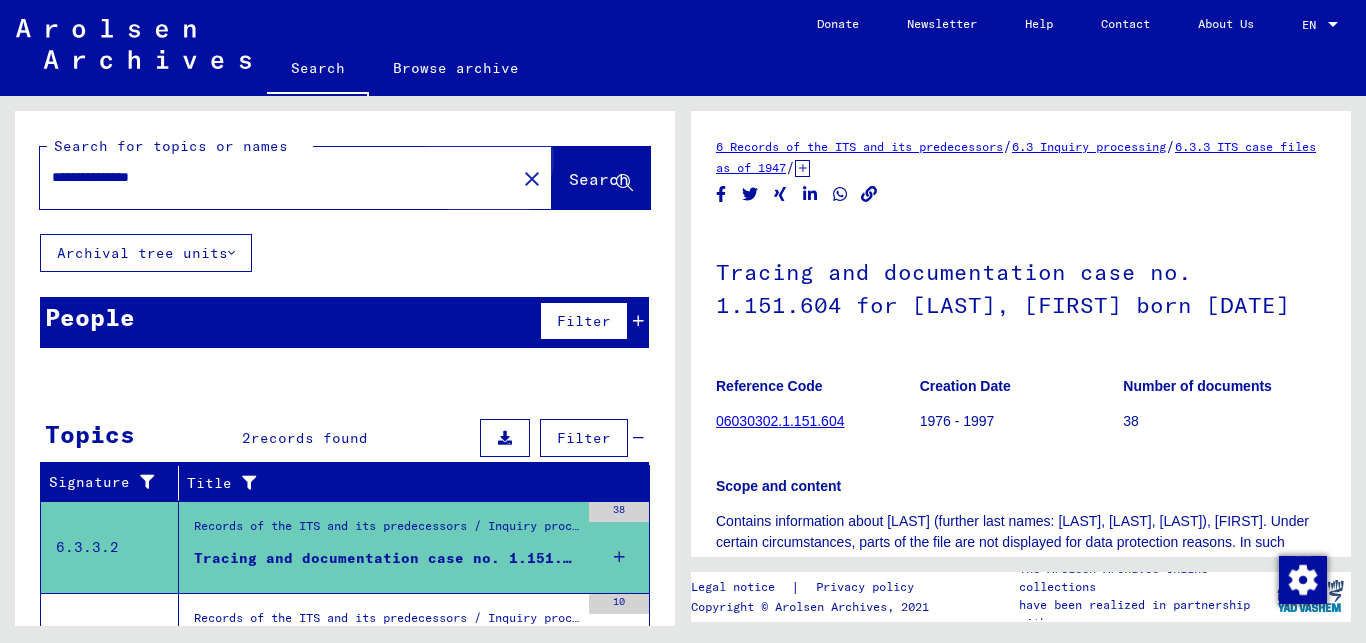 click on "Search" 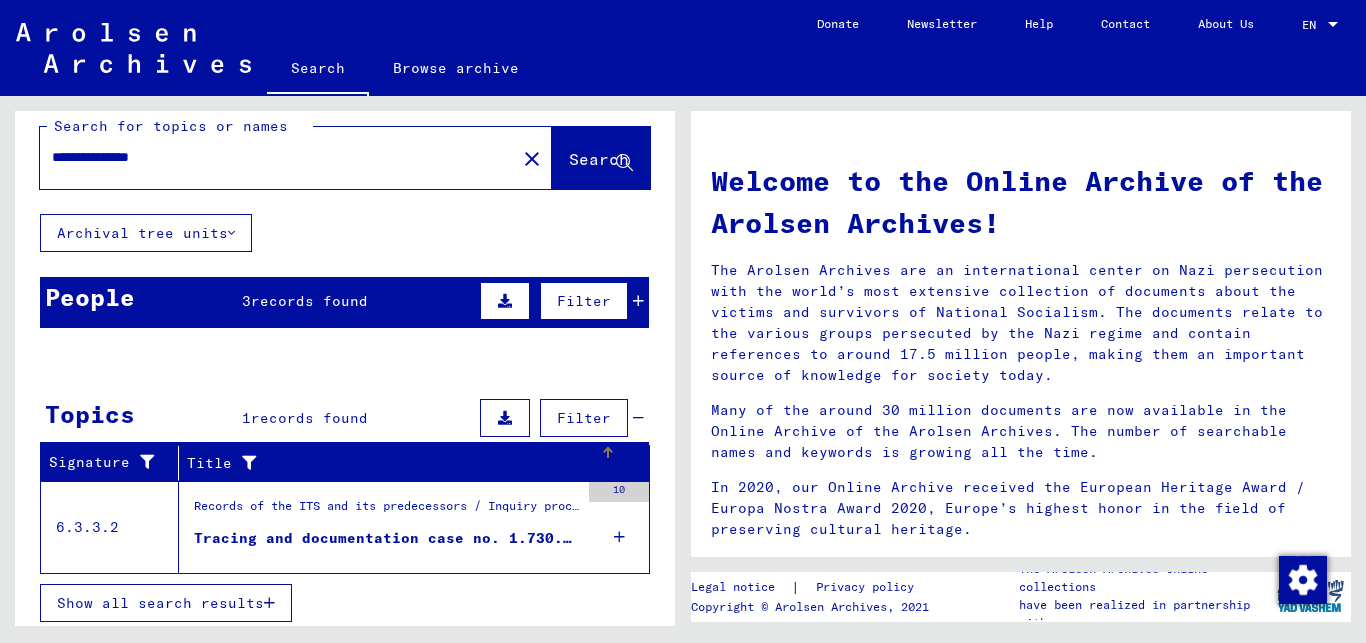 scroll, scrollTop: 27, scrollLeft: 0, axis: vertical 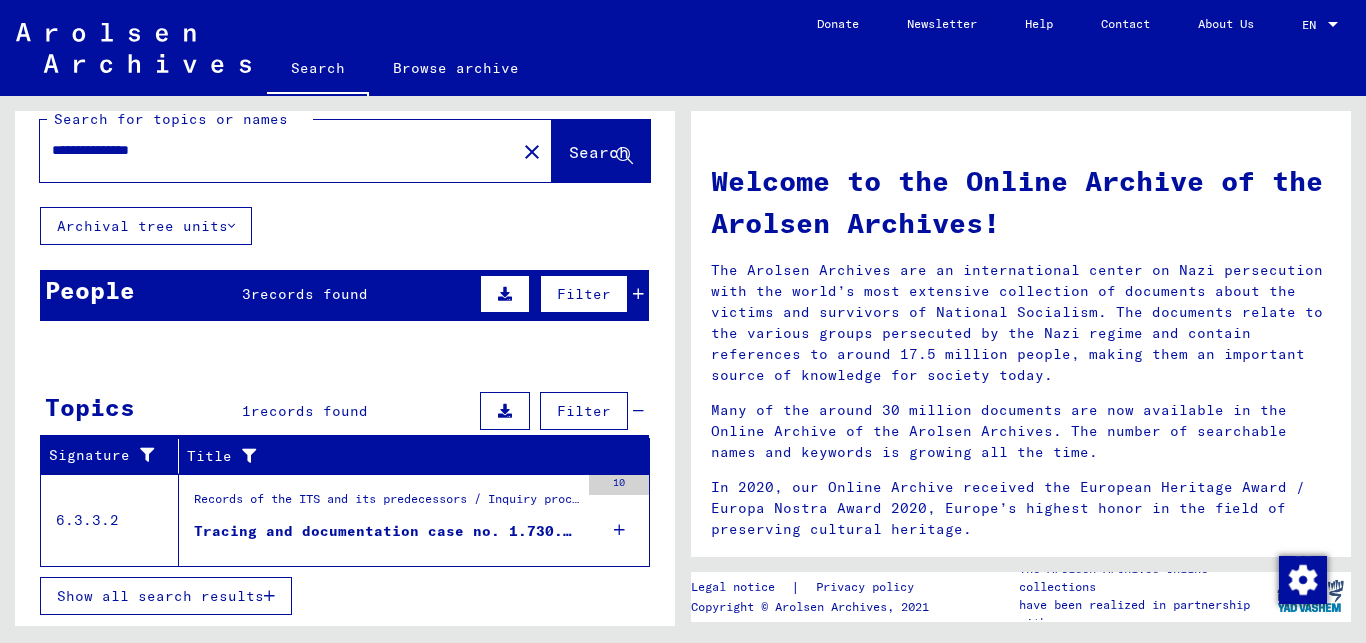 click on "Tracing and documentation case no. 1.730.700 for [LAST], [FIRST] born [DATE]" at bounding box center [386, 531] 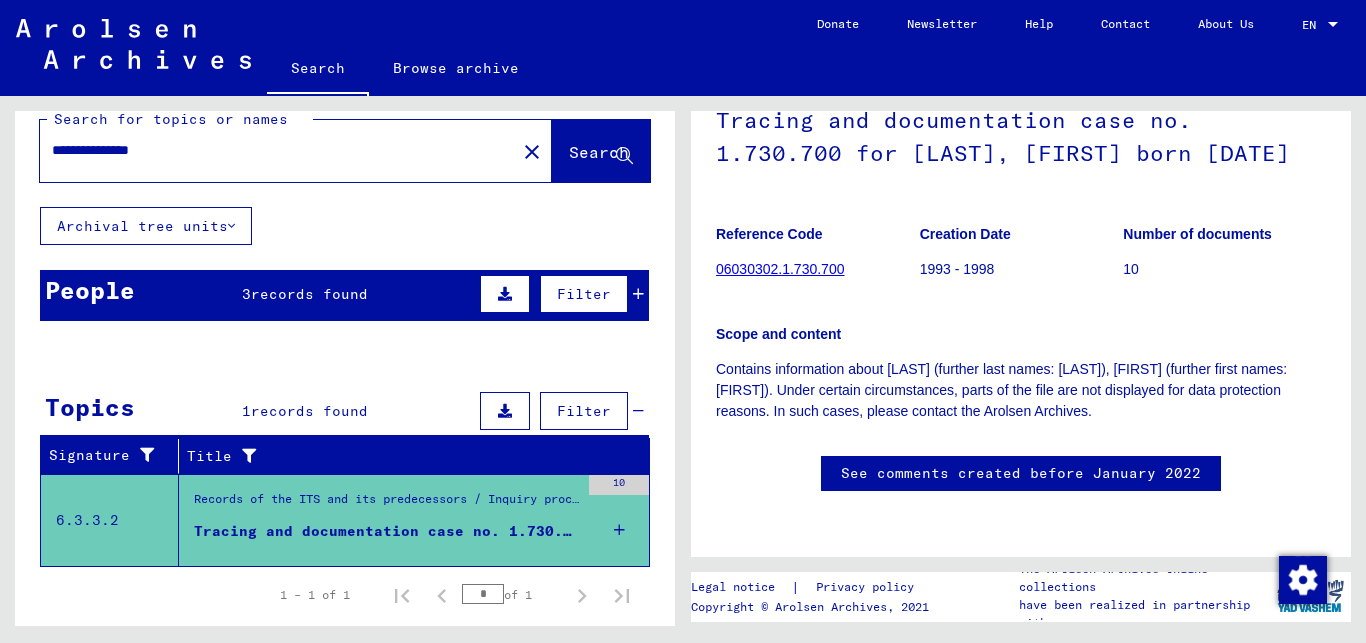 scroll, scrollTop: 108, scrollLeft: 0, axis: vertical 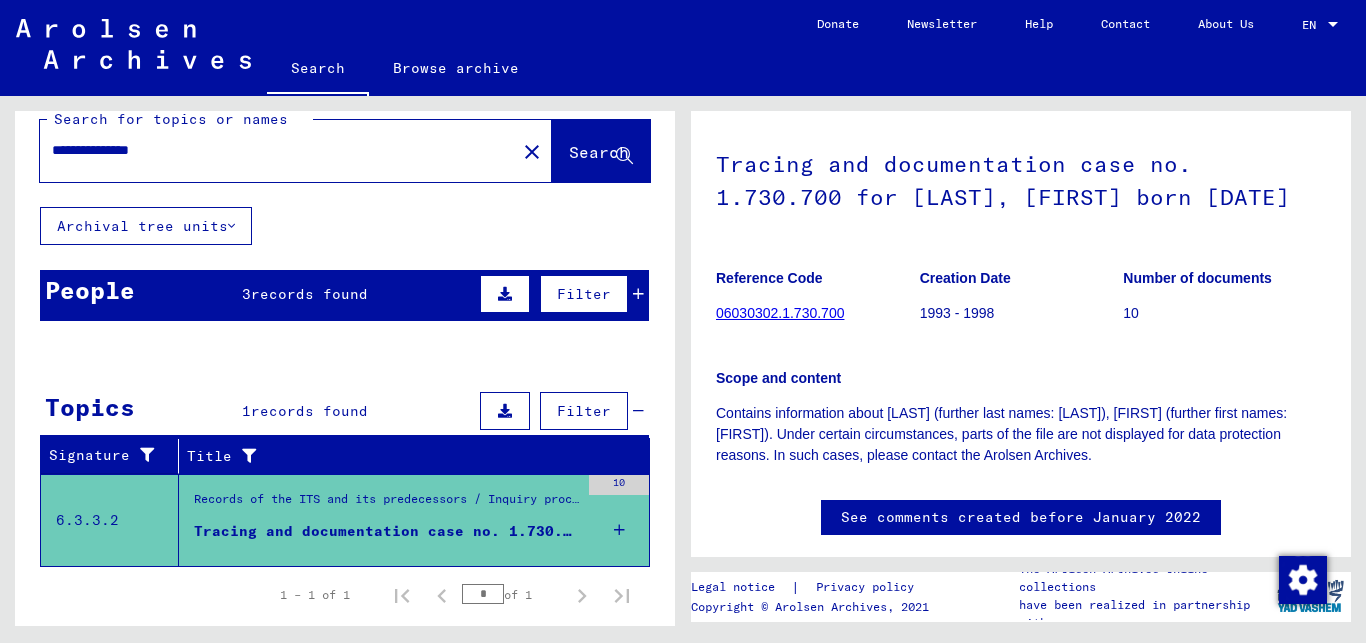 click on "06030302.1.730.700" 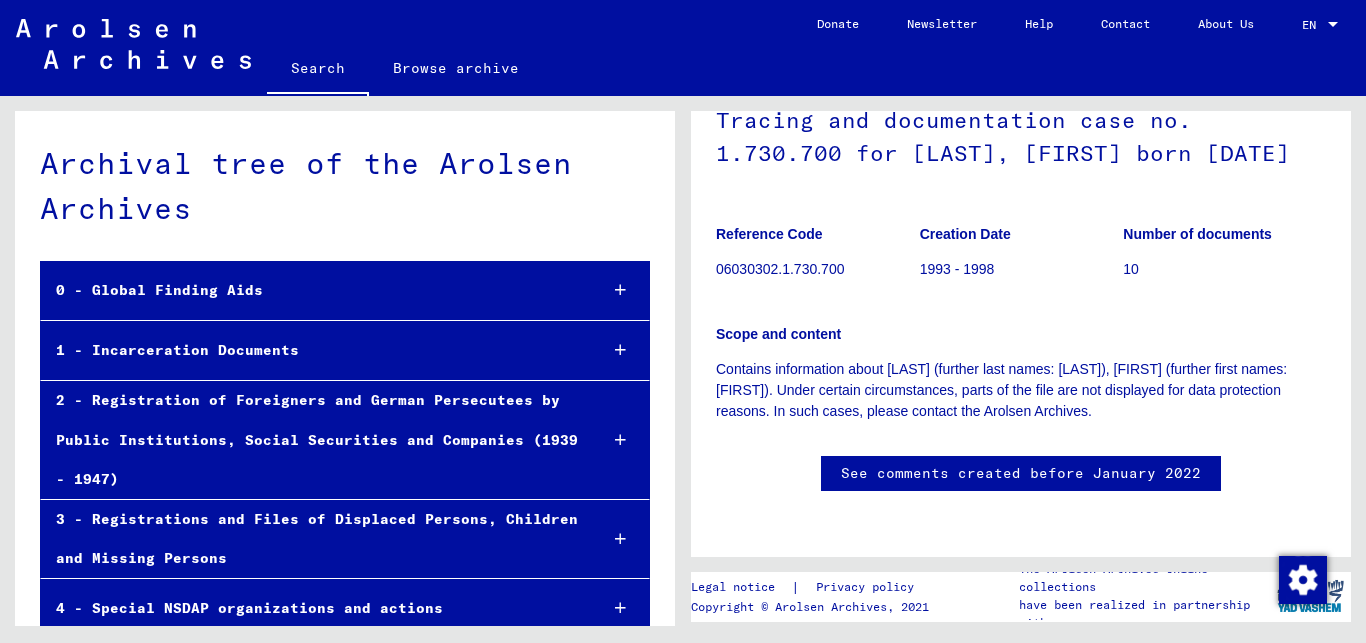 scroll, scrollTop: 324, scrollLeft: 0, axis: vertical 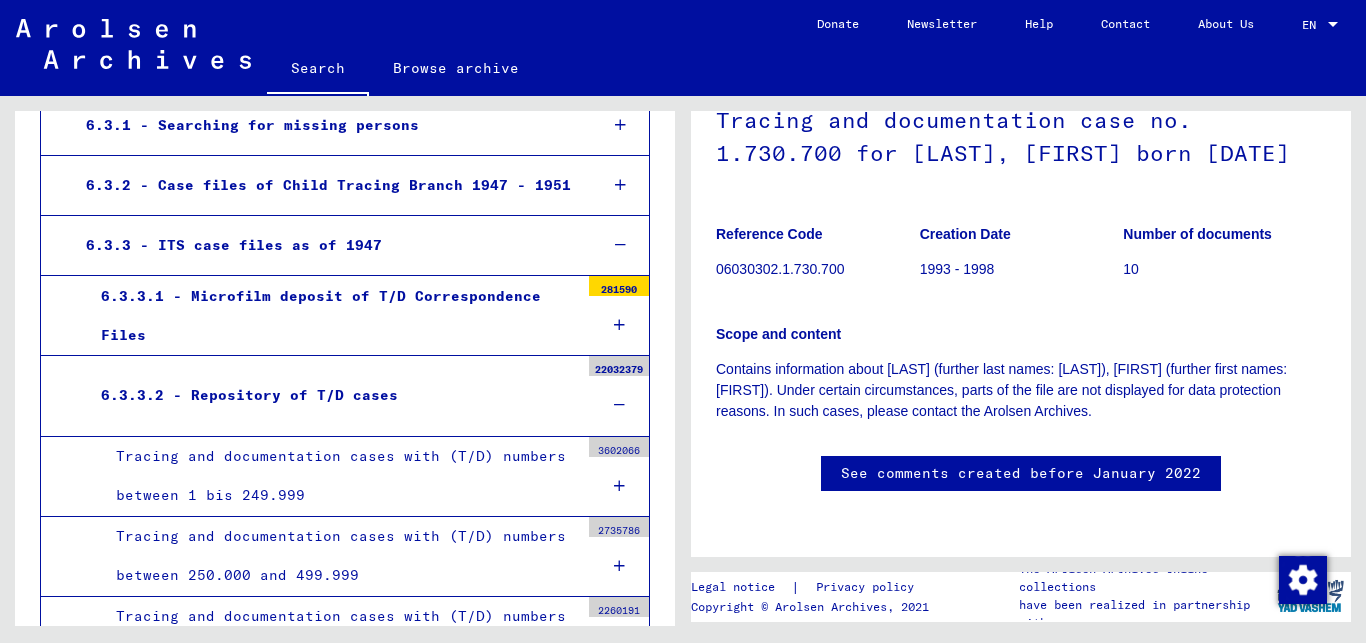 click on "Browse archive" 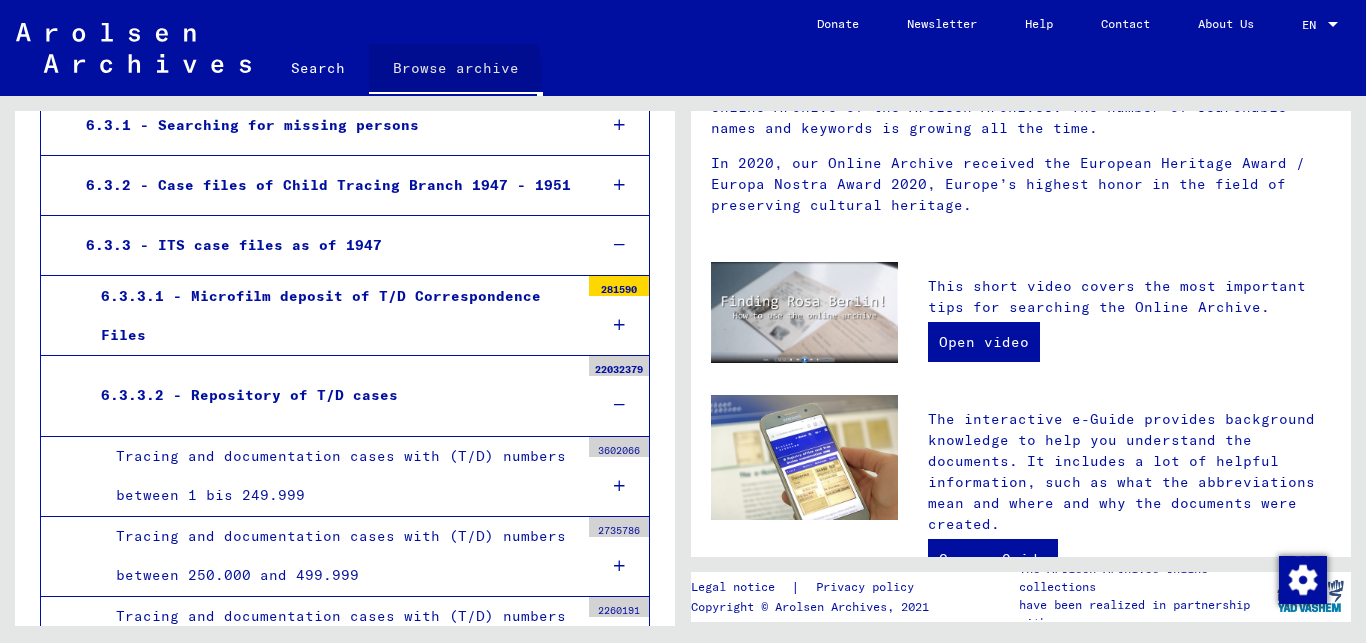 scroll, scrollTop: 0, scrollLeft: 0, axis: both 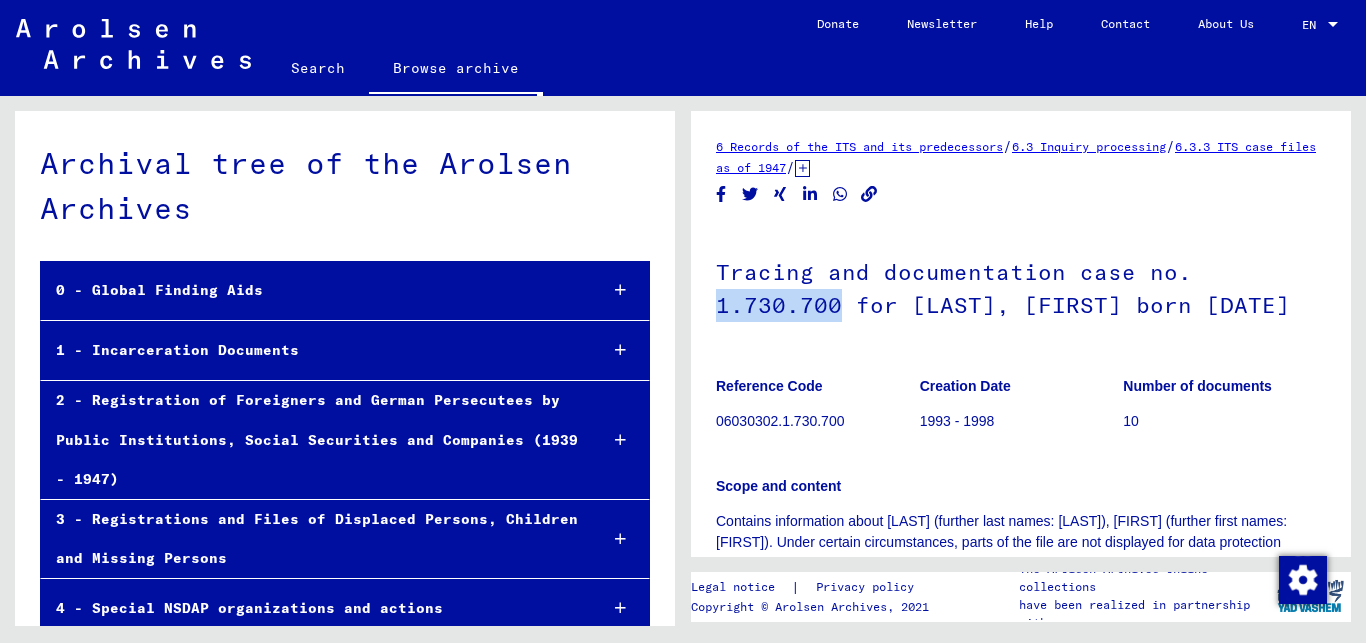 drag, startPoint x: 716, startPoint y: 303, endPoint x: 839, endPoint y: 308, distance: 123.101585 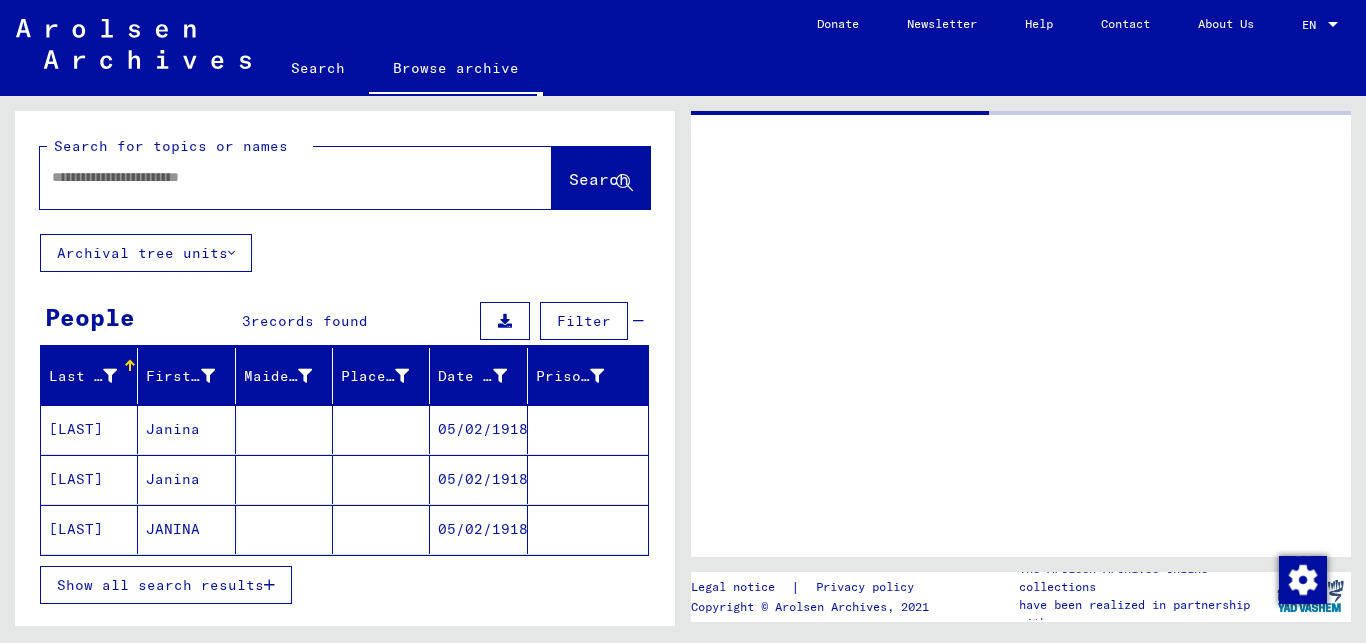 type on "*******" 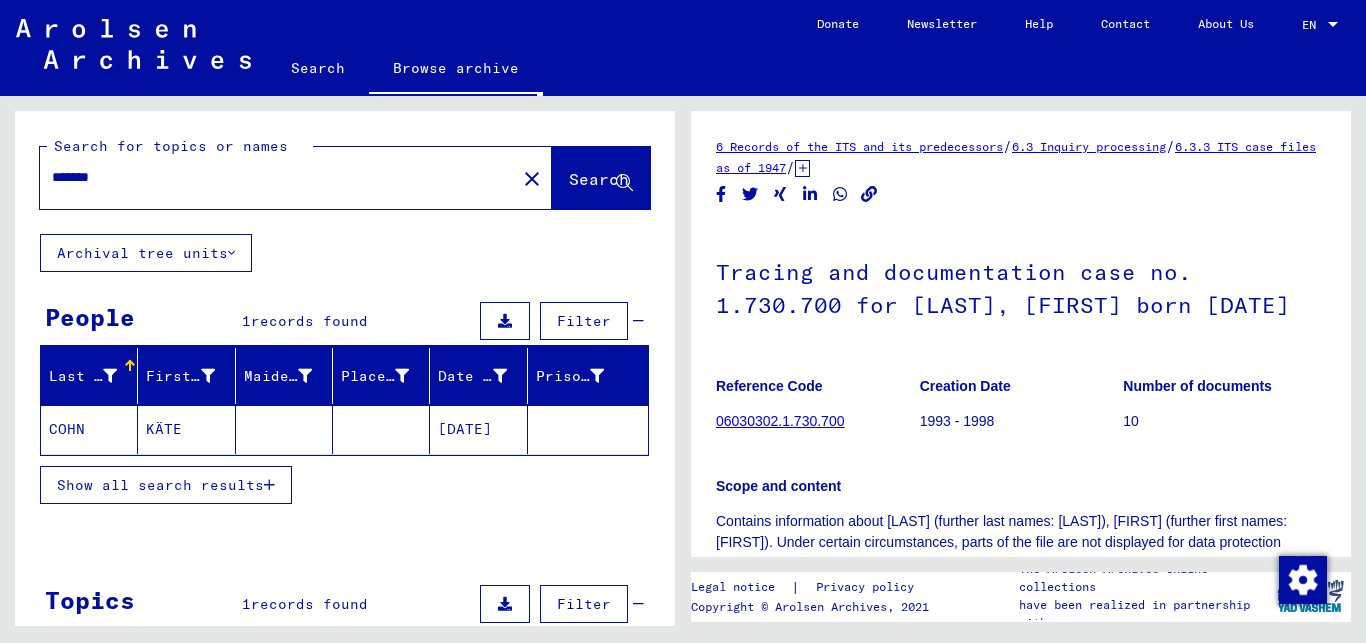 drag, startPoint x: 167, startPoint y: 167, endPoint x: 0, endPoint y: 155, distance: 167.43059 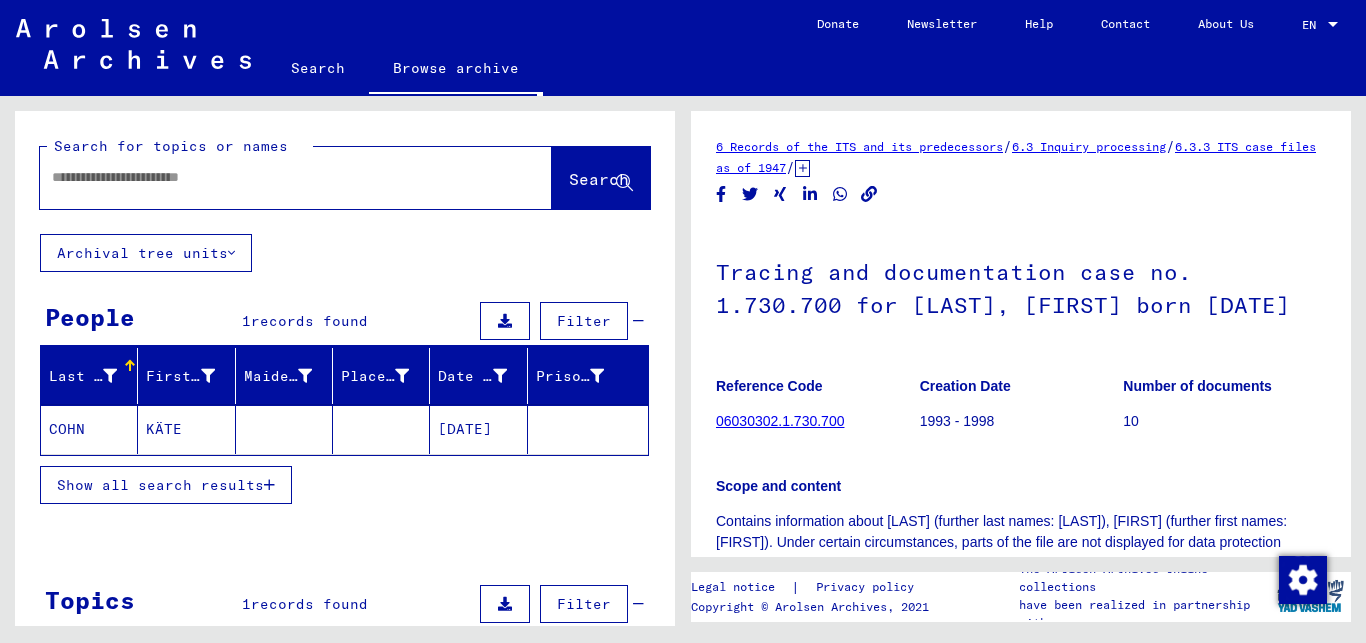 paste on "*********" 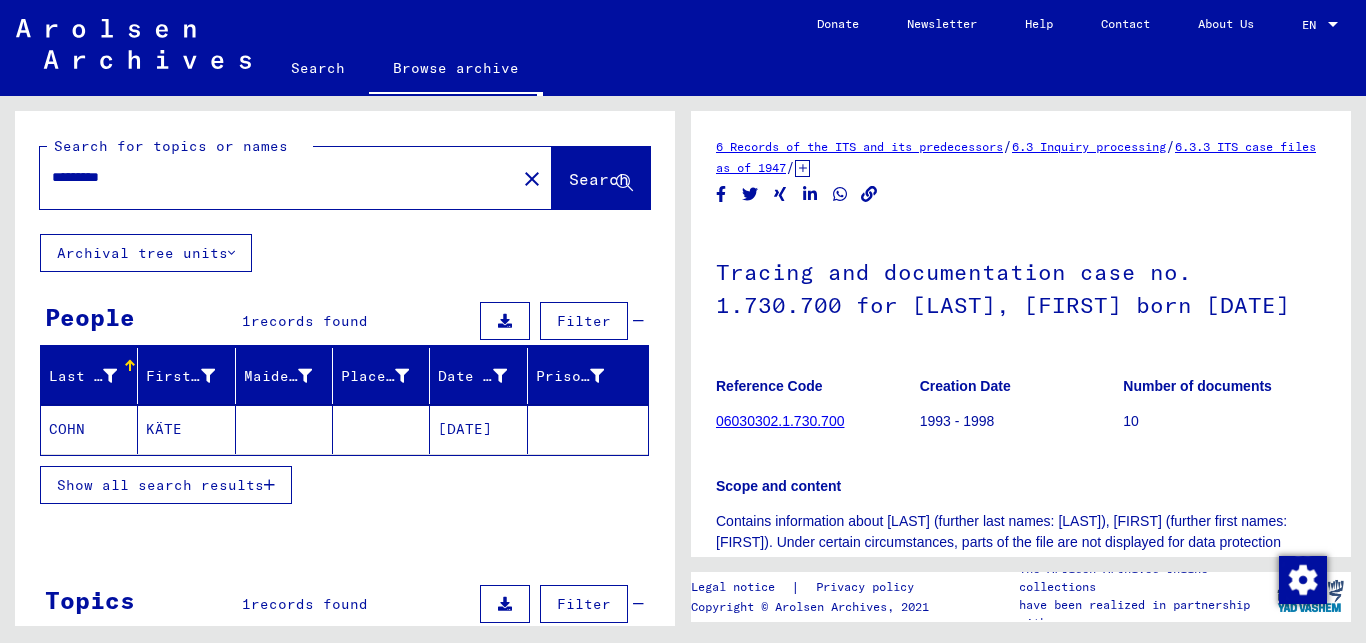 type on "*********" 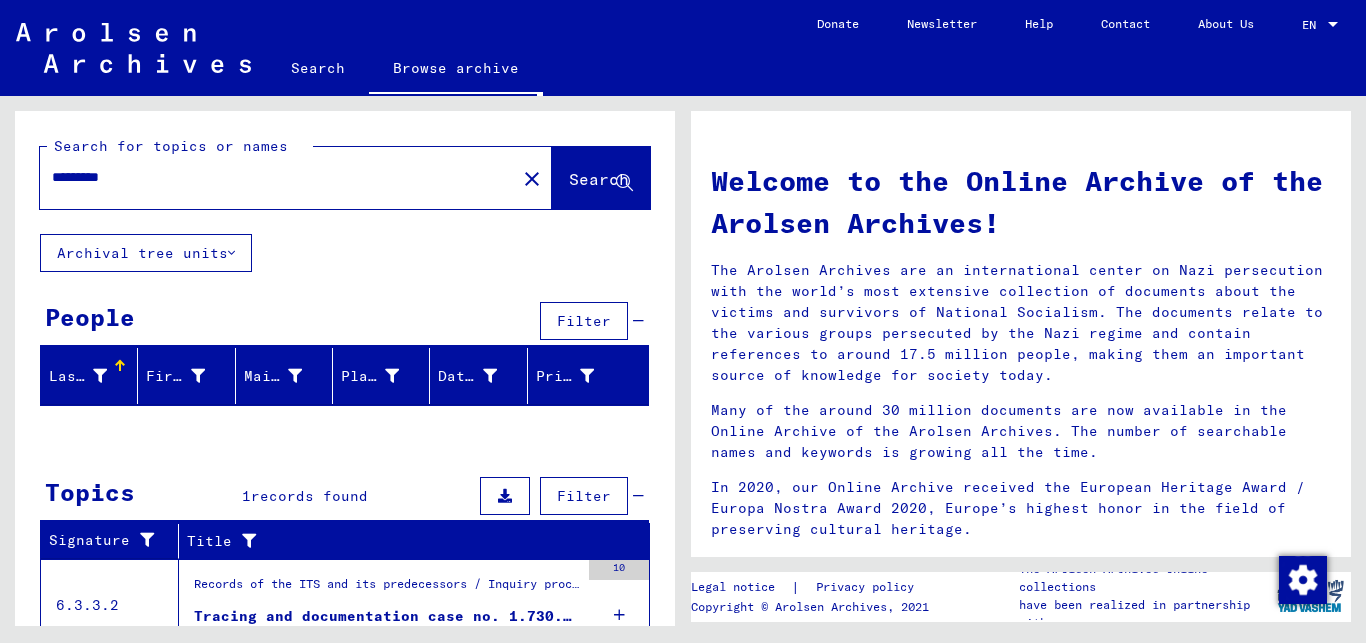 scroll, scrollTop: 85, scrollLeft: 0, axis: vertical 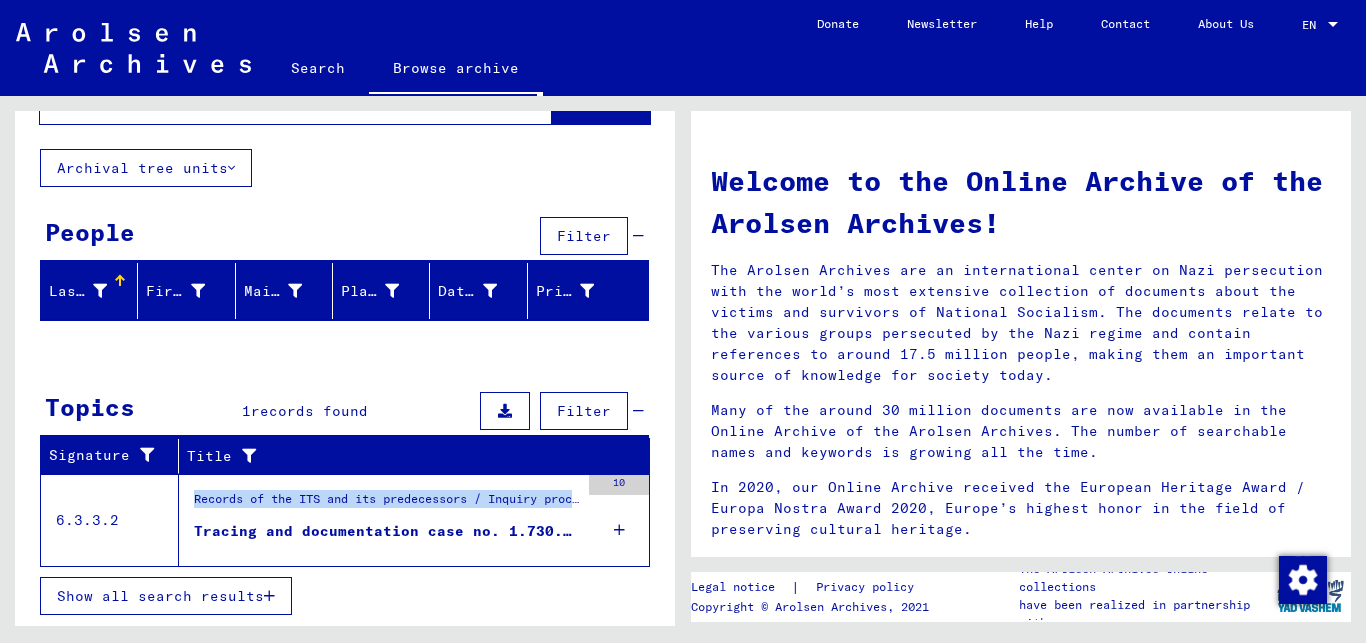 drag, startPoint x: 194, startPoint y: 529, endPoint x: 551, endPoint y: 555, distance: 357.94553 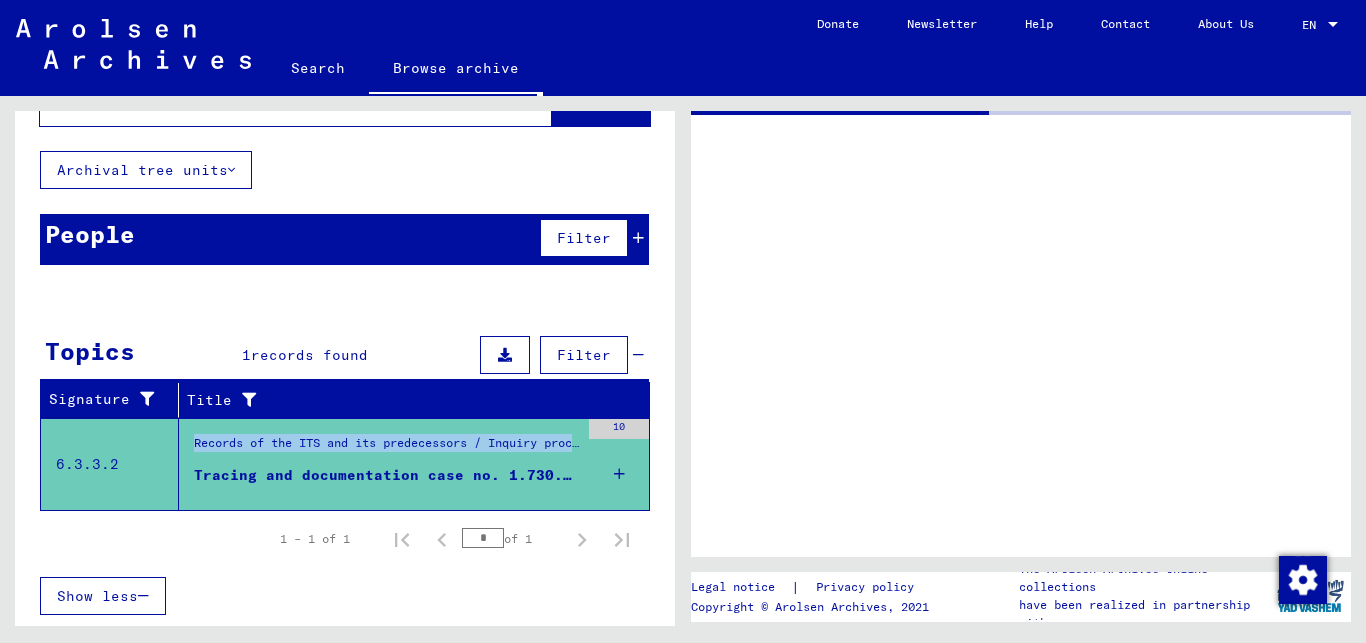 scroll, scrollTop: 83, scrollLeft: 0, axis: vertical 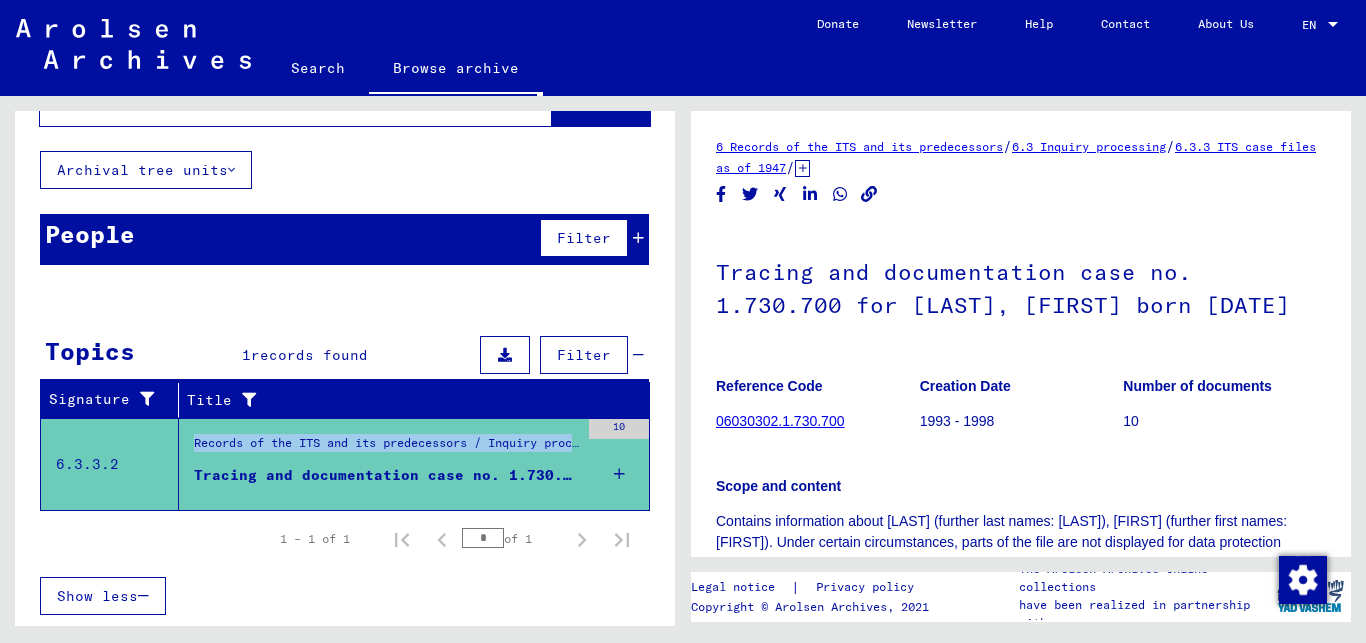 click at bounding box center (619, 474) 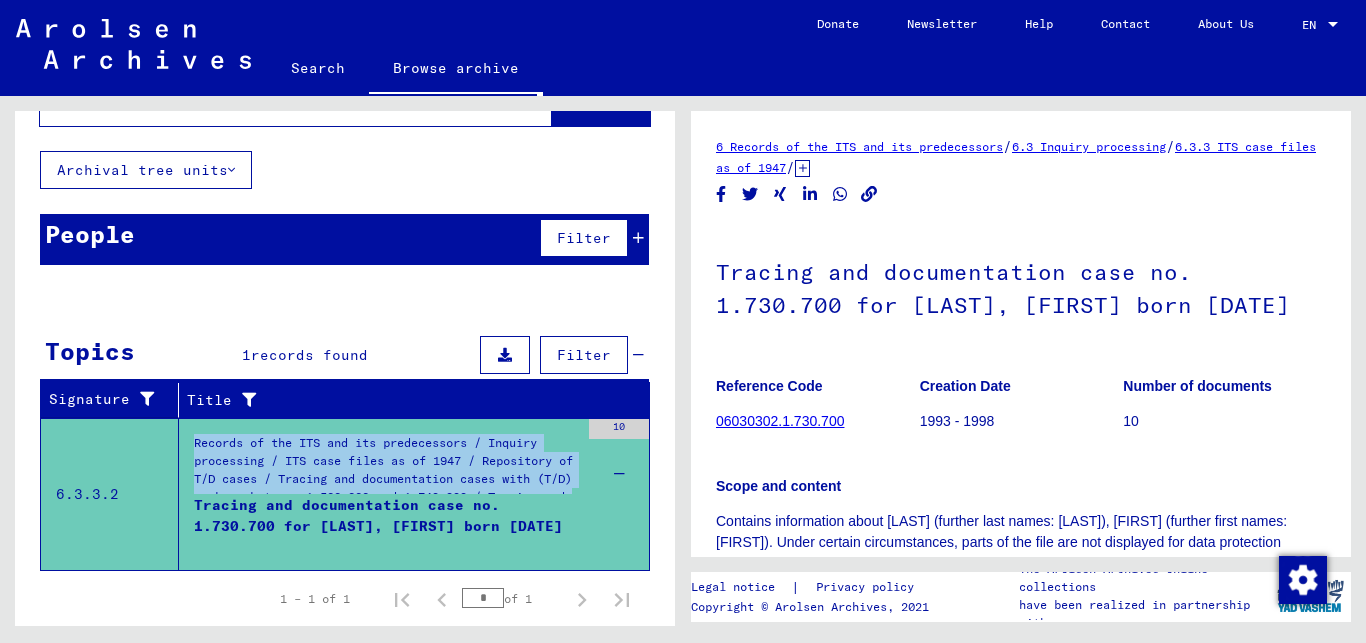 click on "06030302.1.730.700" 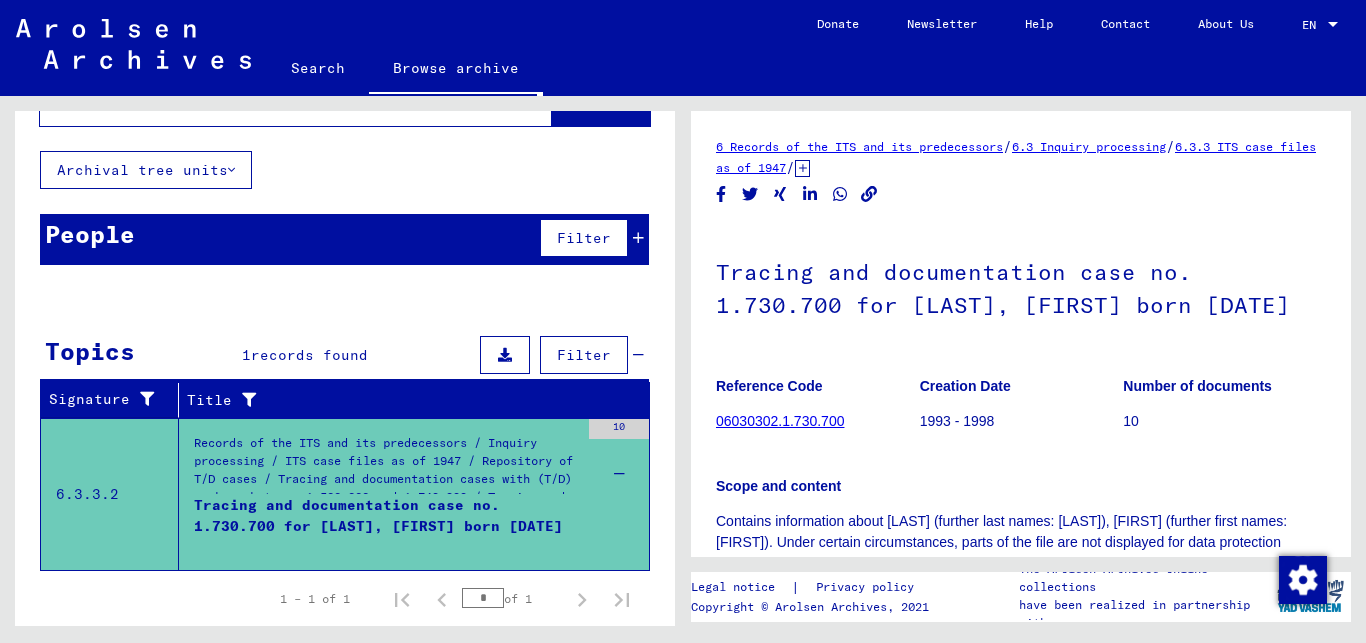 click on "Signature   Title   6.3.3.2  Records of the ITS and its predecessors / Inquiry processing / ITS case files as of 1947 / Repository of T/D cases / Tracing and documentation cases with (T/D) numbers between 1.500.000 and 1.749.999 / Tracing and documentation cases with (T/D) numbers between 1.730.500 and 1.730.999 Tracing and documentation case no. 1.730.700 for [LAST], [FIRST] born [DATE] 10  1 – 1 of 1  *  of 1  Show less  Reference code Signature Title hierarchy list 06030302.1.730.700 6.3.3.2 Tracing and documentation case no. 1.730.700 for [LAST], [FIRST] born [DATE] Records of the ITS and its predecessors / Inquiry processing / ITS case files as of 1947 / Repository of T/D cases / Tracing and documentation cases with (T/D) numbers between 1.500.000 and 1.749.999 / Tracing and documentation cases with (T/D) numbers between 1.730.500 and 1.730.999" at bounding box center (345, 541) 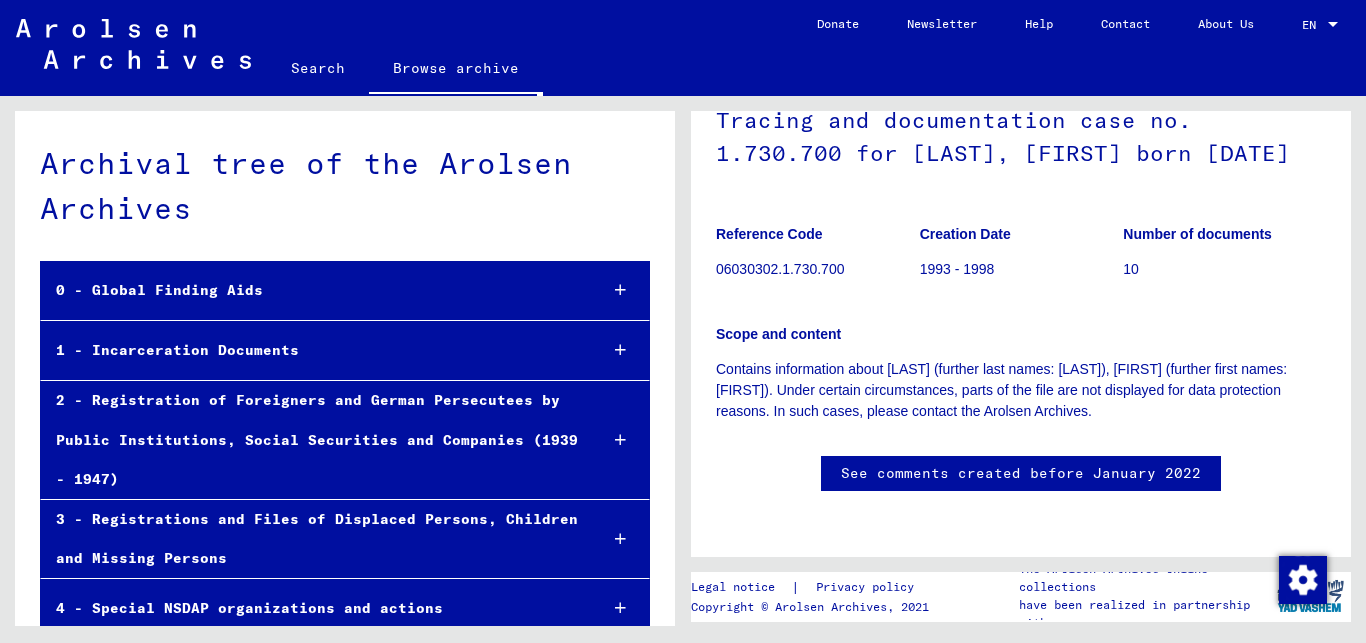 scroll, scrollTop: 216, scrollLeft: 0, axis: vertical 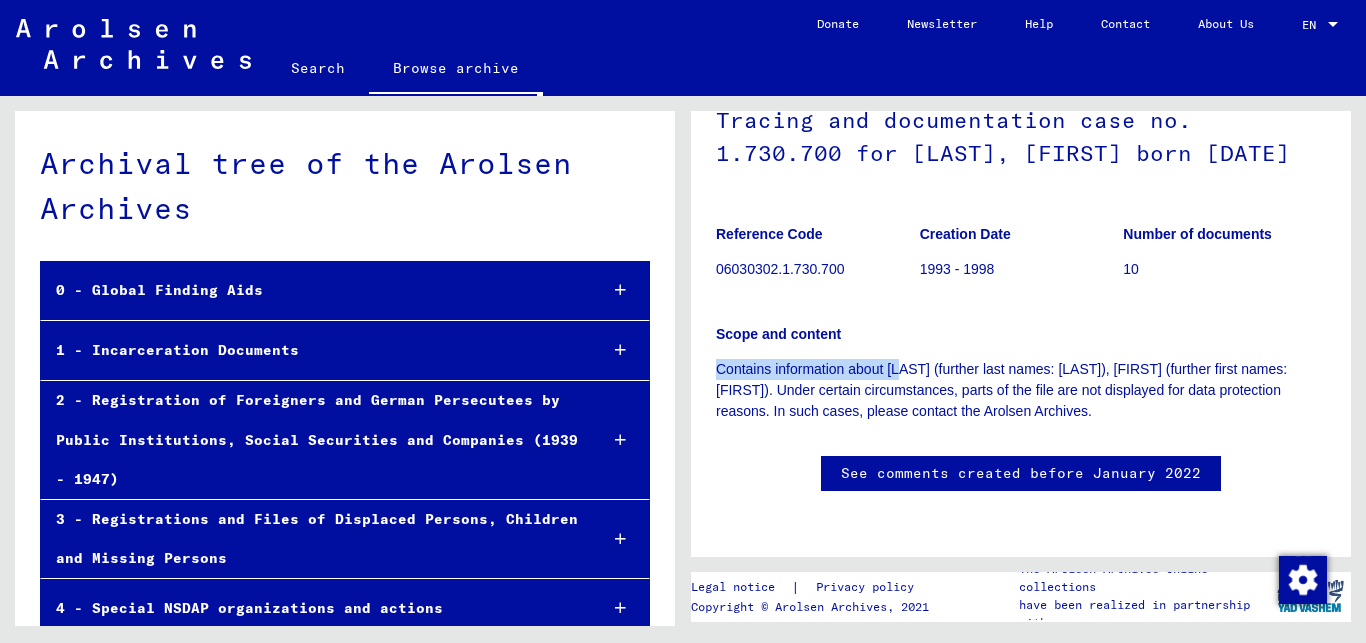 drag, startPoint x: 716, startPoint y: 336, endPoint x: 821, endPoint y: 333, distance: 105.04285 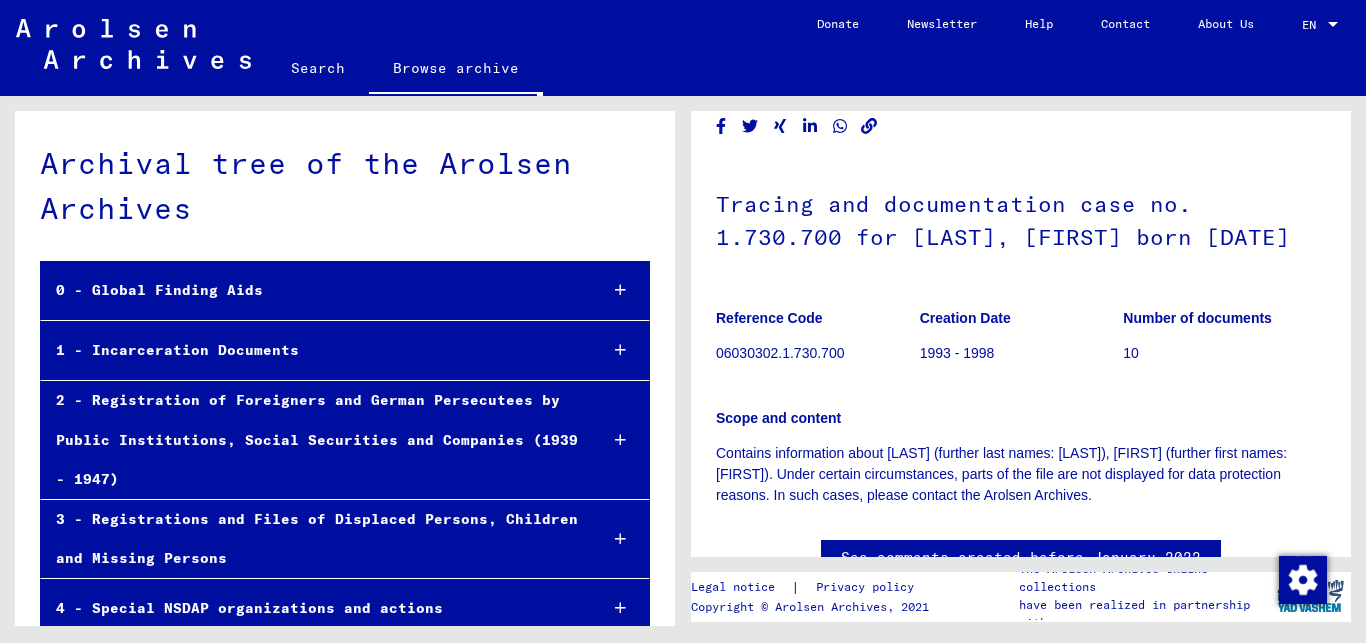 scroll, scrollTop: 0, scrollLeft: 0, axis: both 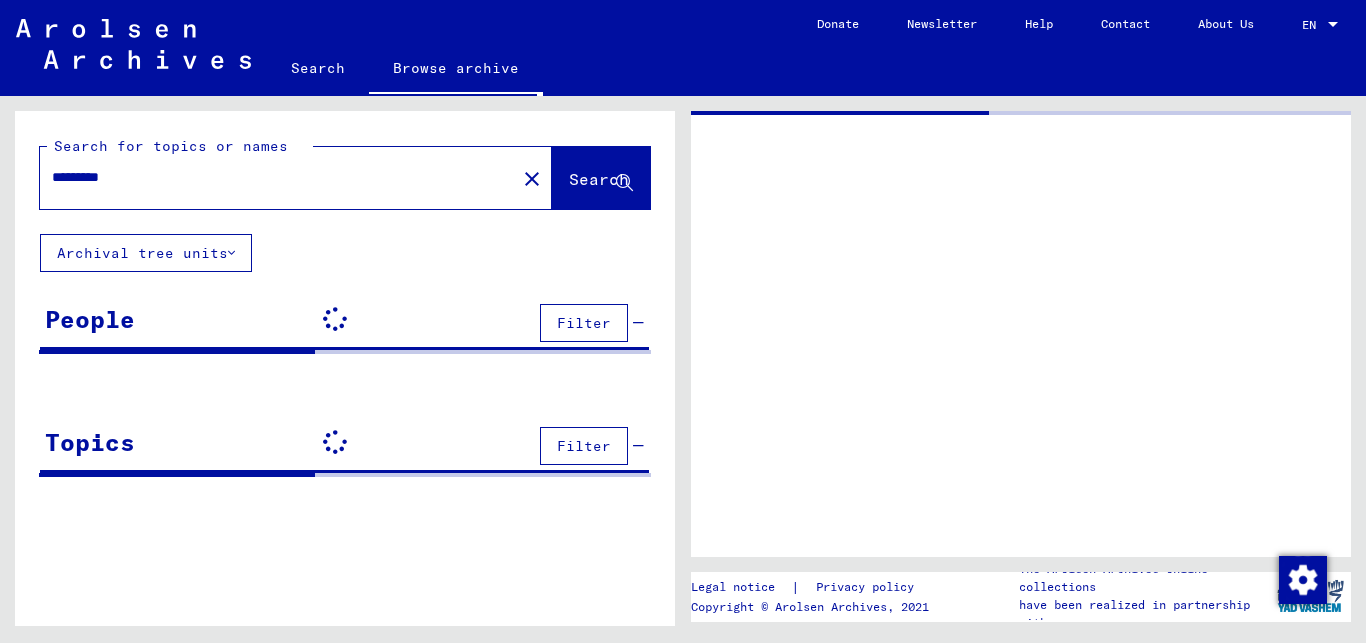 type on "**********" 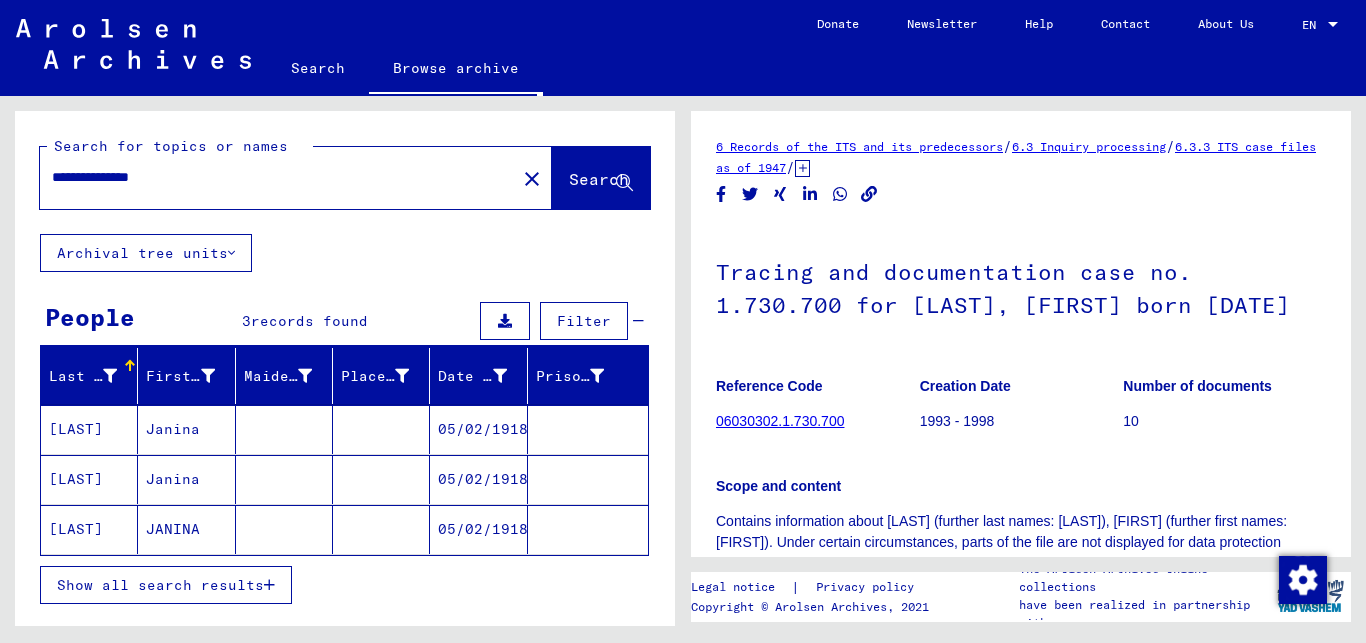 click on "[LAST]" at bounding box center (89, 479) 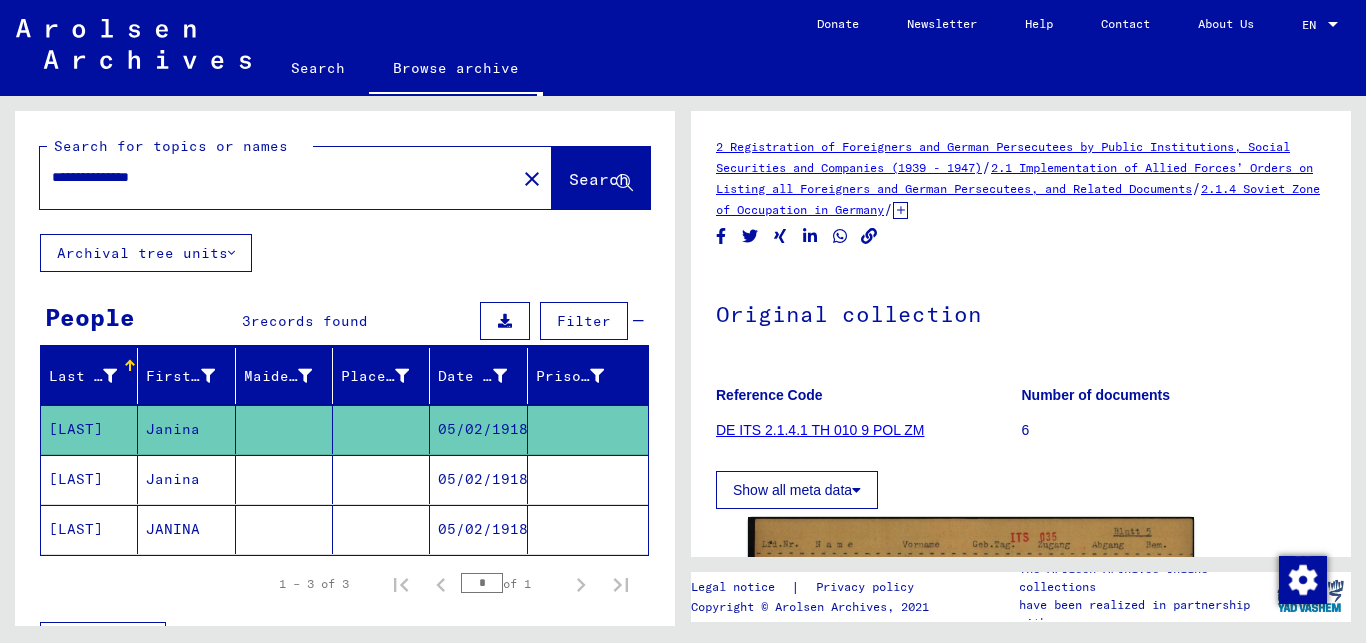 click on "DE ITS 2.1.4.1 TH 010 9 POL ZM" 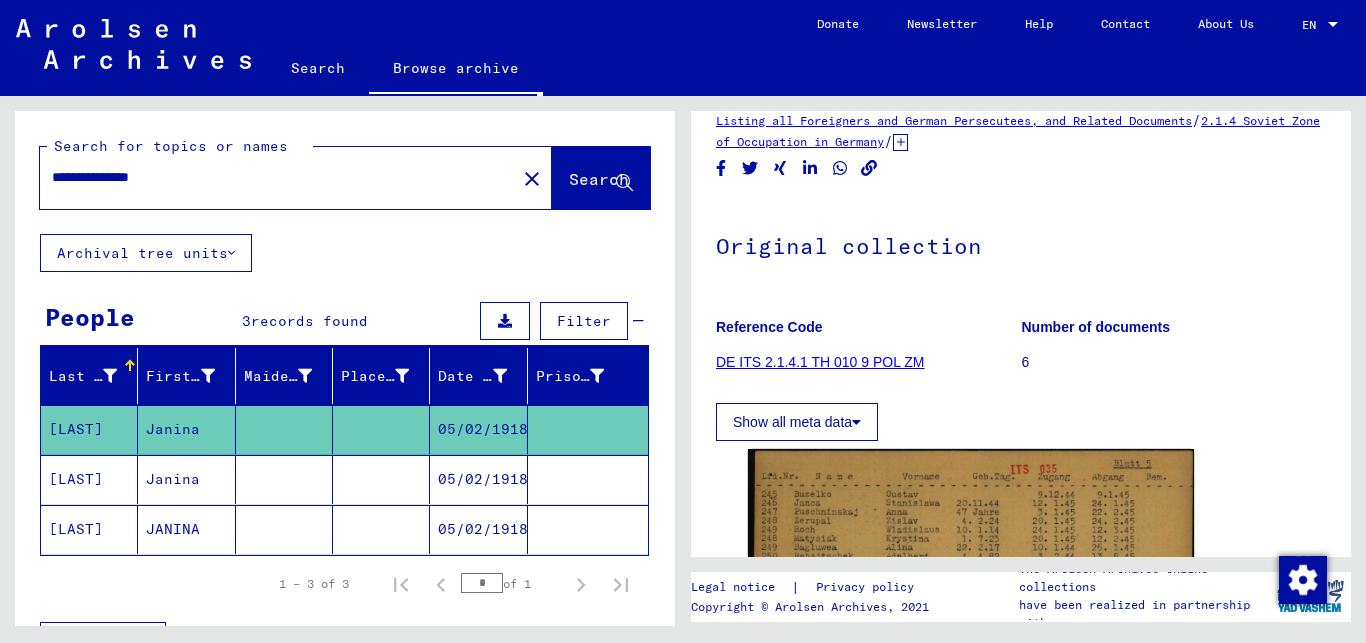 scroll, scrollTop: 324, scrollLeft: 0, axis: vertical 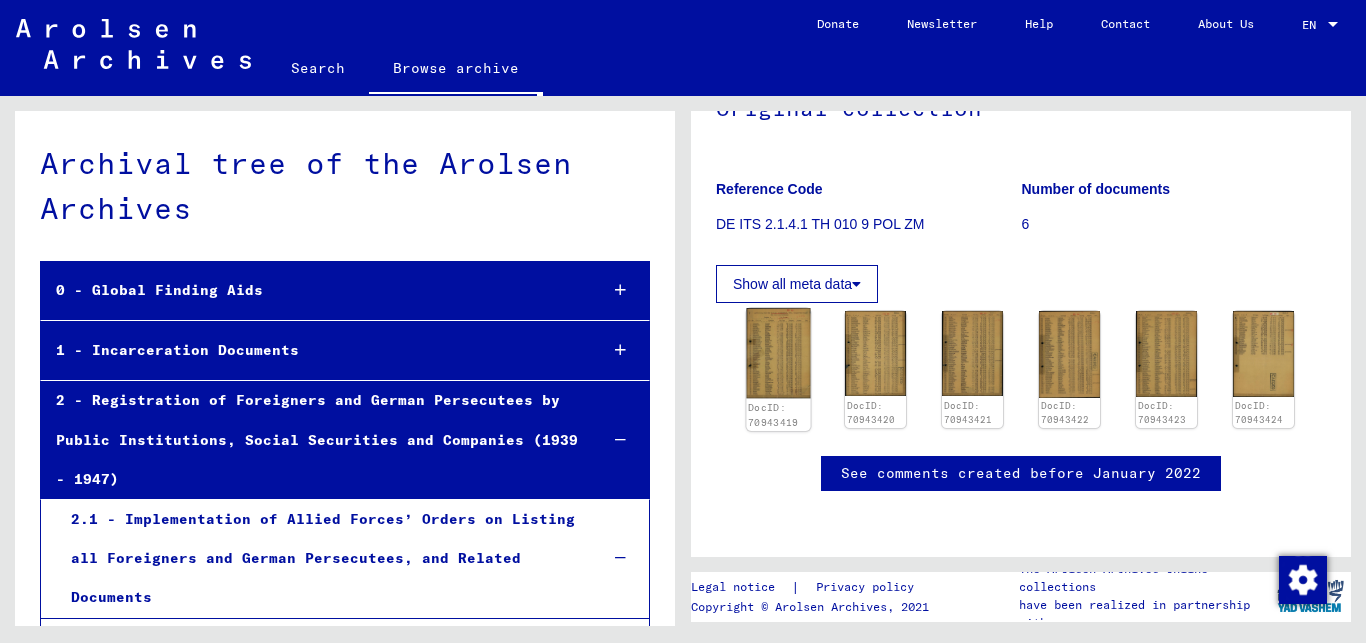 click 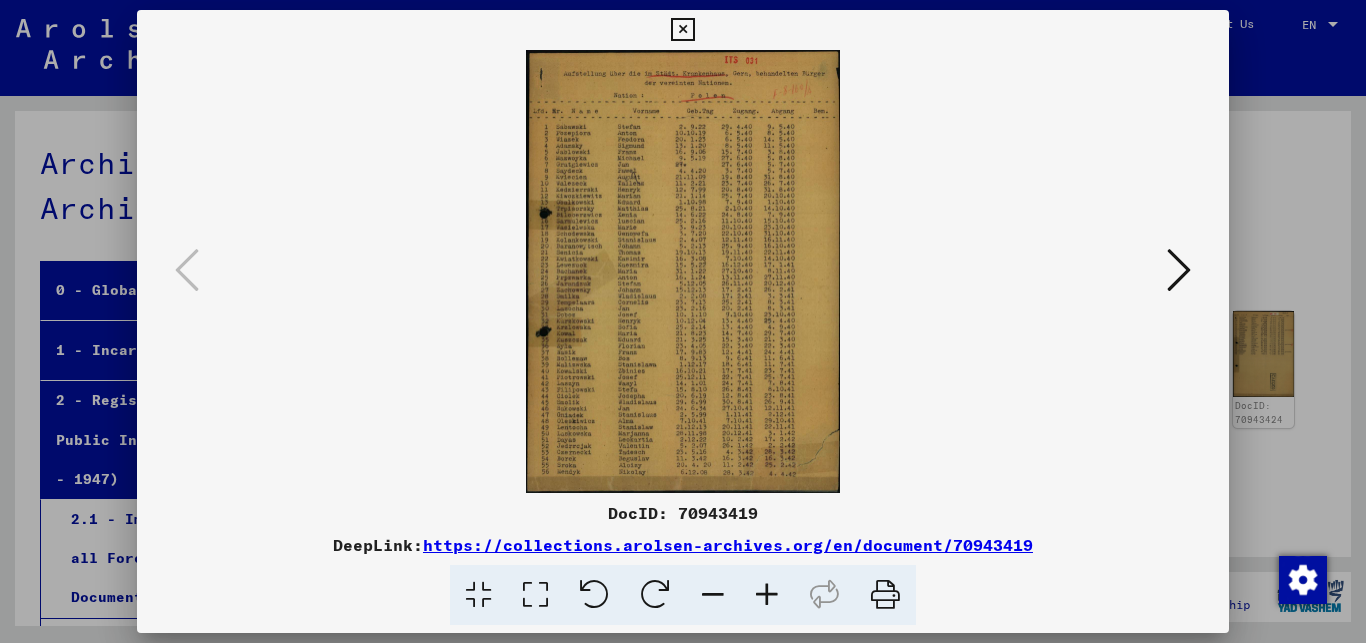 click at bounding box center [767, 595] 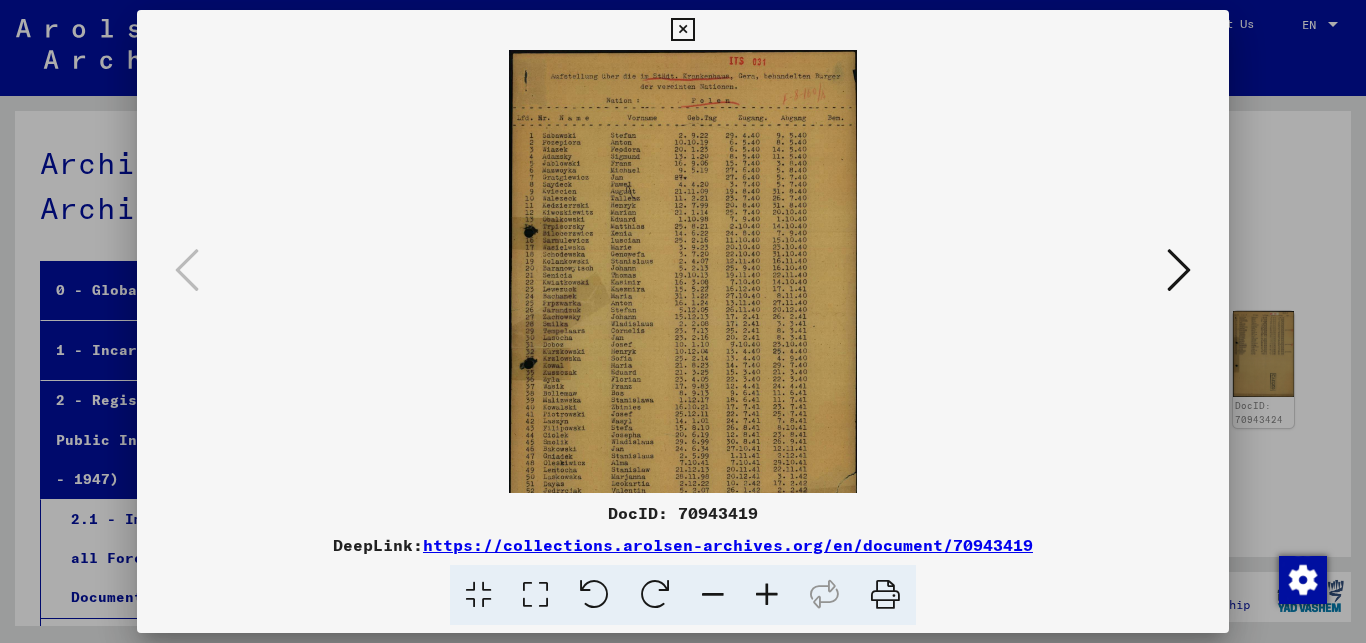 click at bounding box center [767, 595] 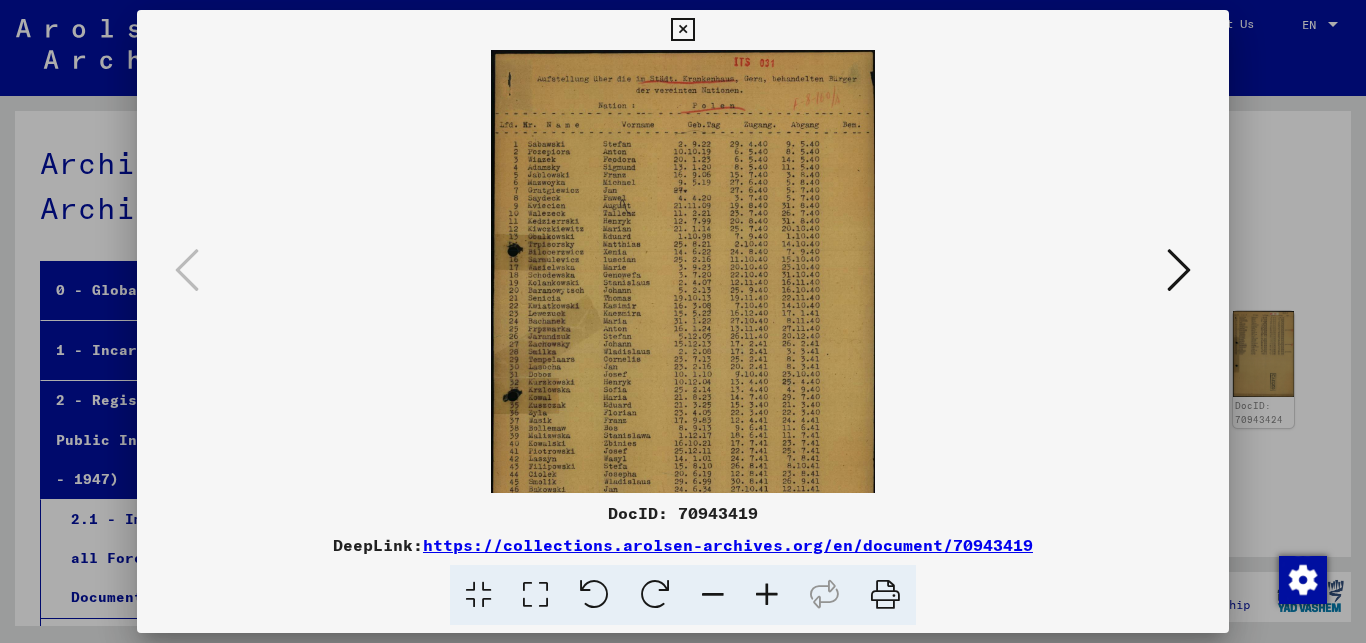 click at bounding box center (767, 595) 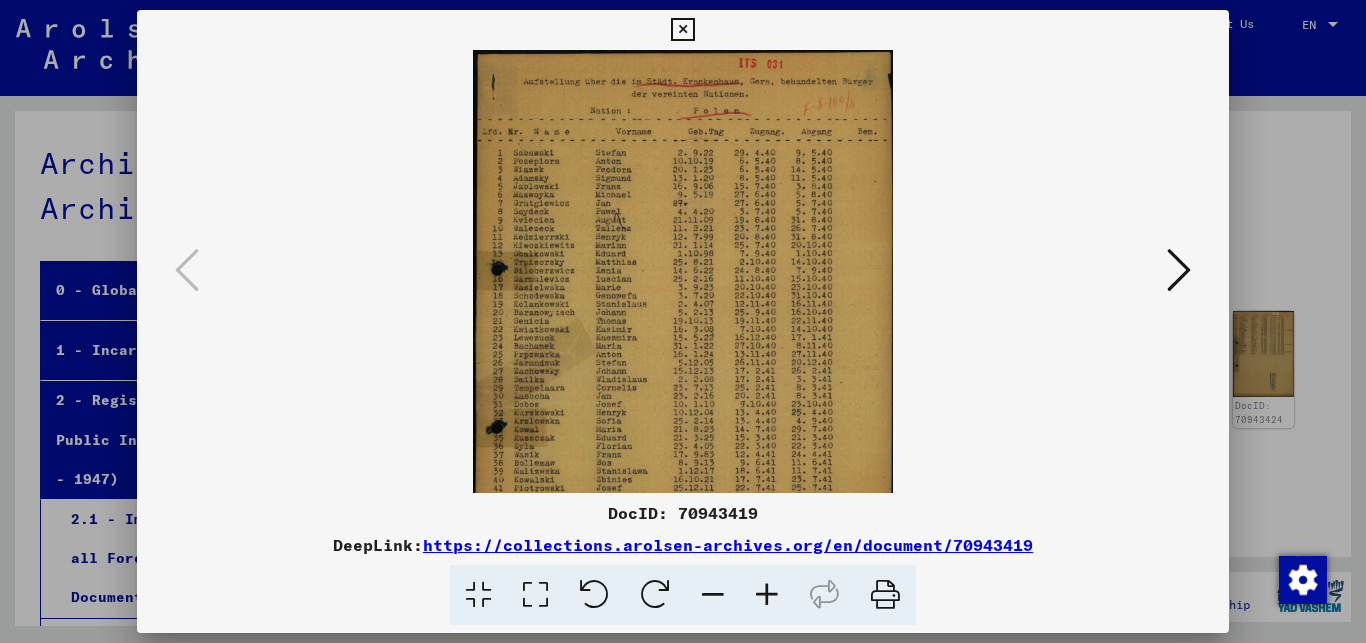 click at bounding box center [767, 595] 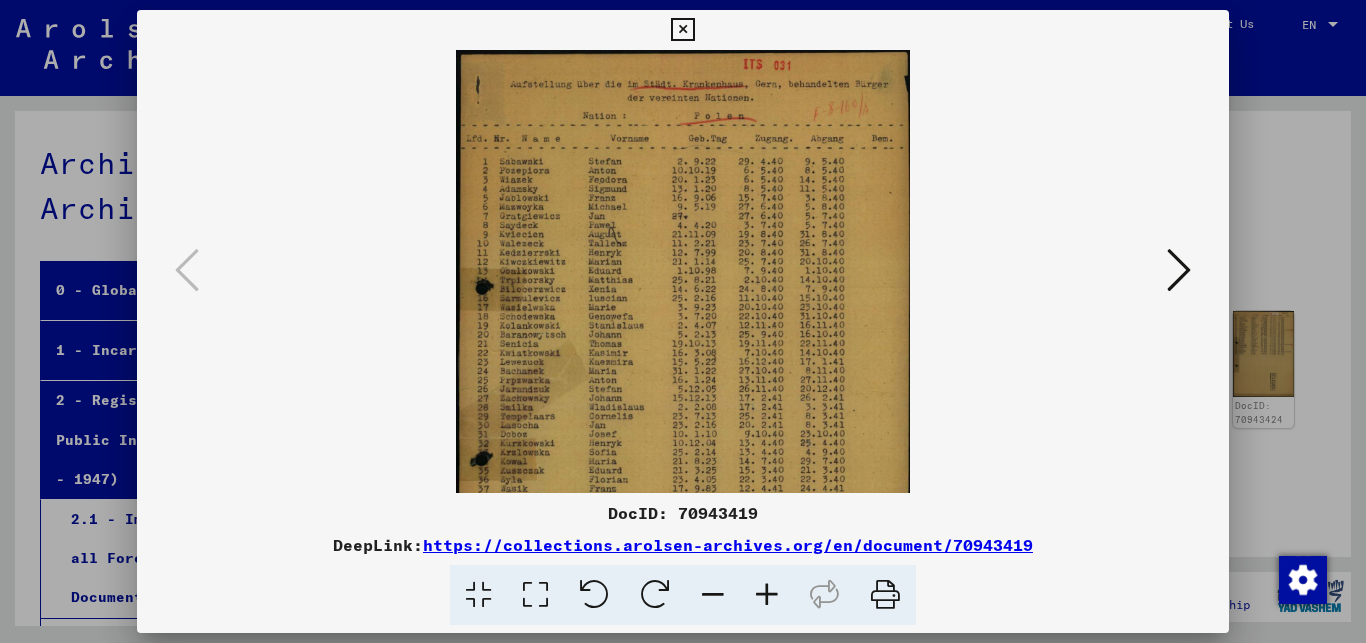 click at bounding box center [767, 595] 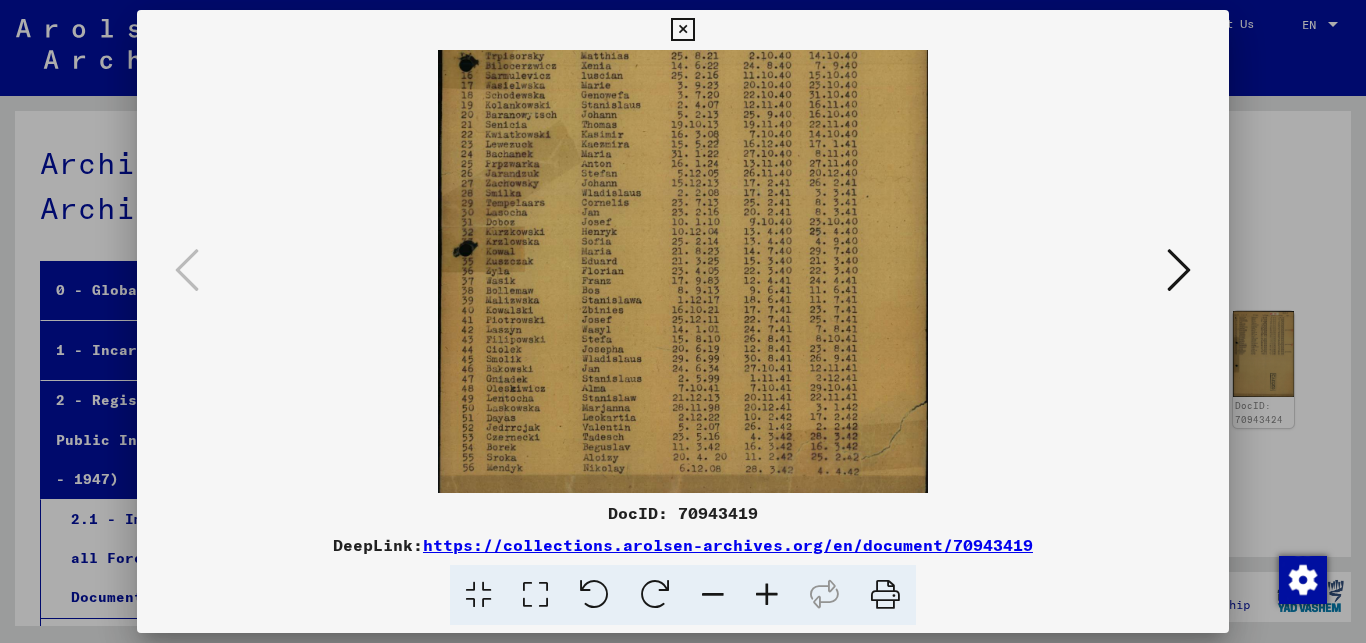 scroll, scrollTop: 250, scrollLeft: 0, axis: vertical 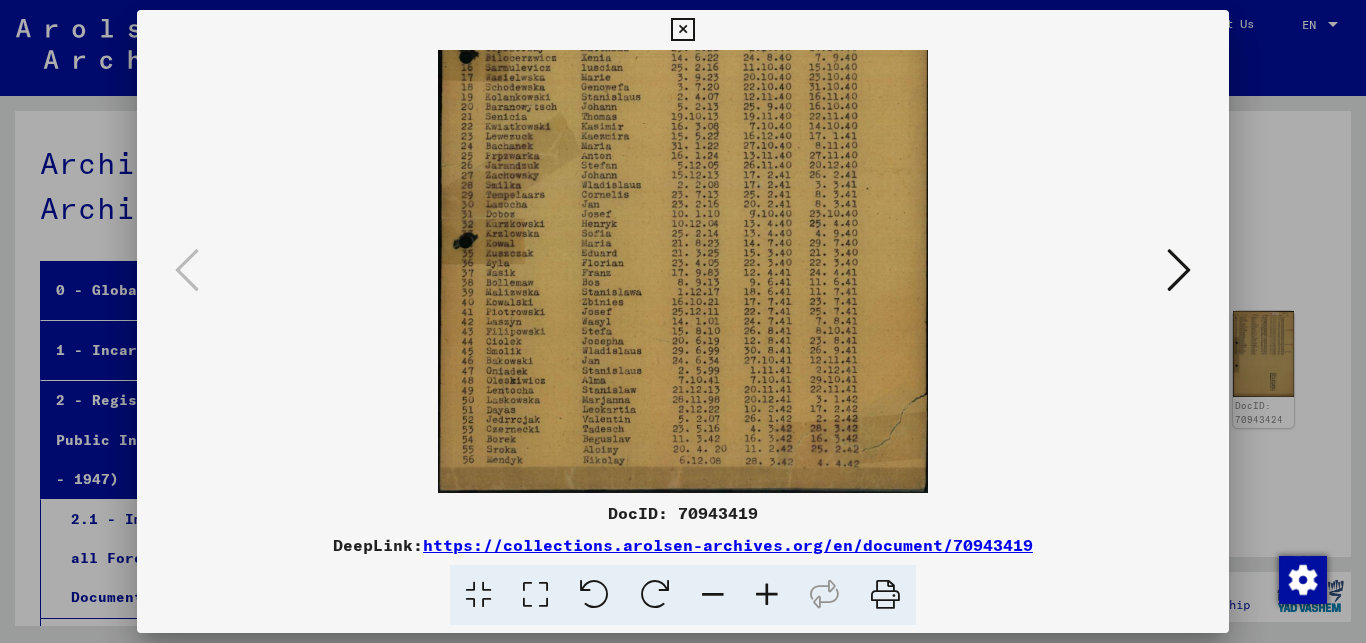 drag, startPoint x: 576, startPoint y: 385, endPoint x: 586, endPoint y: 104, distance: 281.1779 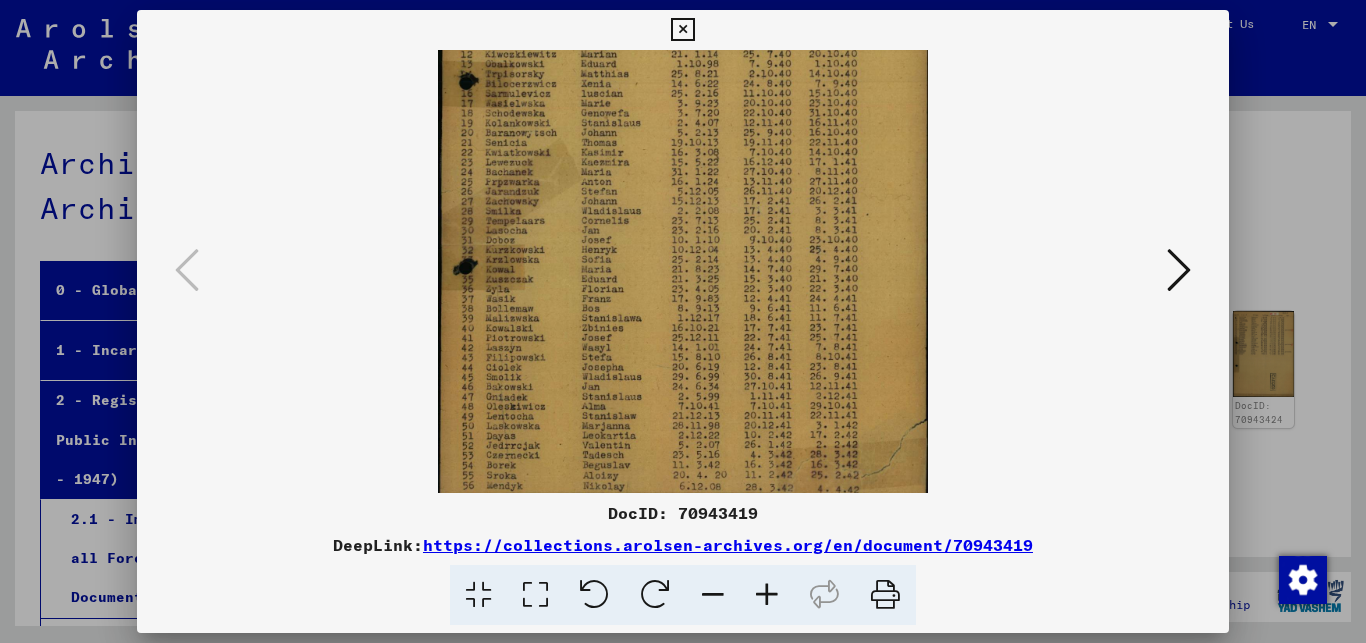 scroll, scrollTop: 250, scrollLeft: 0, axis: vertical 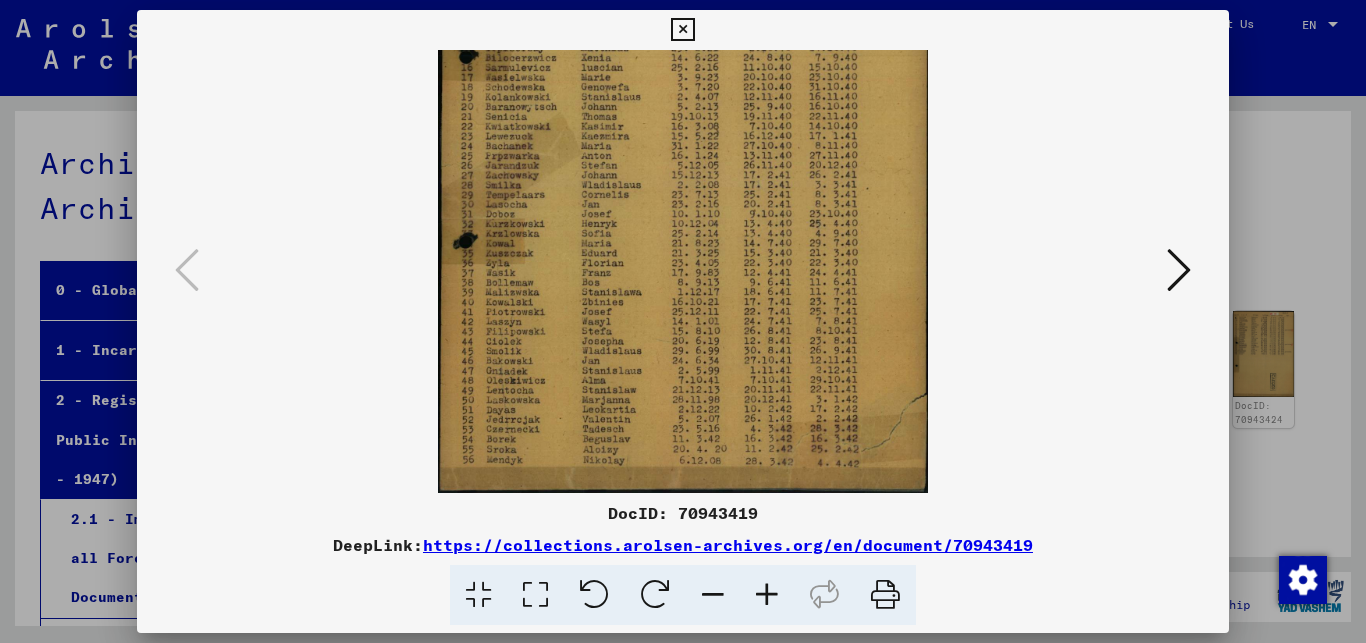 drag, startPoint x: 637, startPoint y: 193, endPoint x: 642, endPoint y: 147, distance: 46.270943 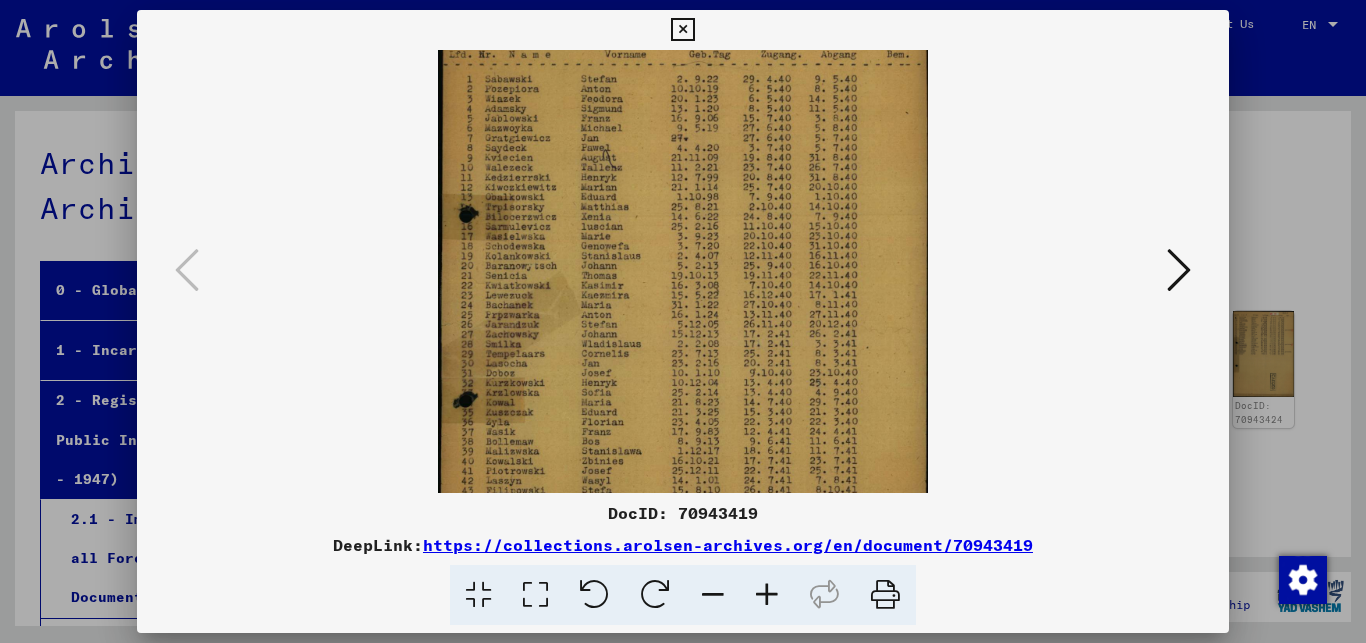 scroll, scrollTop: 89, scrollLeft: 0, axis: vertical 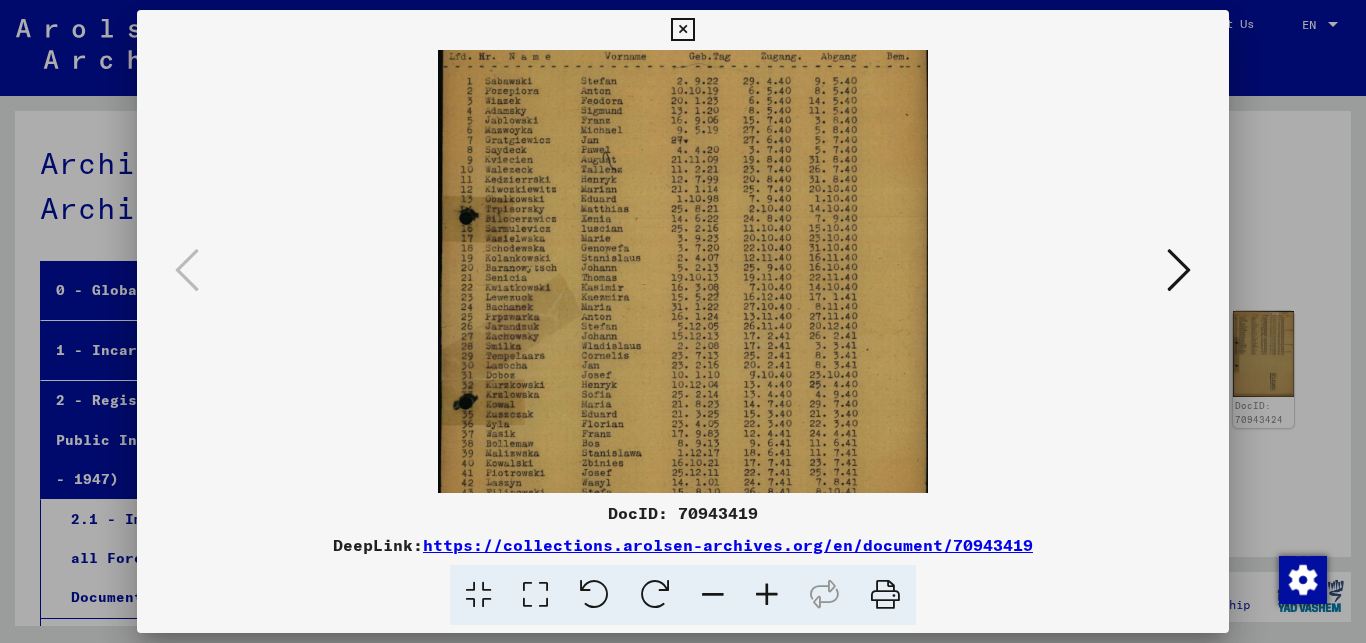 drag, startPoint x: 588, startPoint y: 170, endPoint x: 564, endPoint y: 327, distance: 158.8238 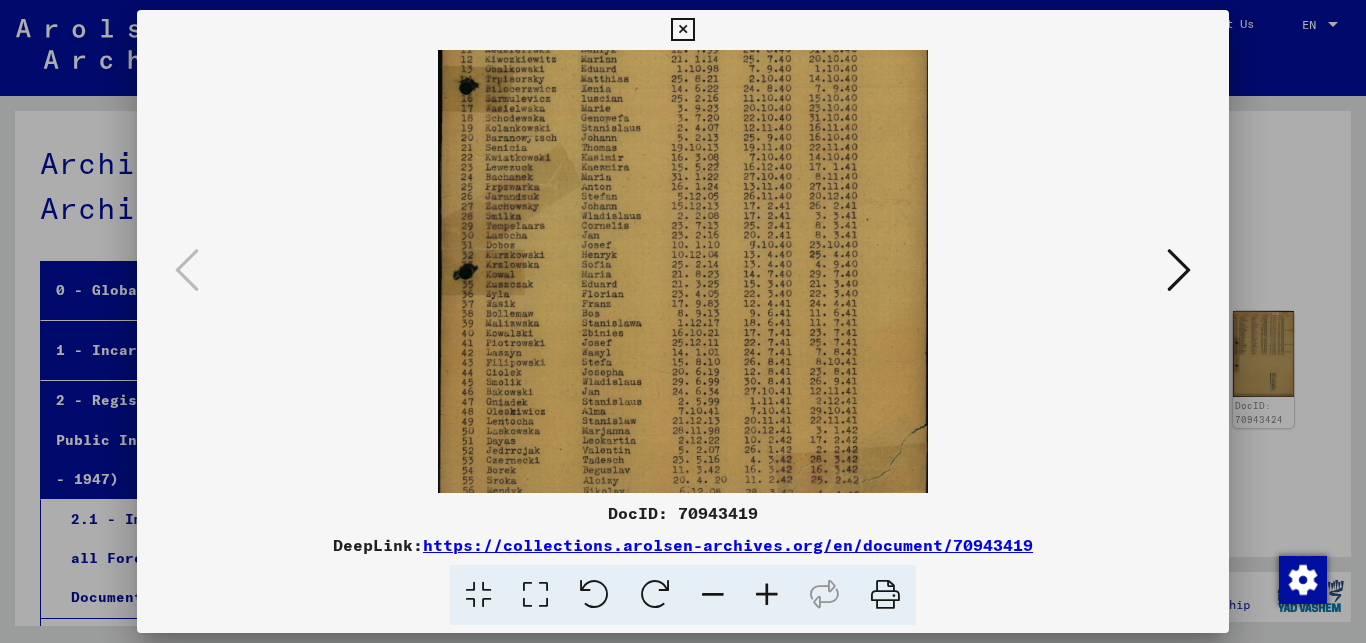 scroll, scrollTop: 229, scrollLeft: 0, axis: vertical 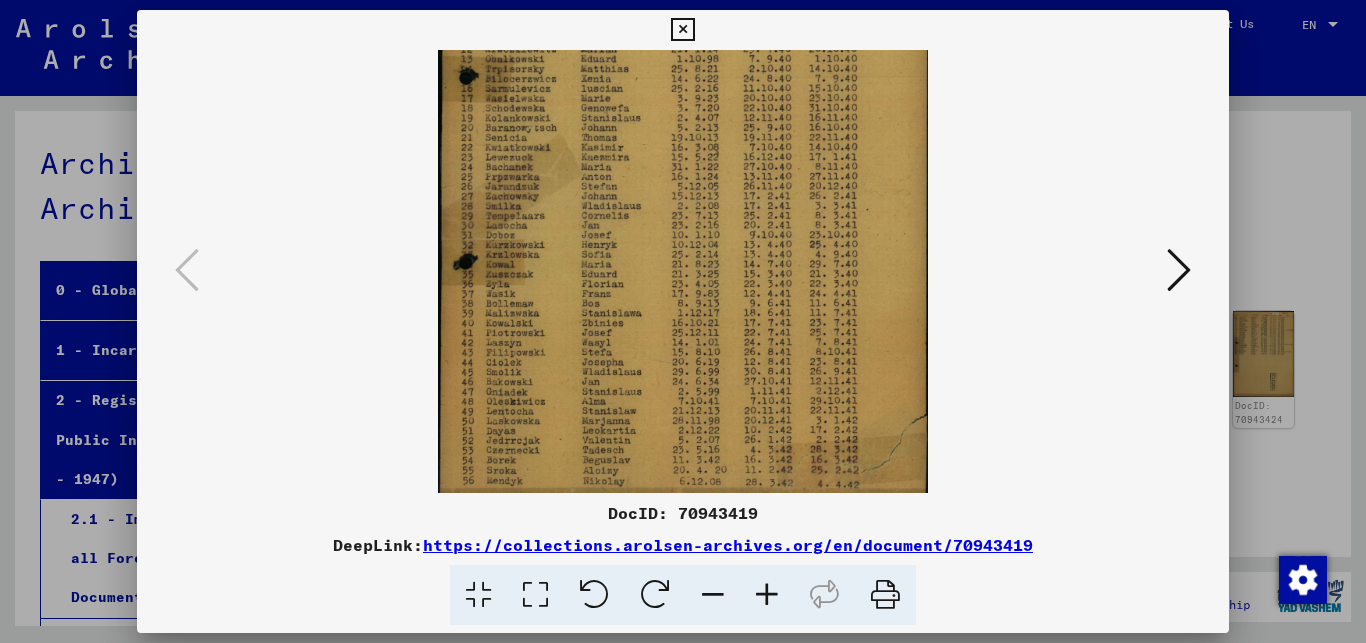 drag, startPoint x: 561, startPoint y: 351, endPoint x: 584, endPoint y: 211, distance: 141.87671 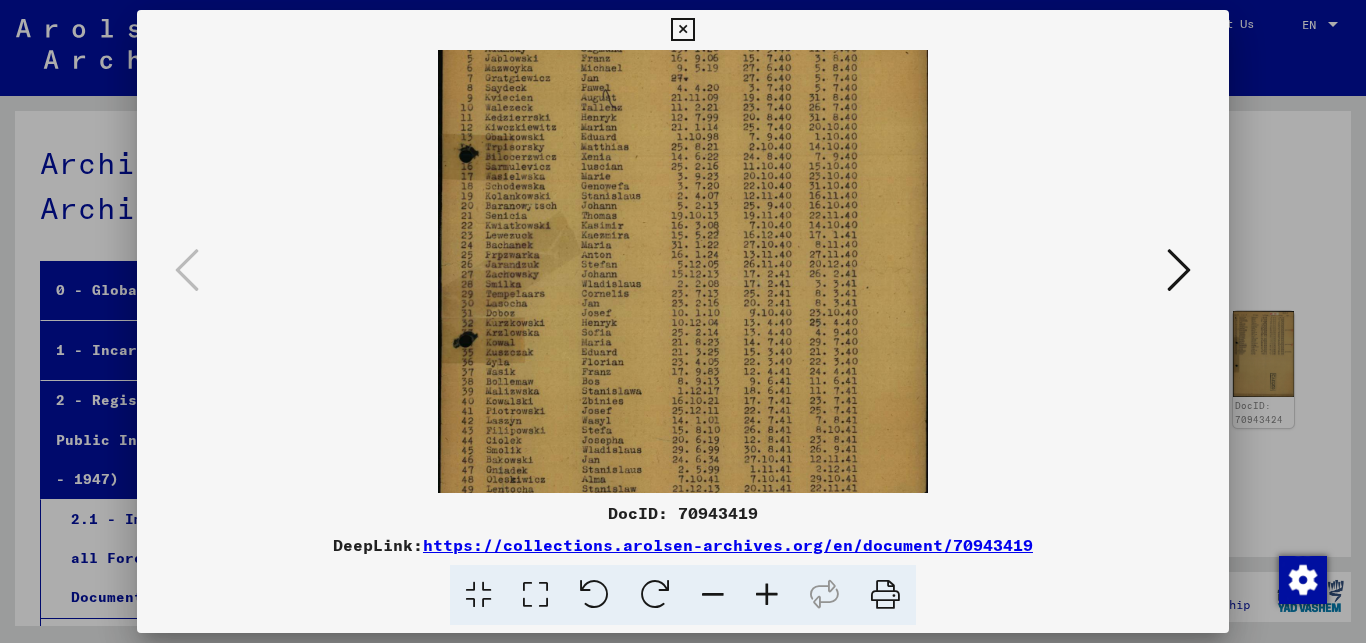 scroll, scrollTop: 146, scrollLeft: 0, axis: vertical 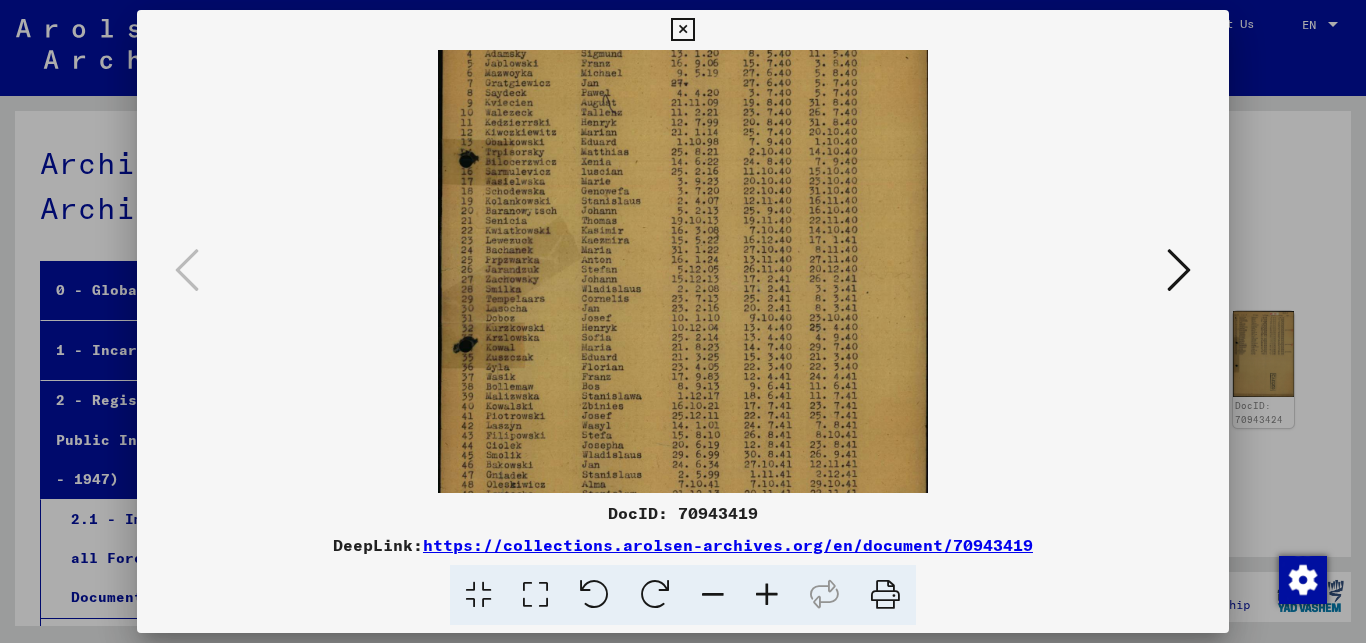 drag, startPoint x: 551, startPoint y: 330, endPoint x: 565, endPoint y: 297, distance: 35.846897 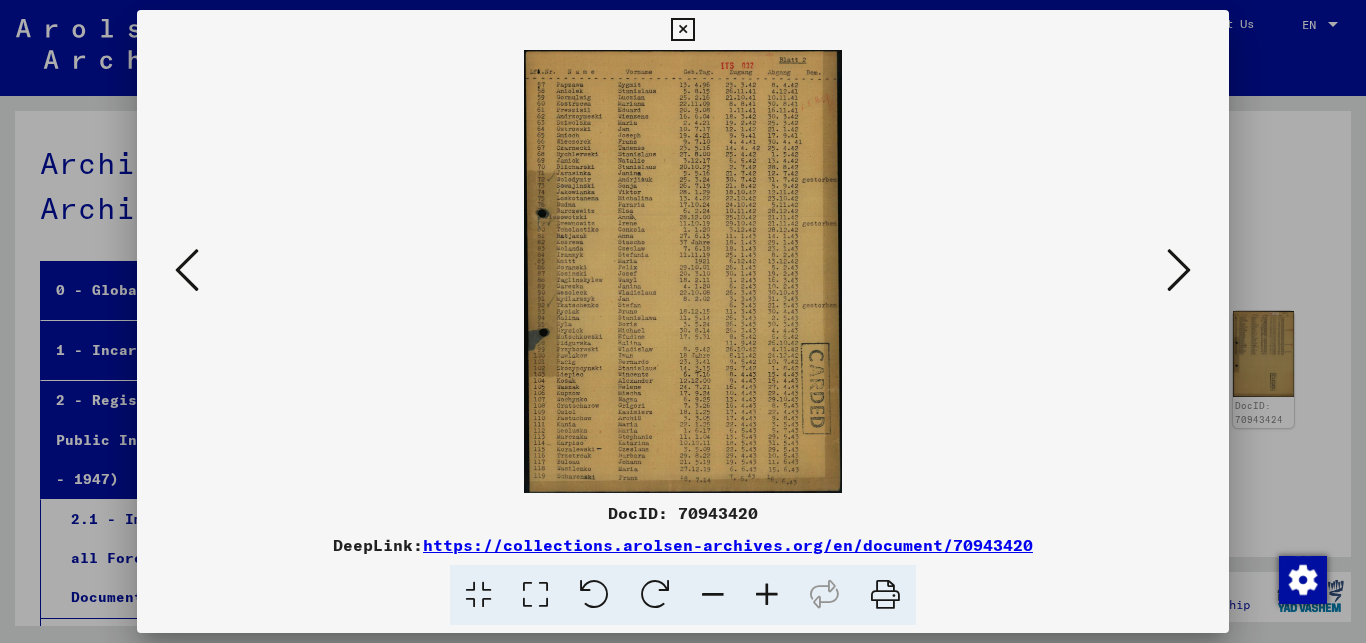 click at bounding box center [767, 595] 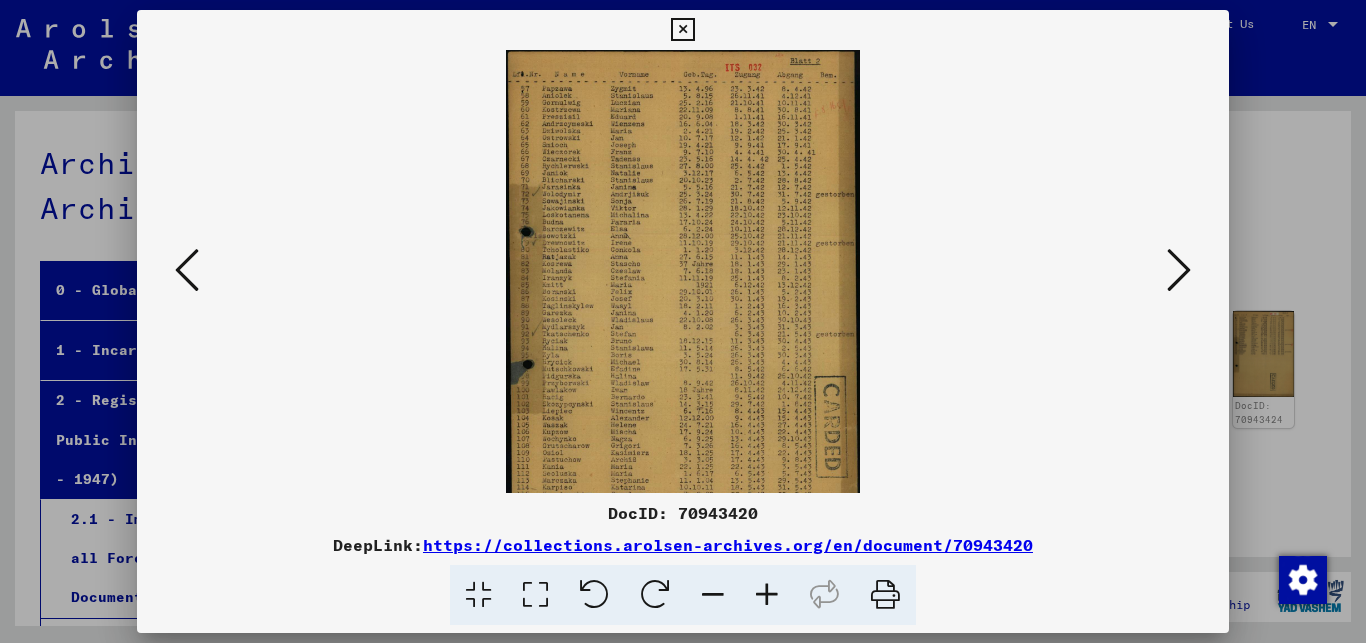 click at bounding box center [767, 595] 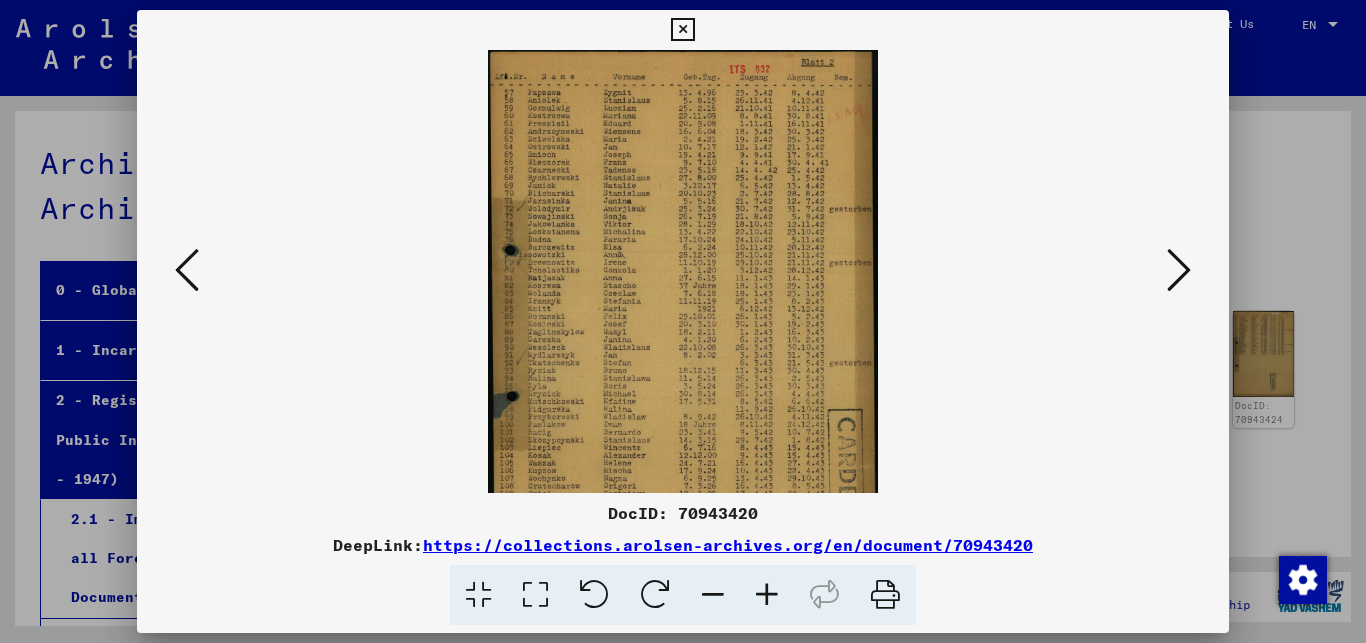 click at bounding box center (767, 595) 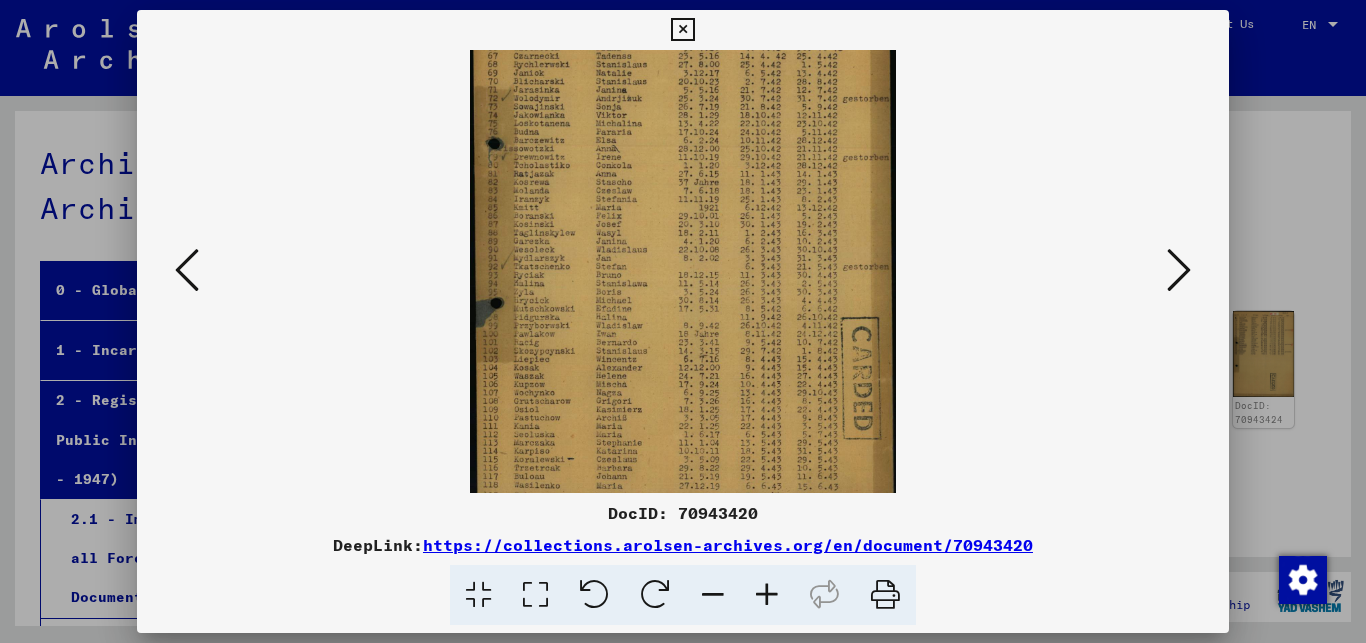 scroll, scrollTop: 150, scrollLeft: 0, axis: vertical 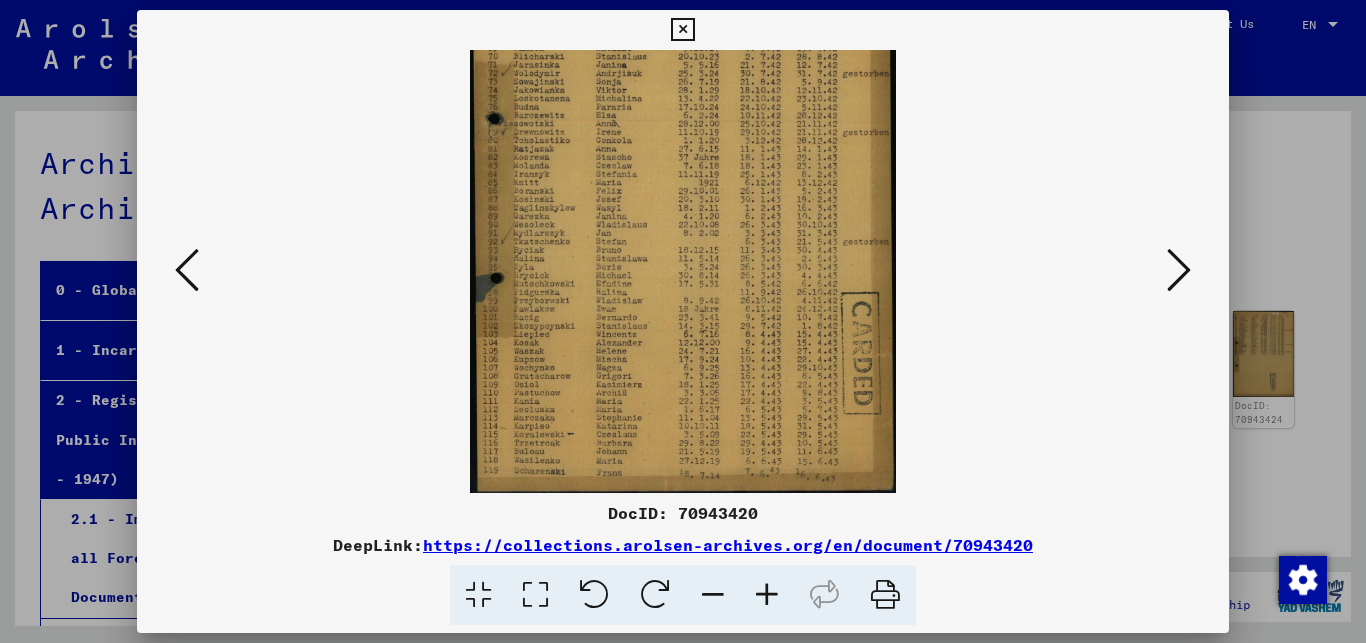 drag, startPoint x: 567, startPoint y: 354, endPoint x: 576, endPoint y: 171, distance: 183.22118 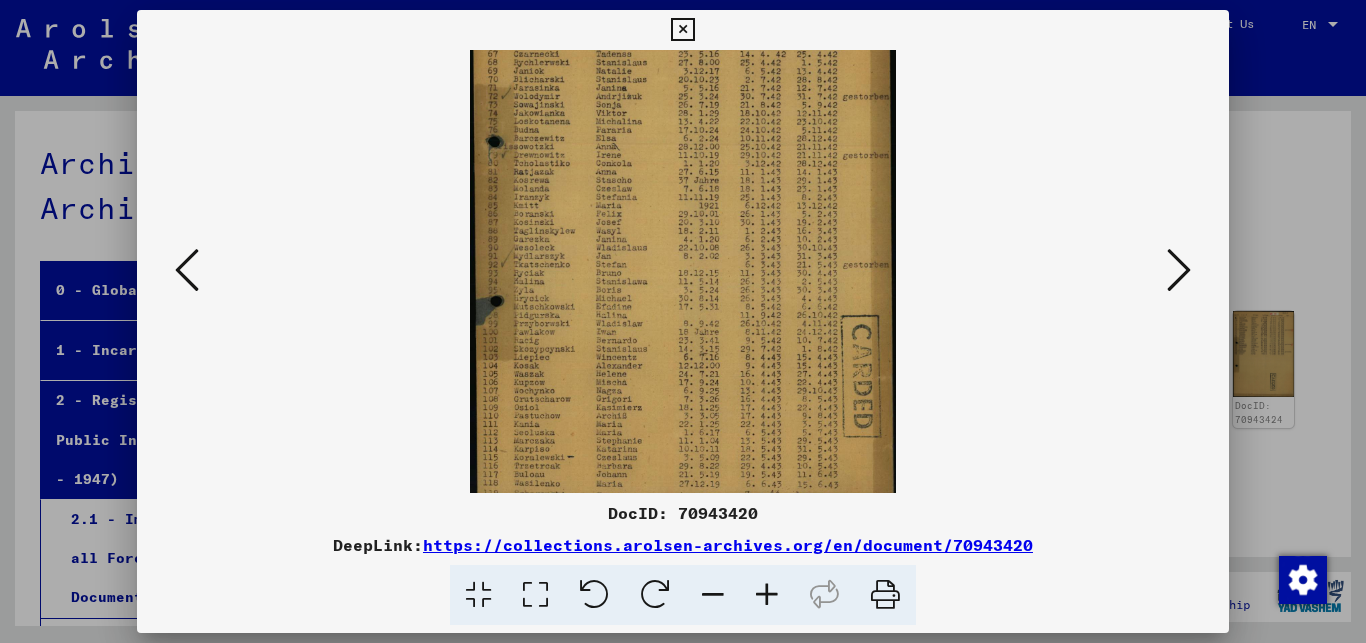 scroll, scrollTop: 114, scrollLeft: 0, axis: vertical 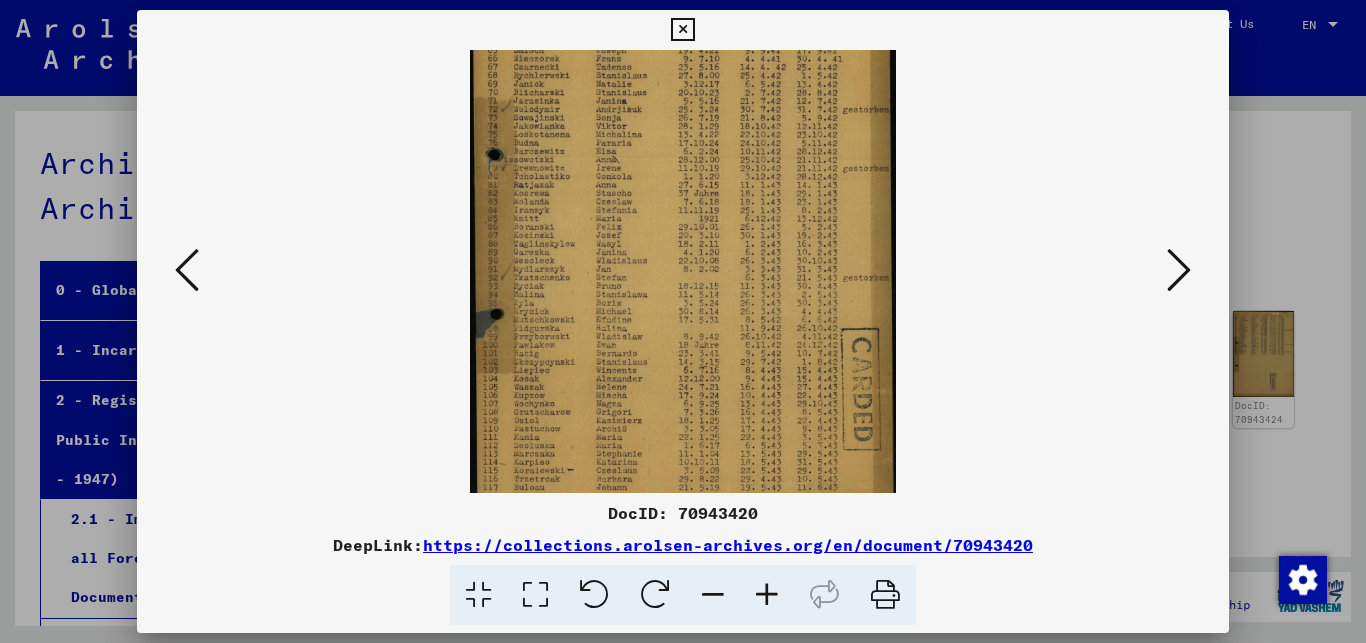drag, startPoint x: 568, startPoint y: 217, endPoint x: 572, endPoint y: 252, distance: 35.22783 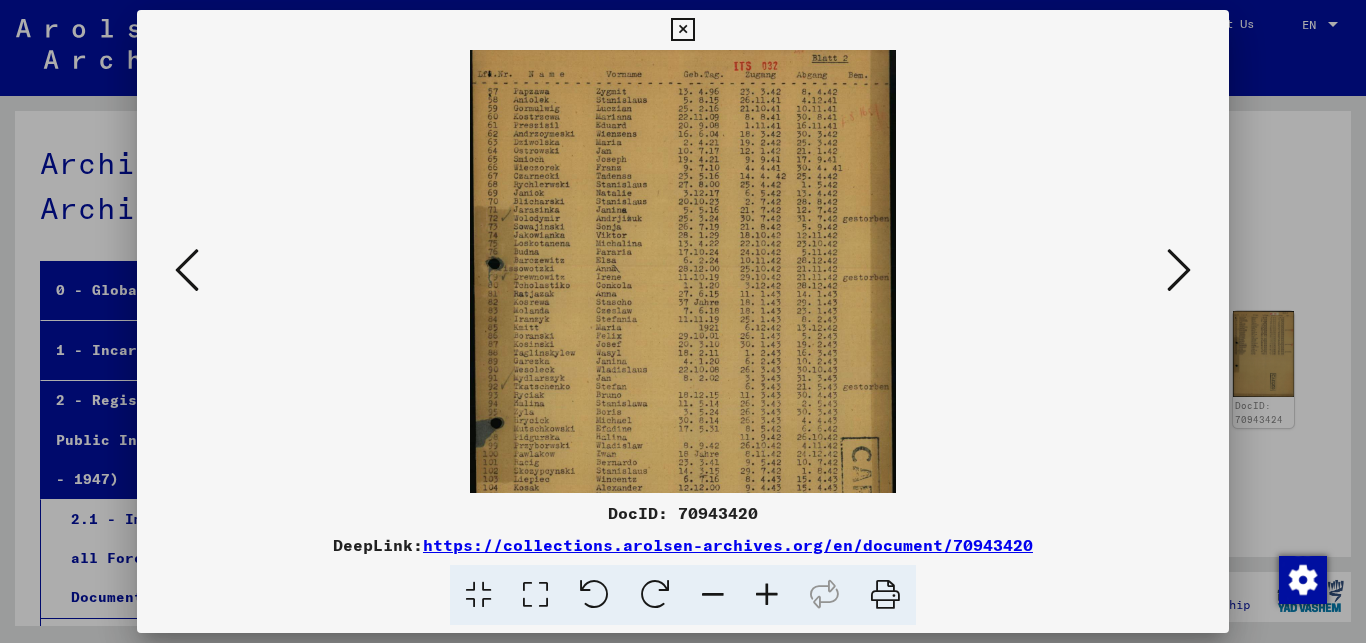 scroll, scrollTop: 0, scrollLeft: 0, axis: both 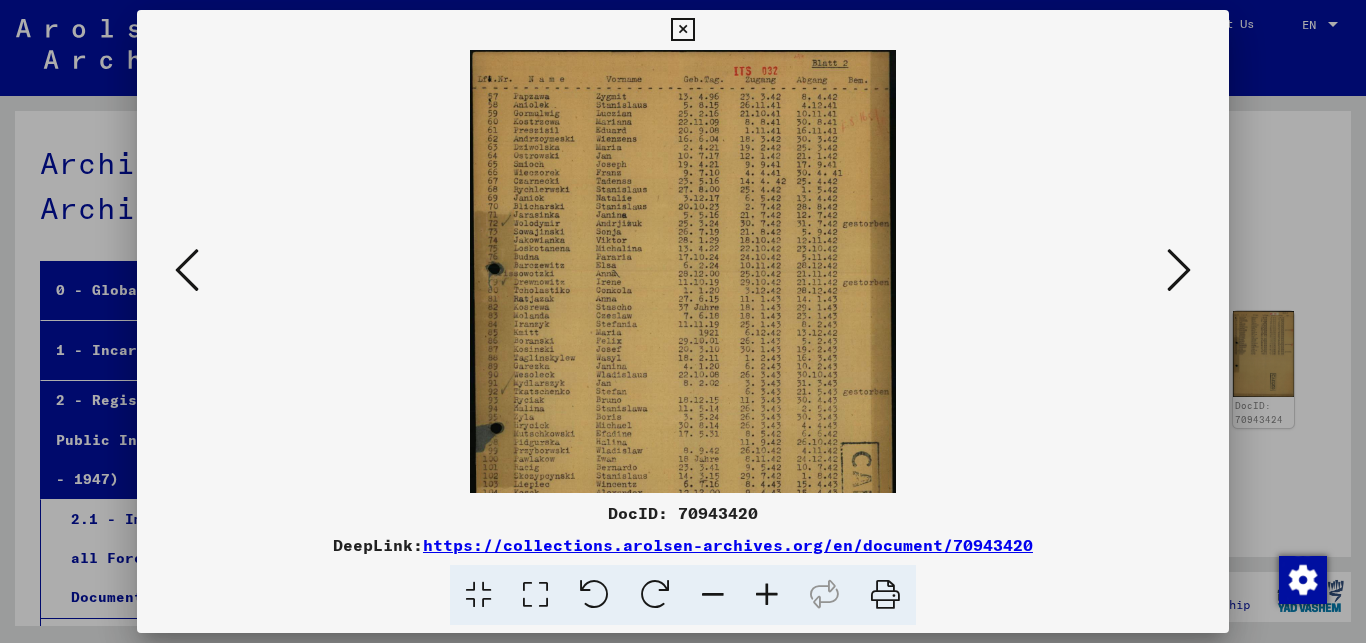 drag, startPoint x: 587, startPoint y: 183, endPoint x: 581, endPoint y: 336, distance: 153.1176 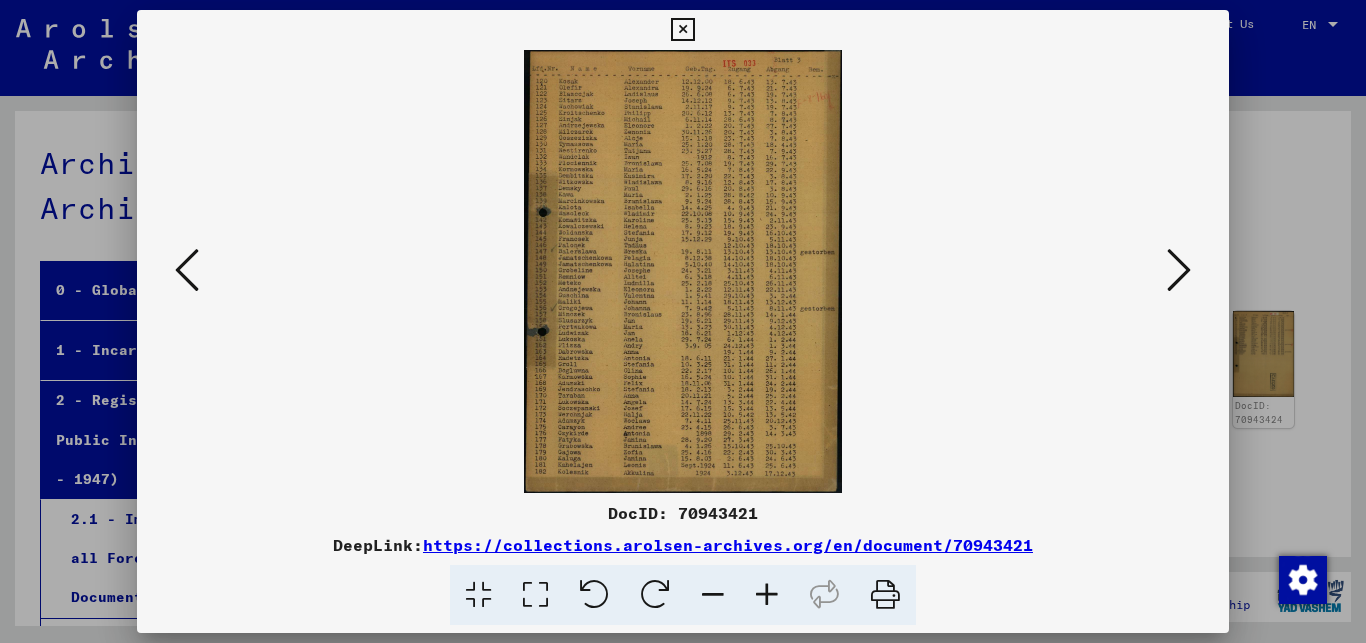 click at bounding box center [767, 595] 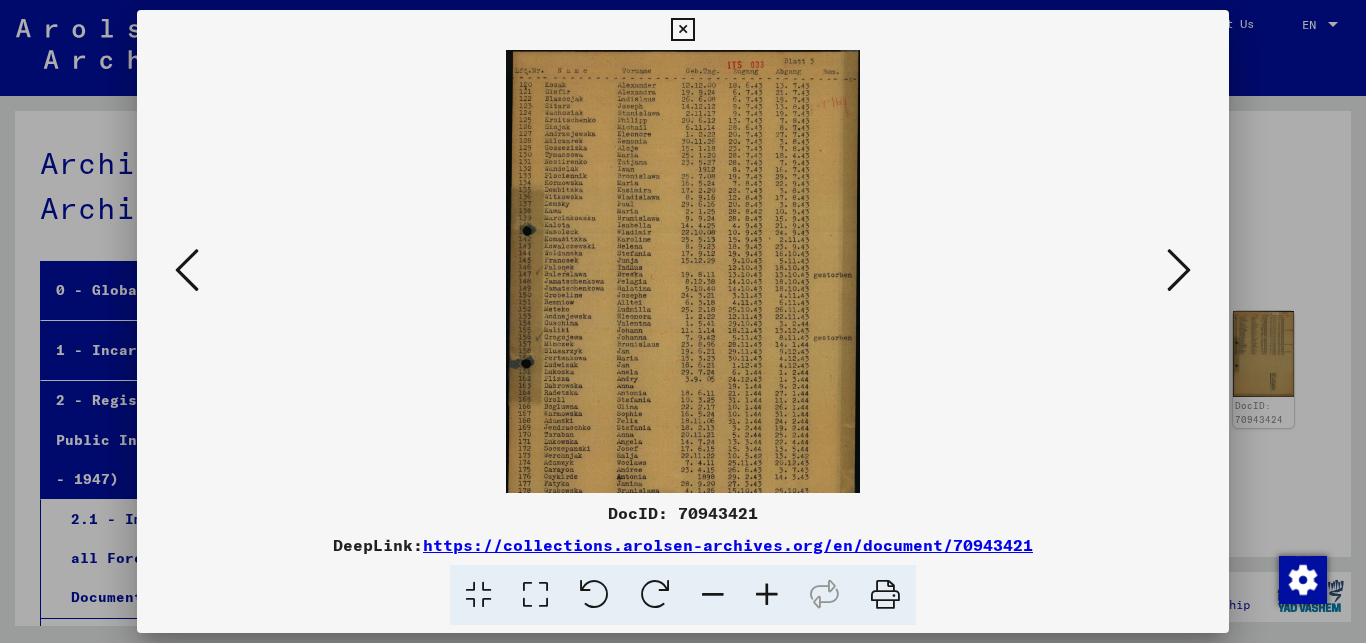 click at bounding box center (767, 595) 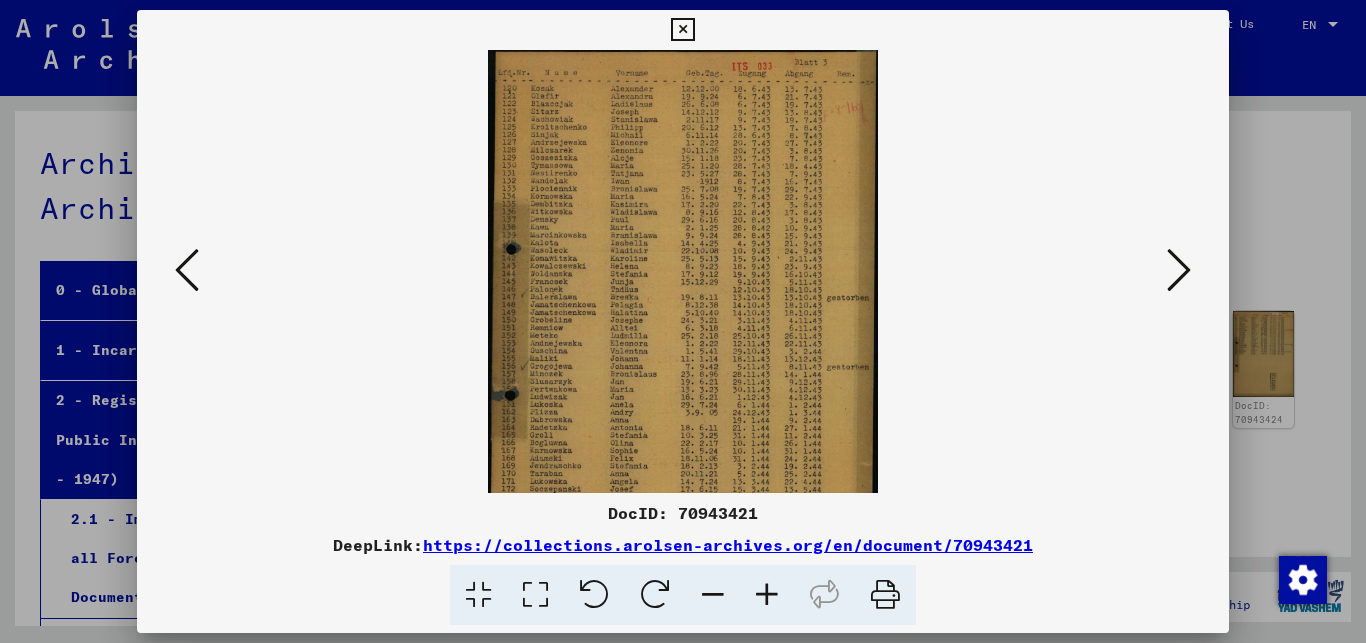 click at bounding box center [767, 595] 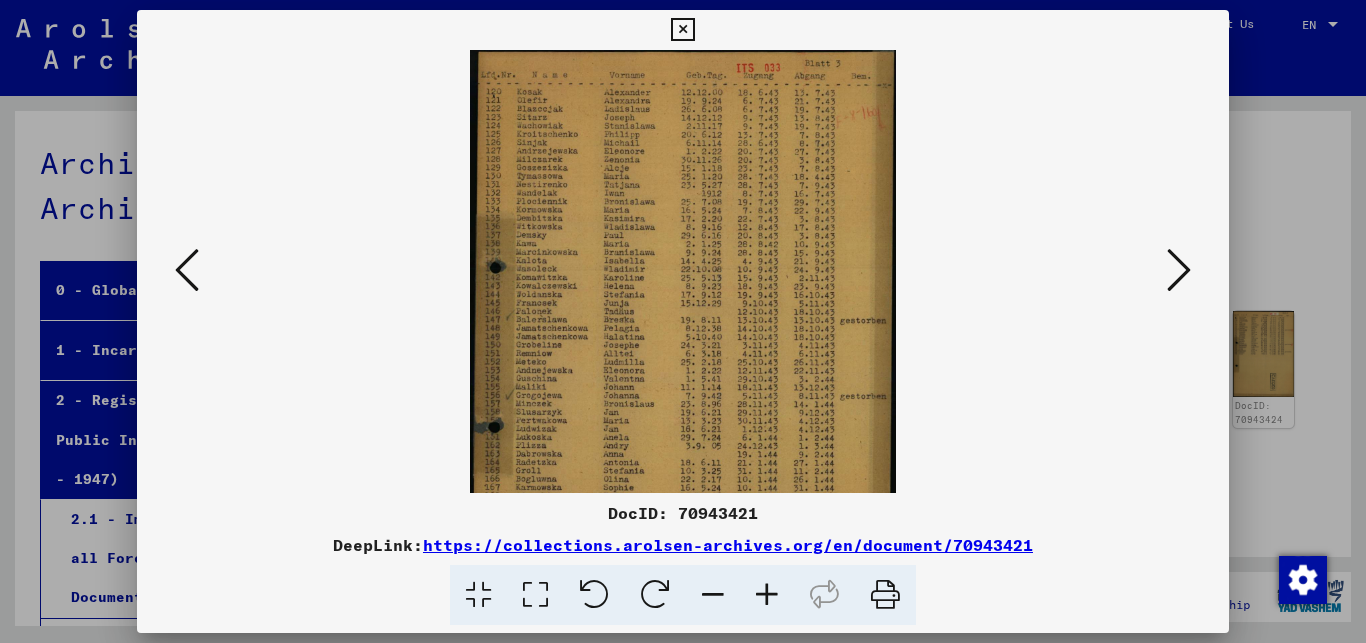 click at bounding box center (767, 595) 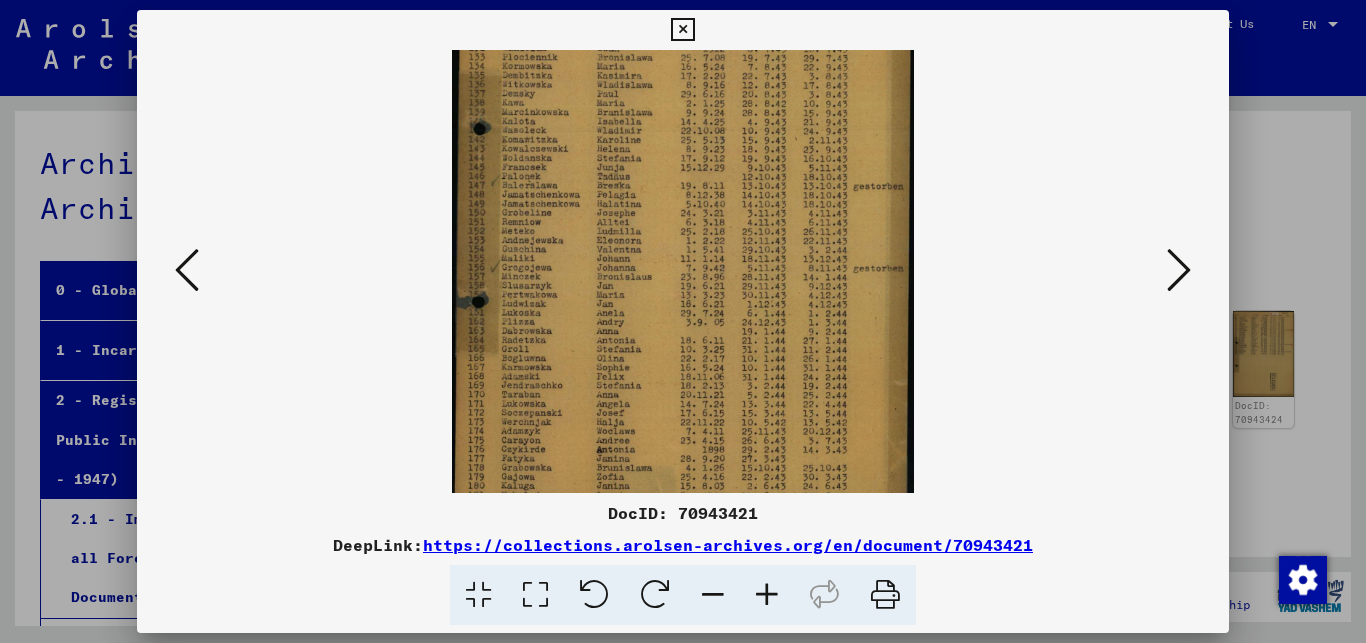 scroll, scrollTop: 176, scrollLeft: 0, axis: vertical 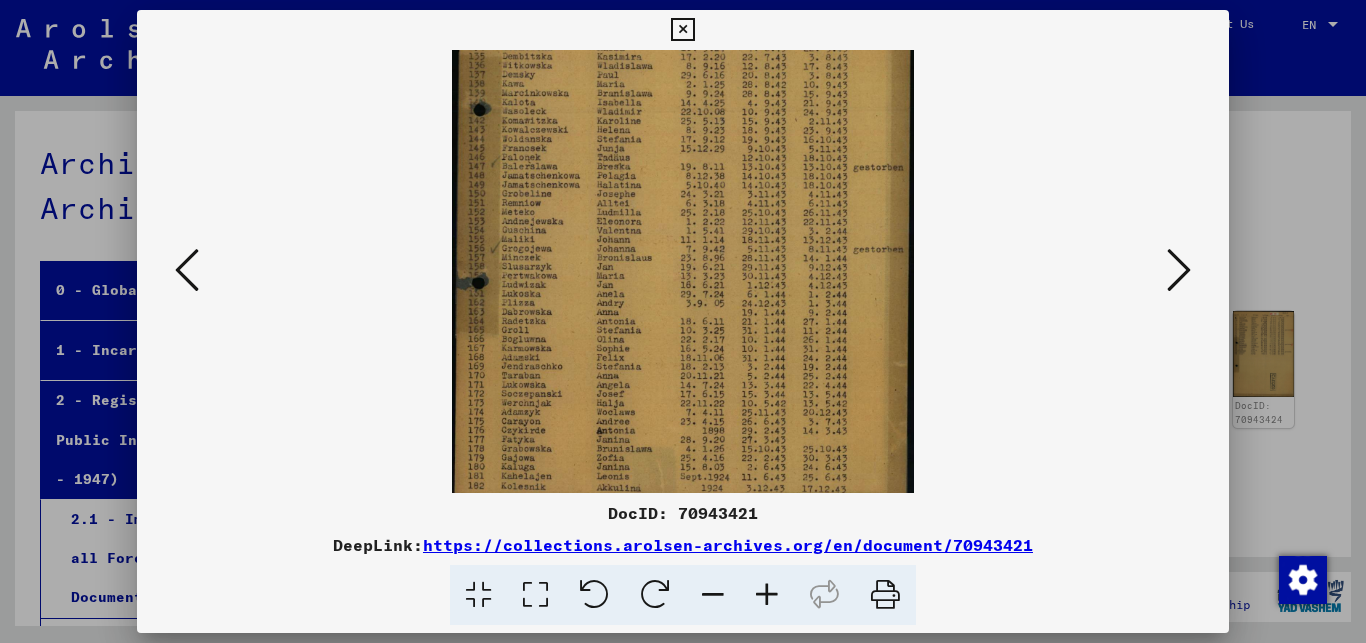 drag, startPoint x: 556, startPoint y: 341, endPoint x: 553, endPoint y: 165, distance: 176.02557 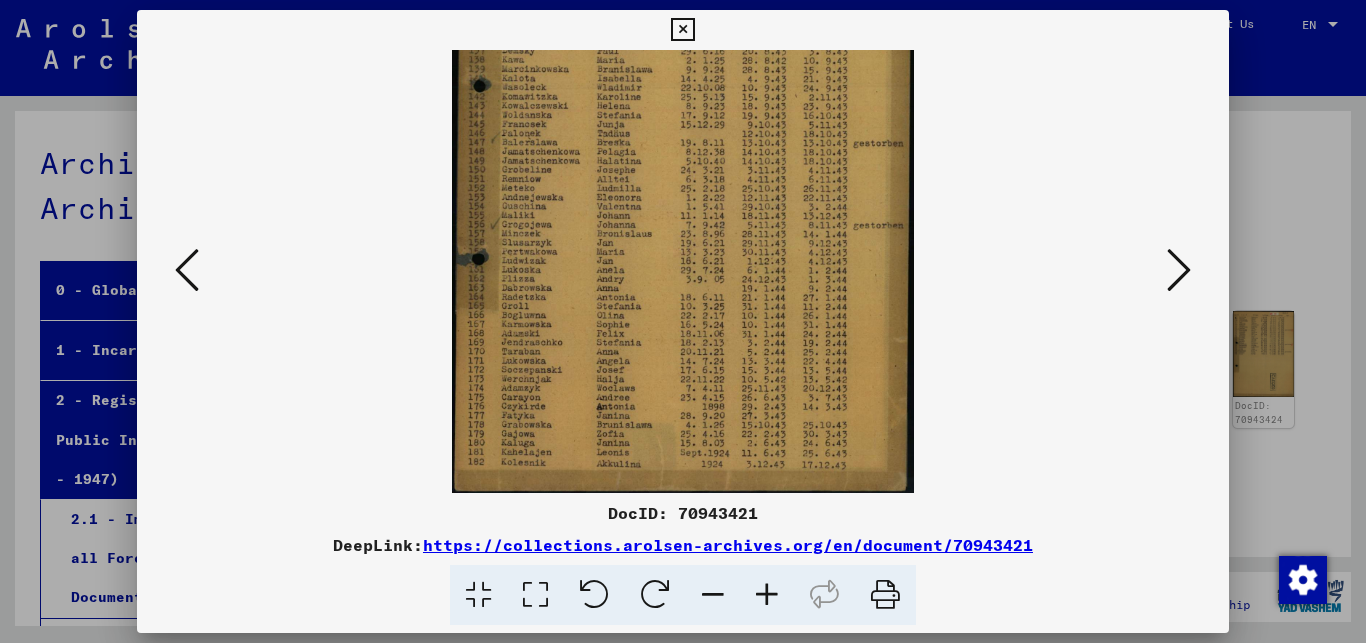 drag, startPoint x: 555, startPoint y: 408, endPoint x: 576, endPoint y: 244, distance: 165.33905 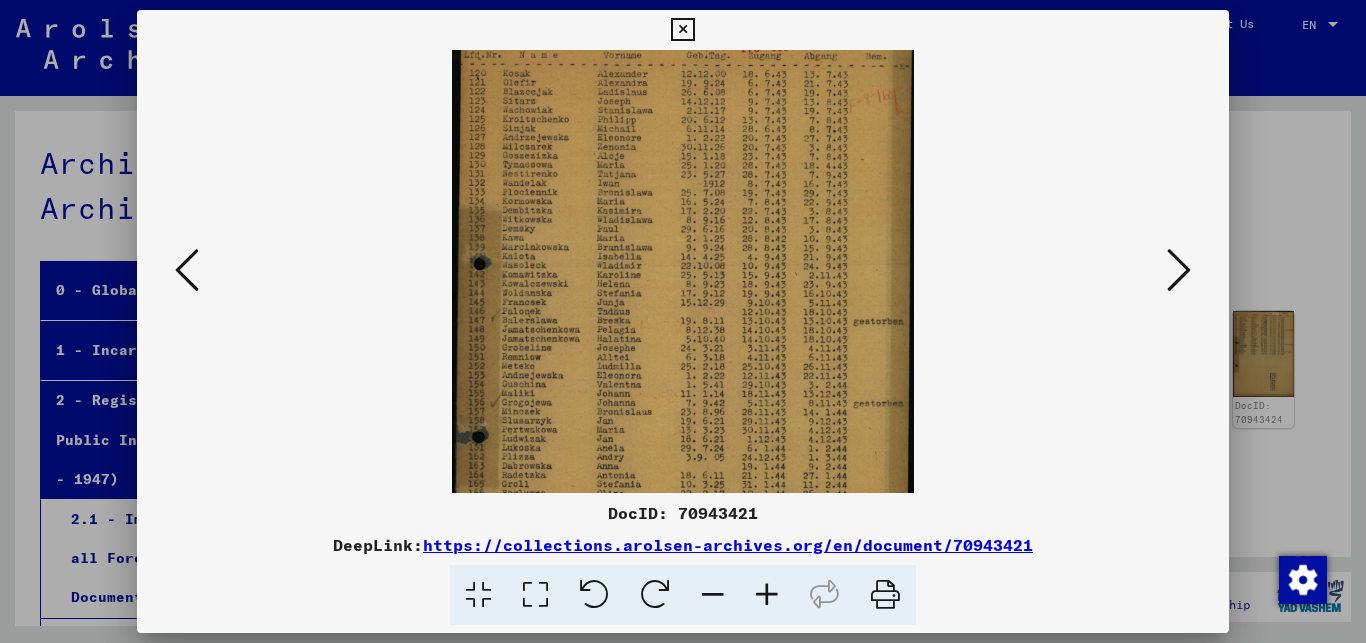 scroll, scrollTop: 13, scrollLeft: 0, axis: vertical 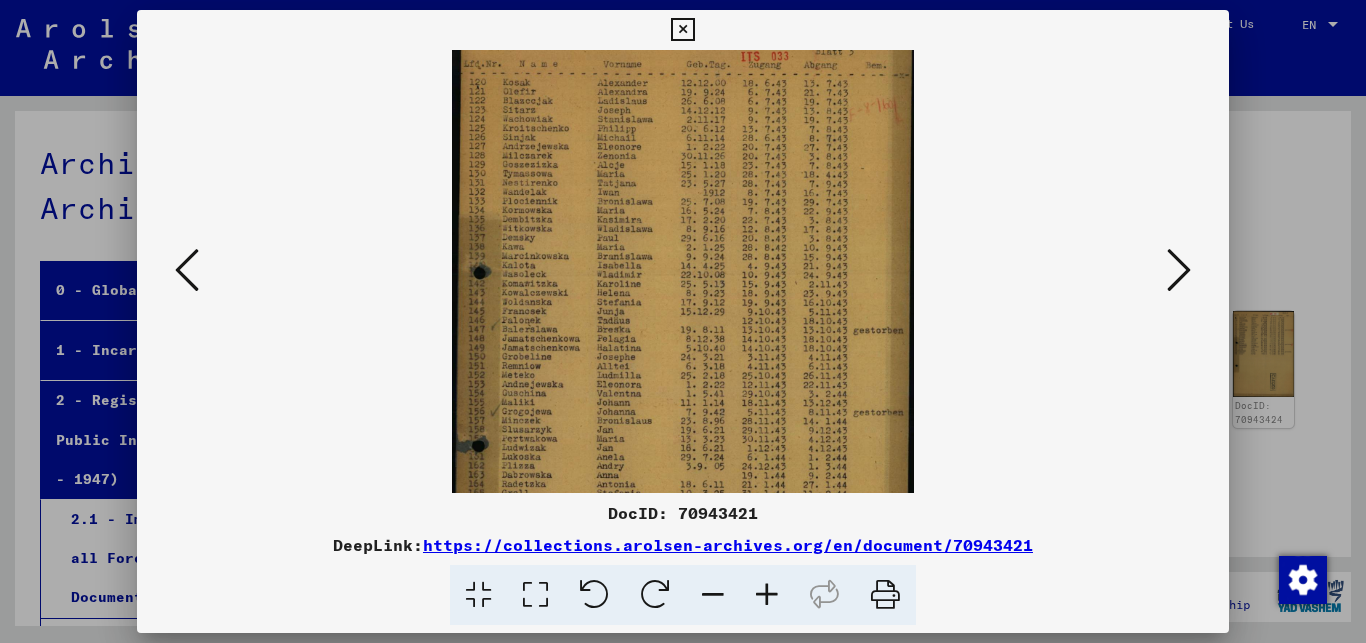 drag, startPoint x: 647, startPoint y: 88, endPoint x: 643, endPoint y: 266, distance: 178.04494 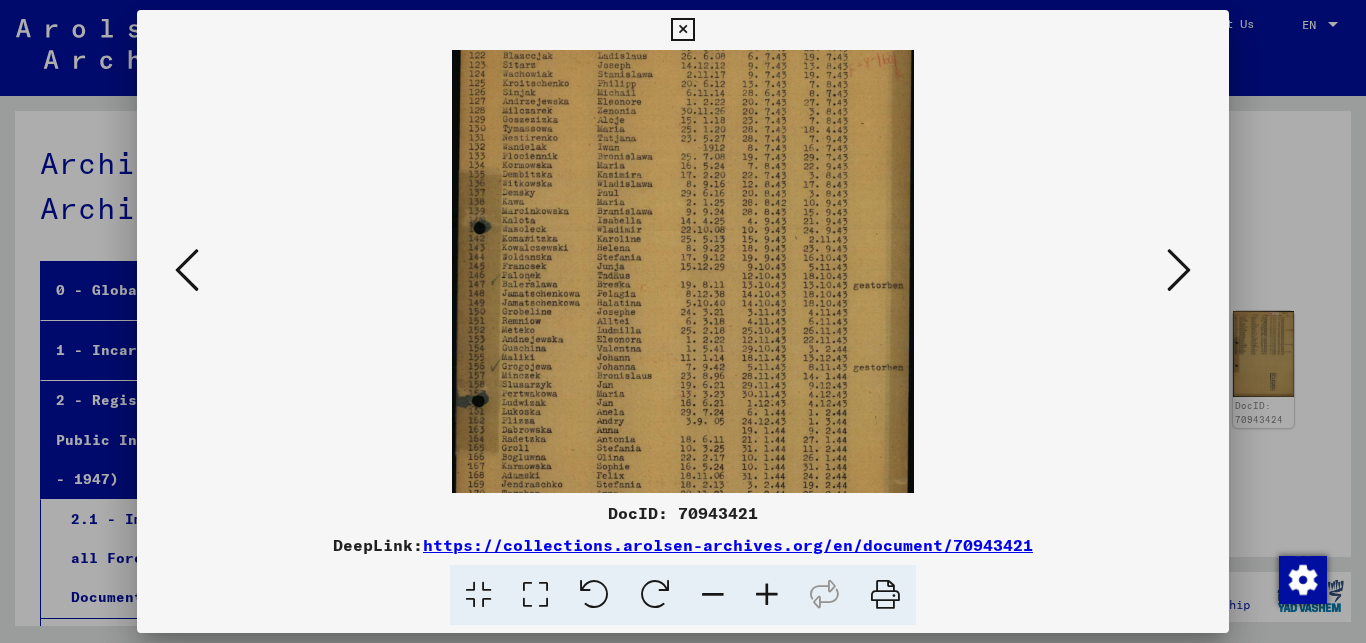 scroll, scrollTop: 70, scrollLeft: 0, axis: vertical 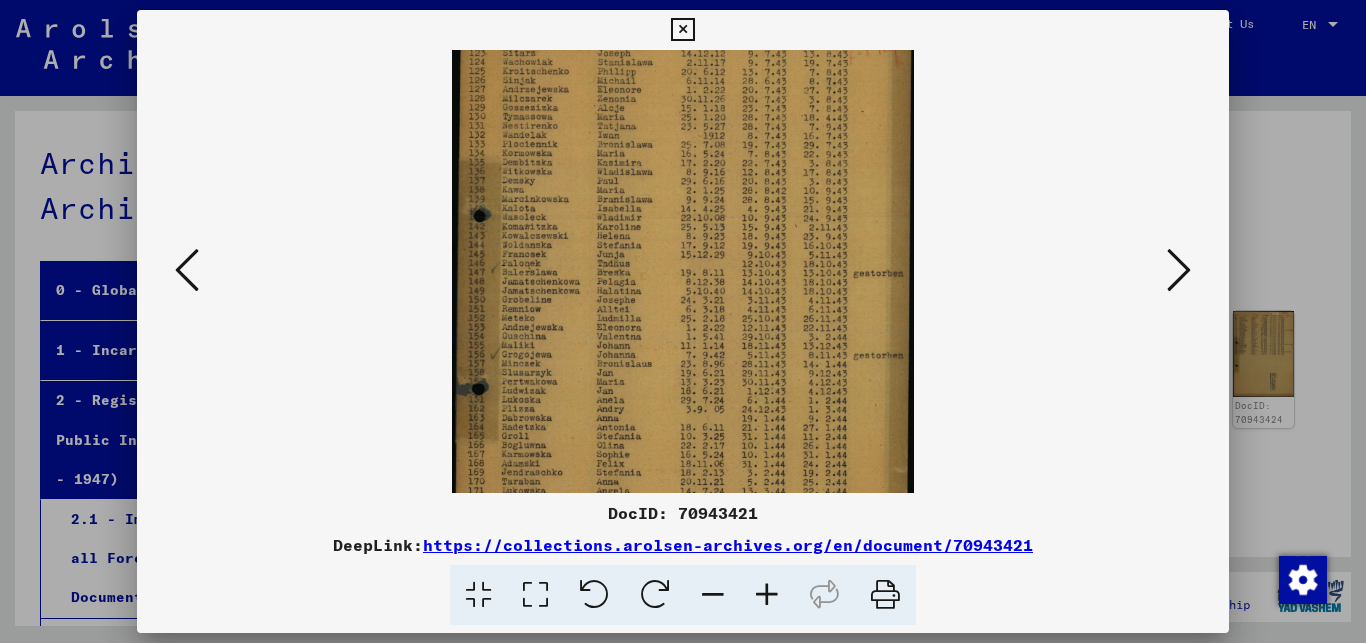 drag, startPoint x: 647, startPoint y: 270, endPoint x: 653, endPoint y: 213, distance: 57.31492 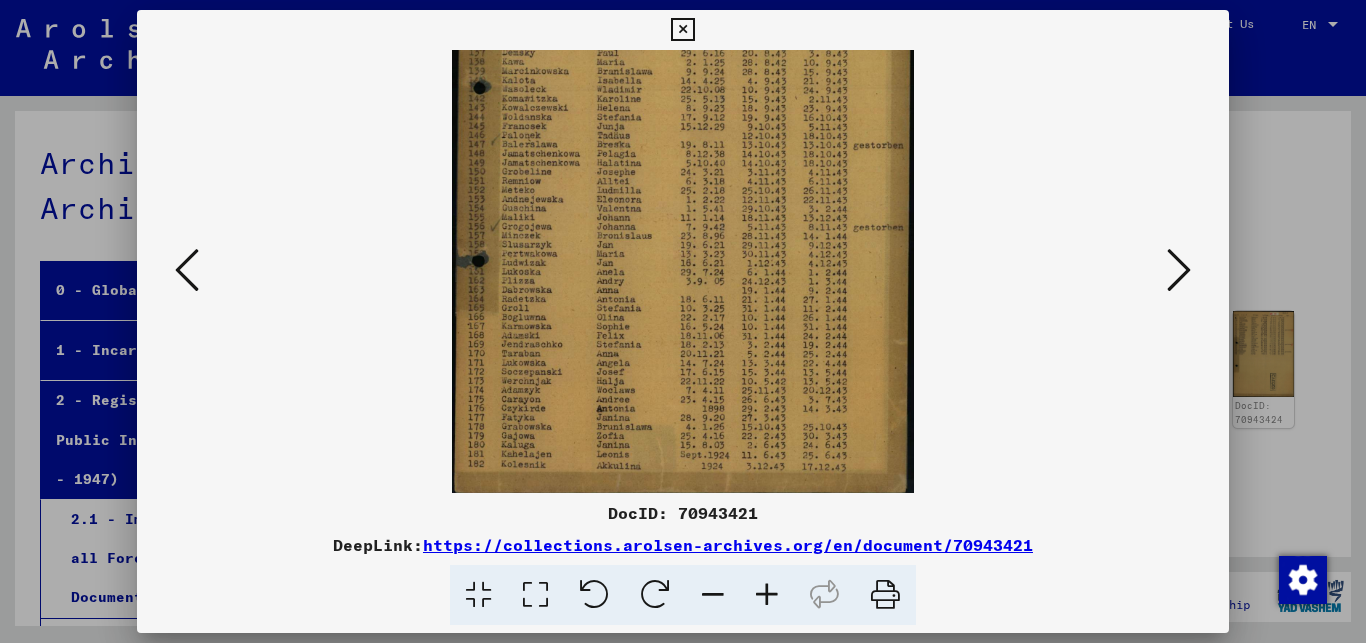 scroll, scrollTop: 200, scrollLeft: 0, axis: vertical 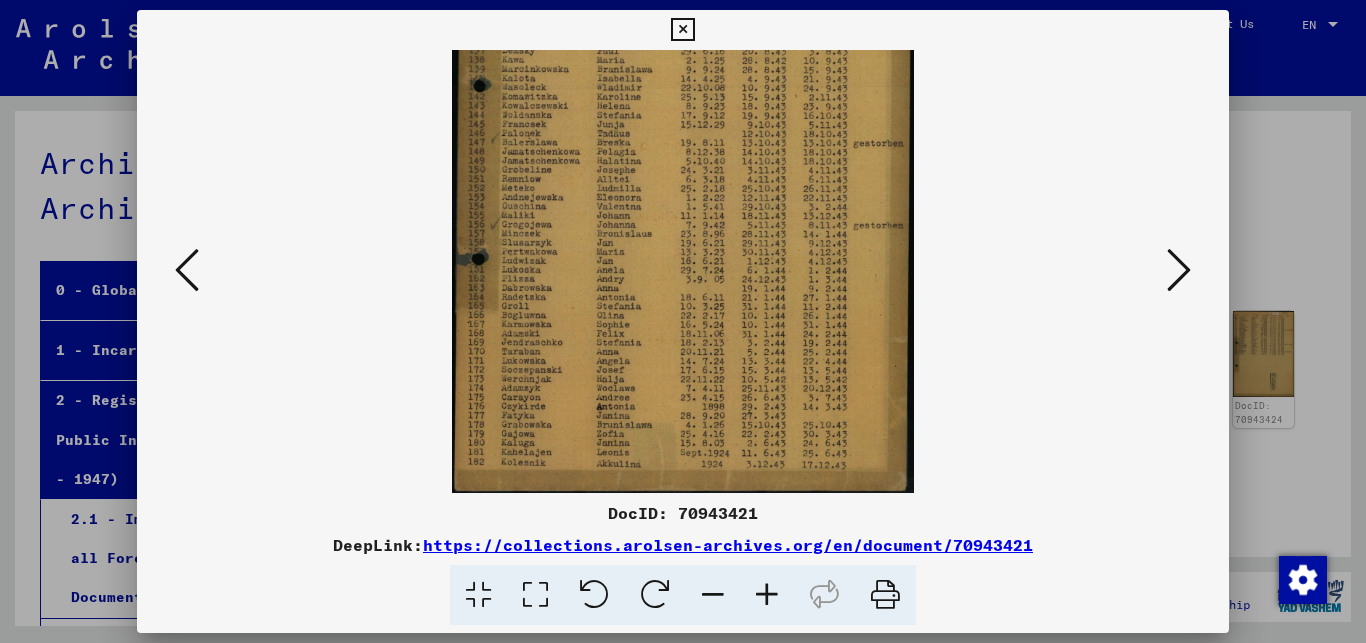 drag, startPoint x: 644, startPoint y: 354, endPoint x: 658, endPoint y: 213, distance: 141.69333 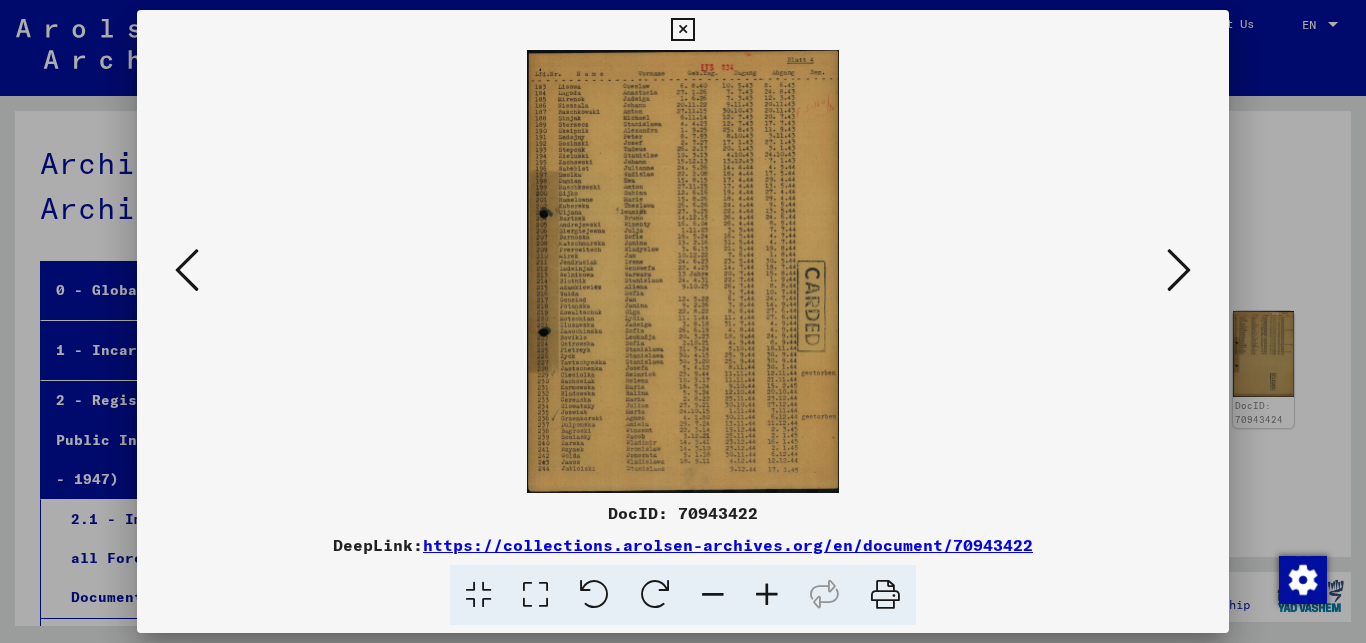 scroll, scrollTop: 0, scrollLeft: 0, axis: both 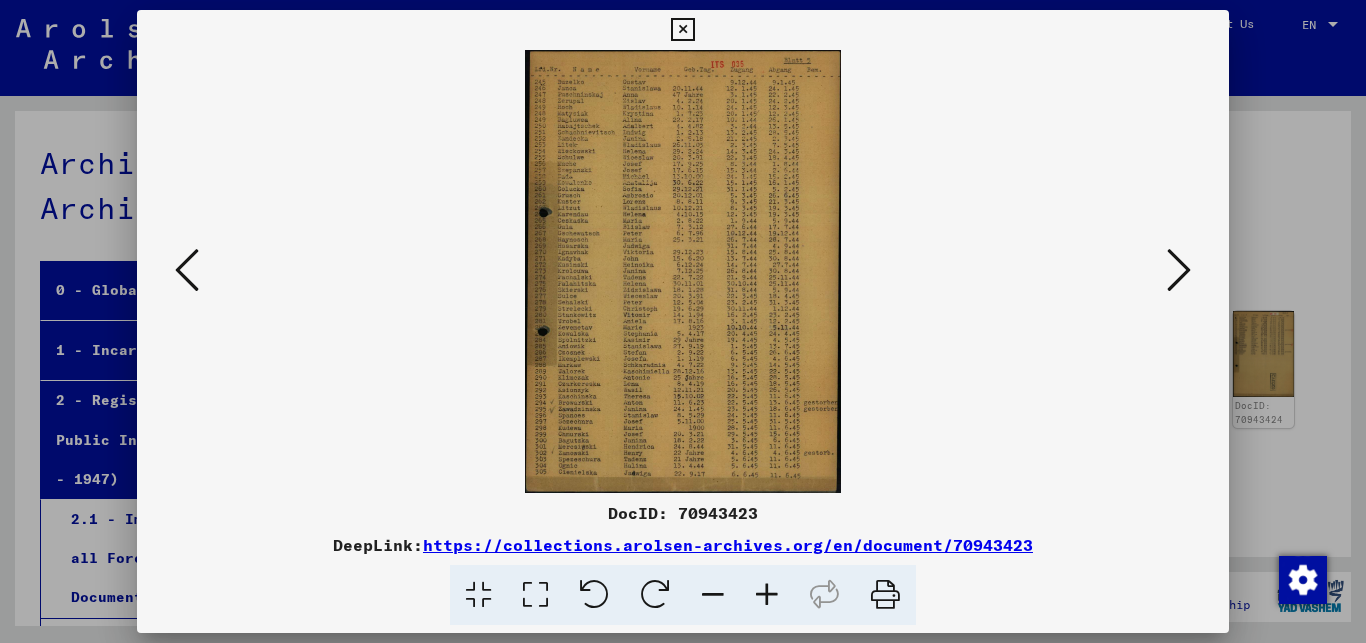 drag, startPoint x: 174, startPoint y: 267, endPoint x: 264, endPoint y: 259, distance: 90.35486 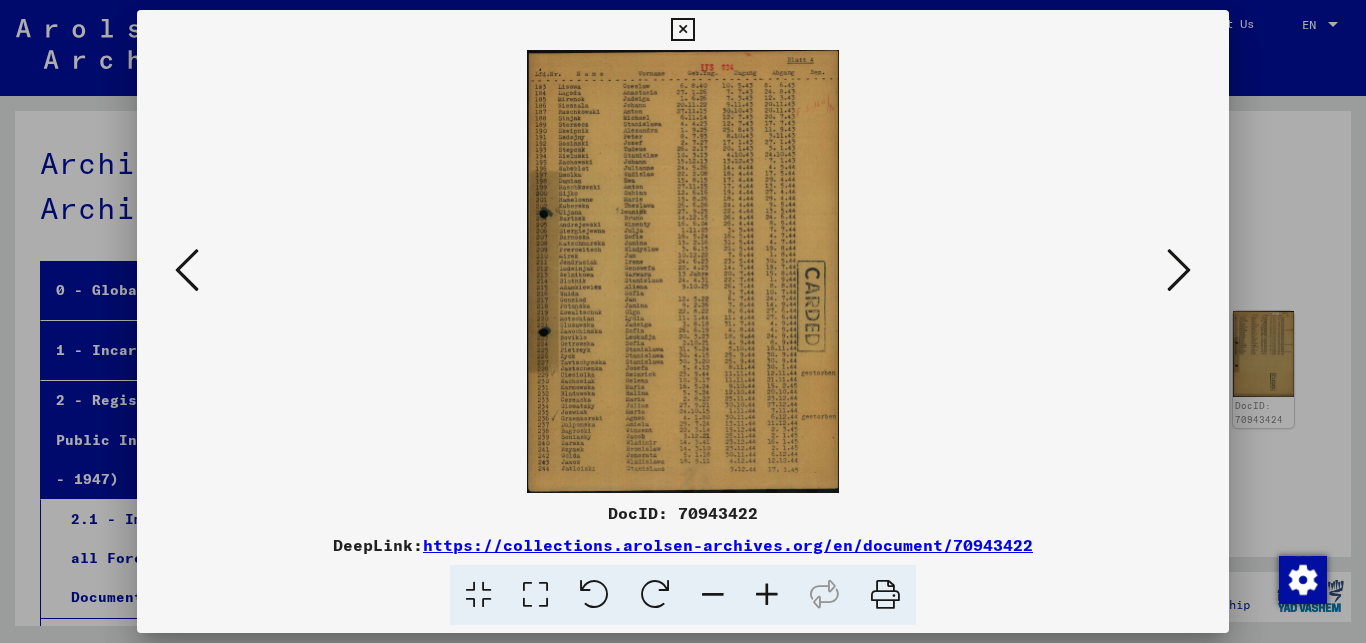 click at bounding box center [767, 595] 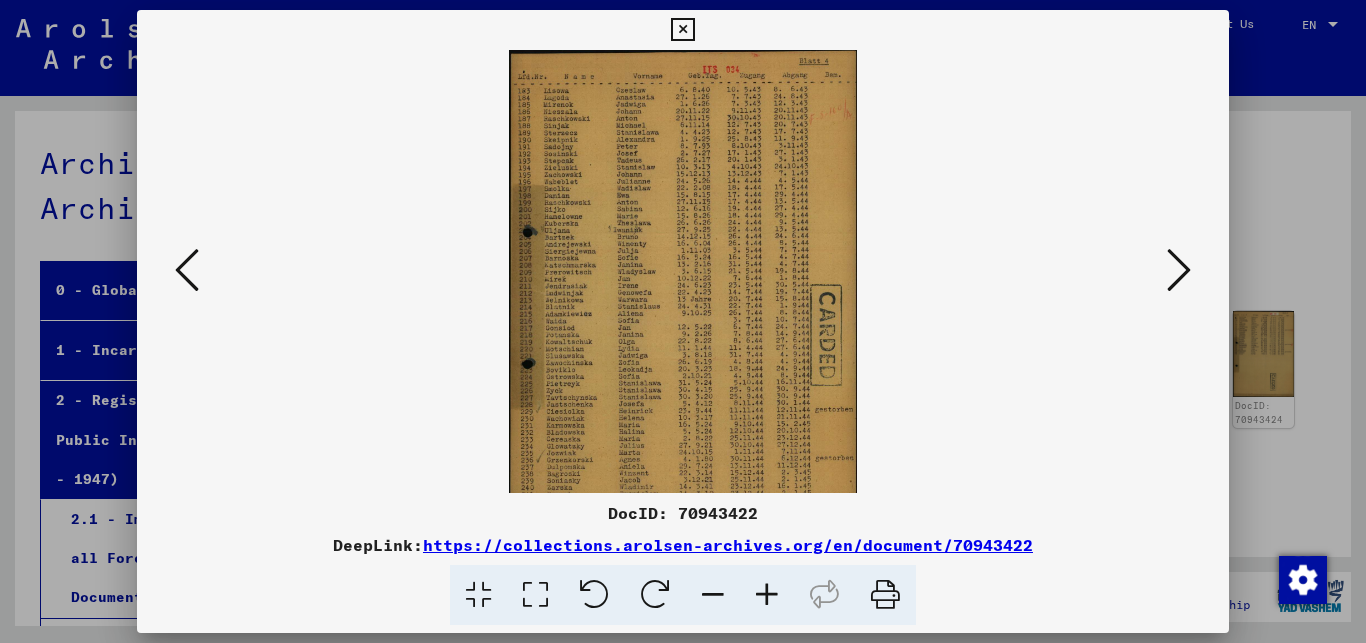 click at bounding box center (767, 595) 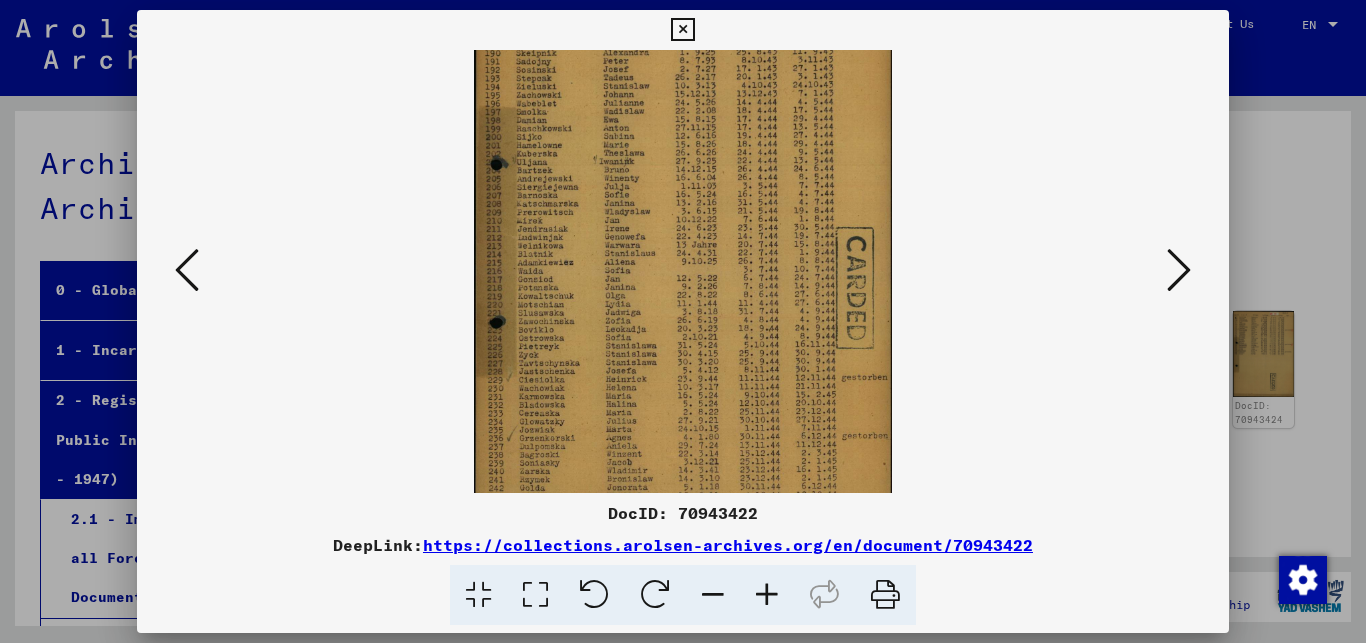 scroll, scrollTop: 150, scrollLeft: 0, axis: vertical 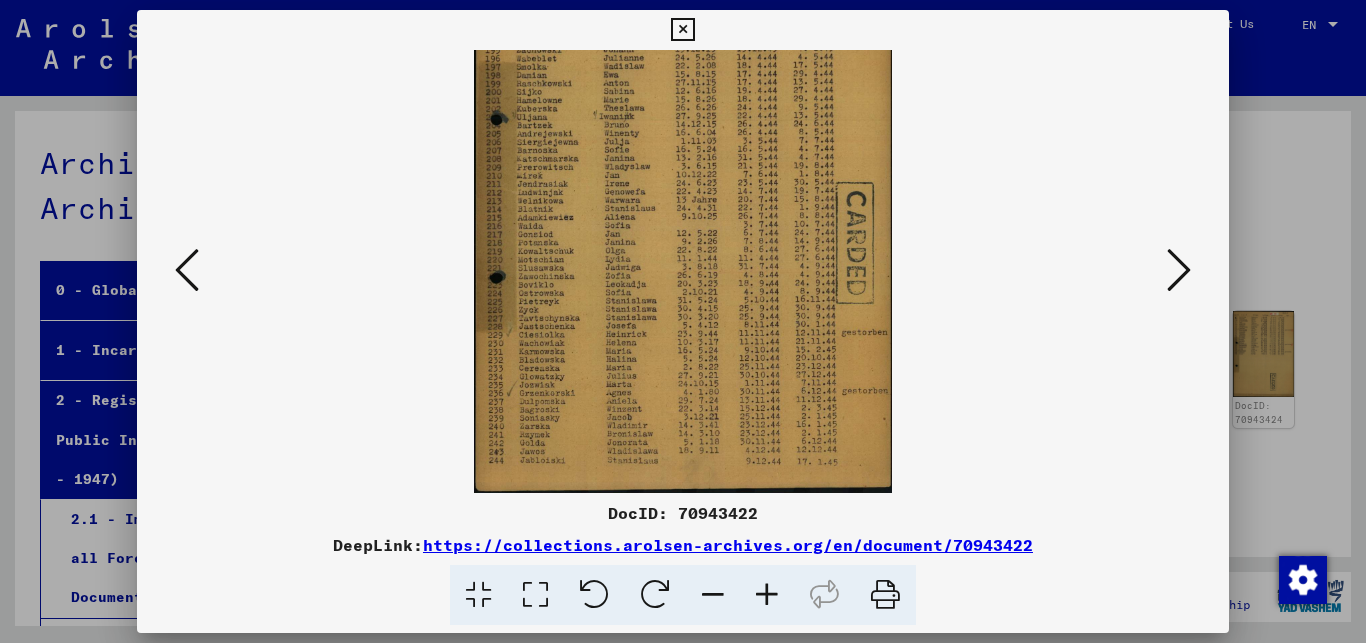 drag, startPoint x: 587, startPoint y: 392, endPoint x: 588, endPoint y: 186, distance: 206.00243 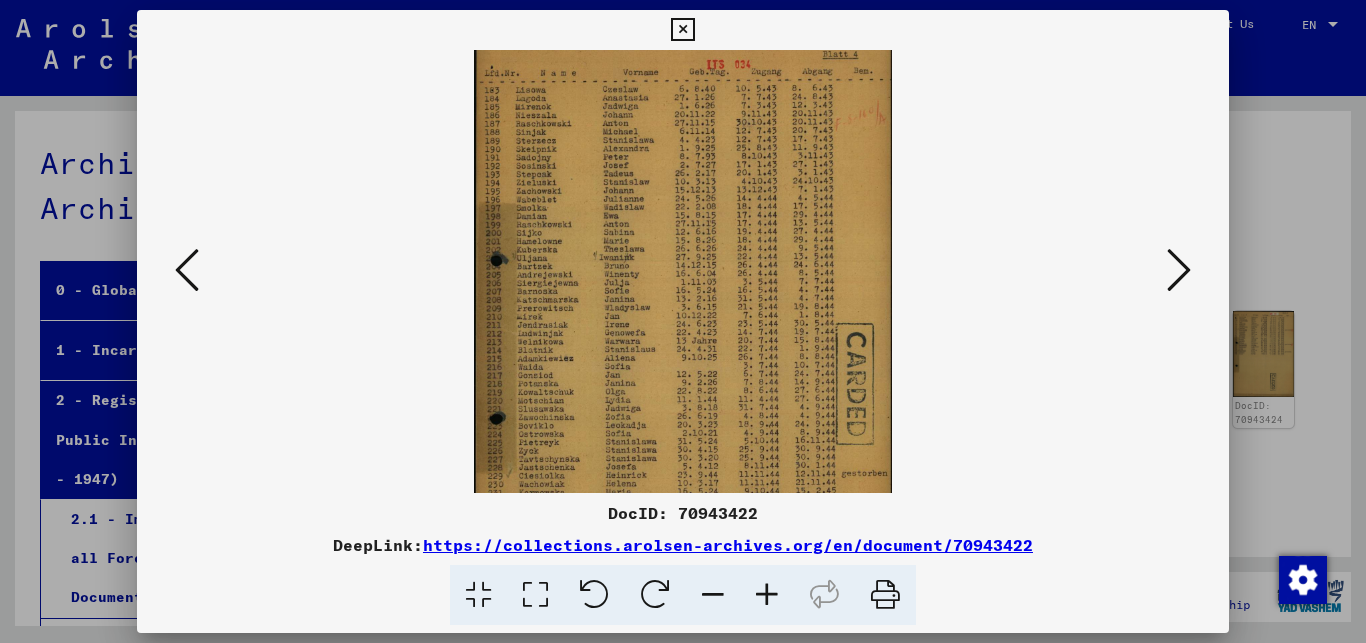 scroll, scrollTop: 0, scrollLeft: 0, axis: both 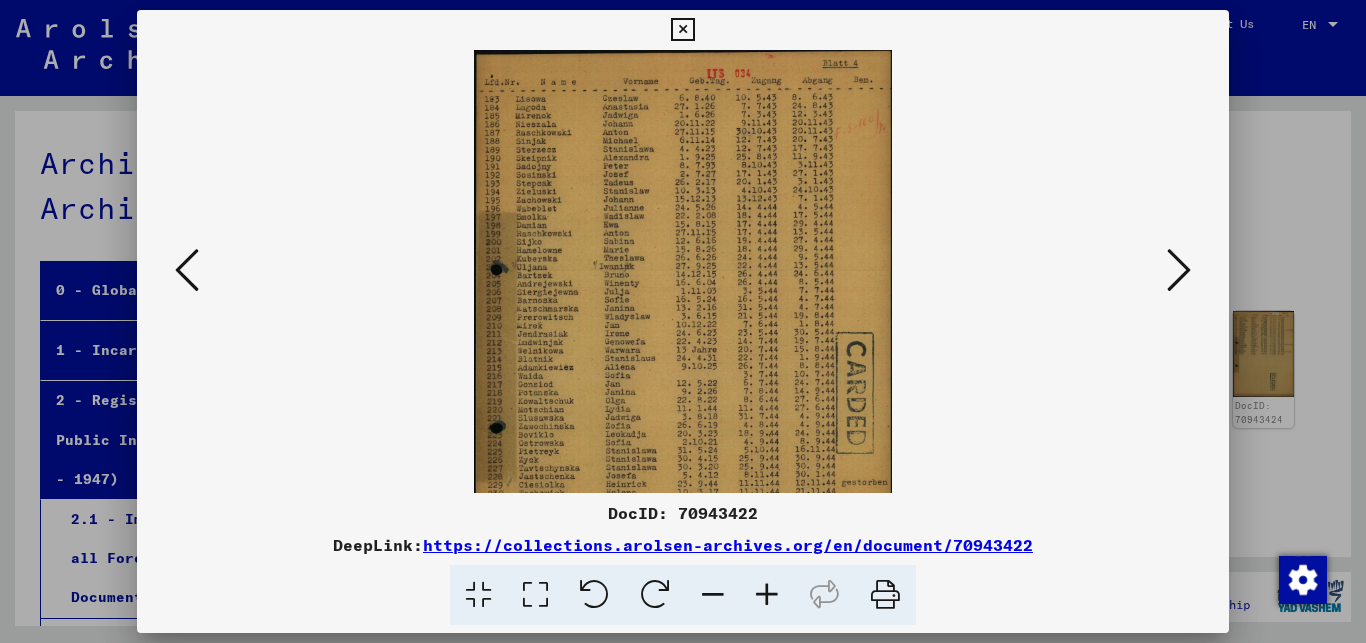 drag, startPoint x: 576, startPoint y: 173, endPoint x: 574, endPoint y: 417, distance: 244.0082 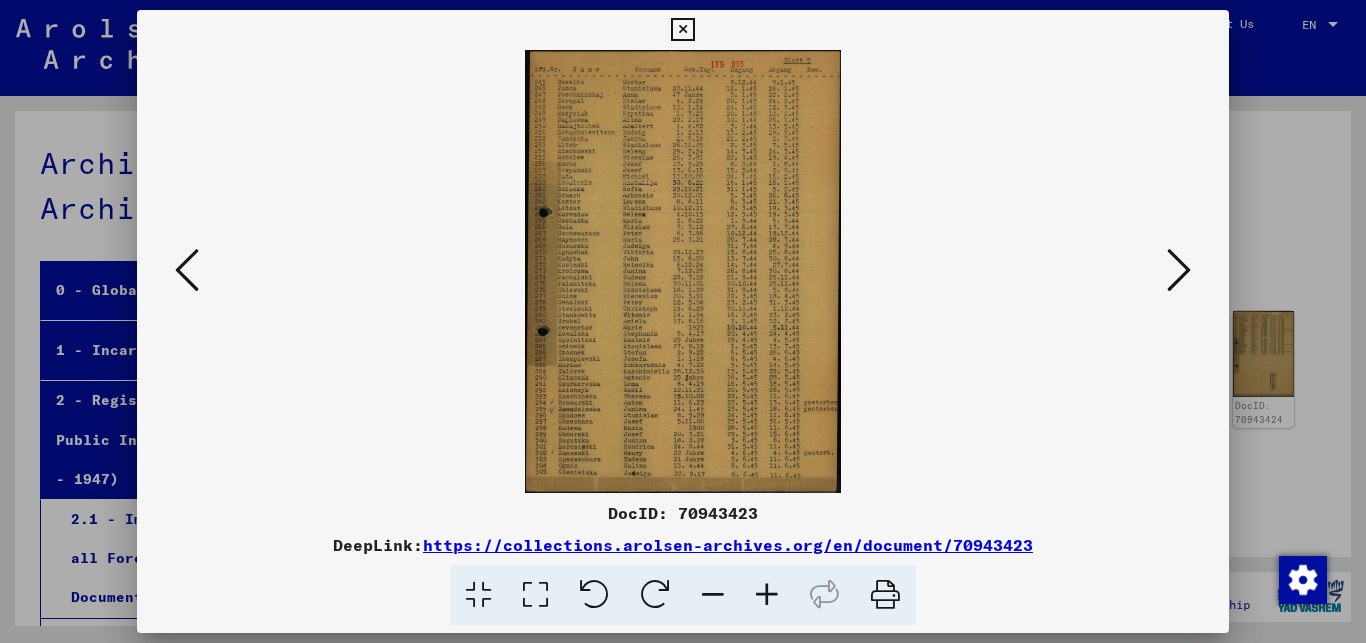 click at bounding box center [767, 595] 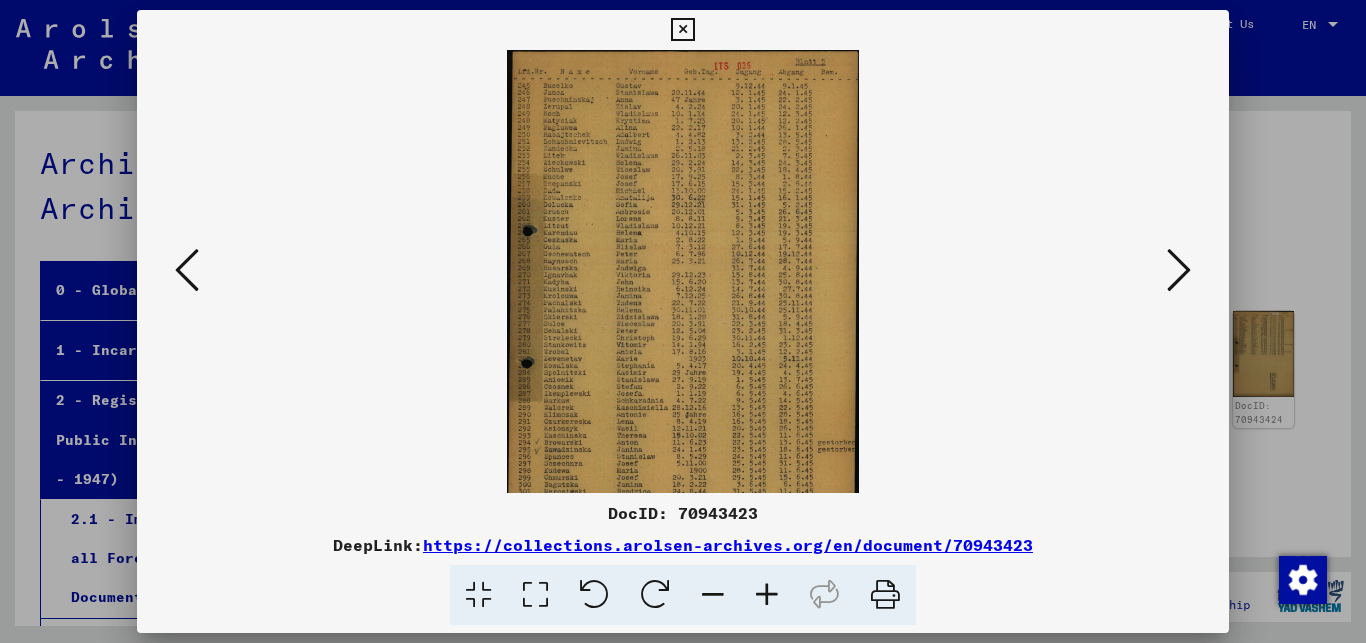click at bounding box center [767, 595] 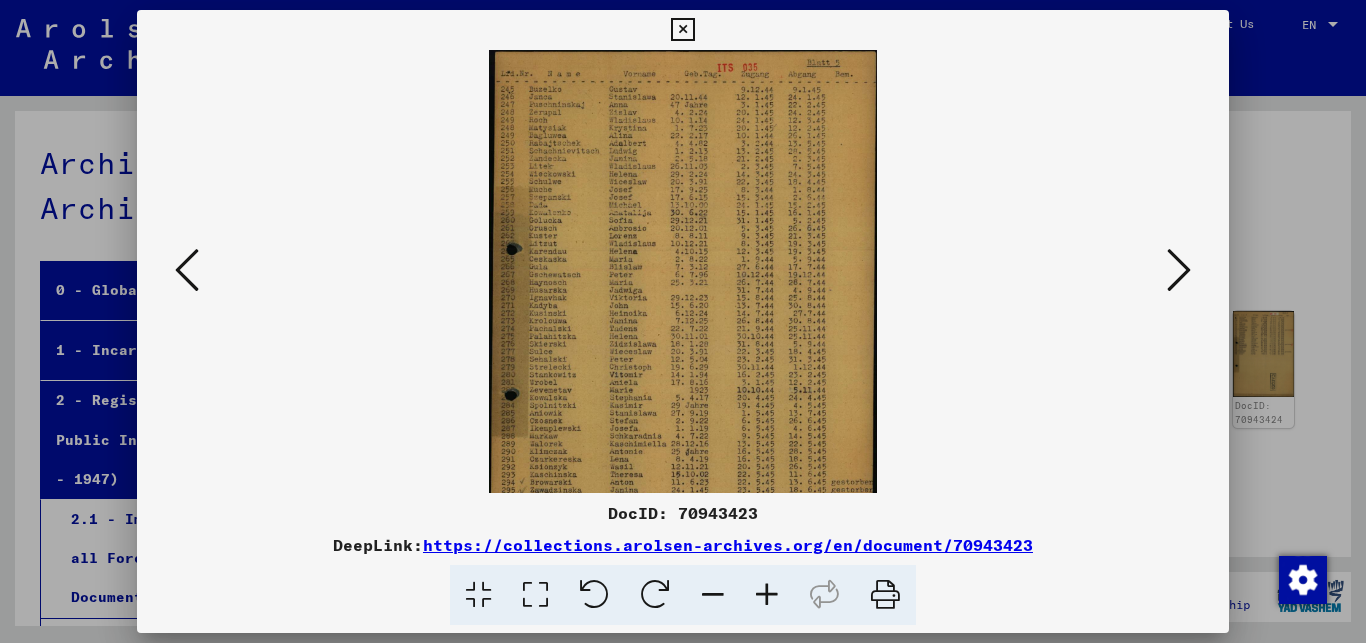 click at bounding box center (767, 595) 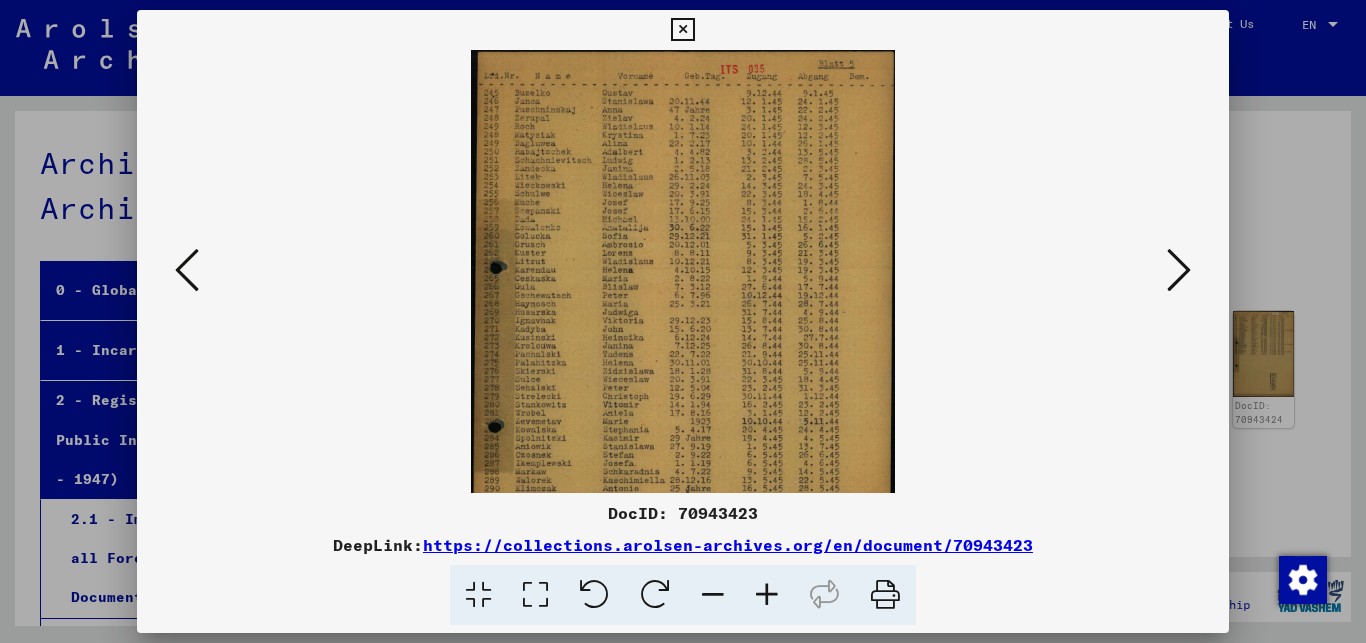 click at bounding box center [767, 595] 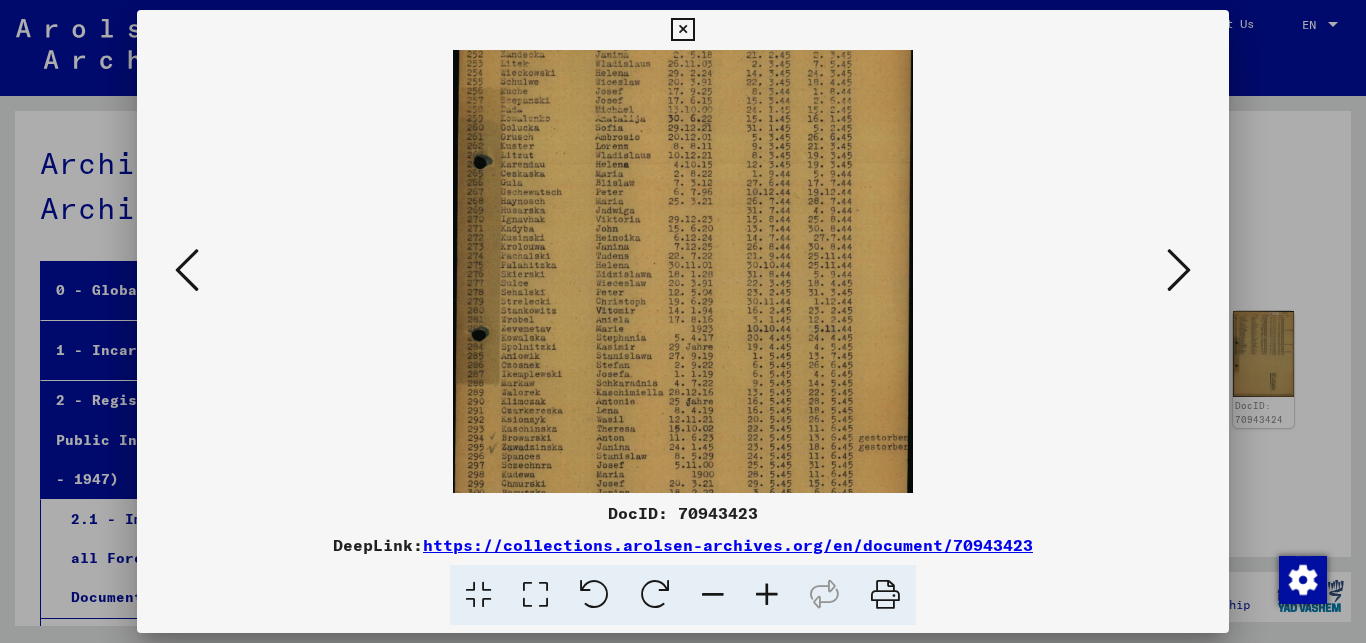 scroll, scrollTop: 167, scrollLeft: 0, axis: vertical 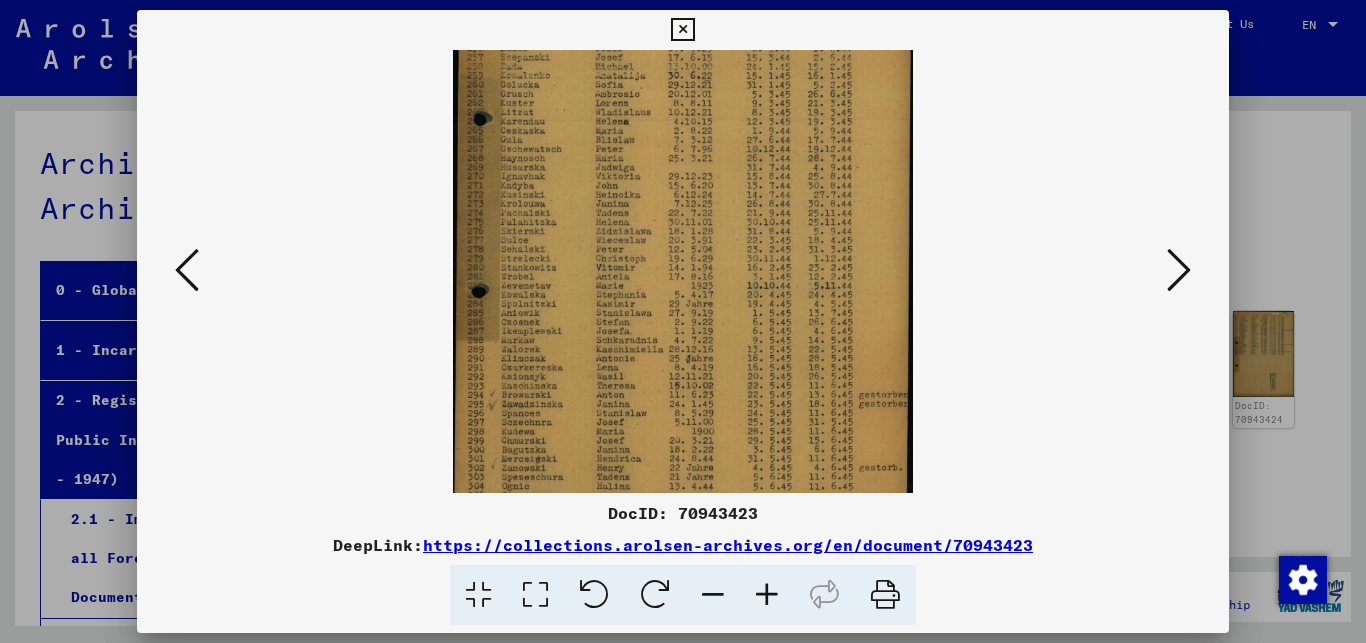 drag, startPoint x: 579, startPoint y: 303, endPoint x: 620, endPoint y: 136, distance: 171.9593 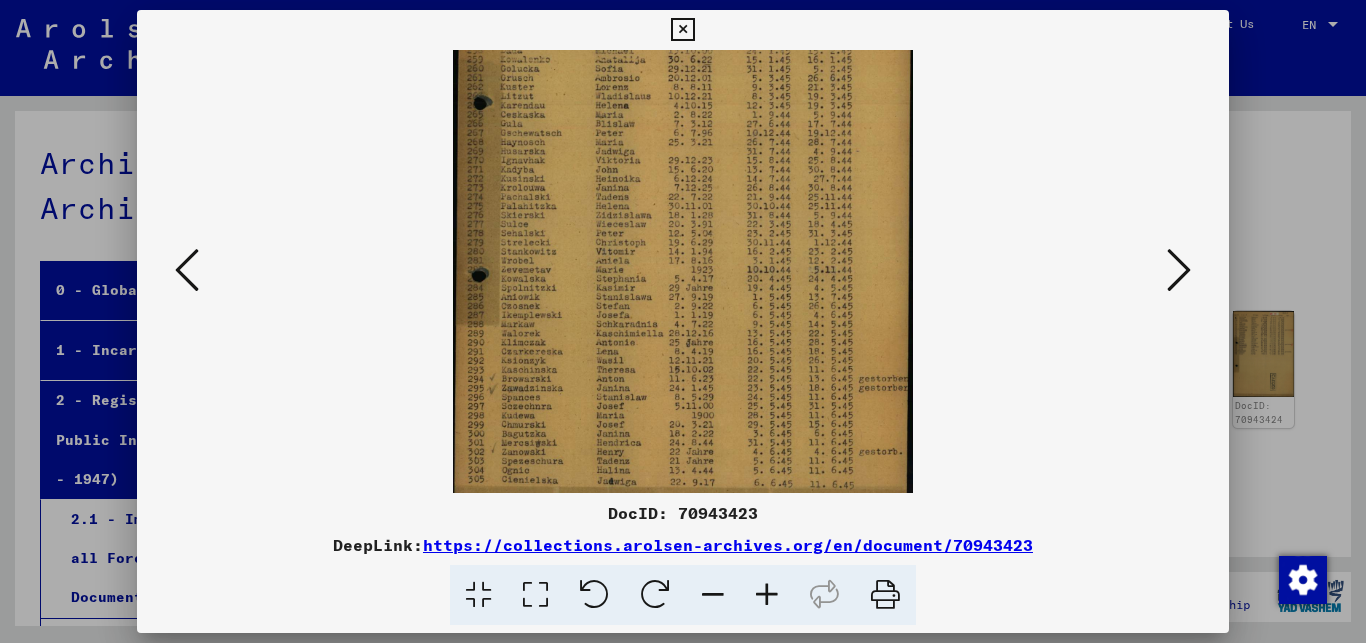 scroll, scrollTop: 200, scrollLeft: 0, axis: vertical 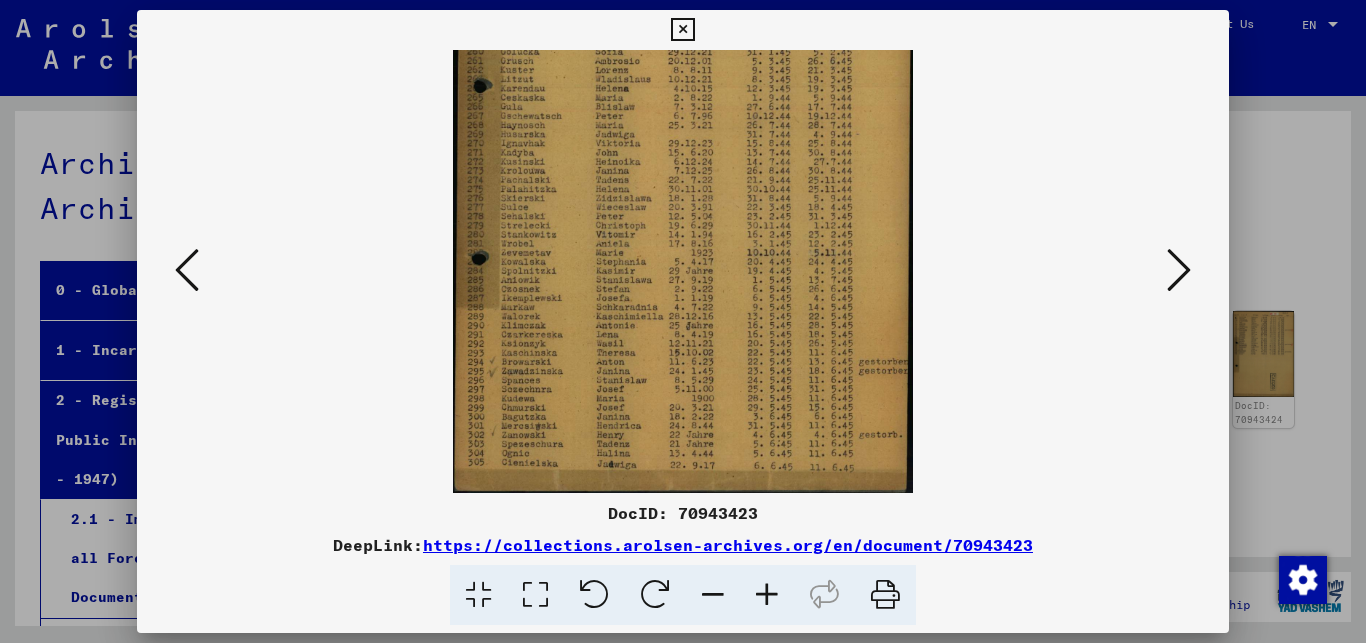 drag, startPoint x: 592, startPoint y: 335, endPoint x: 624, endPoint y: 213, distance: 126.12692 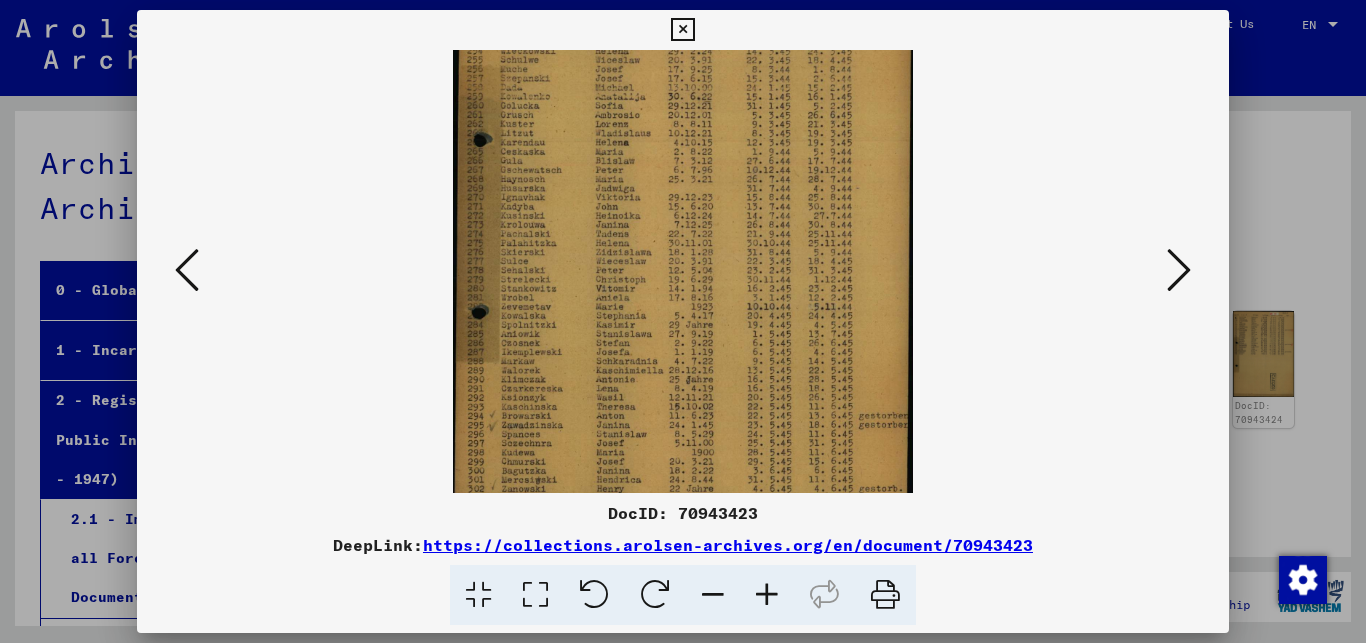 scroll, scrollTop: 107, scrollLeft: 0, axis: vertical 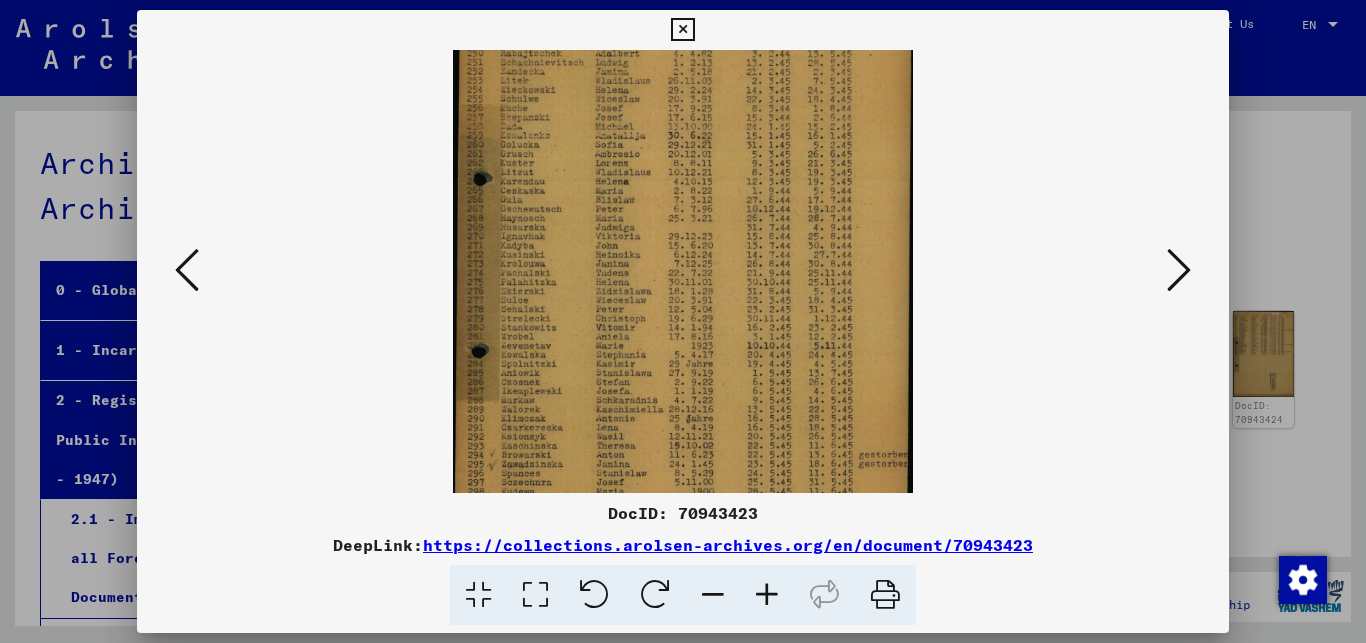 drag, startPoint x: 588, startPoint y: 275, endPoint x: 566, endPoint y: 368, distance: 95.566734 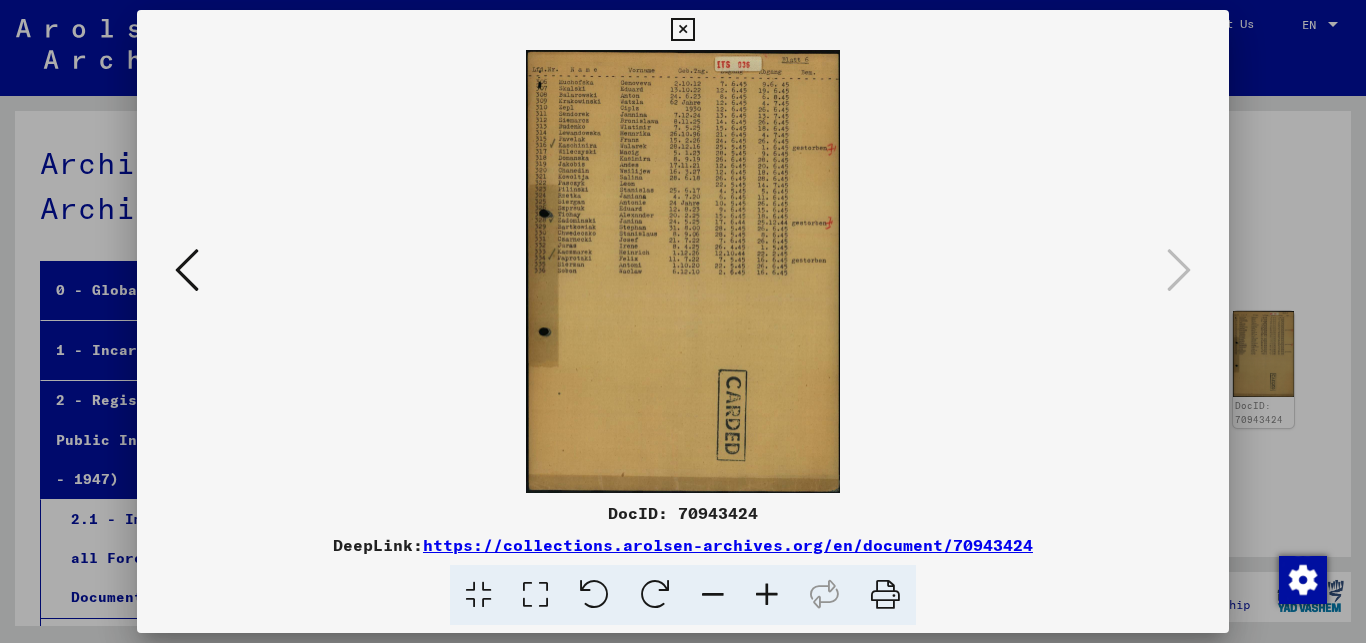 click at bounding box center [767, 595] 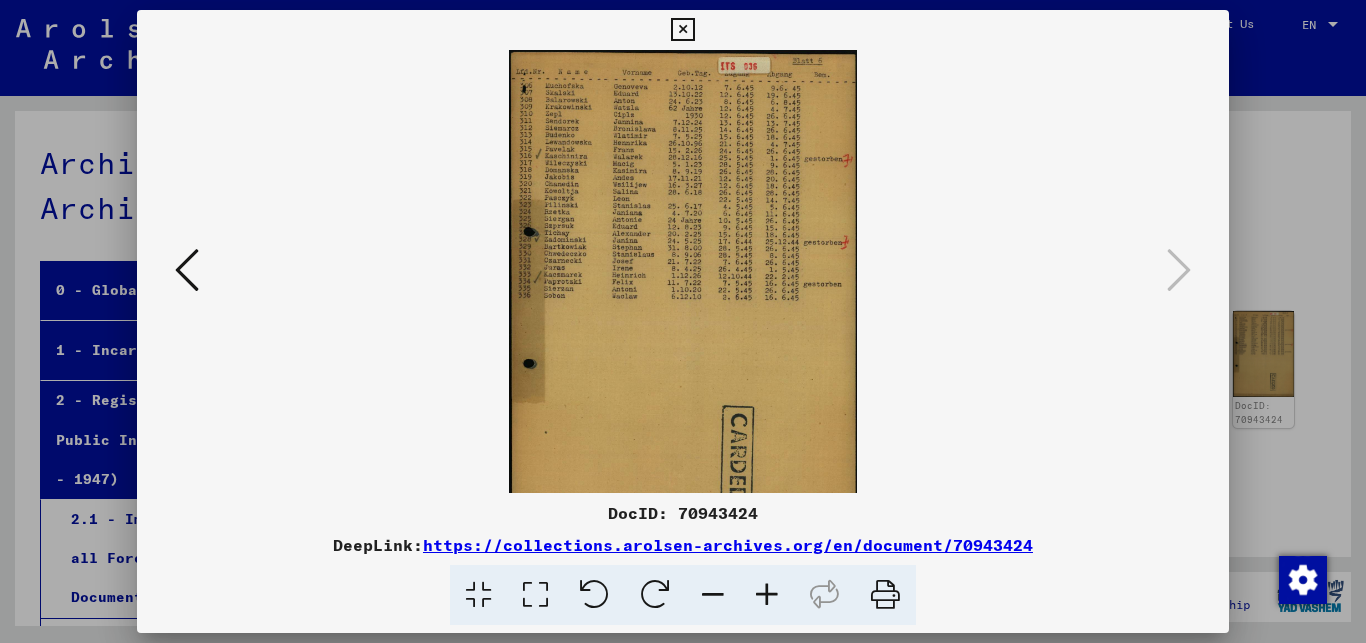 click at bounding box center [767, 595] 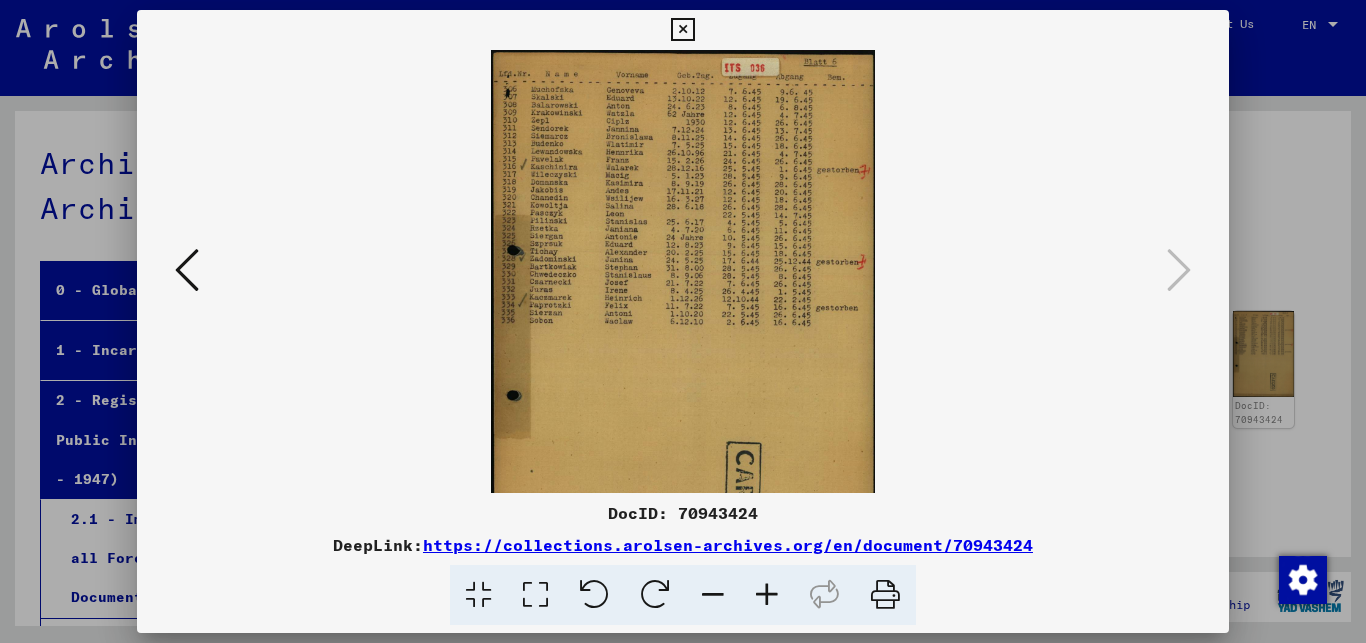 click at bounding box center (767, 595) 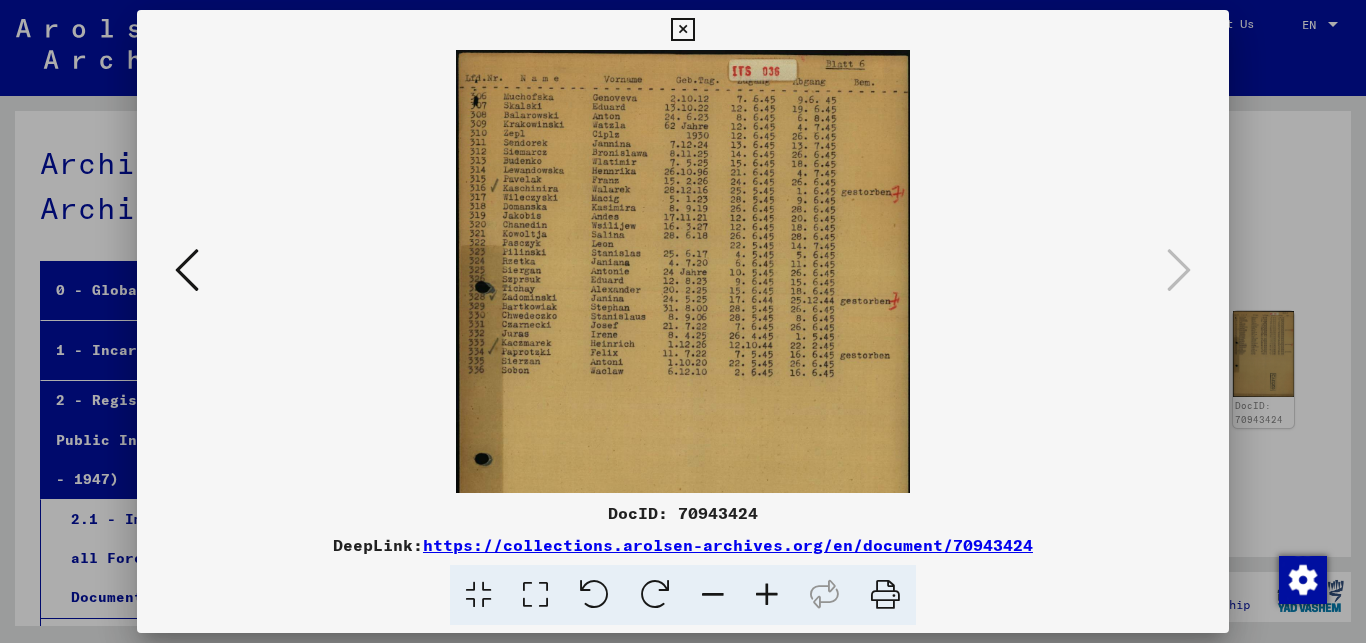 drag, startPoint x: 567, startPoint y: 196, endPoint x: 569, endPoint y: 249, distance: 53.037724 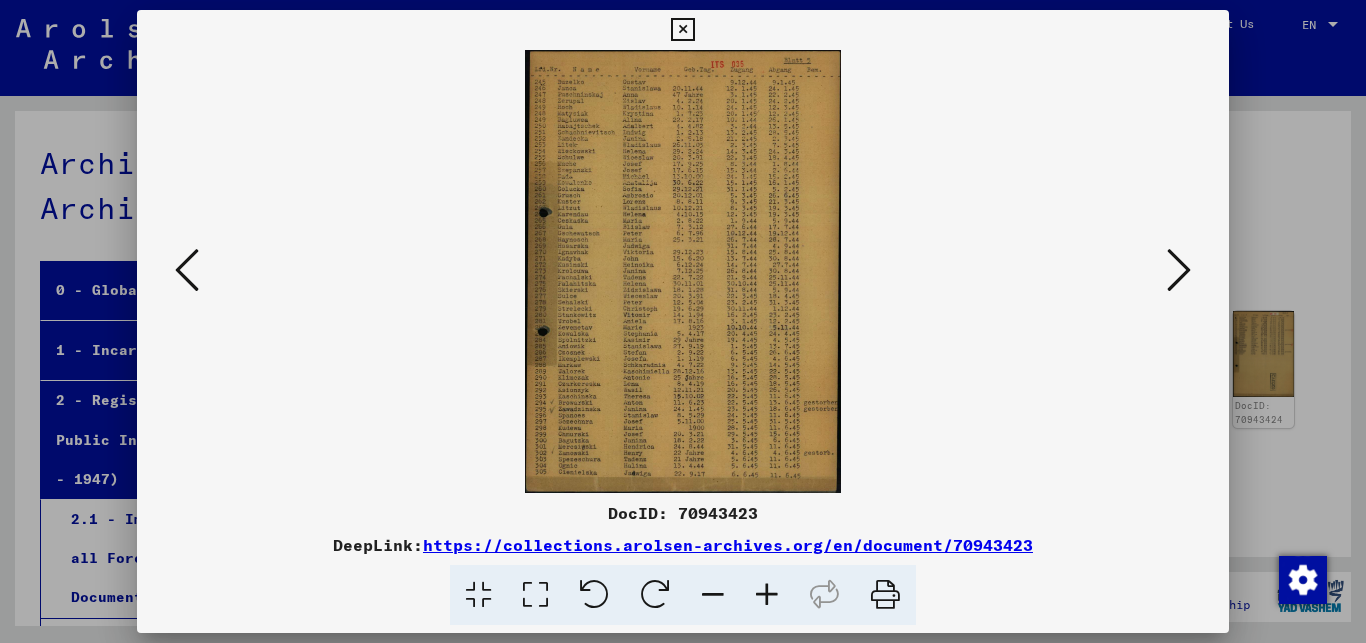 click at bounding box center [187, 270] 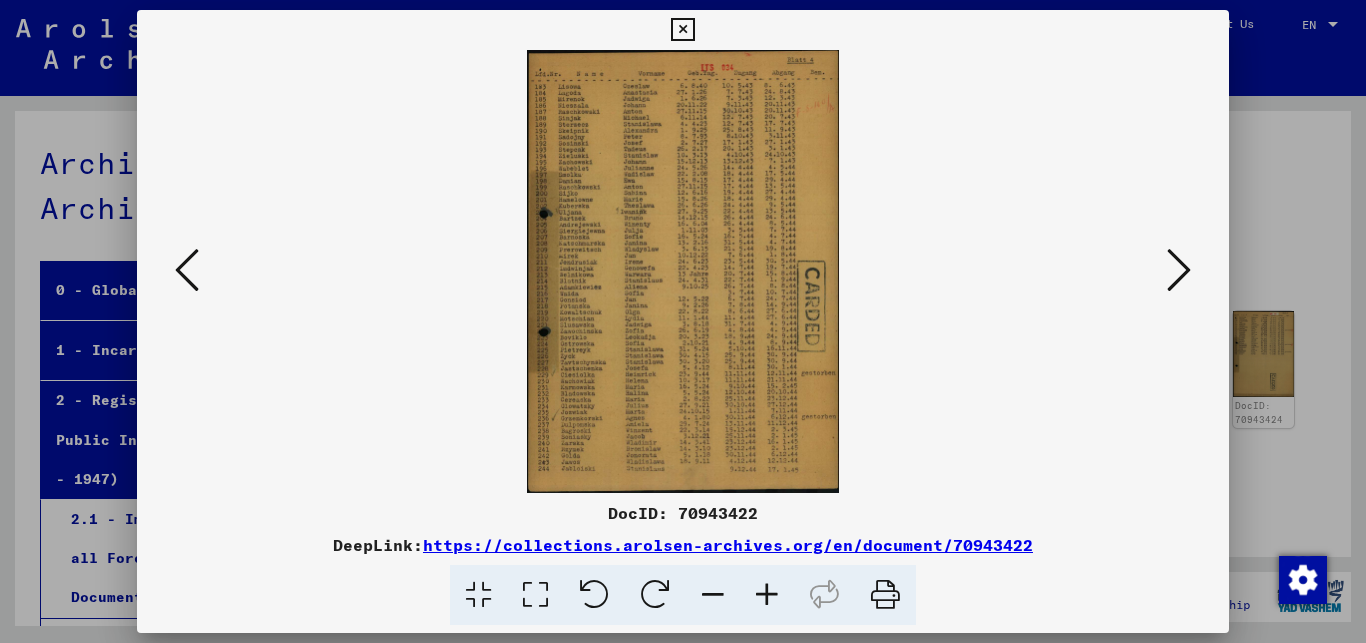 click at bounding box center [187, 270] 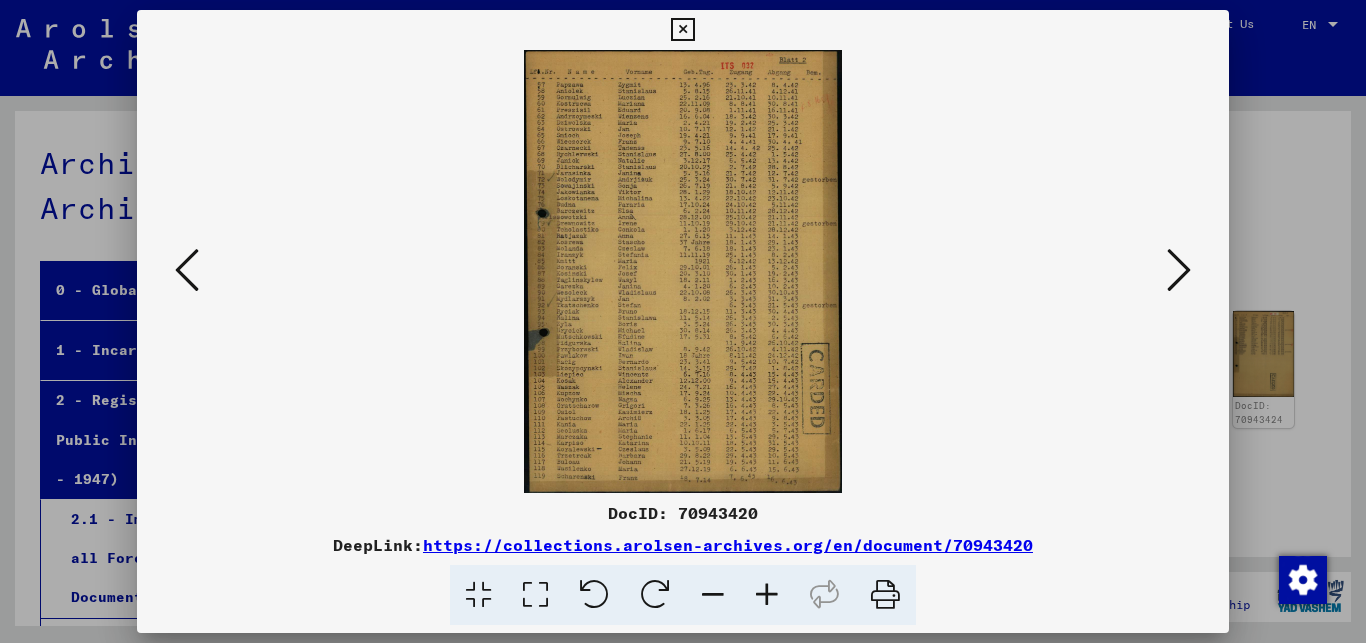 click at bounding box center [187, 270] 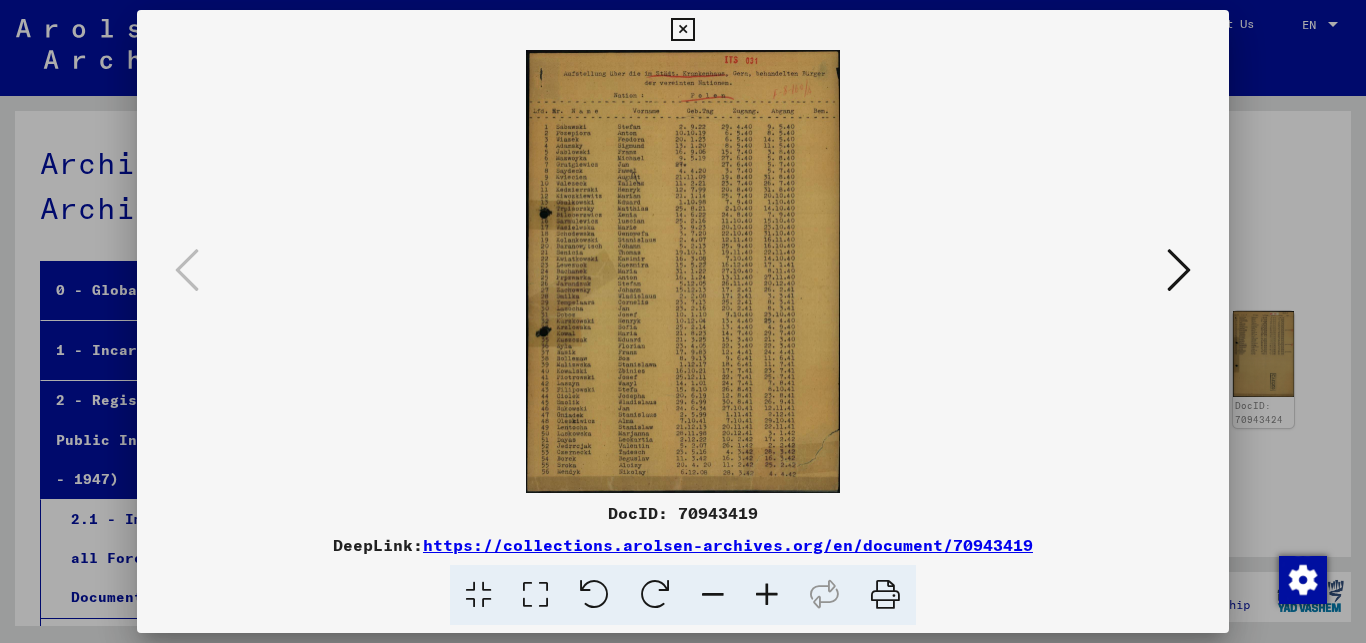 click at bounding box center [767, 595] 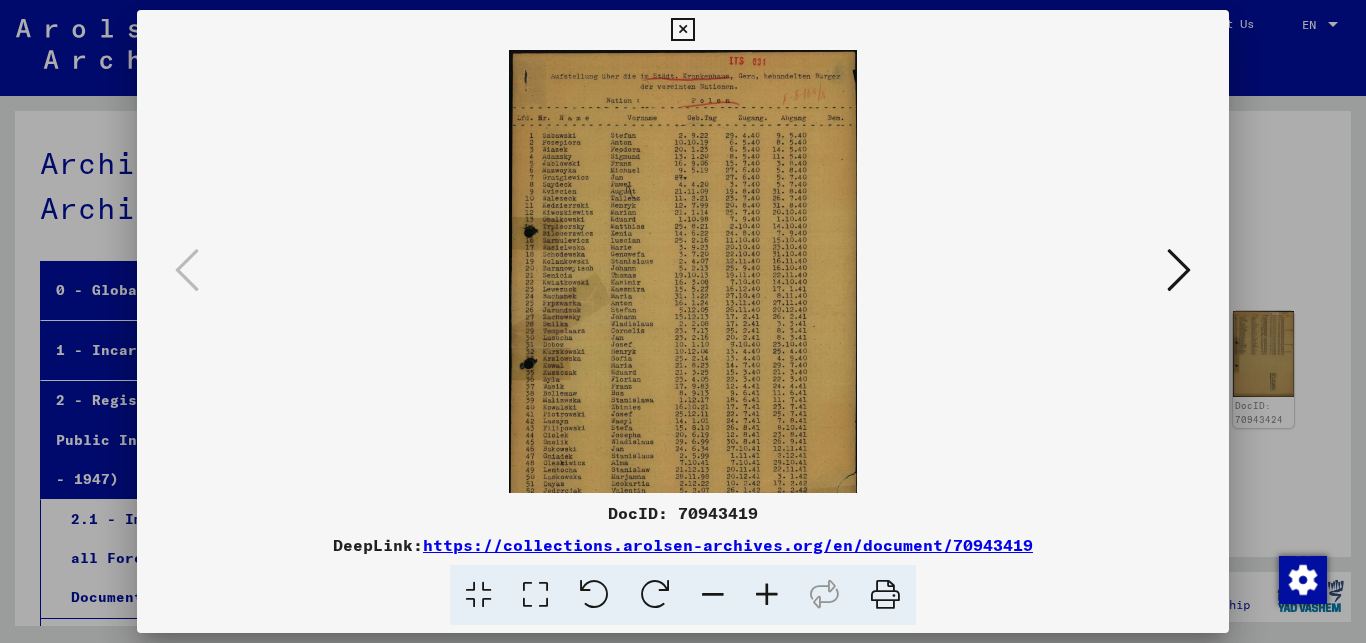 click at bounding box center [767, 595] 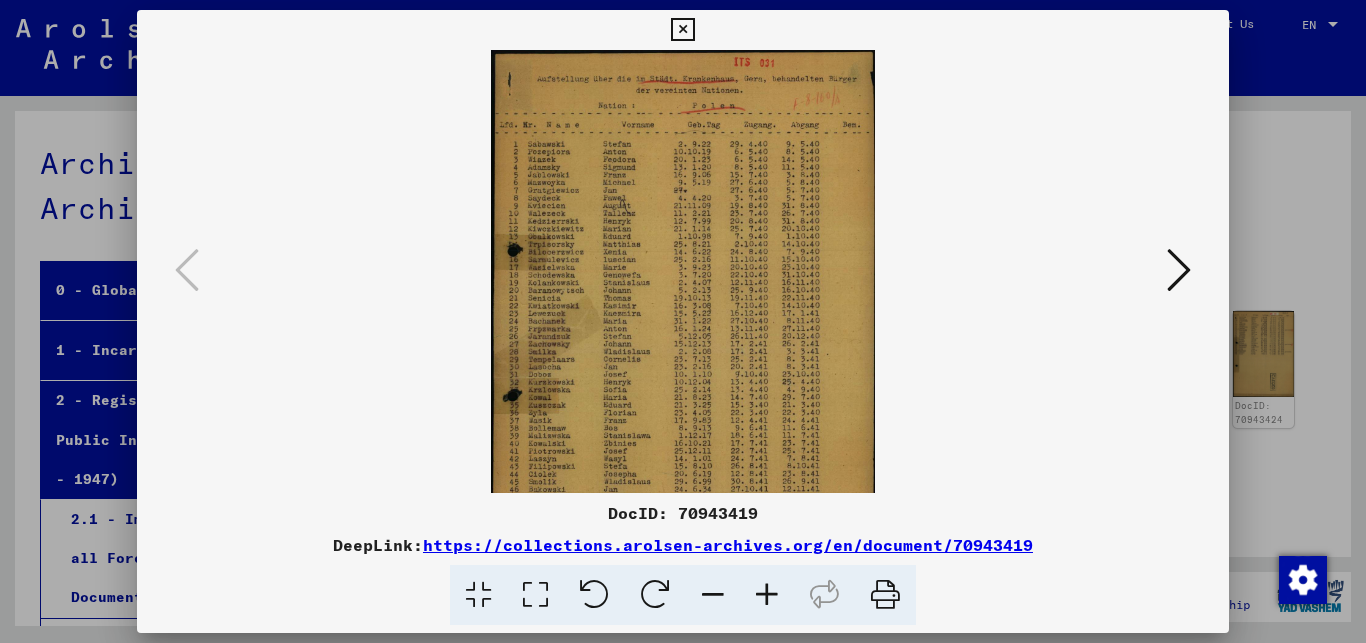 click at bounding box center [767, 595] 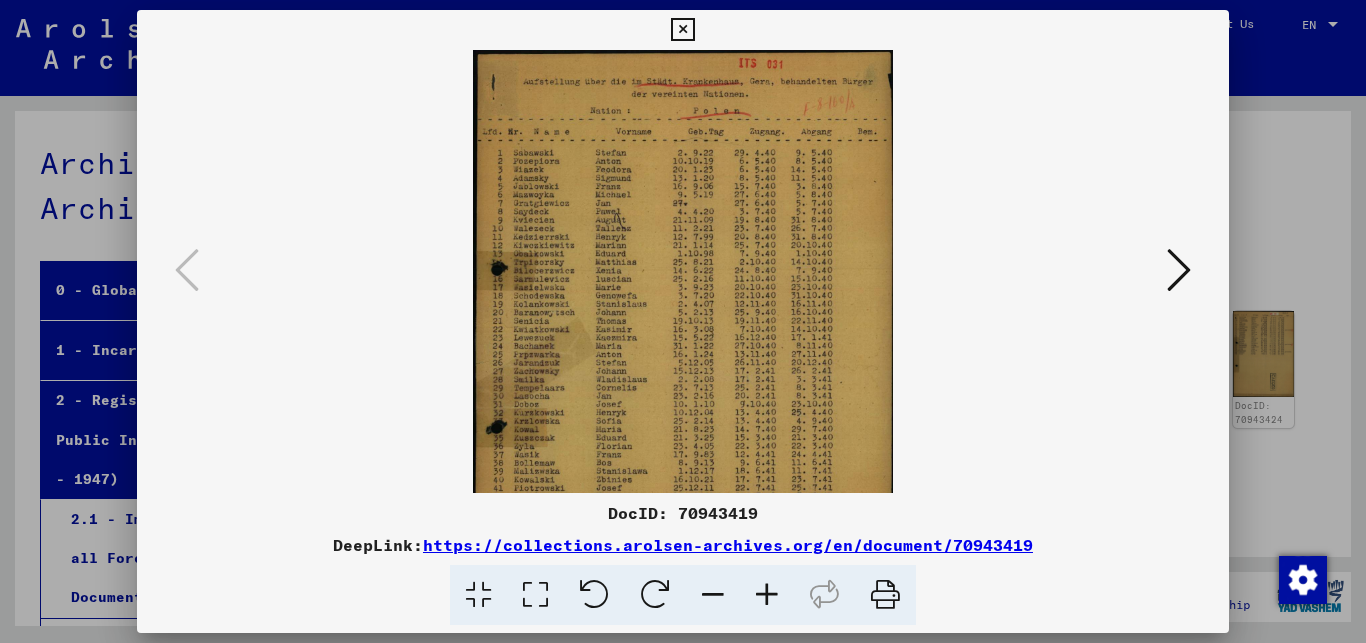 click at bounding box center (767, 595) 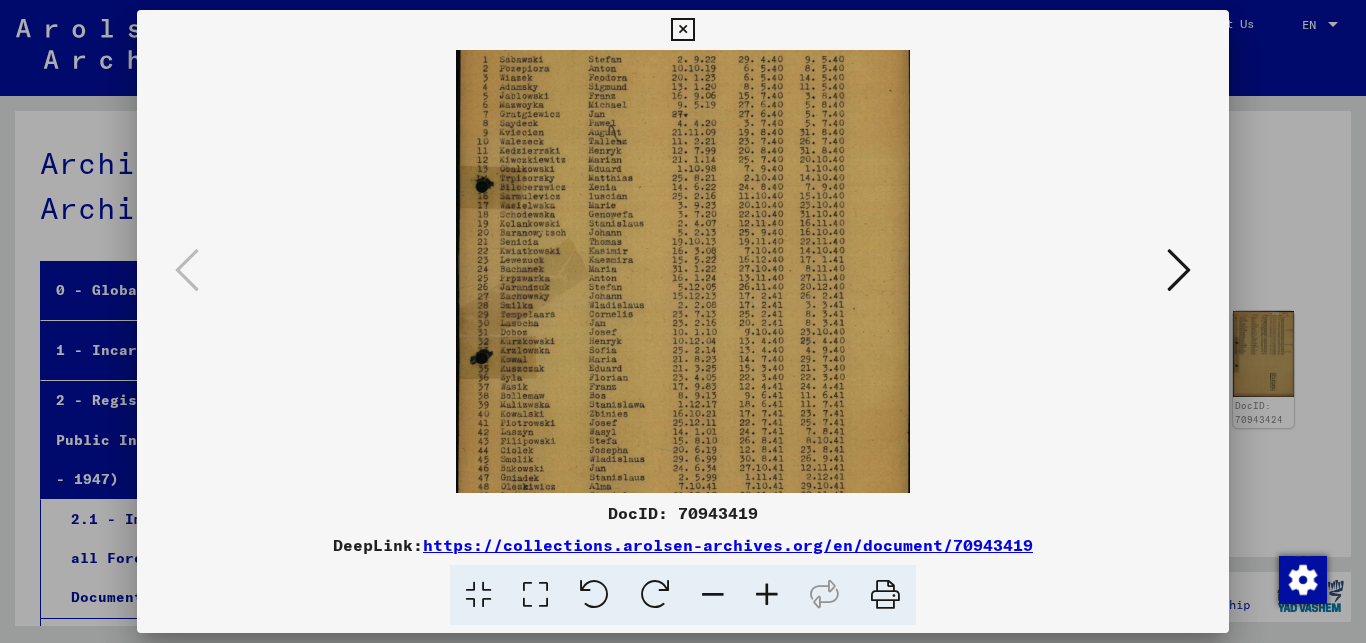 scroll, scrollTop: 124, scrollLeft: 0, axis: vertical 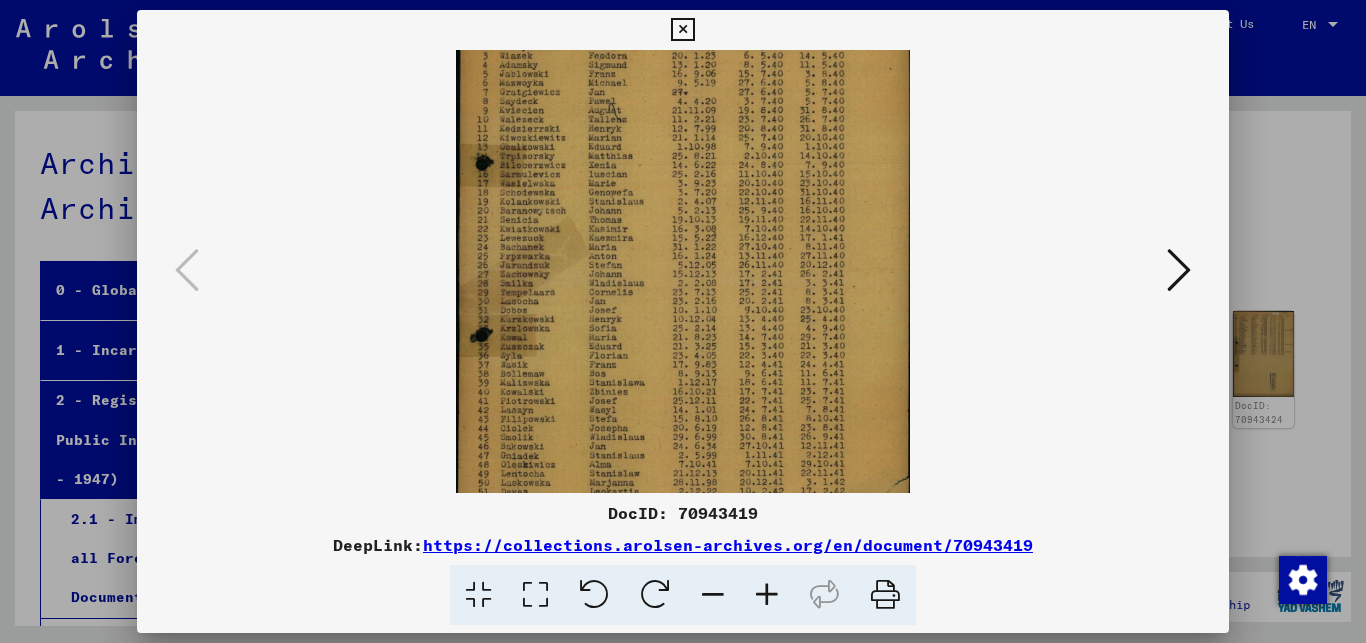 drag, startPoint x: 600, startPoint y: 318, endPoint x: 610, endPoint y: 194, distance: 124.40257 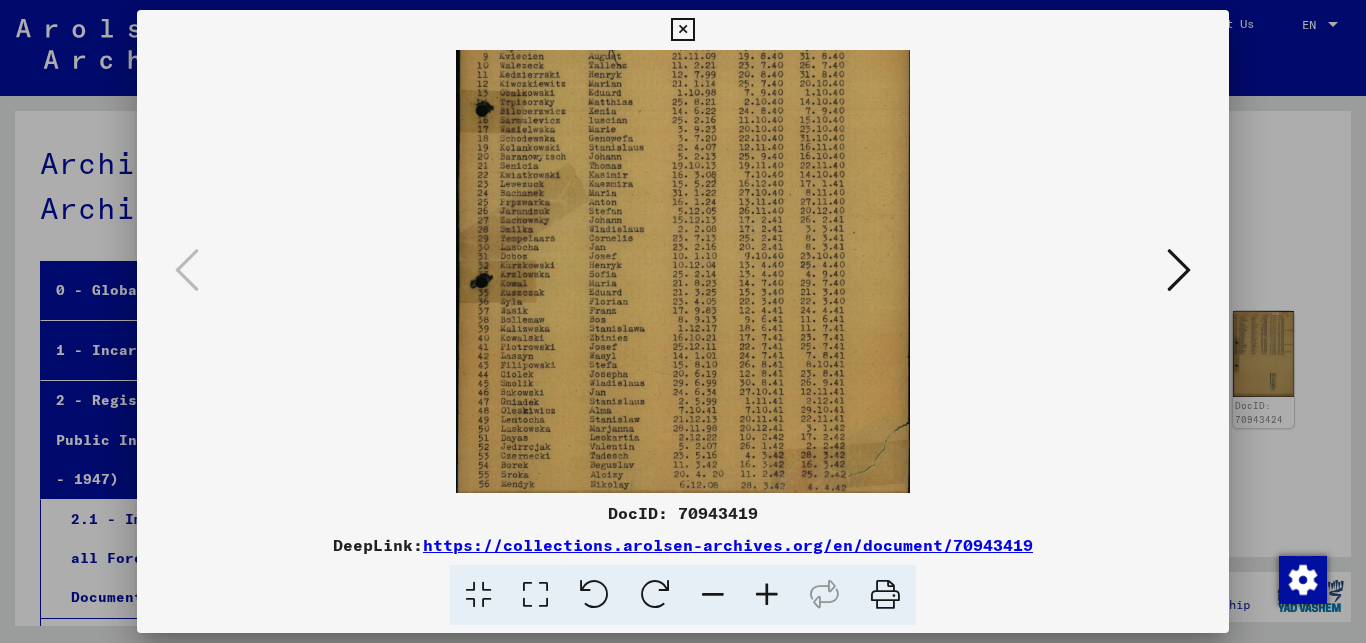 scroll, scrollTop: 200, scrollLeft: 0, axis: vertical 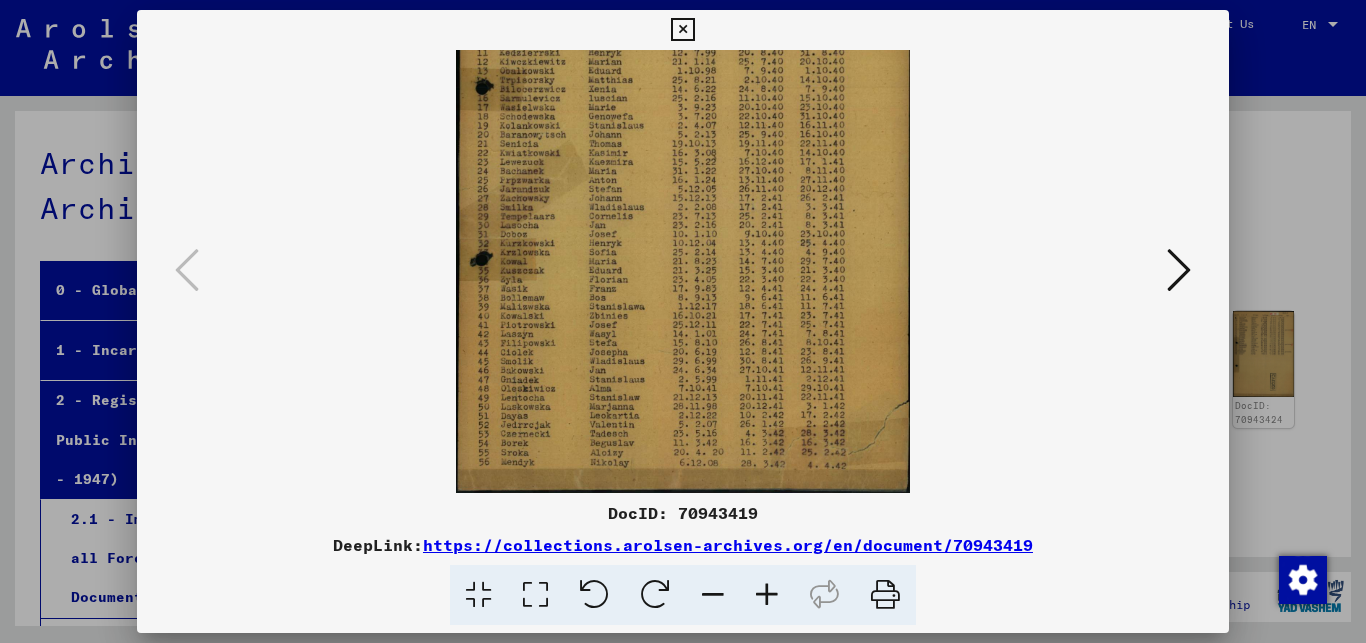 drag, startPoint x: 611, startPoint y: 363, endPoint x: 613, endPoint y: 184, distance: 179.01117 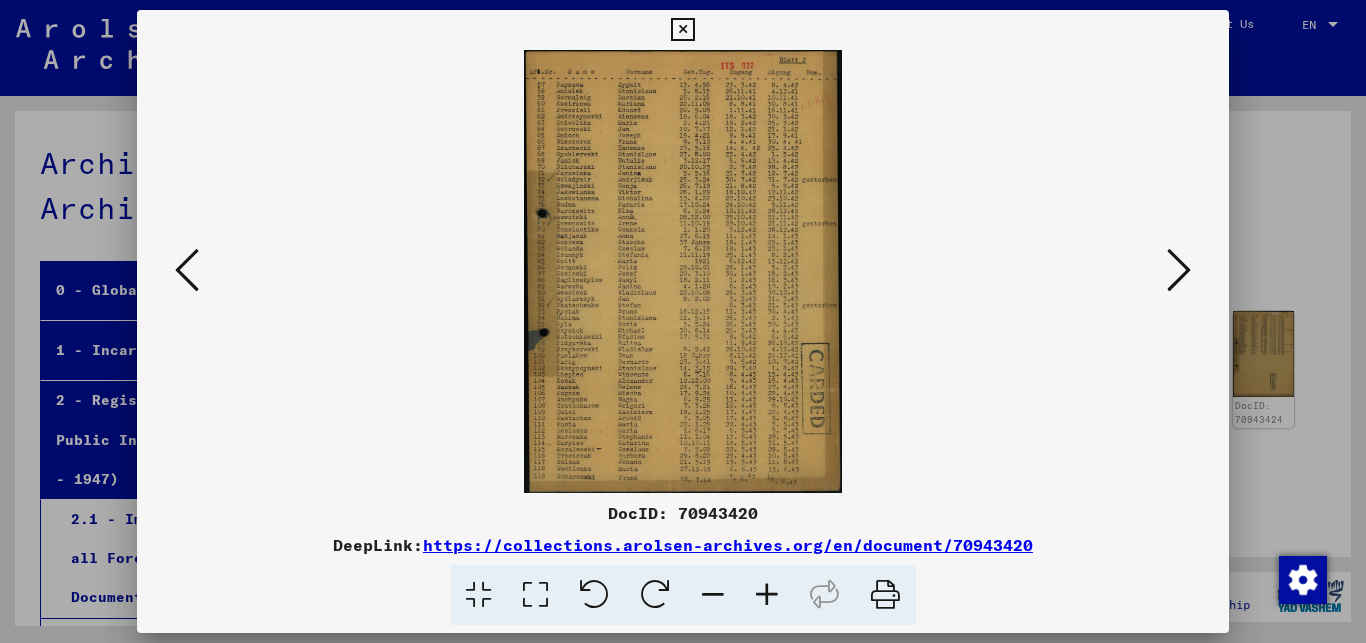 click at bounding box center [767, 595] 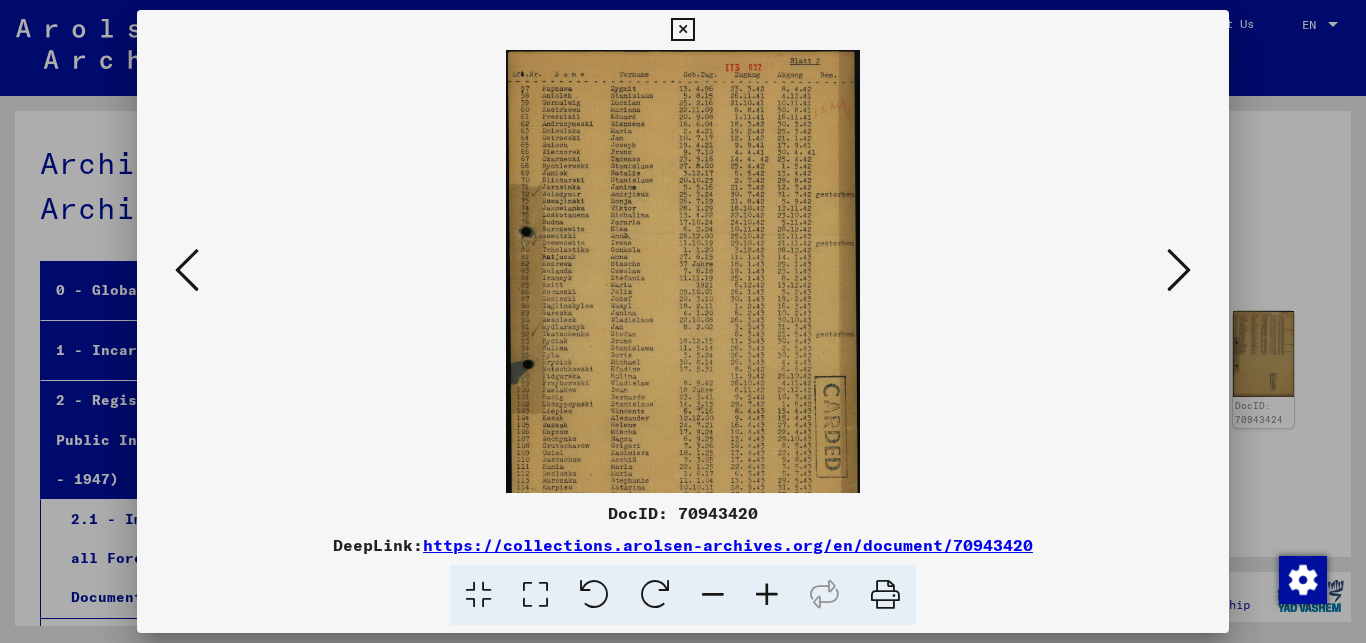 click at bounding box center [767, 595] 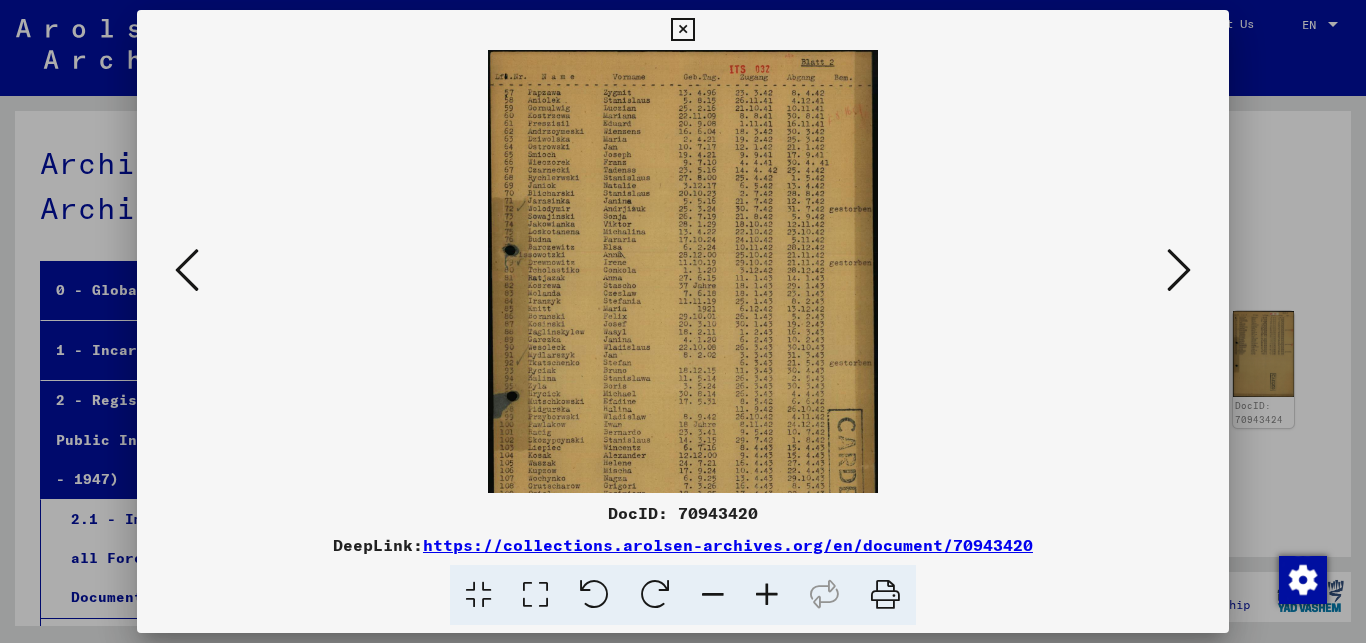 click at bounding box center (767, 595) 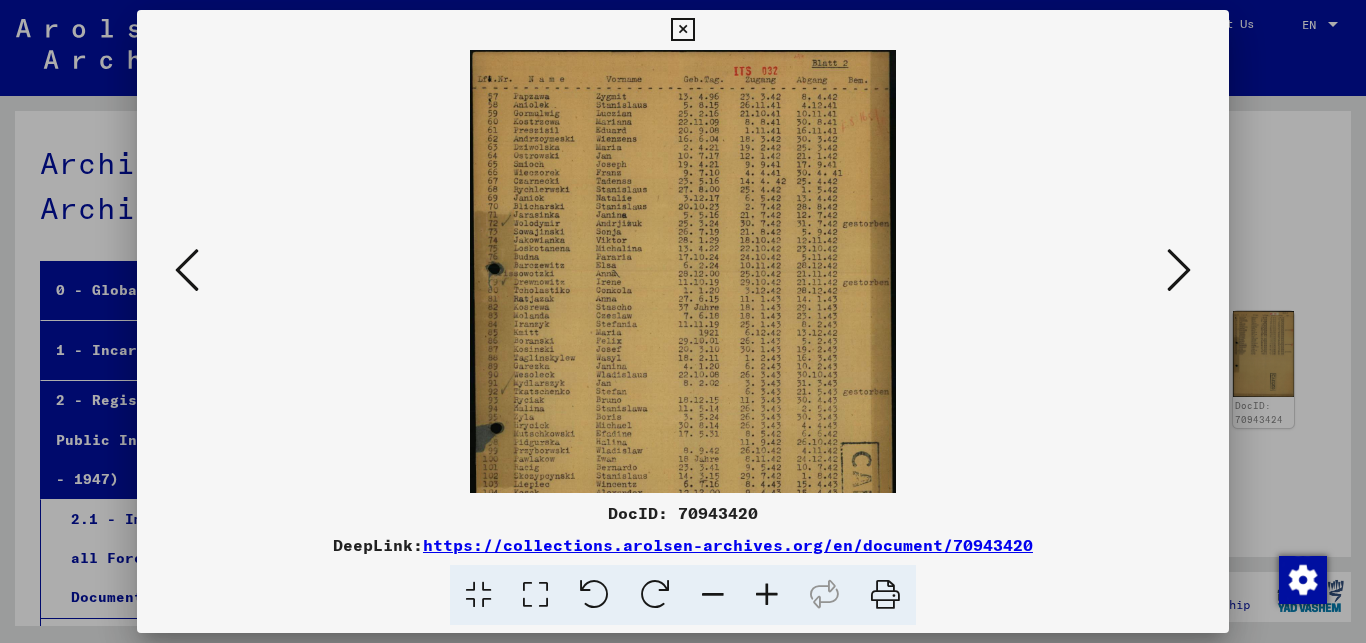 click at bounding box center [767, 595] 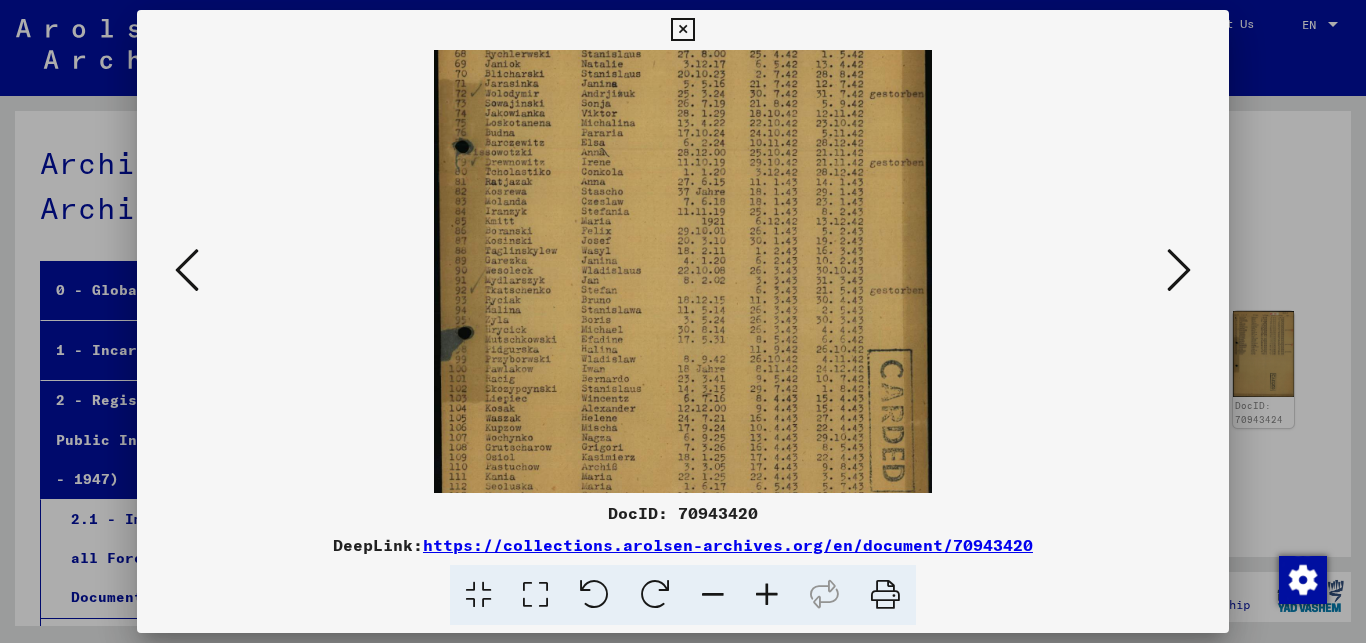 scroll, scrollTop: 177, scrollLeft: 0, axis: vertical 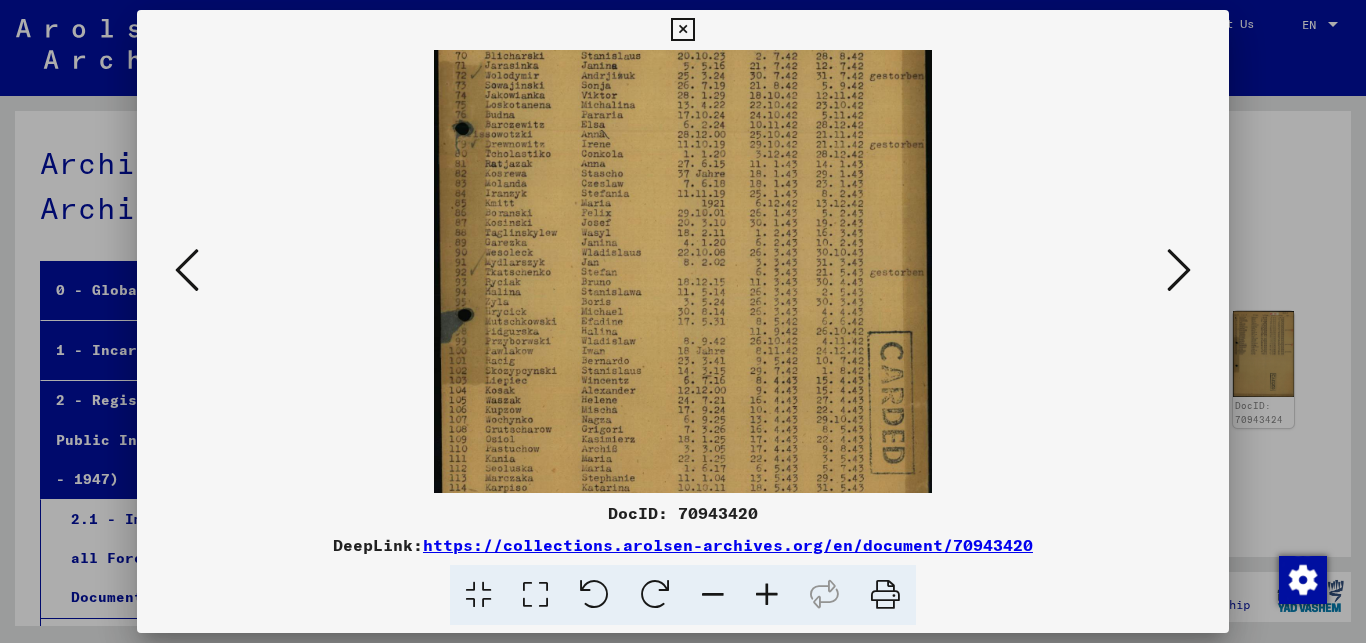 drag, startPoint x: 567, startPoint y: 351, endPoint x: 563, endPoint y: 174, distance: 177.0452 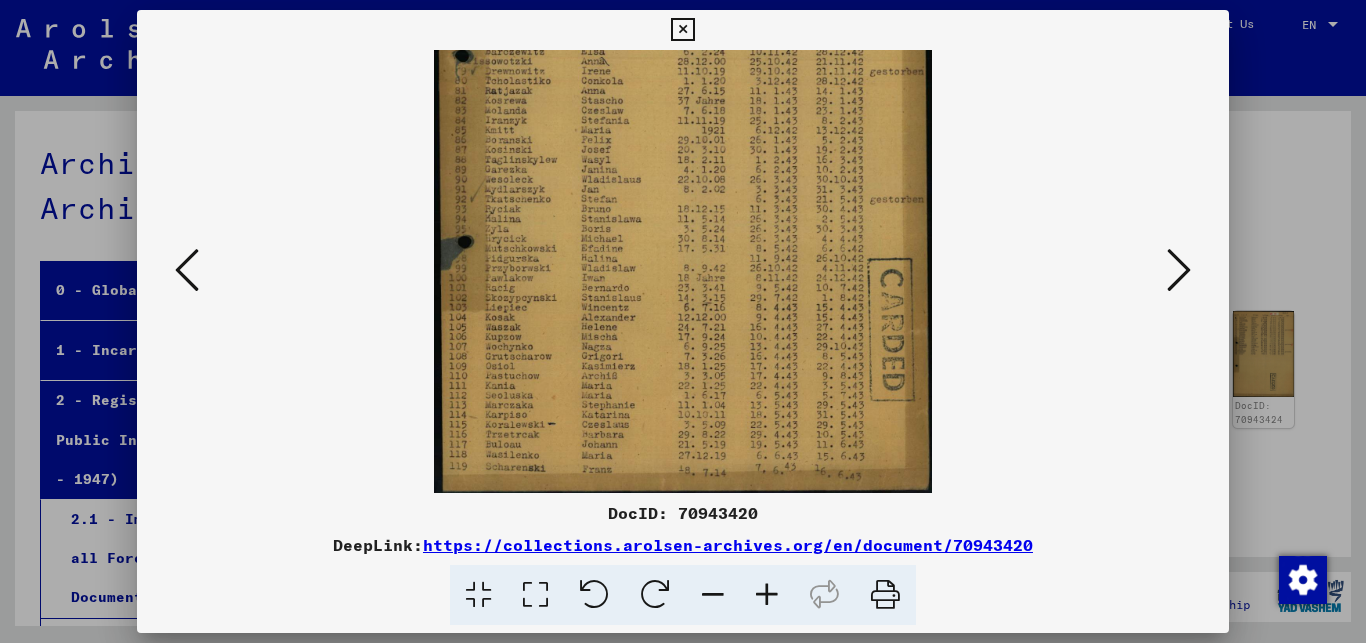 drag, startPoint x: 575, startPoint y: 377, endPoint x: 570, endPoint y: 205, distance: 172.07266 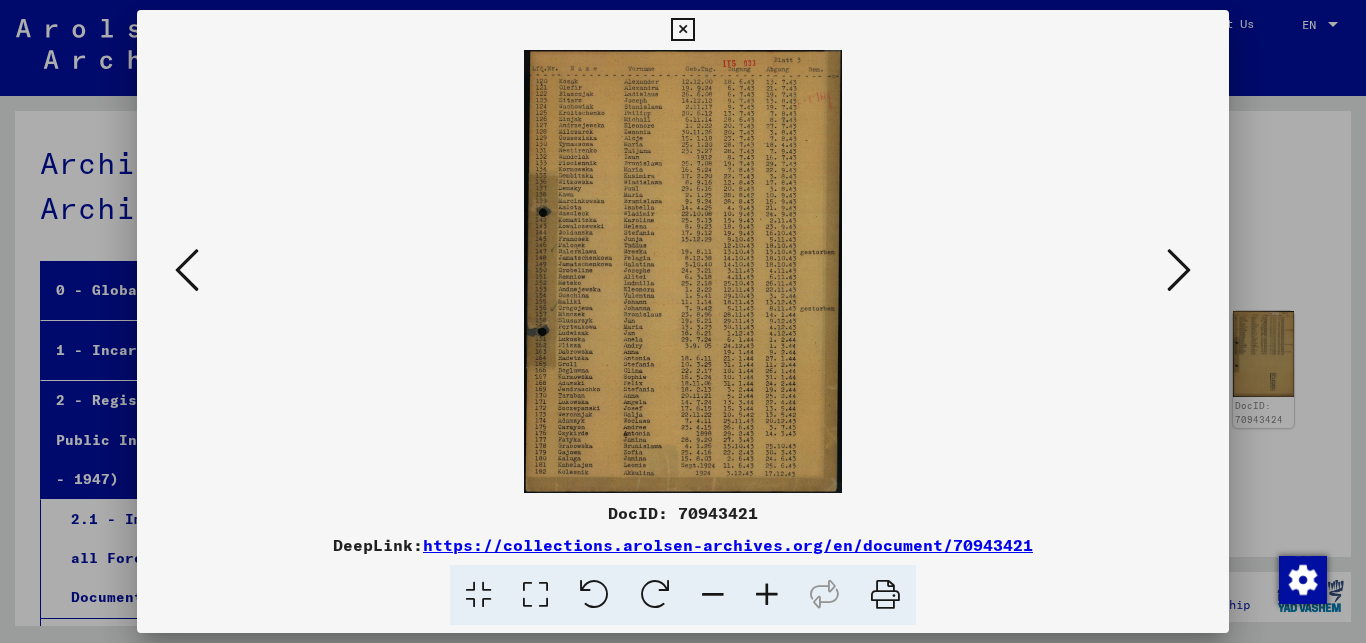 scroll, scrollTop: 0, scrollLeft: 0, axis: both 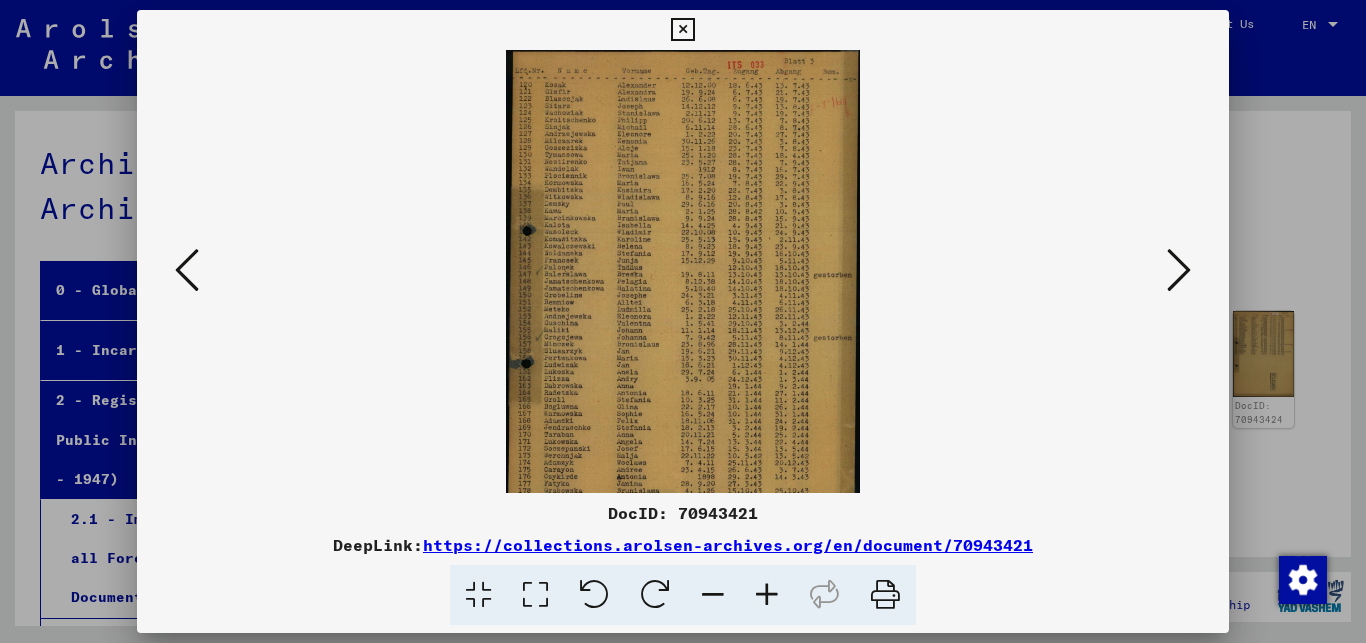 click at bounding box center [767, 595] 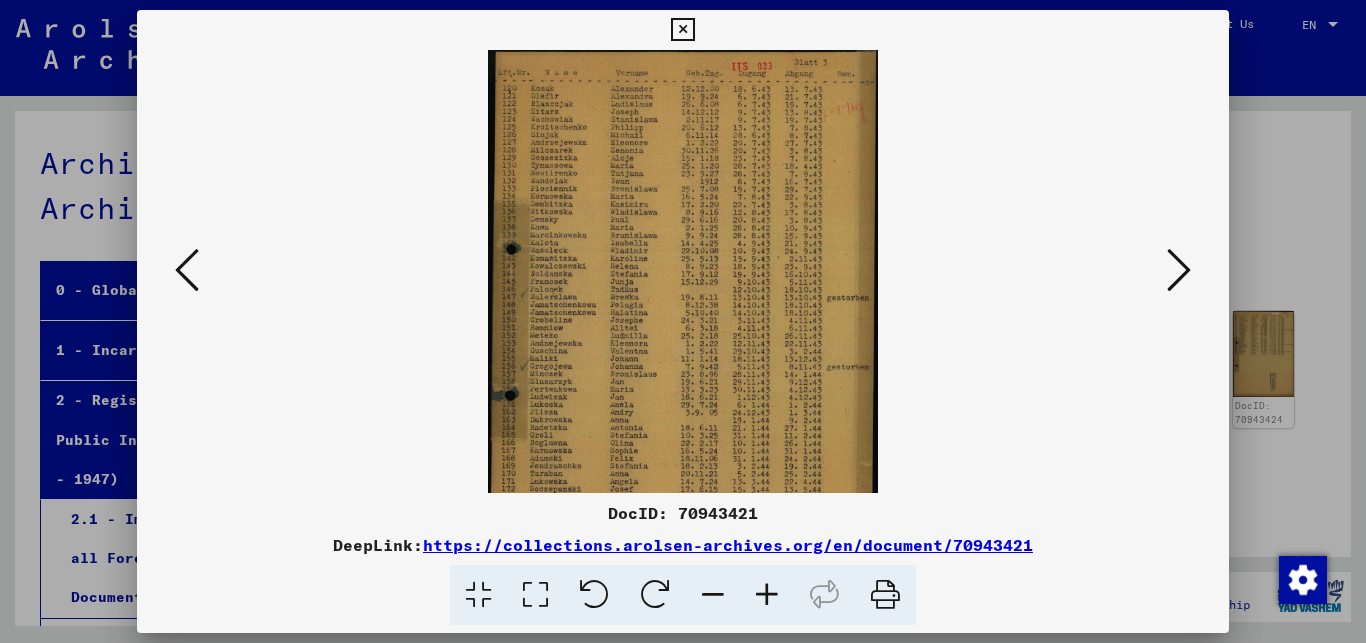 click at bounding box center (767, 595) 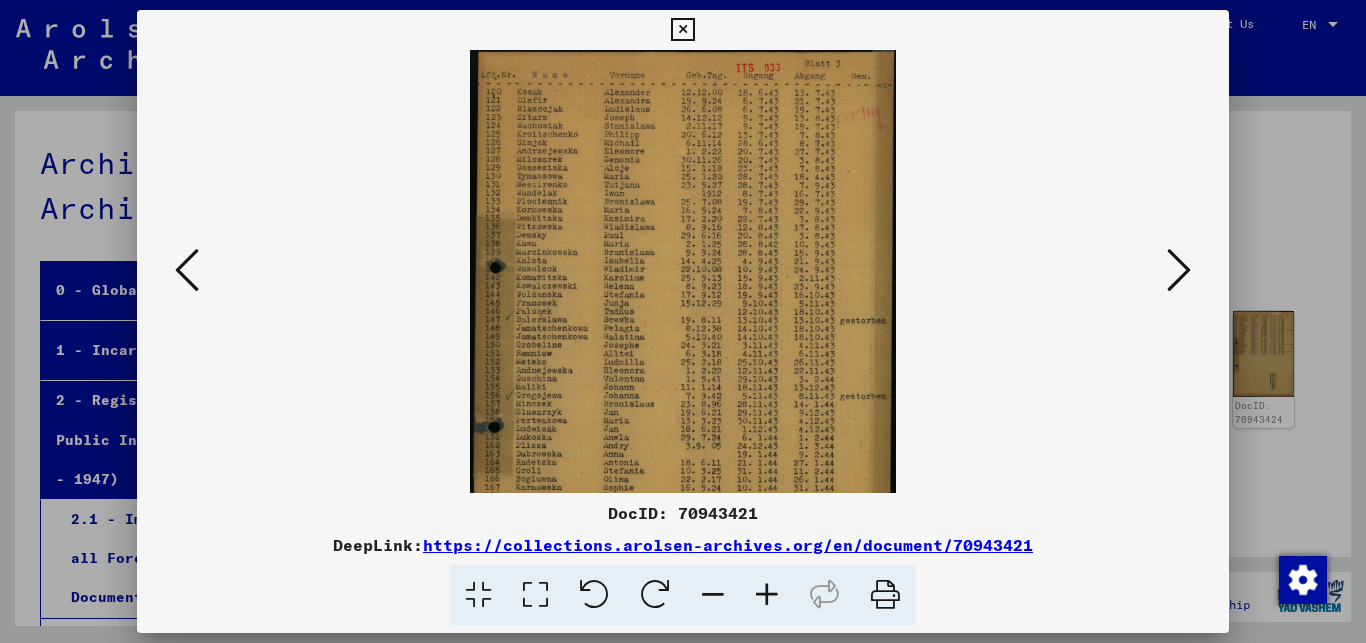 click at bounding box center (767, 595) 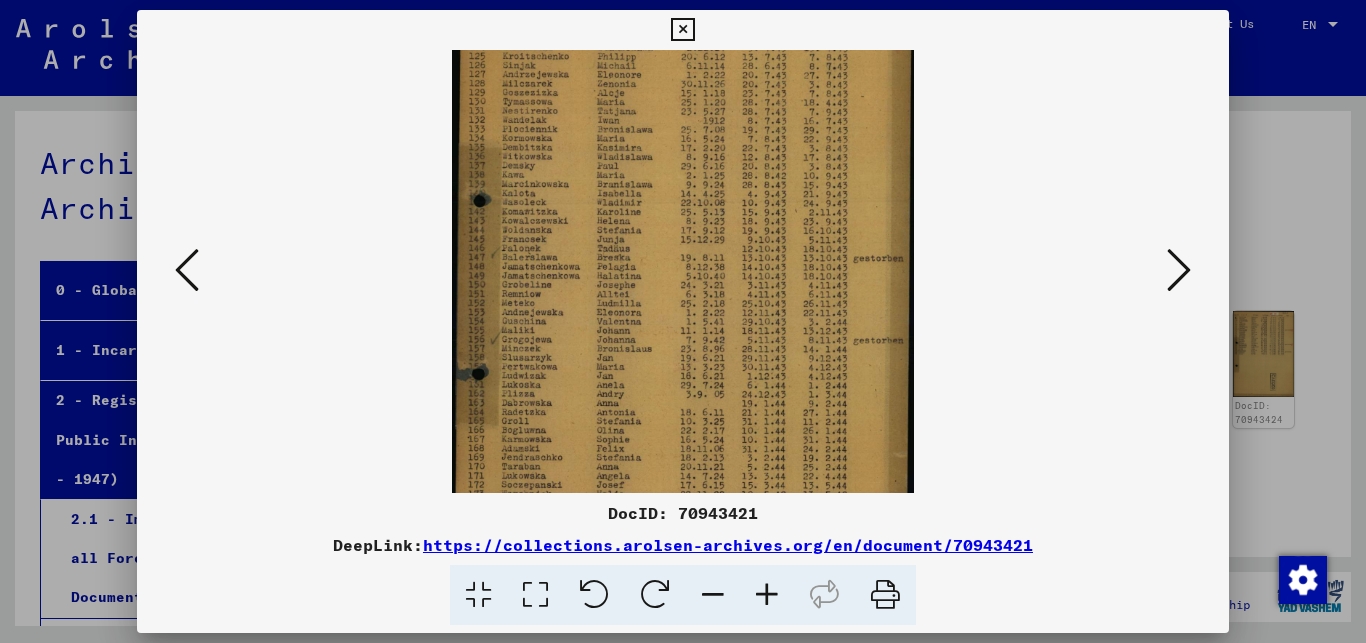 scroll, scrollTop: 103, scrollLeft: 0, axis: vertical 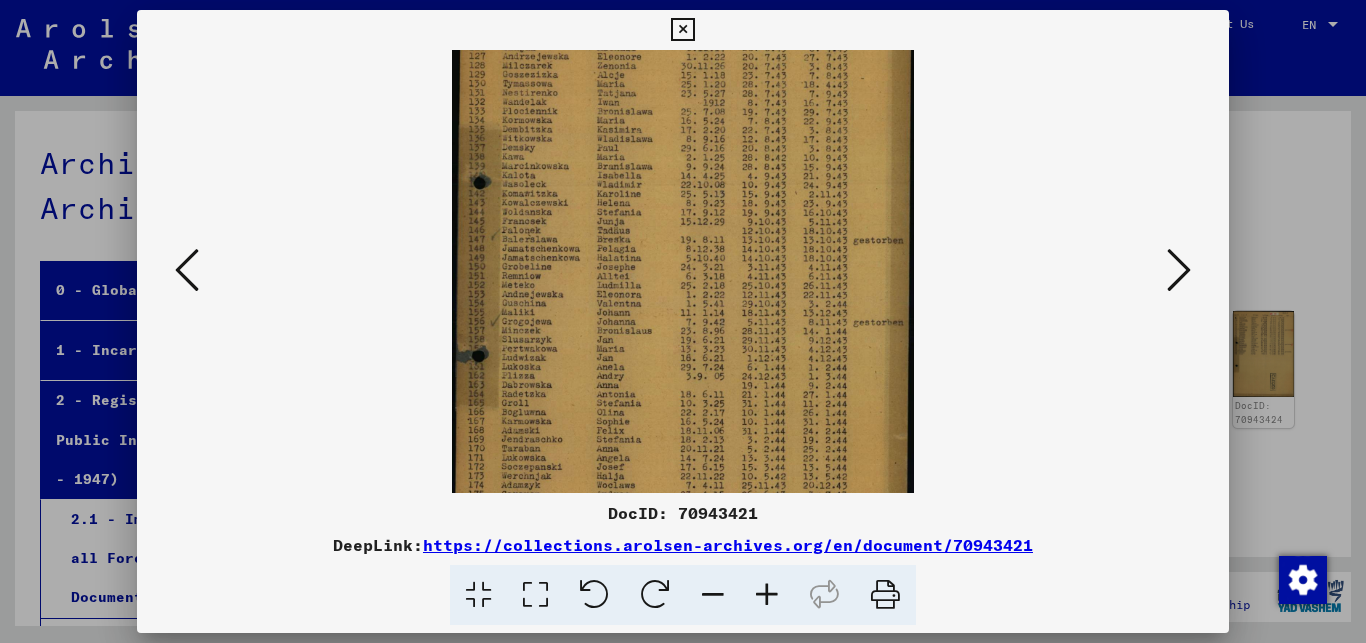 drag, startPoint x: 603, startPoint y: 283, endPoint x: 617, endPoint y: 180, distance: 103.947105 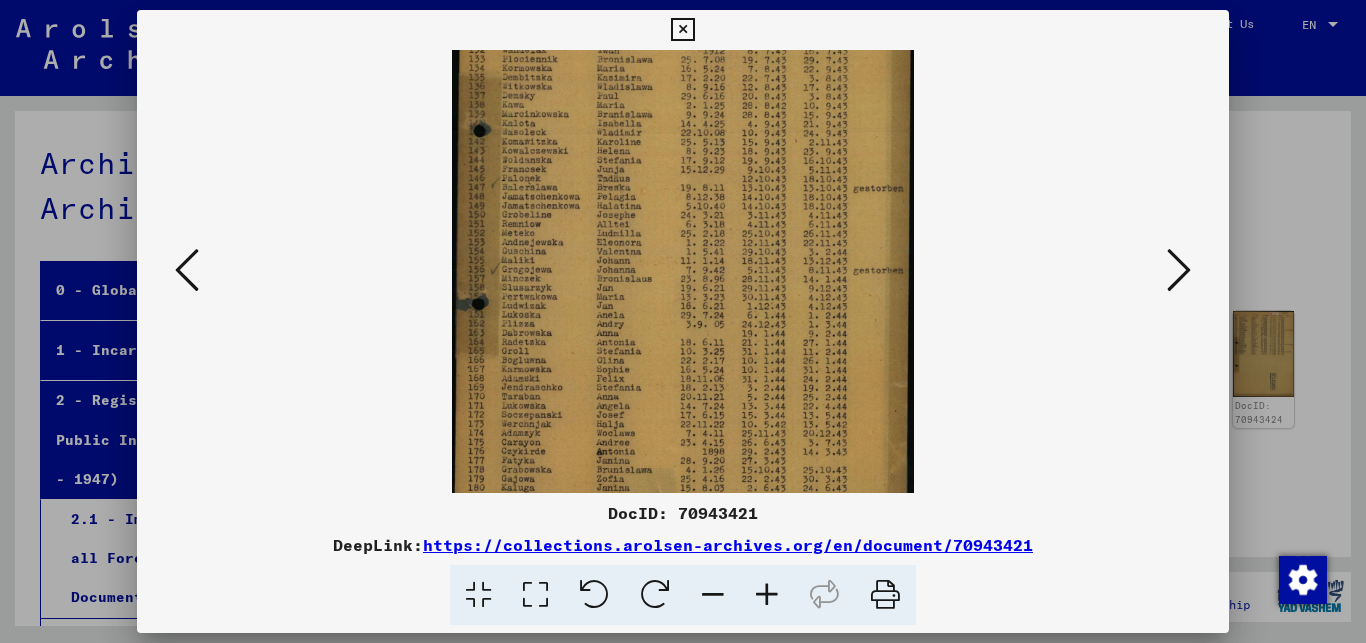 scroll, scrollTop: 200, scrollLeft: 0, axis: vertical 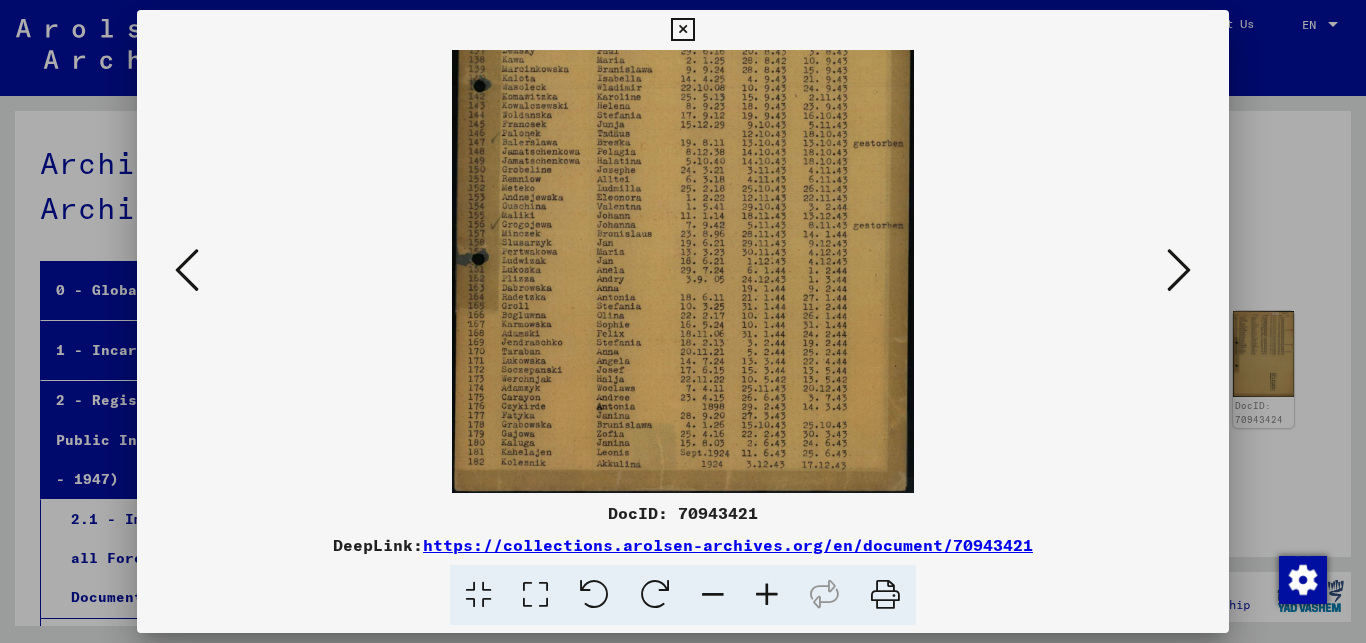 drag, startPoint x: 607, startPoint y: 393, endPoint x: 623, endPoint y: 180, distance: 213.6001 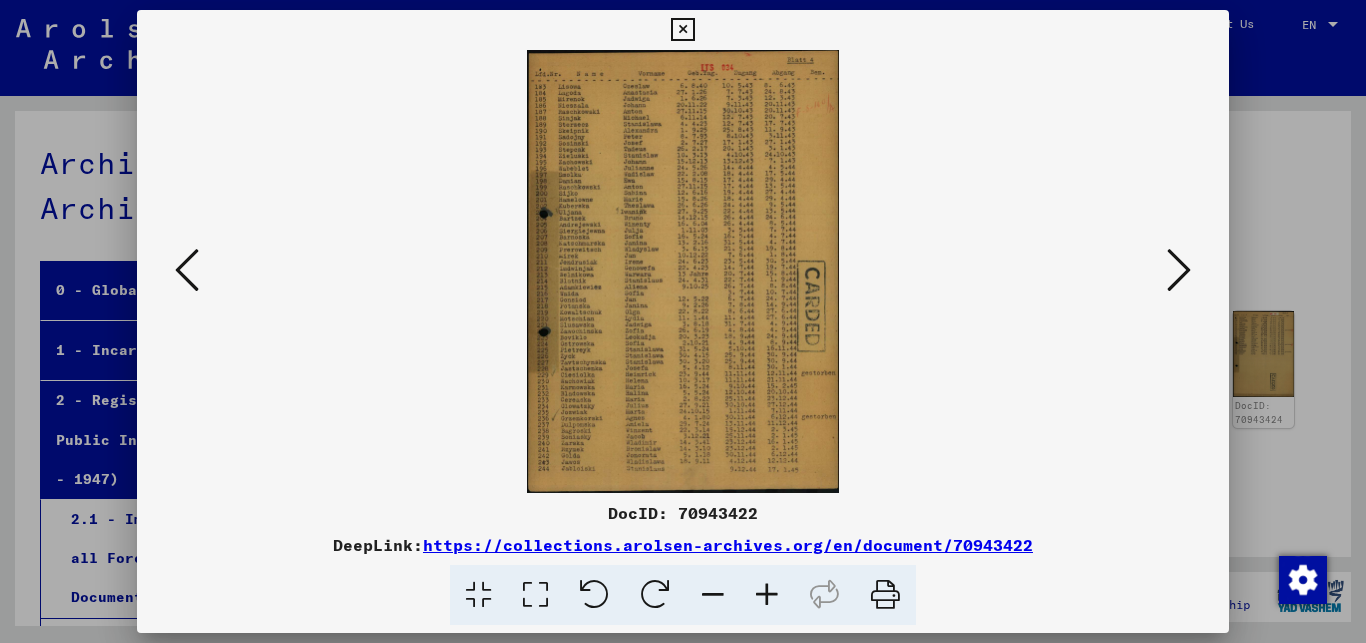 scroll, scrollTop: 0, scrollLeft: 0, axis: both 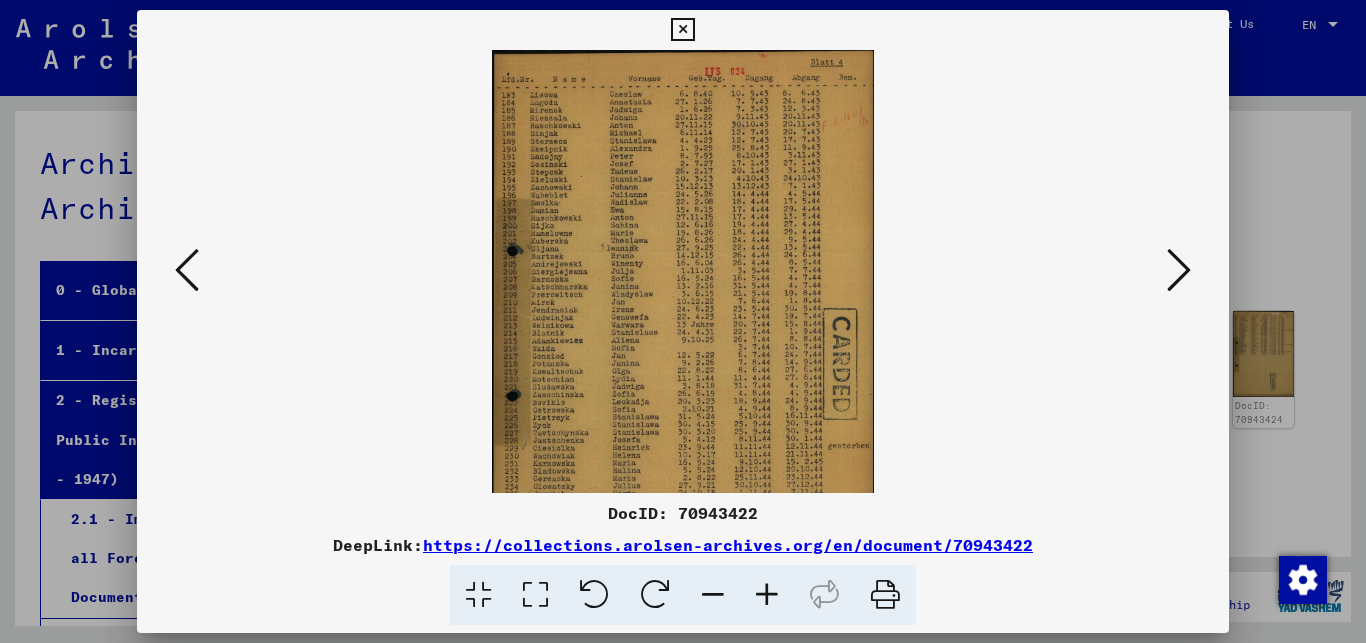 click at bounding box center [767, 595] 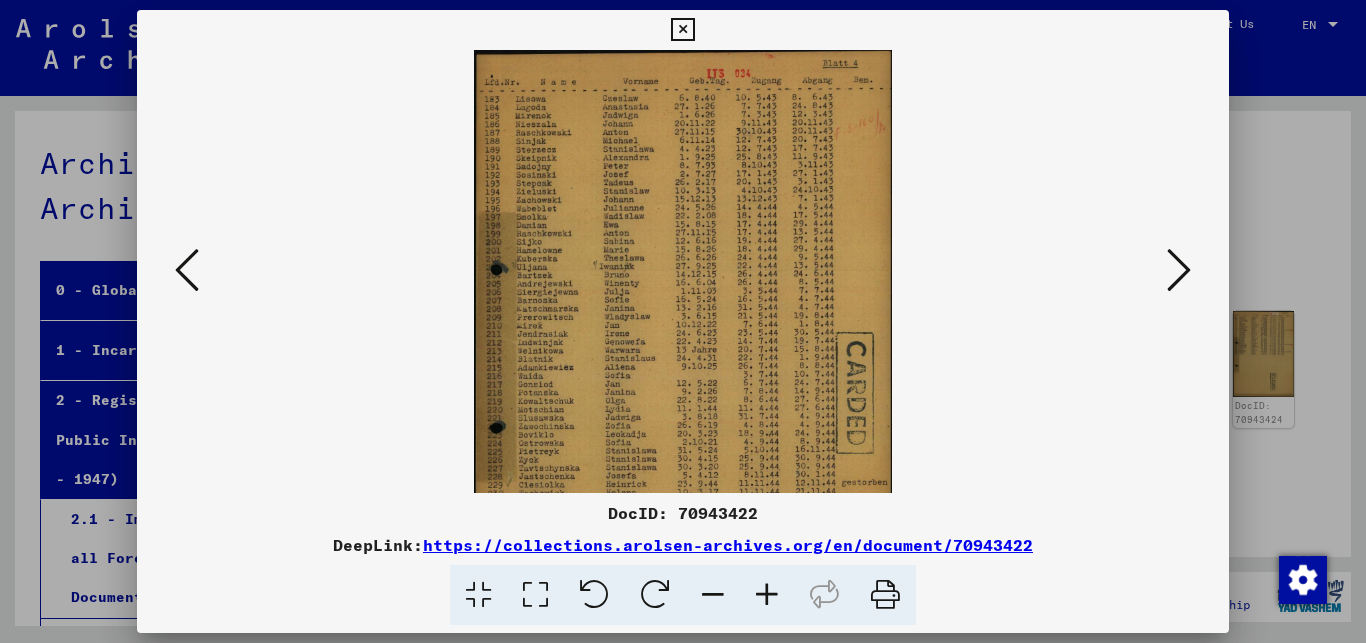 click at bounding box center (767, 595) 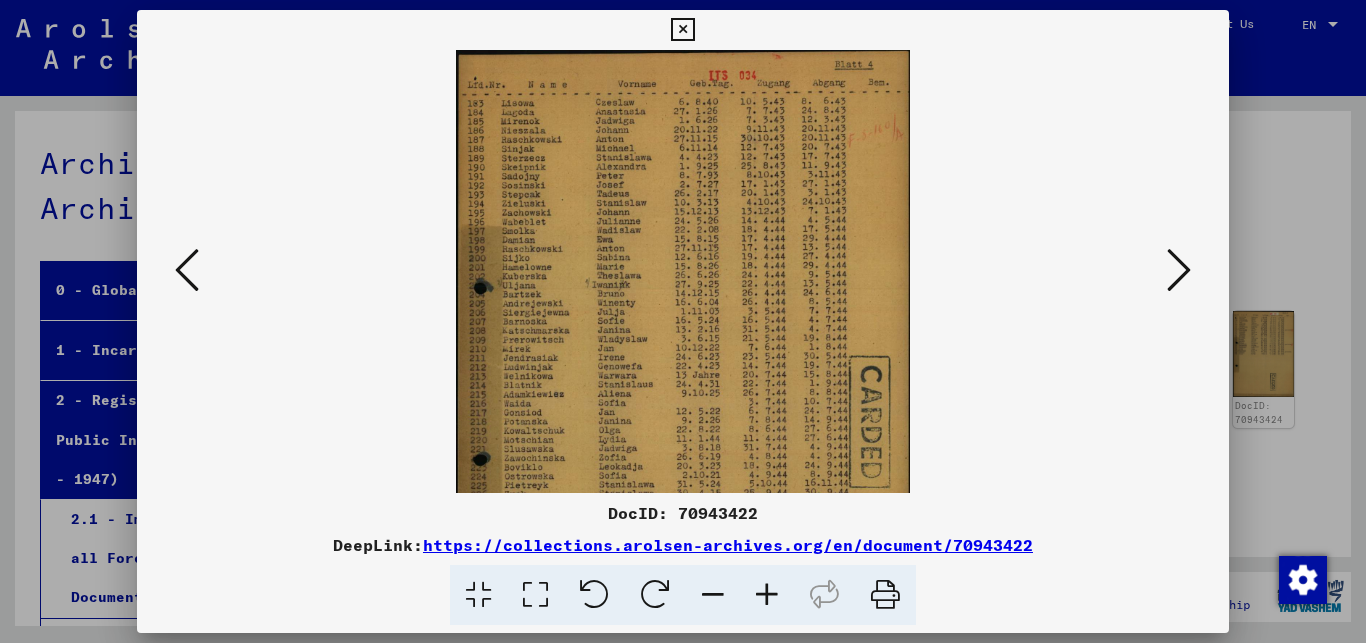 click at bounding box center (767, 595) 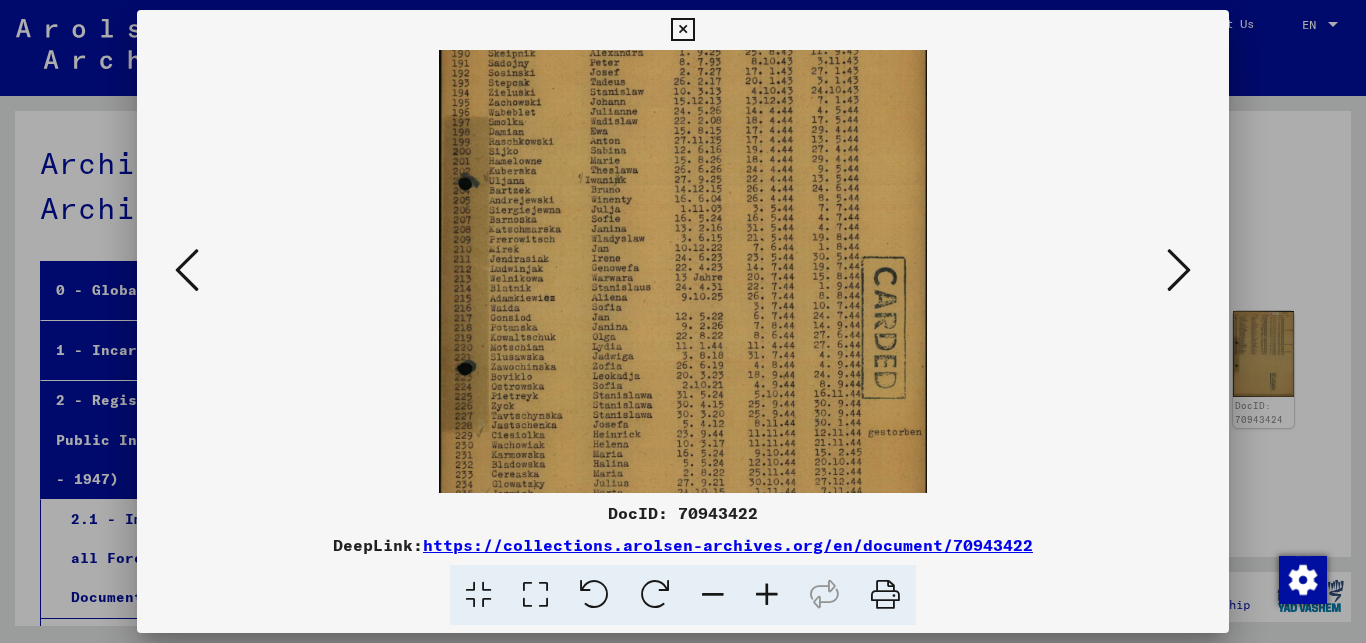 scroll, scrollTop: 130, scrollLeft: 0, axis: vertical 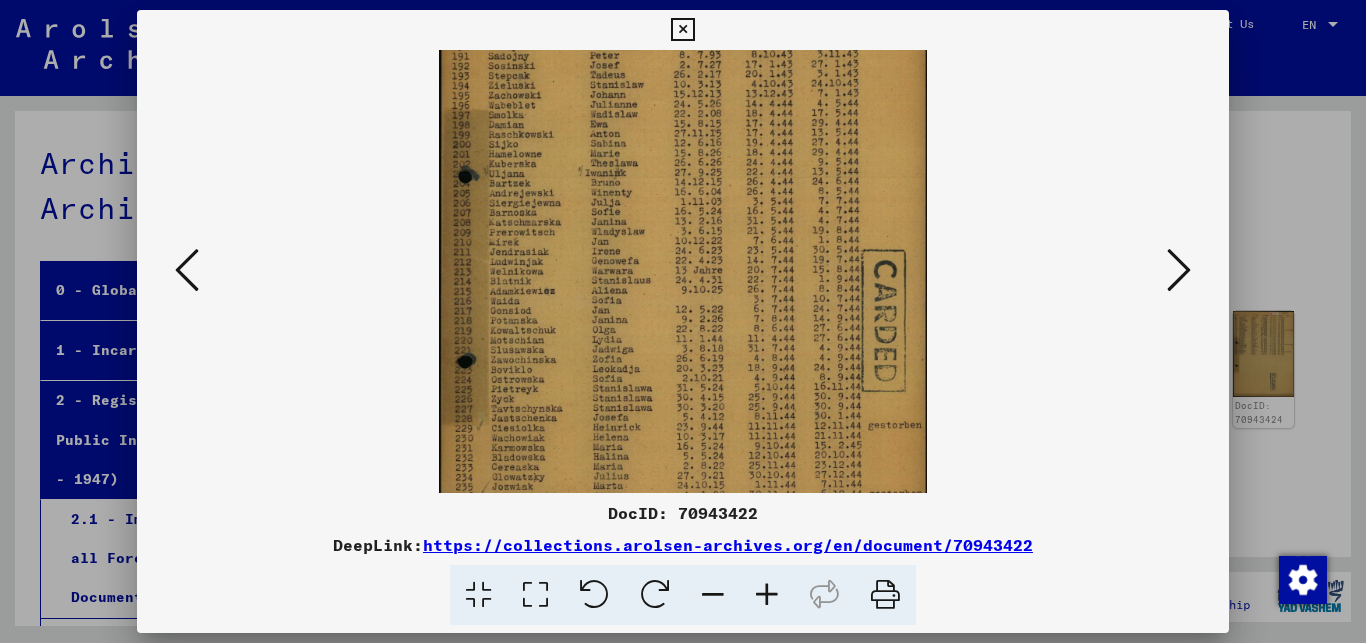 drag, startPoint x: 563, startPoint y: 293, endPoint x: 570, endPoint y: 163, distance: 130.18832 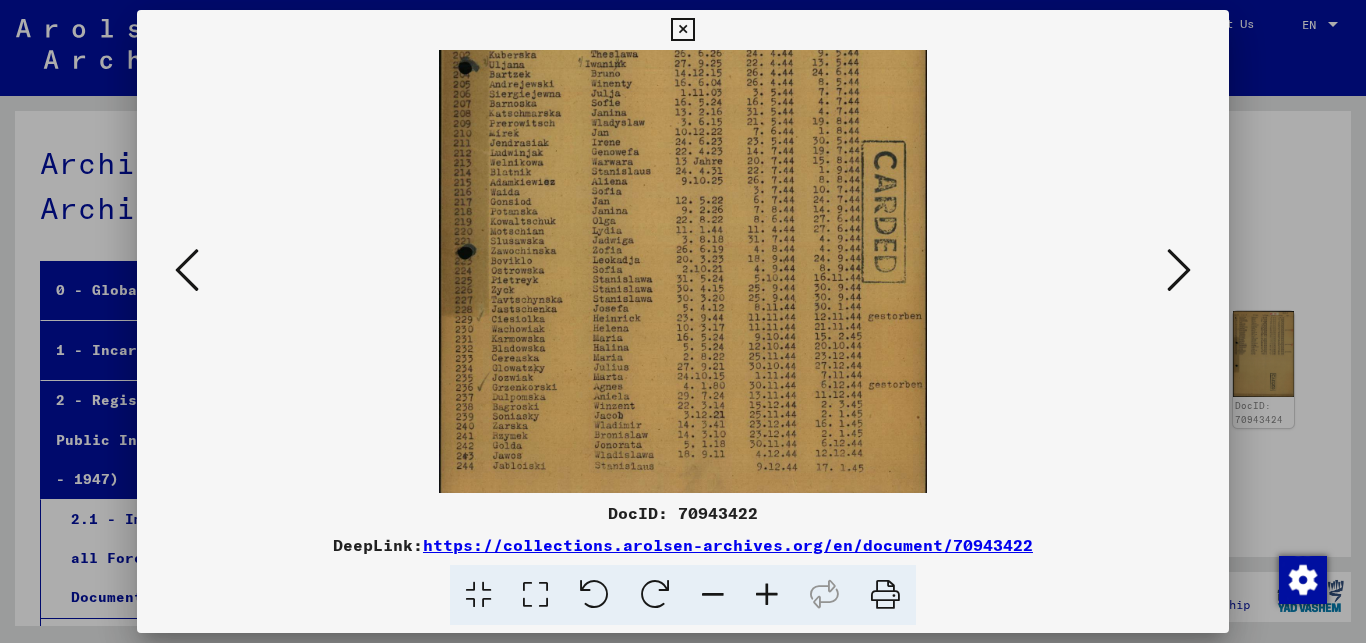 scroll, scrollTop: 250, scrollLeft: 0, axis: vertical 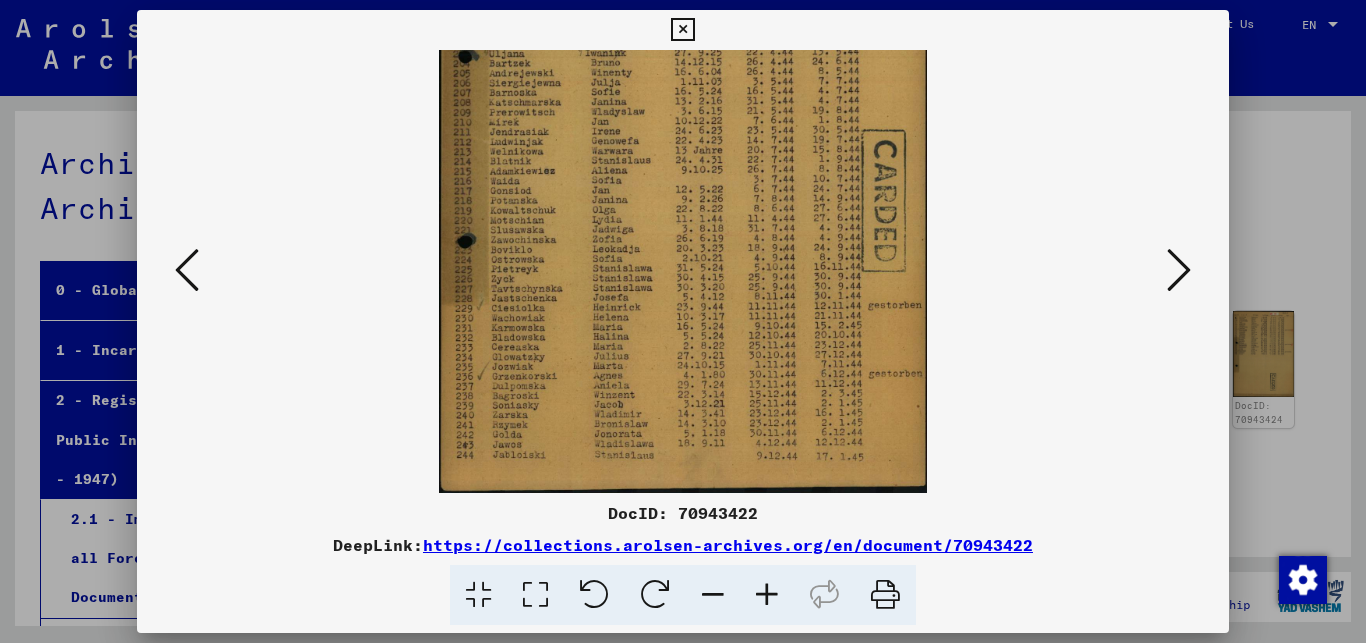 drag, startPoint x: 564, startPoint y: 379, endPoint x: 579, endPoint y: 188, distance: 191.5881 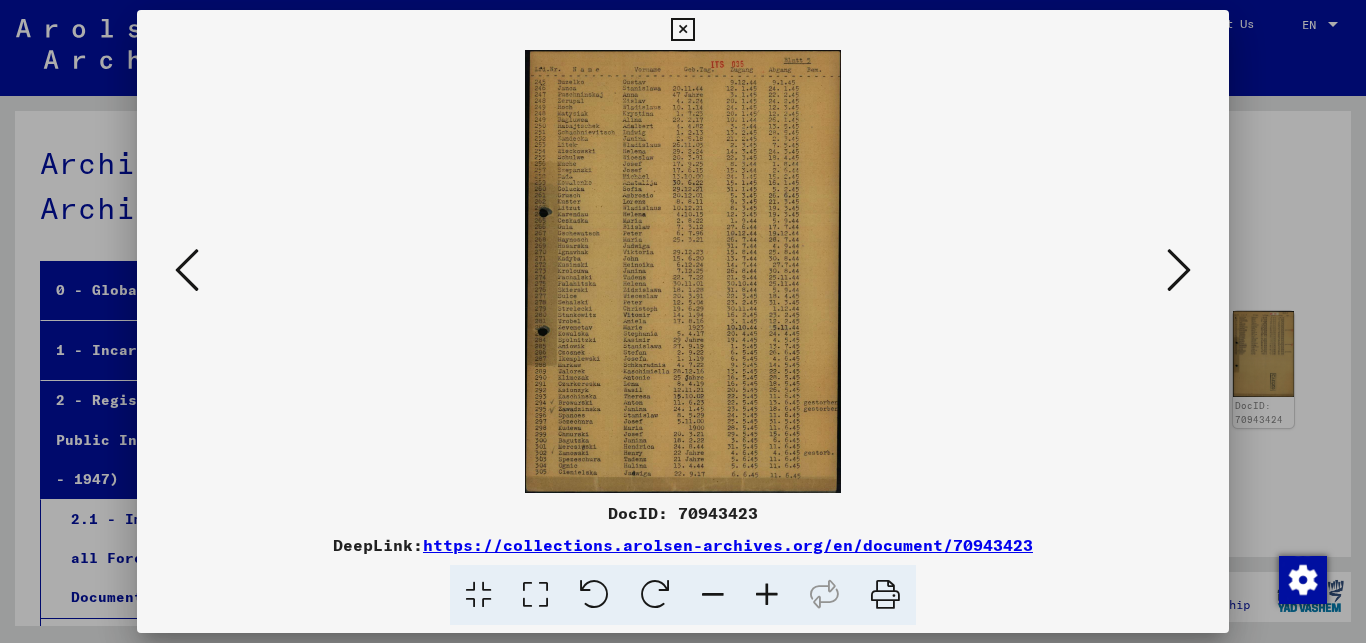click at bounding box center [767, 595] 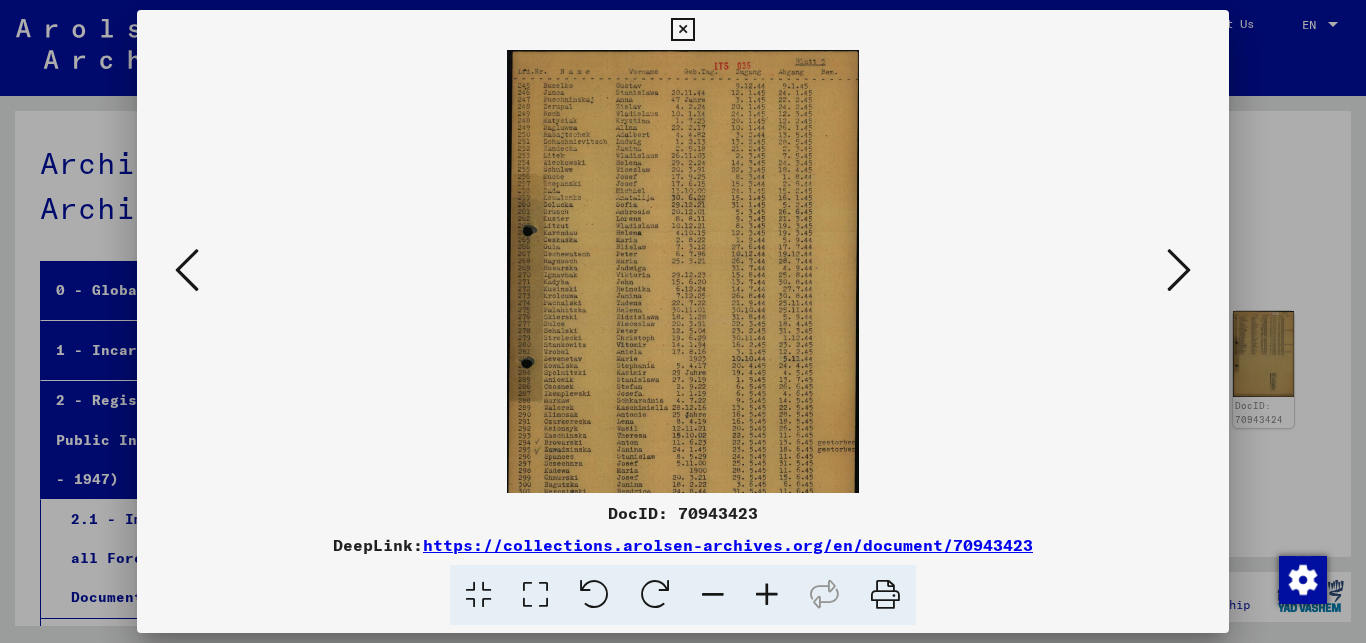 click at bounding box center (767, 595) 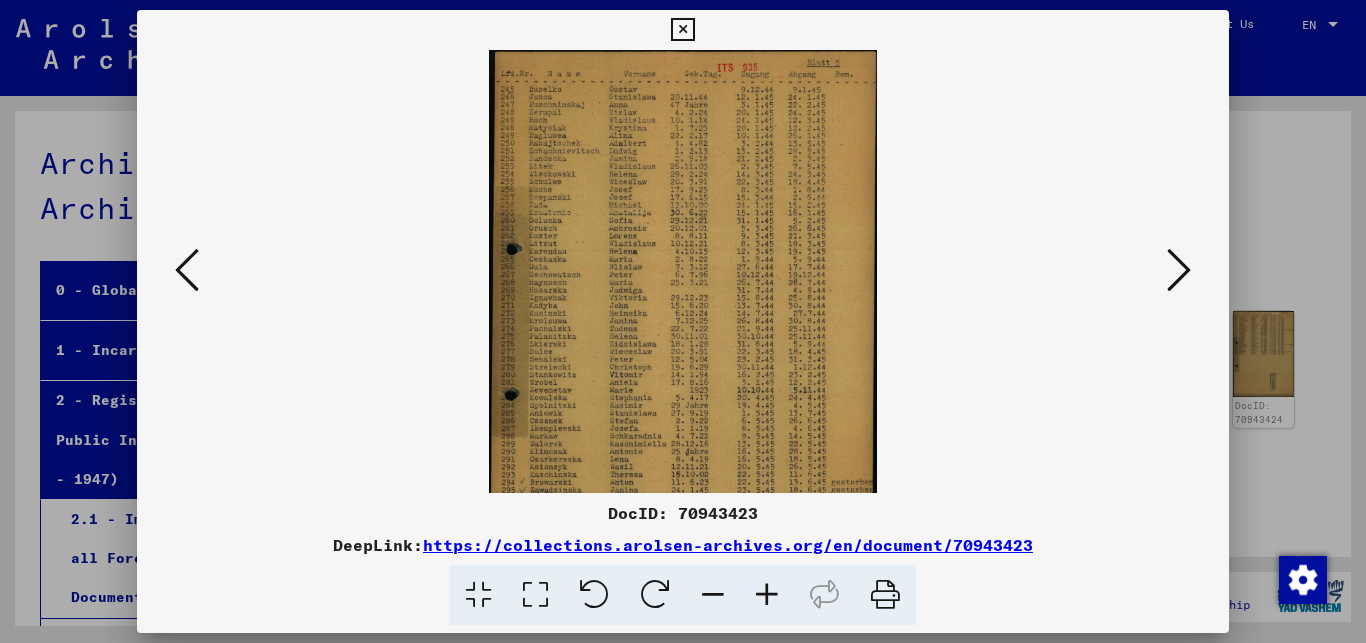 click at bounding box center [767, 595] 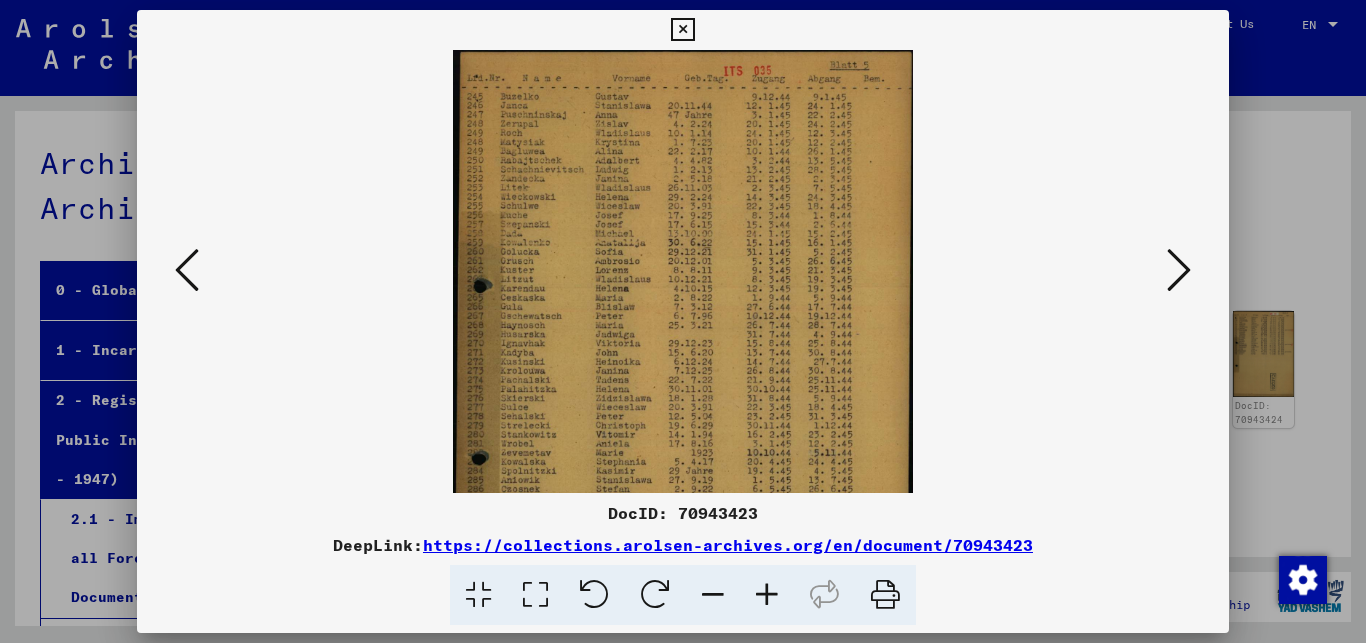 click at bounding box center (767, 595) 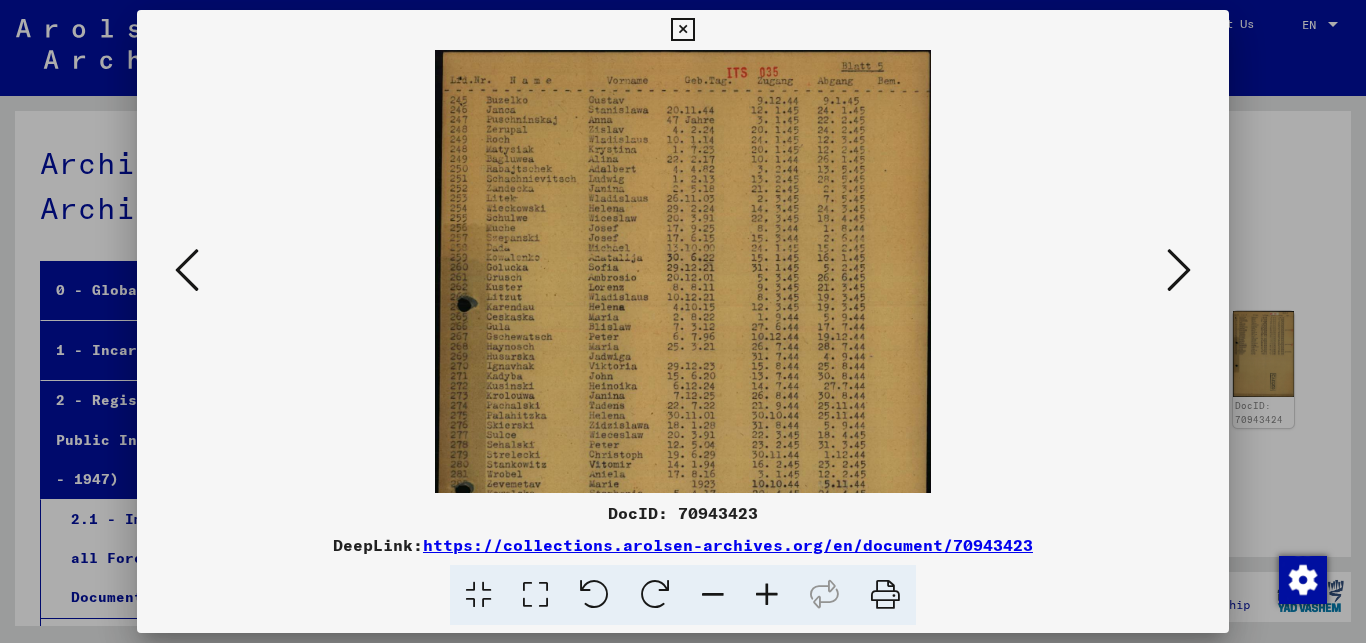 click at bounding box center [682, 396] 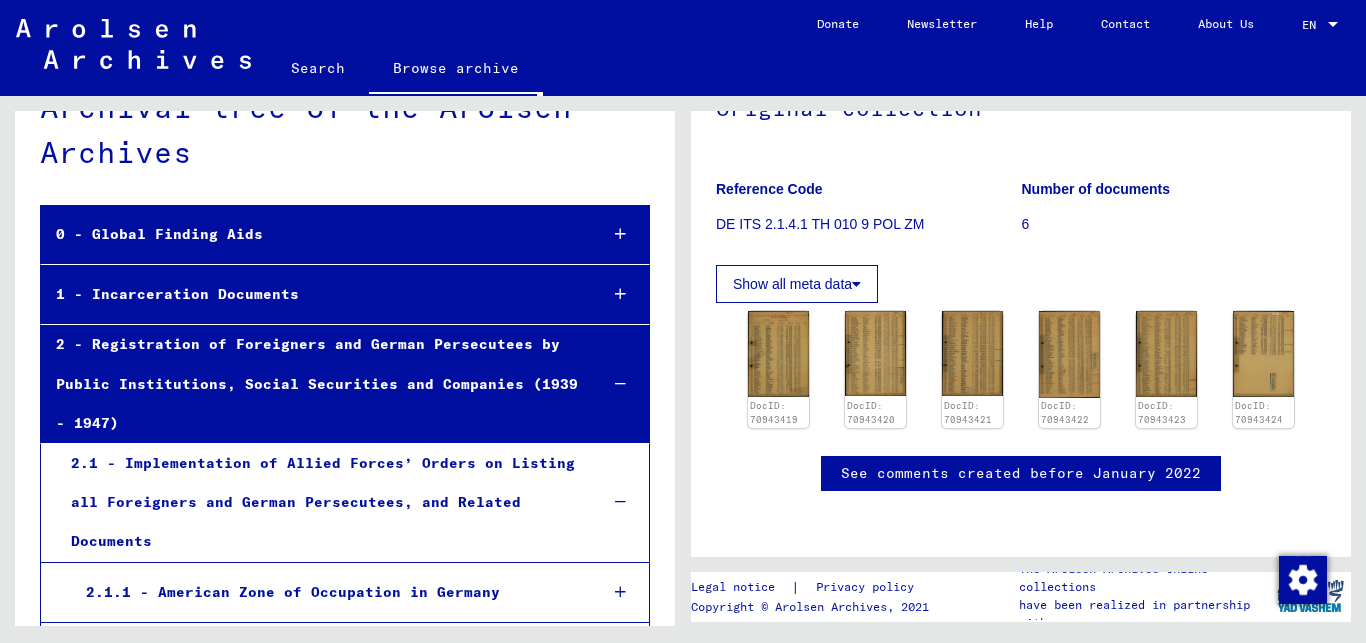 scroll, scrollTop: 108, scrollLeft: 0, axis: vertical 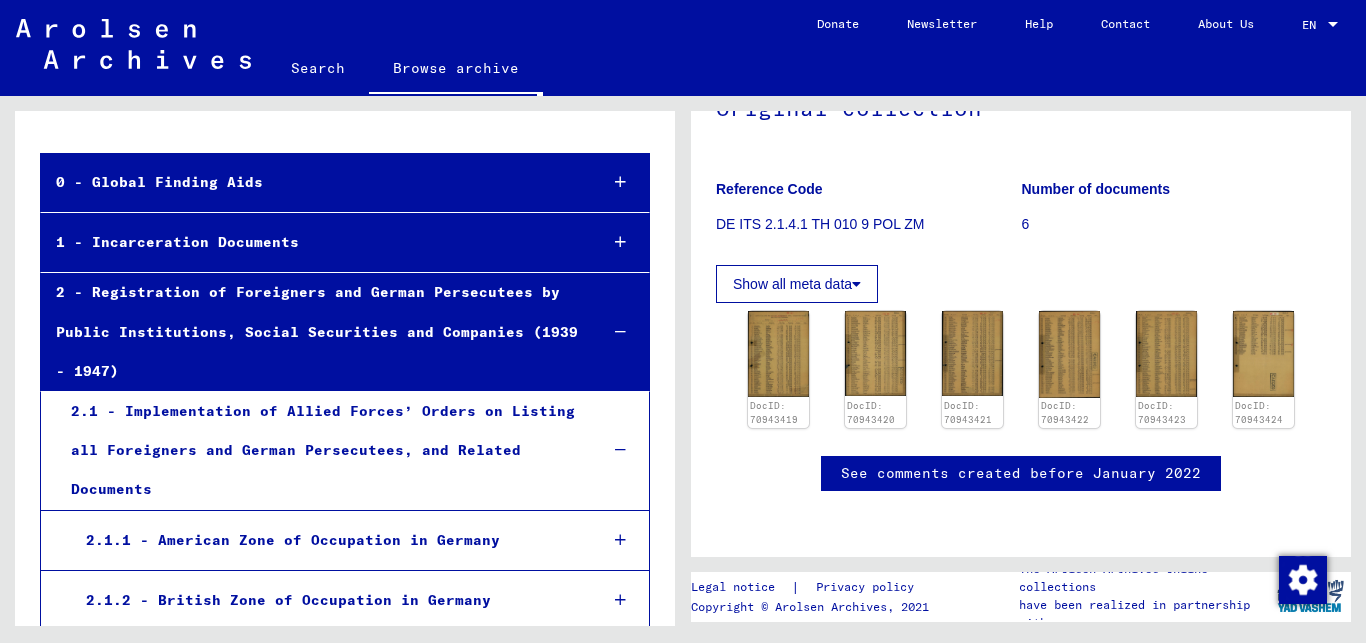 click on "2.1.1 - American Zone of Occupation in Germany" at bounding box center (326, 540) 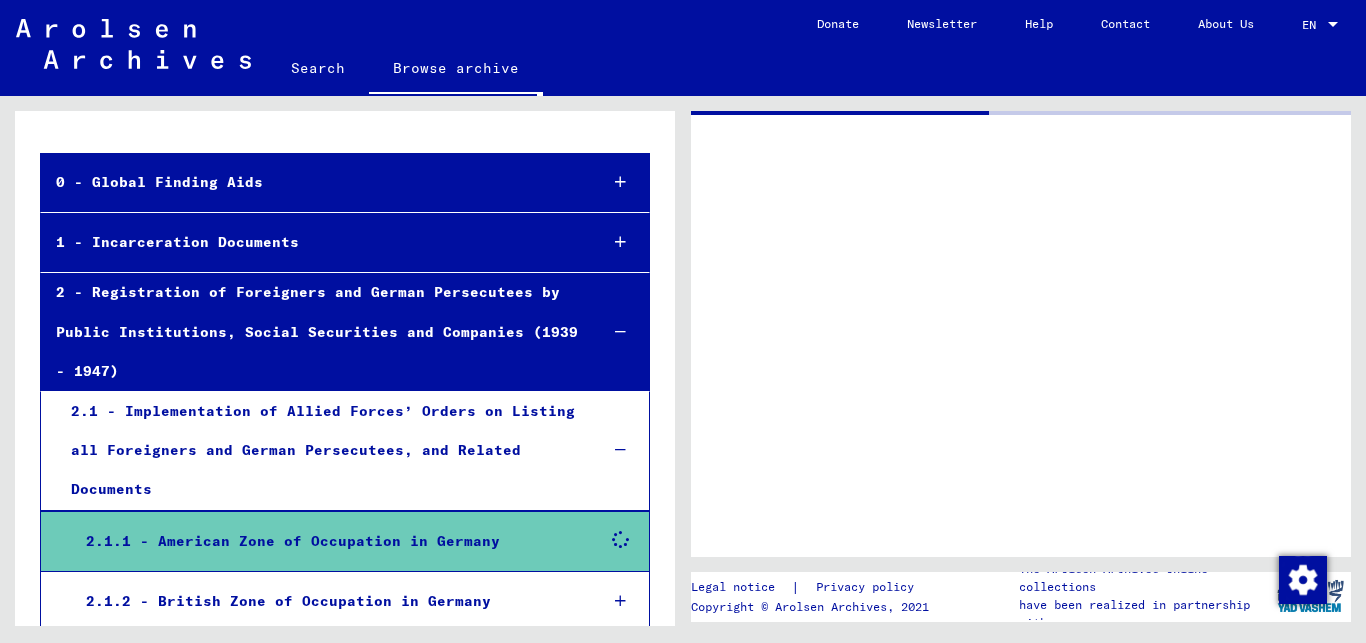 scroll, scrollTop: 0, scrollLeft: 0, axis: both 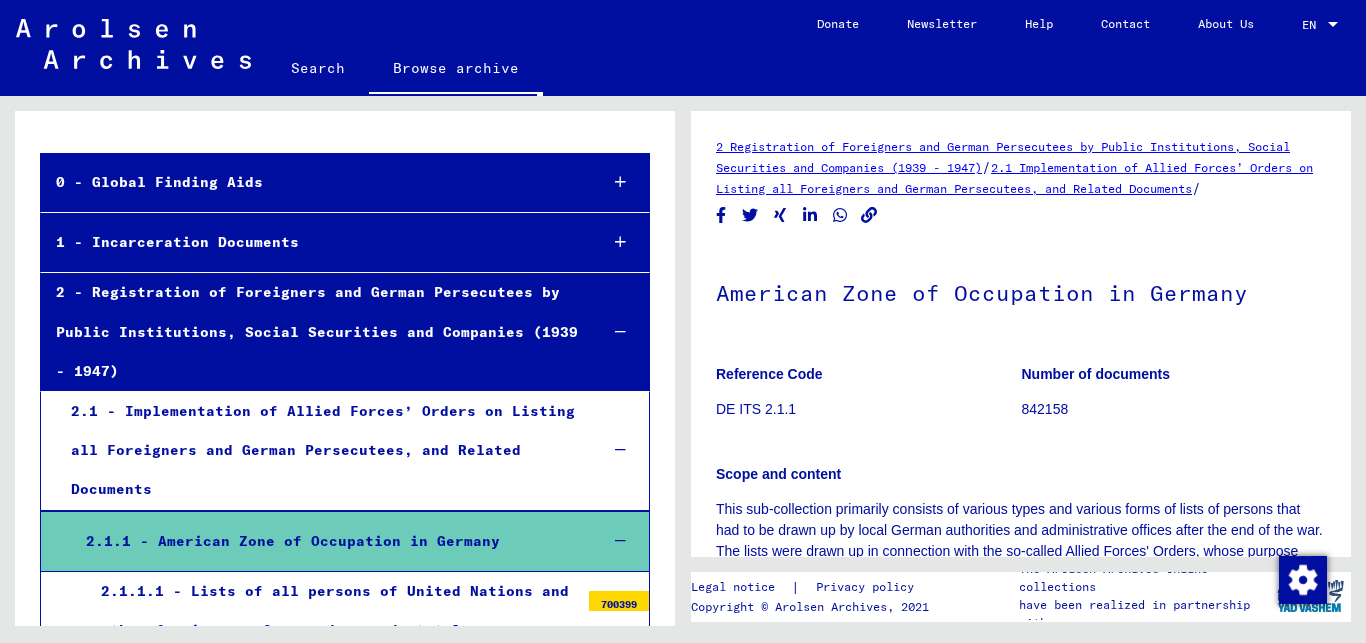 click on "2.1.1.1 - Lists of all persons of United Nations and other foreigners, German Jews and stateless persons; American Zone; Bavaria, Hesse (1)" at bounding box center (332, 631) 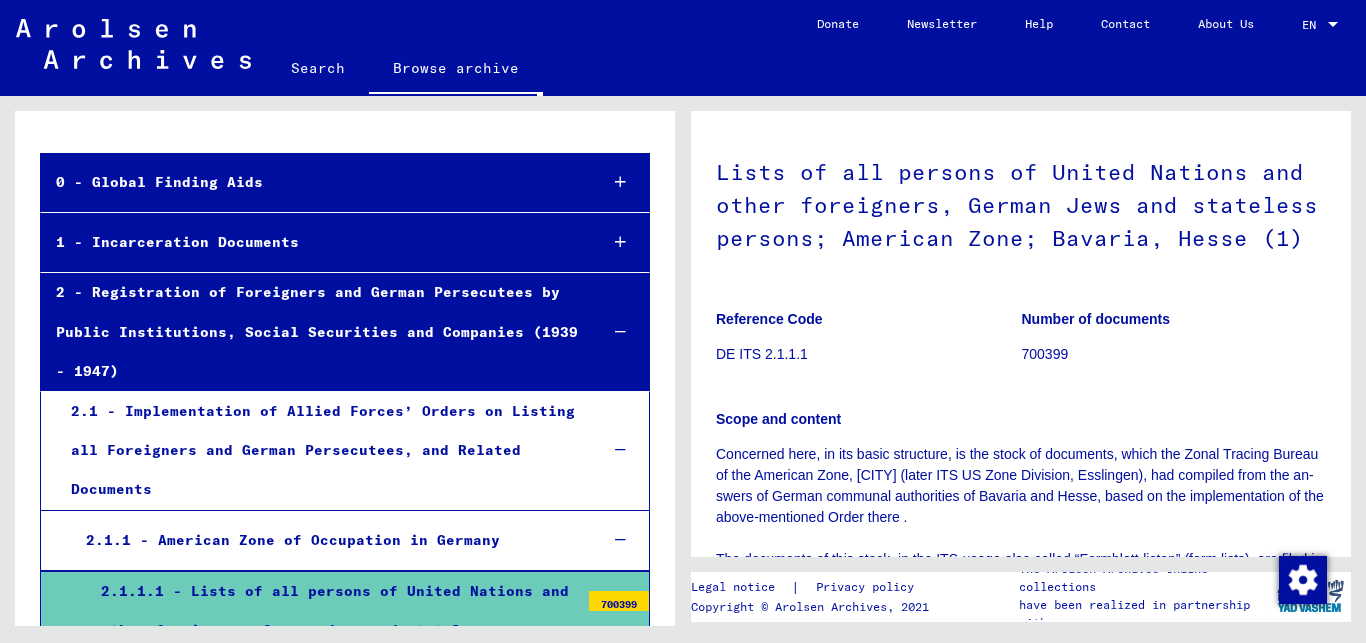 scroll, scrollTop: 216, scrollLeft: 0, axis: vertical 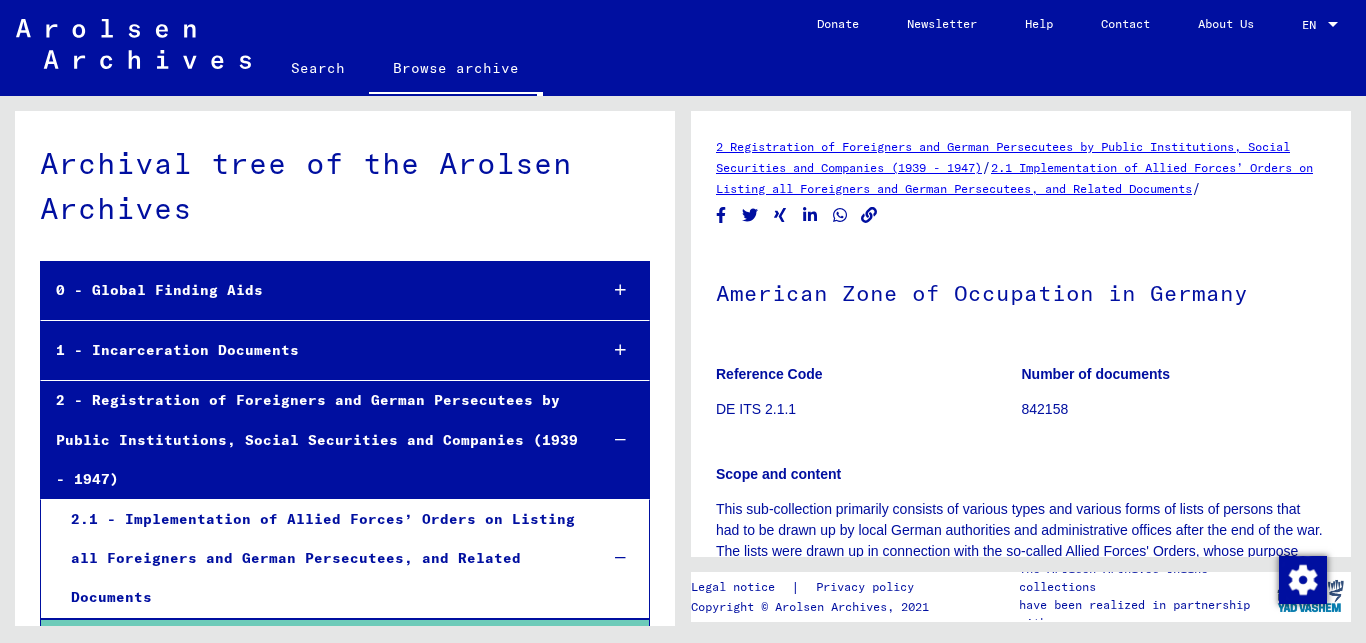 click on "Search" 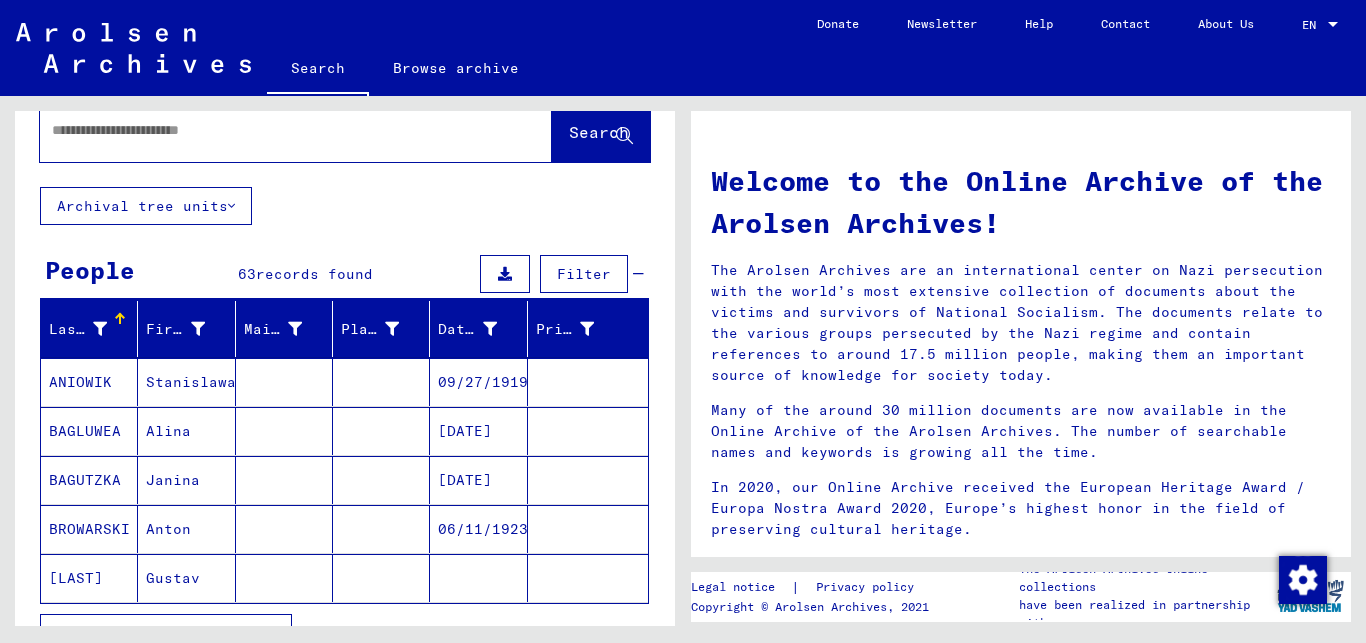 scroll, scrollTop: 0, scrollLeft: 0, axis: both 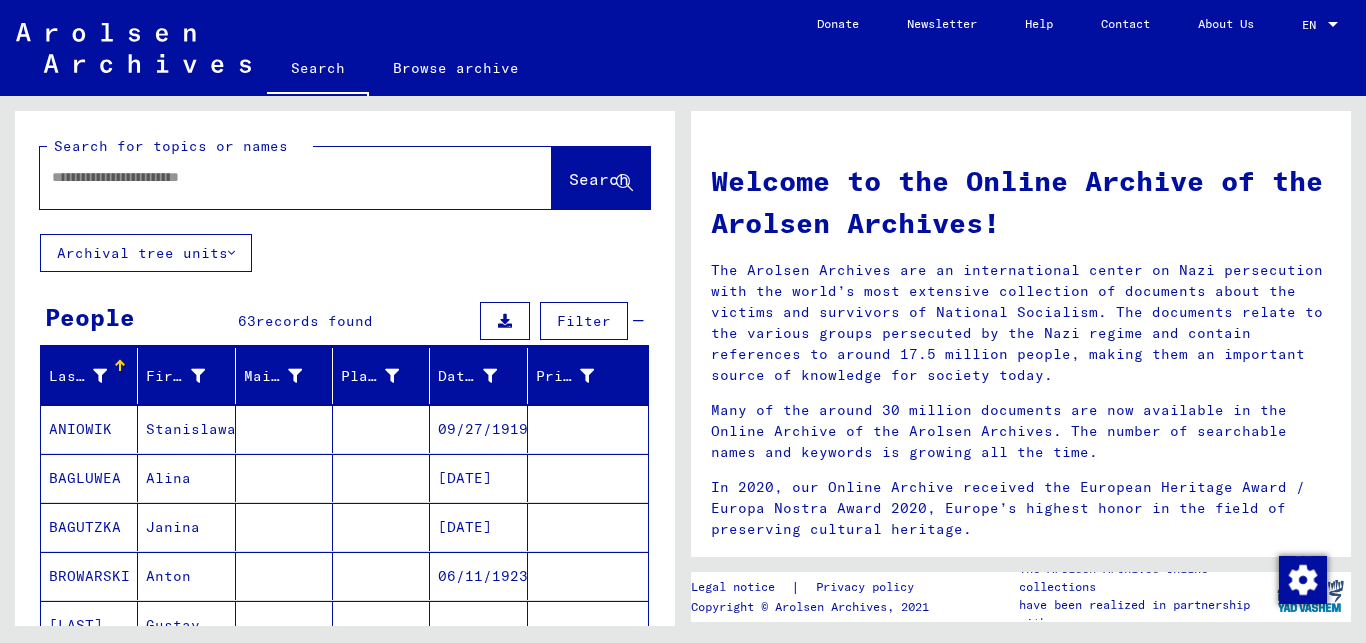 click at bounding box center (272, 177) 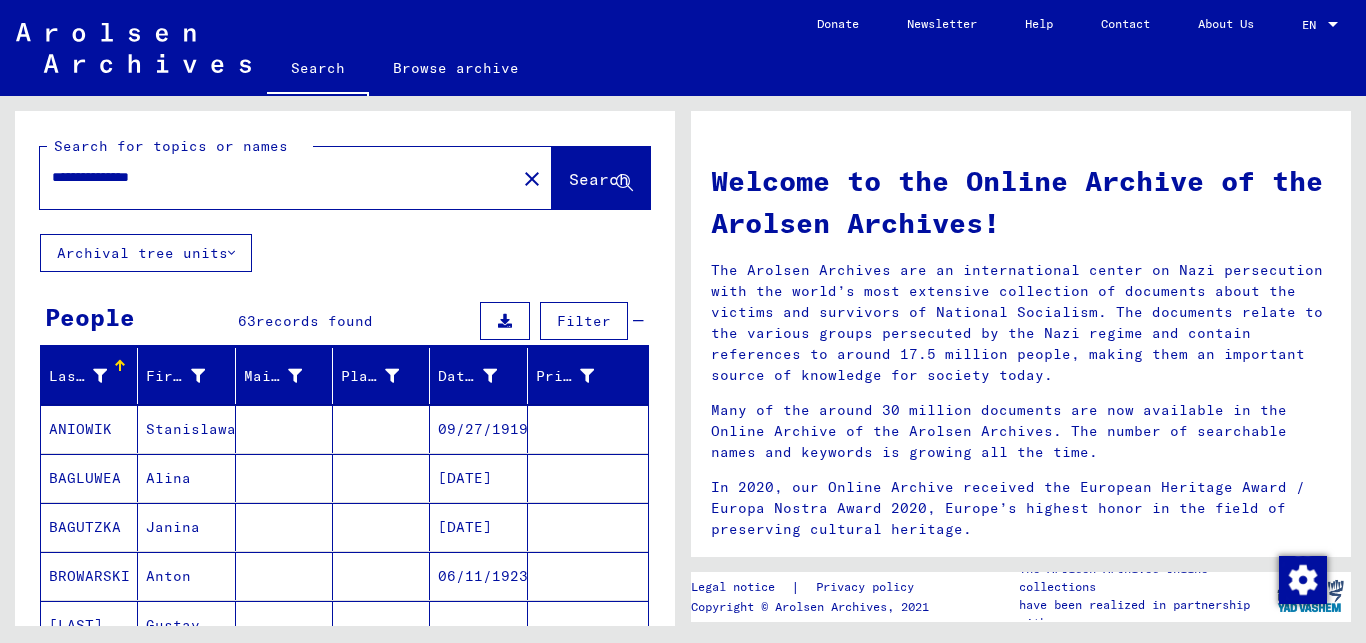 click on "**********" at bounding box center [272, 177] 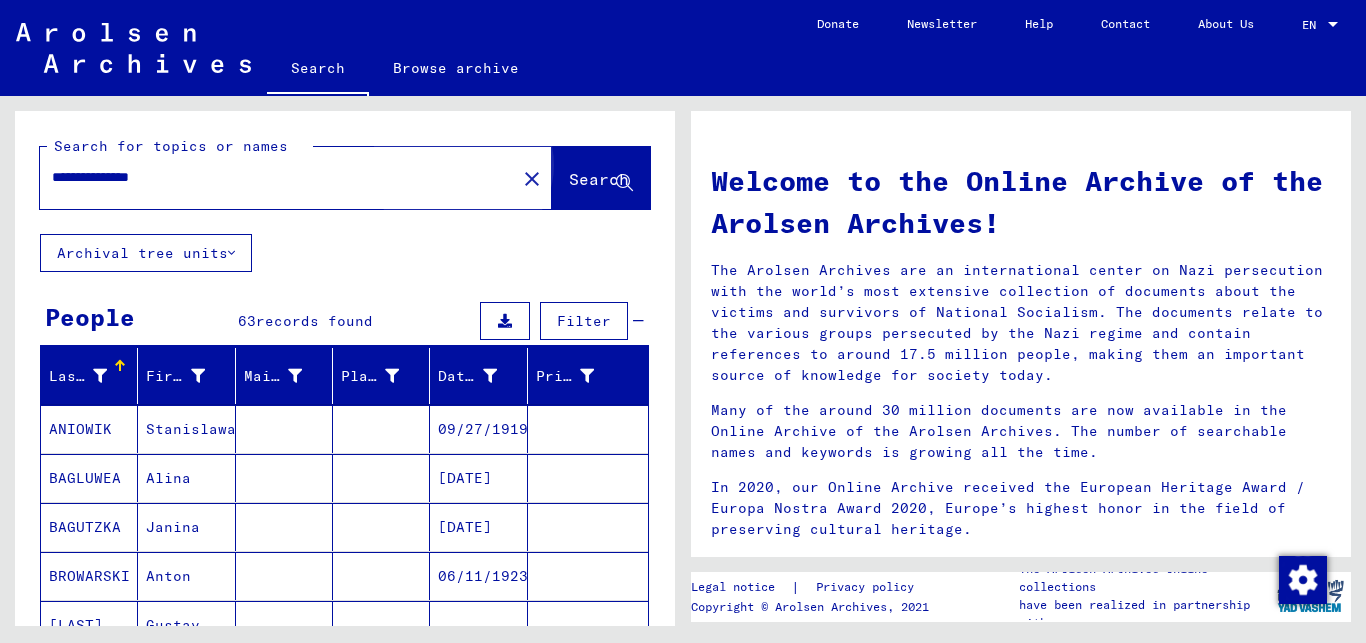 click on "Search" 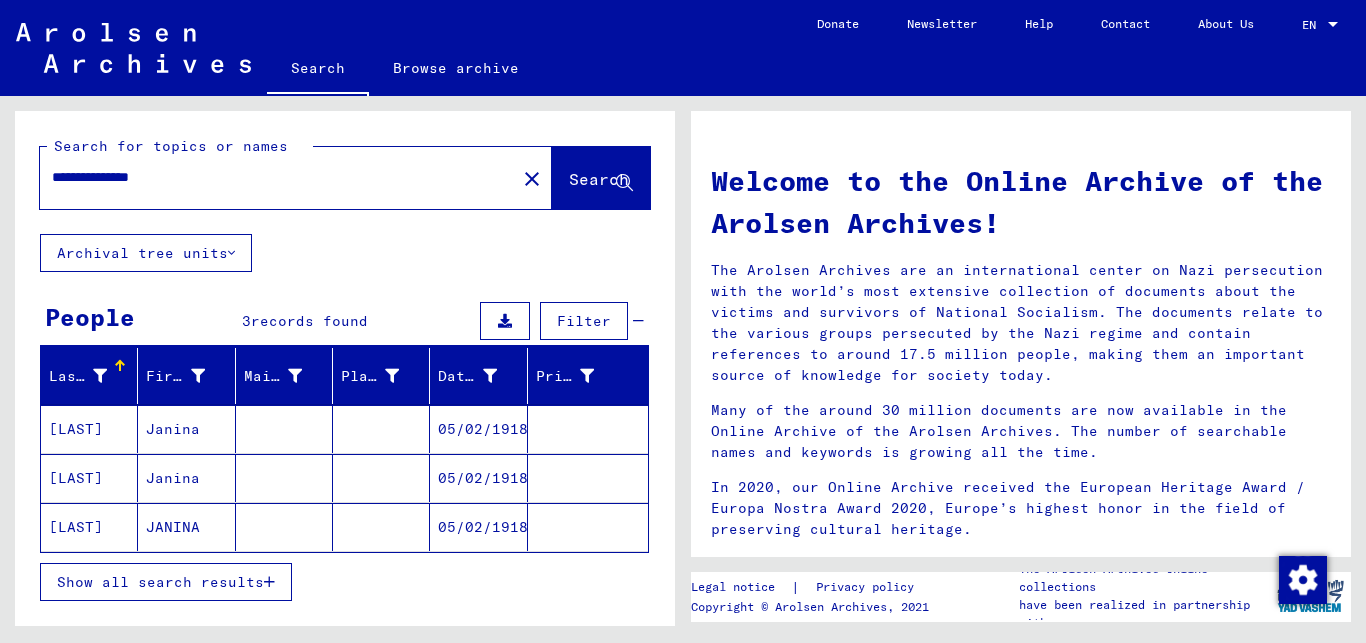 click on "05/02/1918" at bounding box center (478, 527) 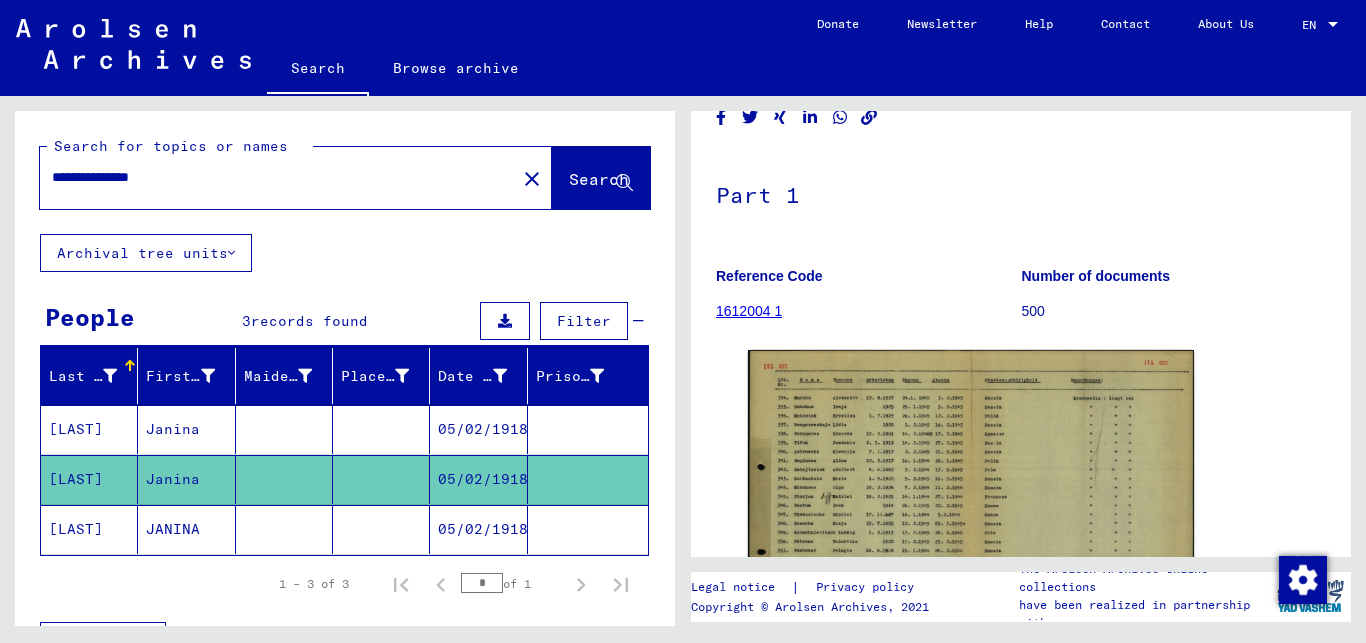 scroll, scrollTop: 216, scrollLeft: 0, axis: vertical 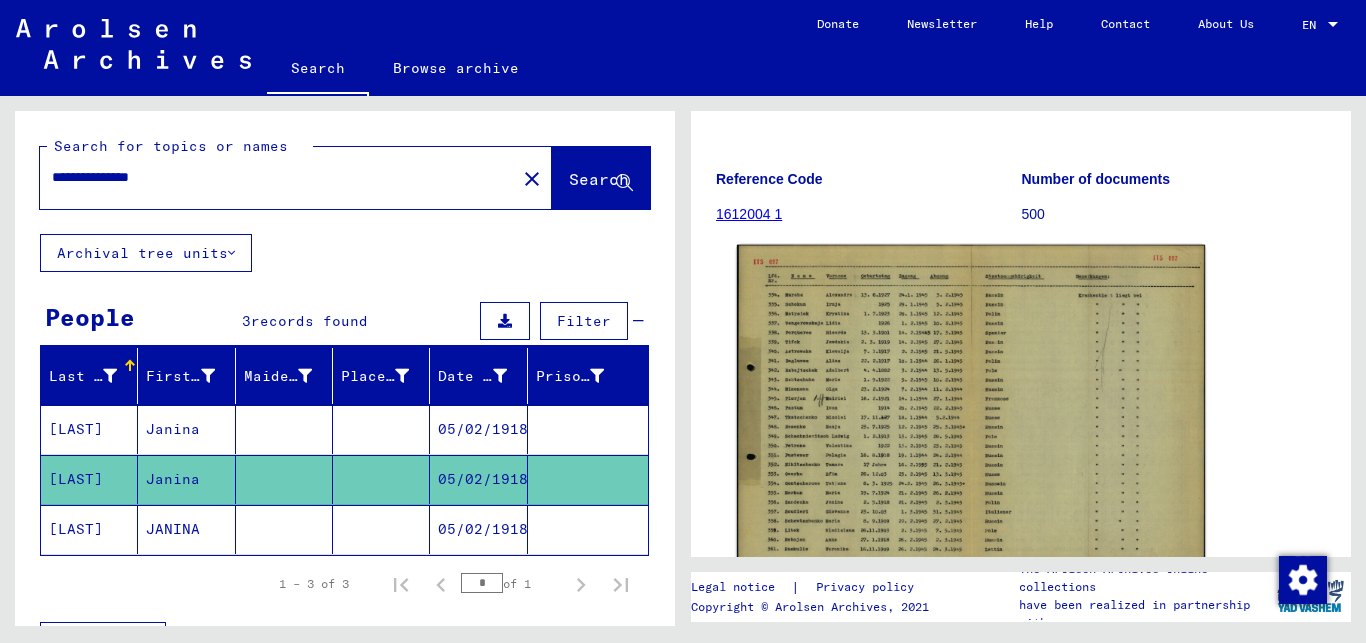 click 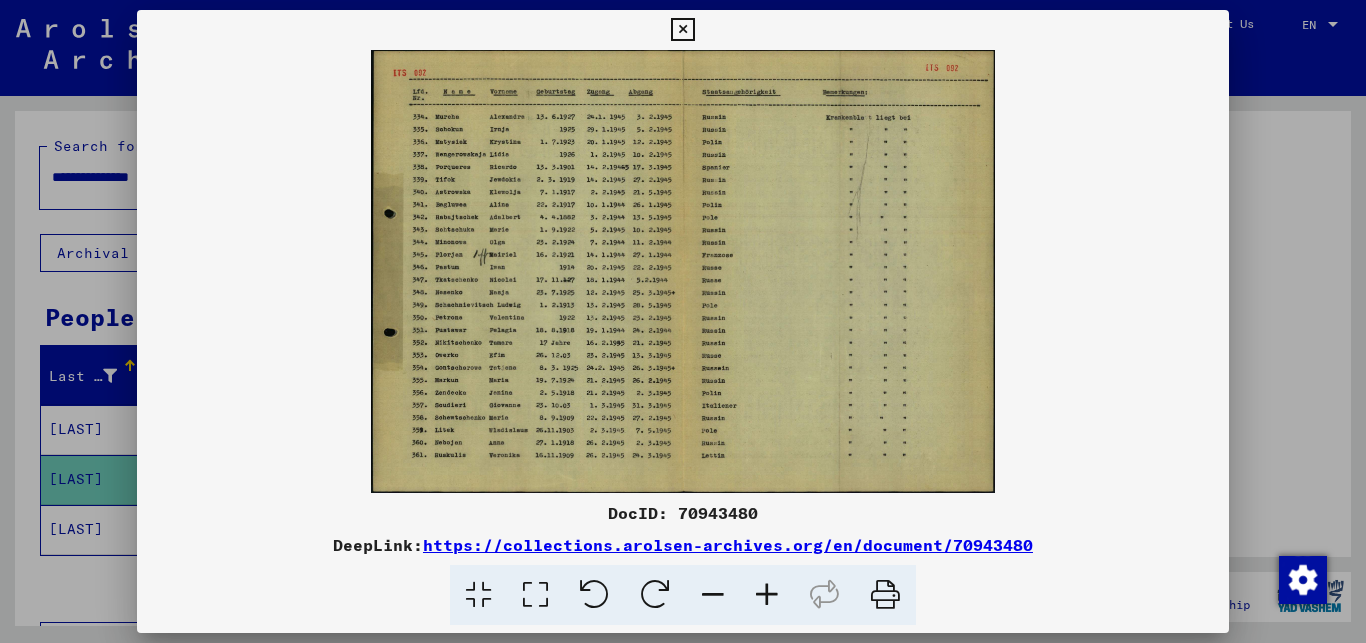 click at bounding box center (767, 595) 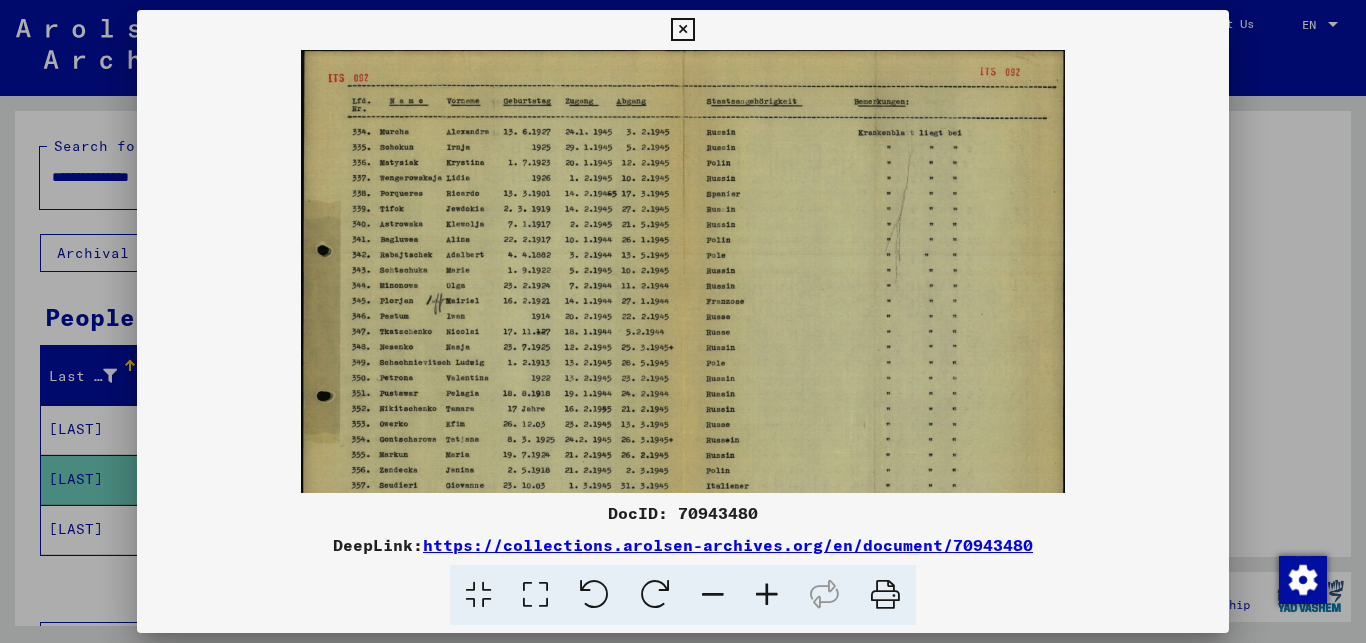 click at bounding box center [767, 595] 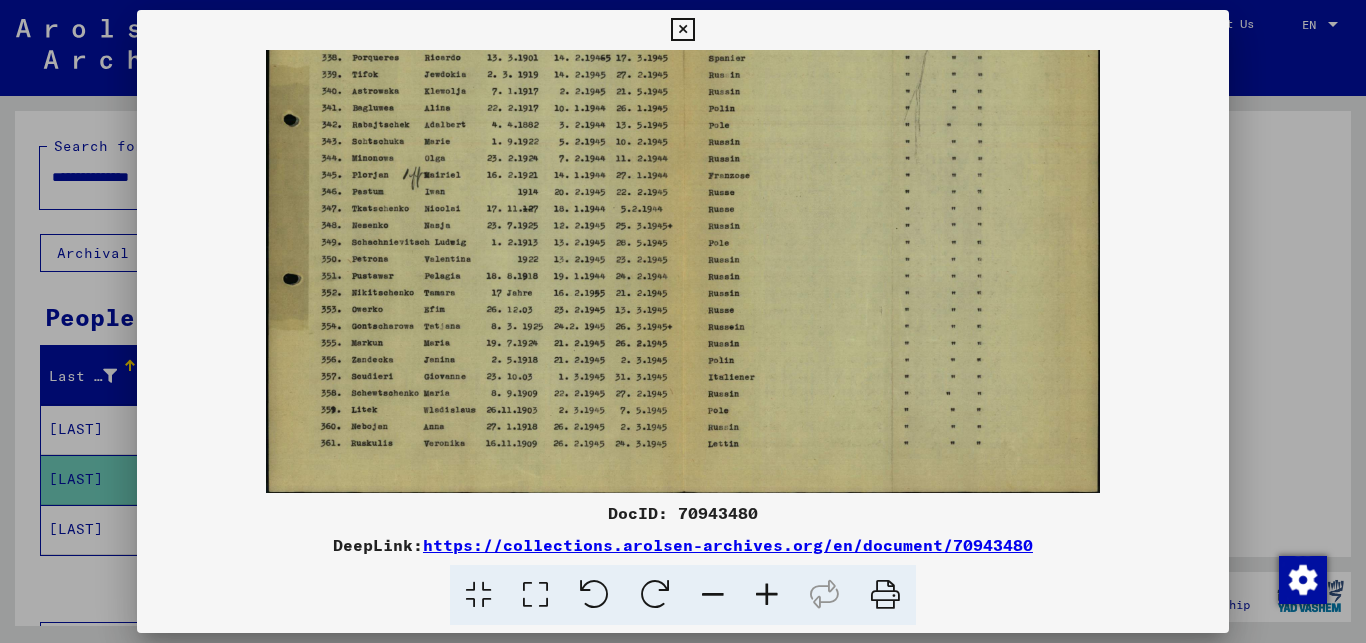 scroll, scrollTop: 150, scrollLeft: 0, axis: vertical 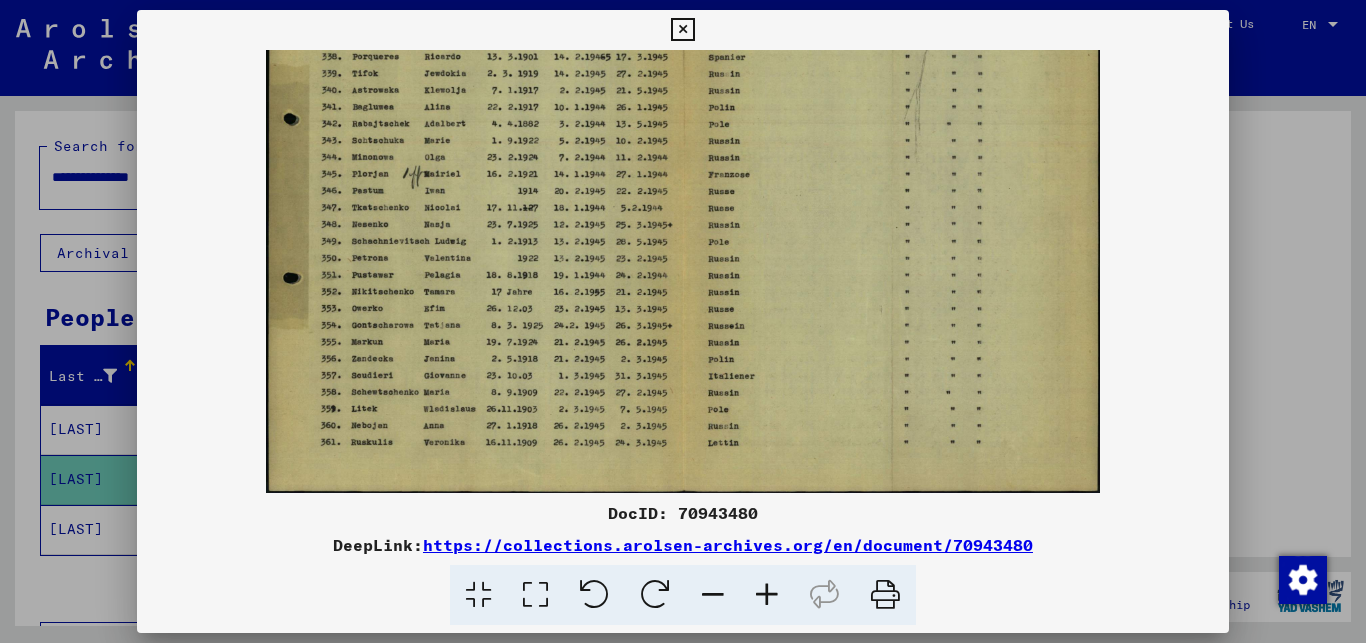drag, startPoint x: 393, startPoint y: 347, endPoint x: 406, endPoint y: 197, distance: 150.56229 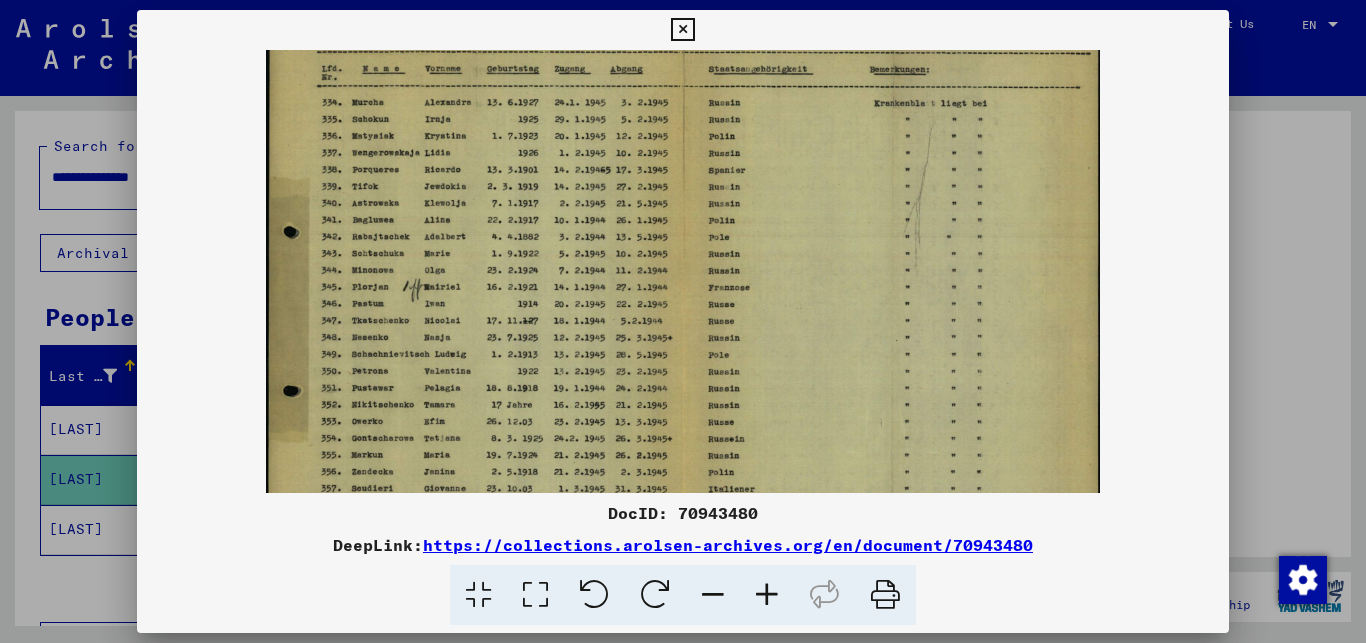 scroll, scrollTop: 0, scrollLeft: 0, axis: both 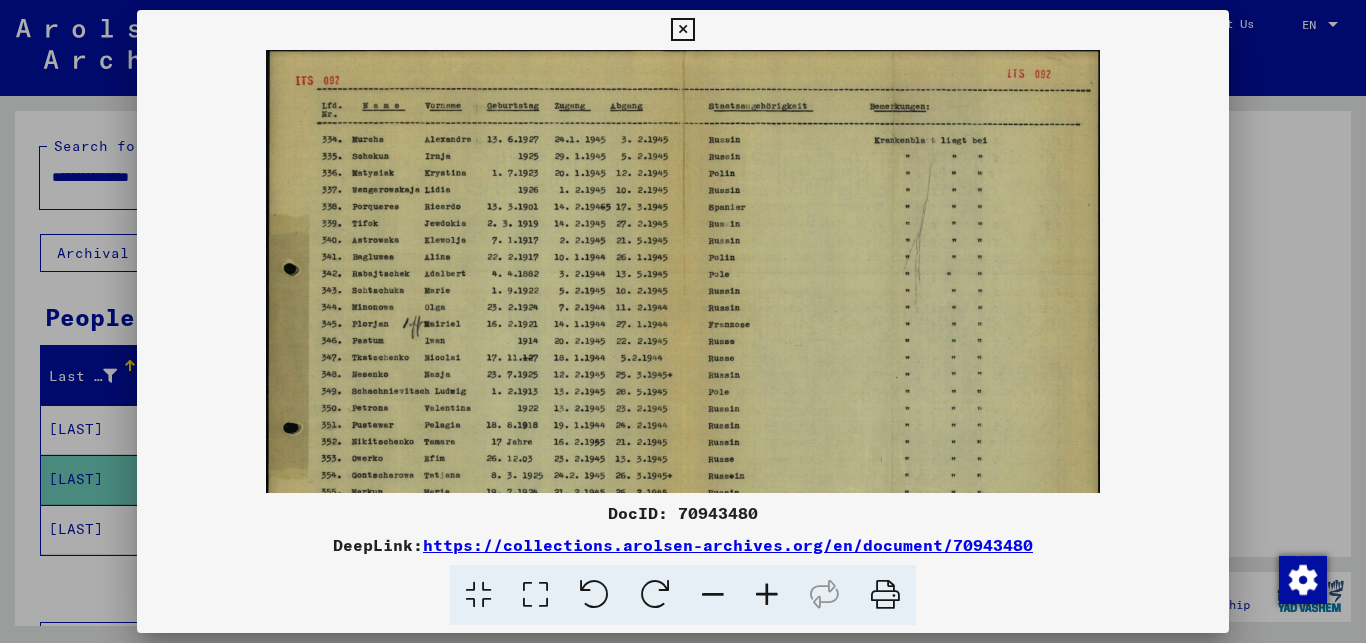drag, startPoint x: 821, startPoint y: 226, endPoint x: 845, endPoint y: 473, distance: 248.16325 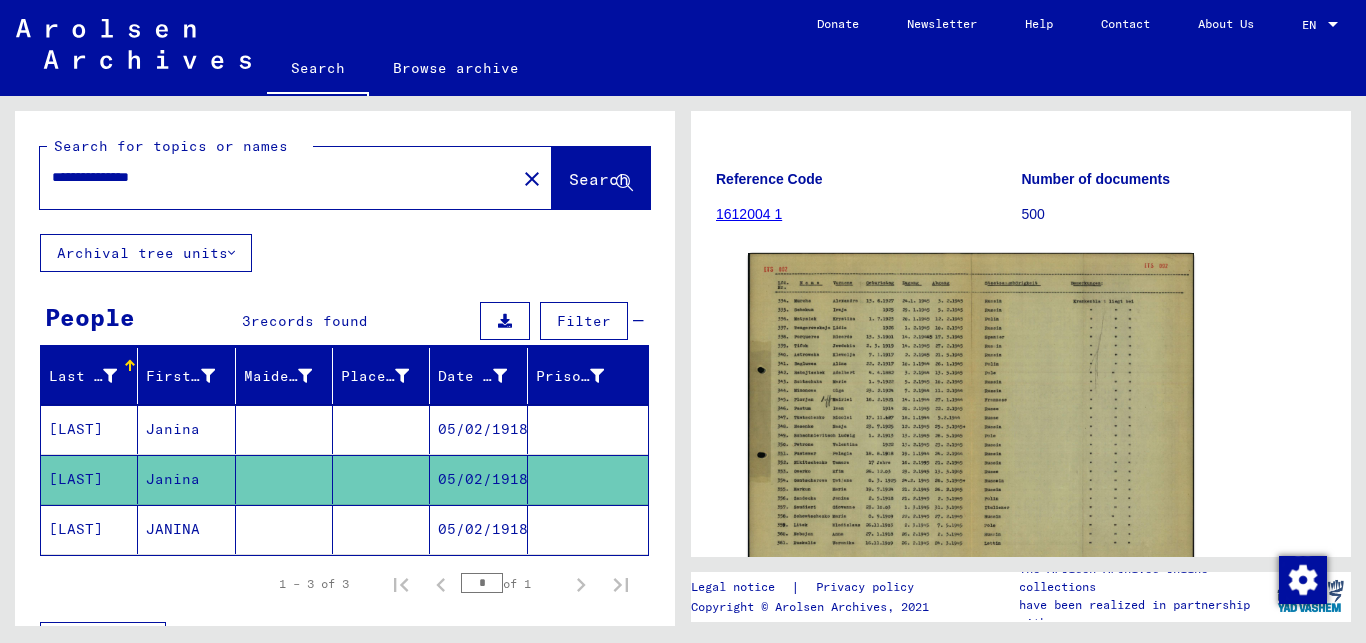 click on "JANINA" 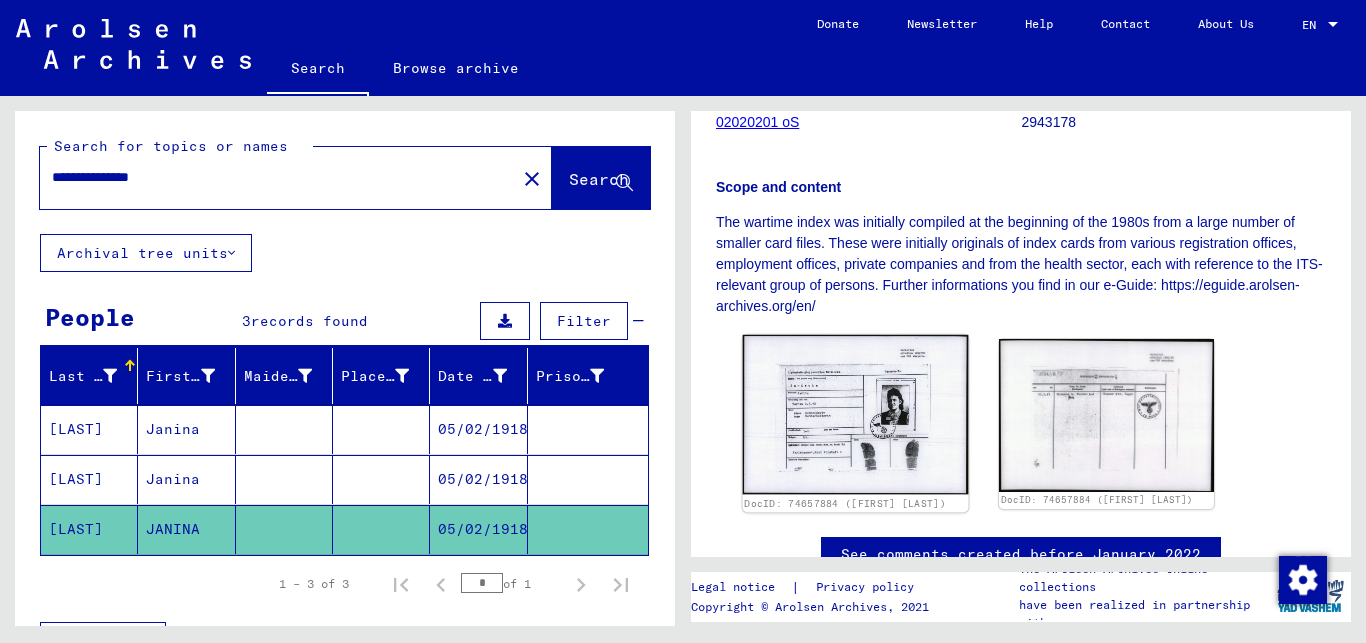scroll, scrollTop: 432, scrollLeft: 0, axis: vertical 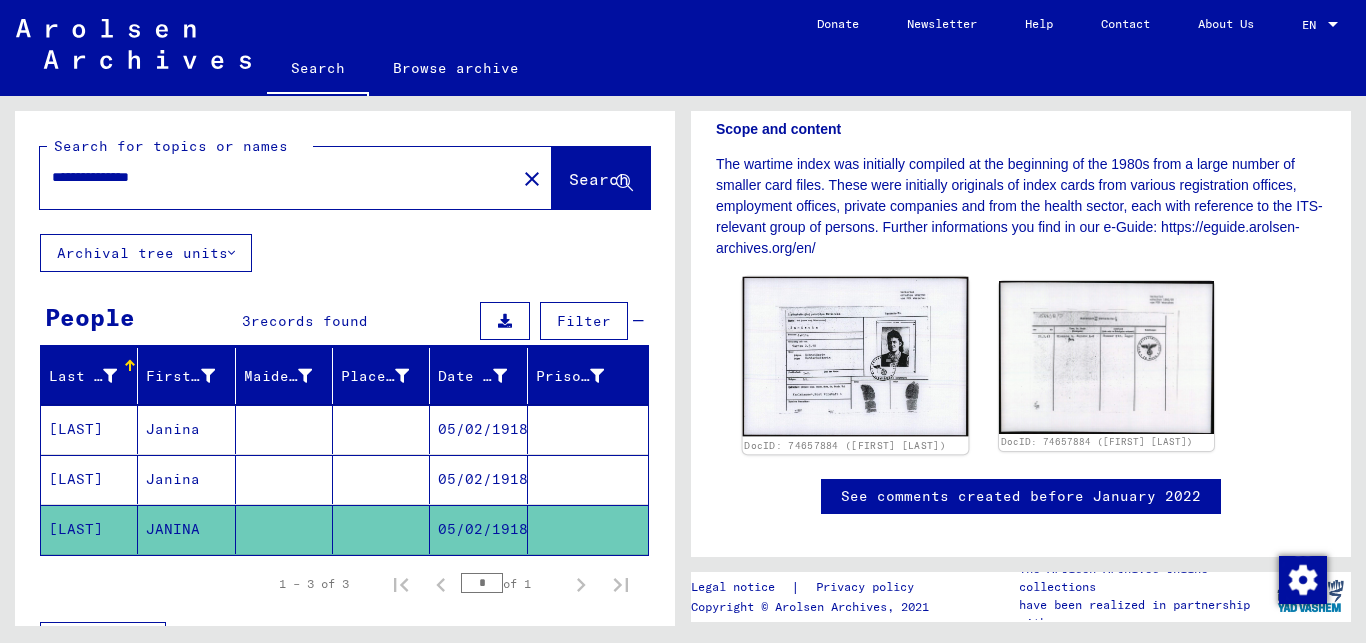 click 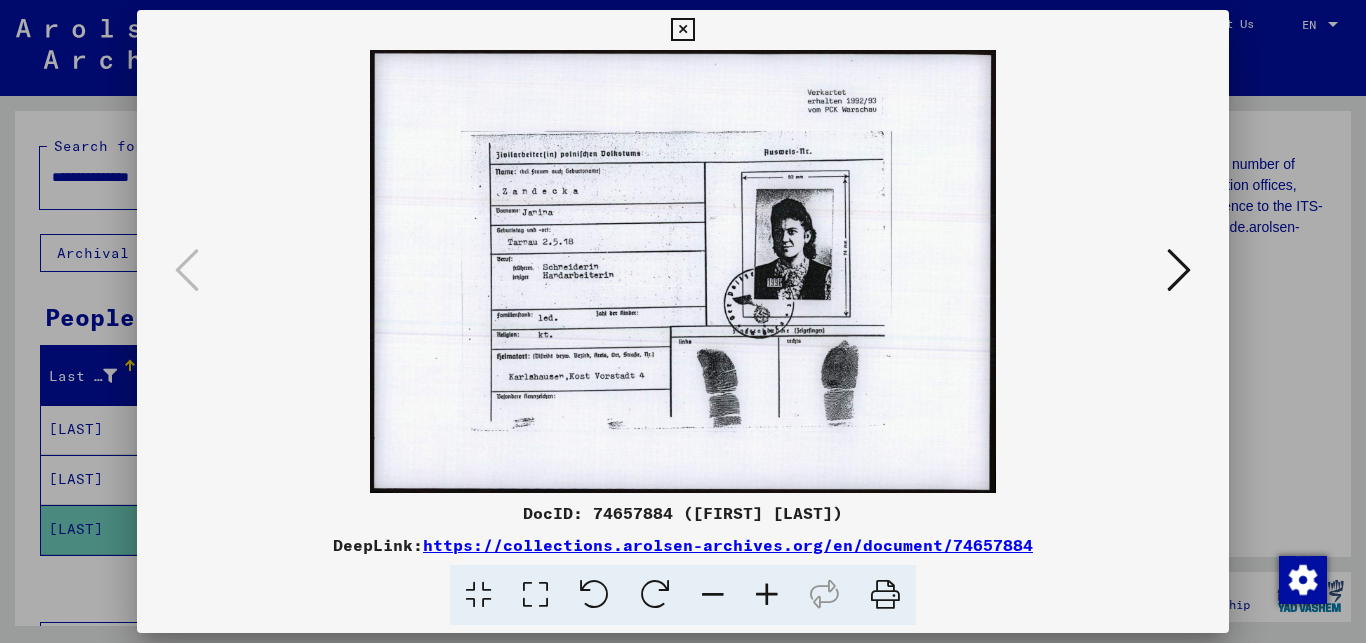 click at bounding box center (885, 595) 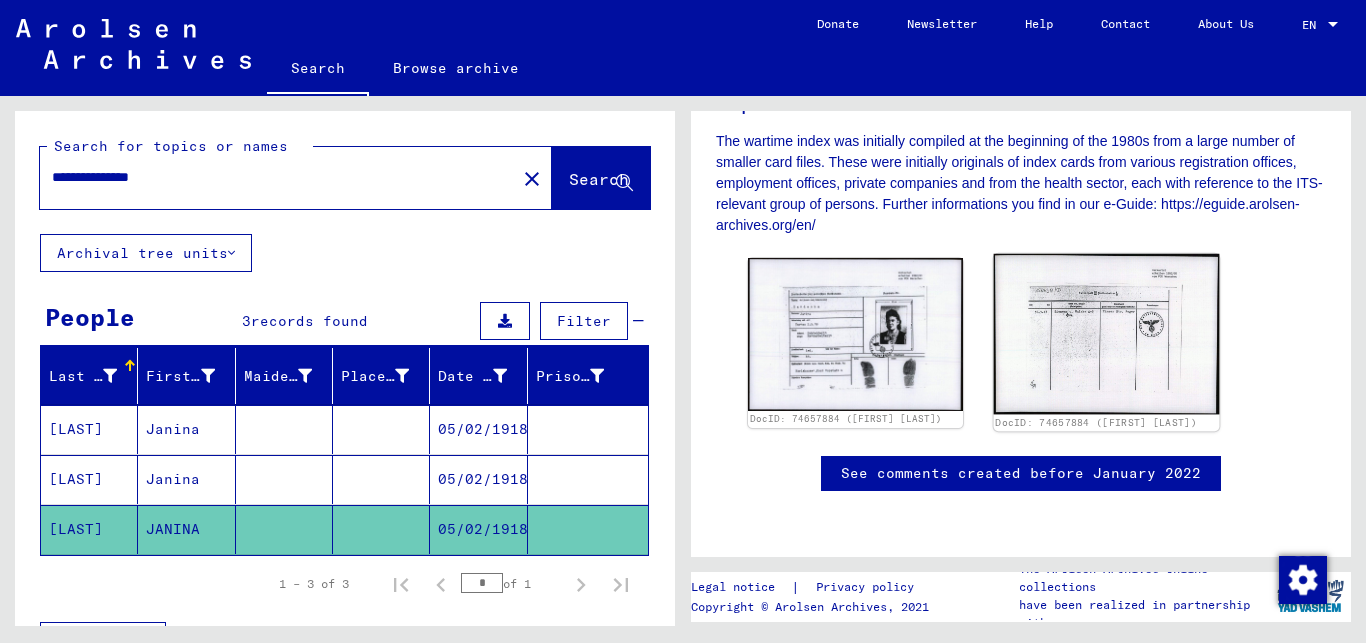 scroll, scrollTop: 540, scrollLeft: 0, axis: vertical 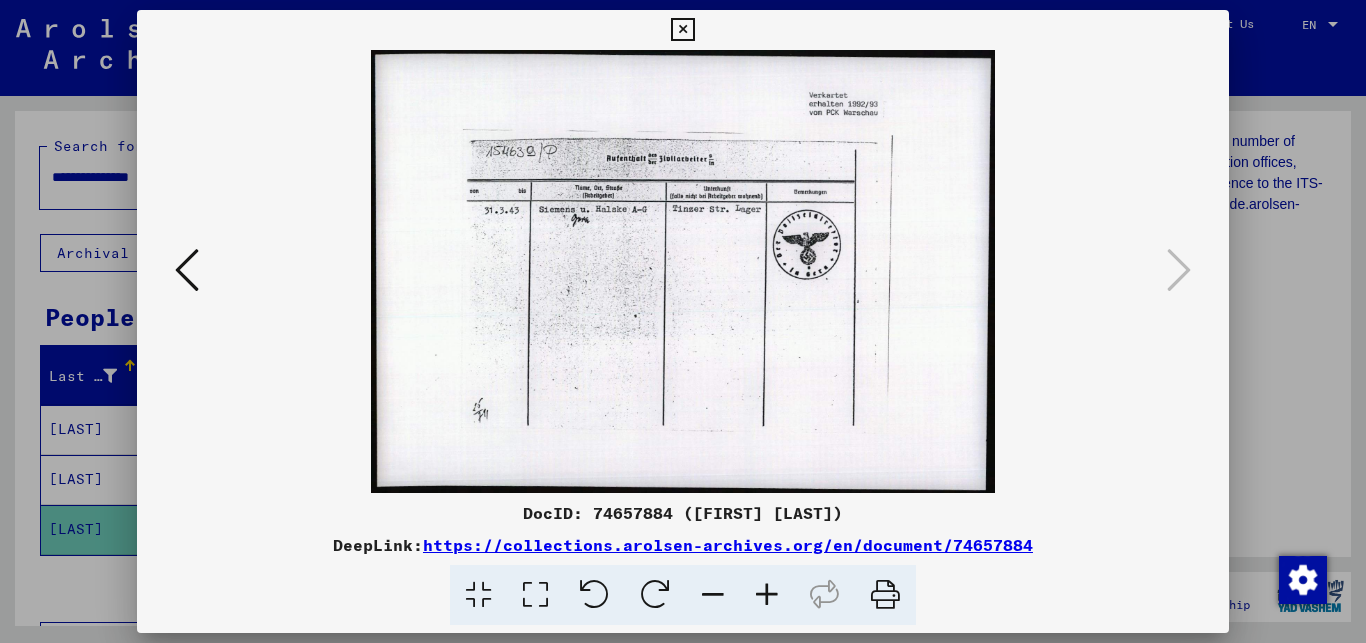 click at bounding box center [885, 595] 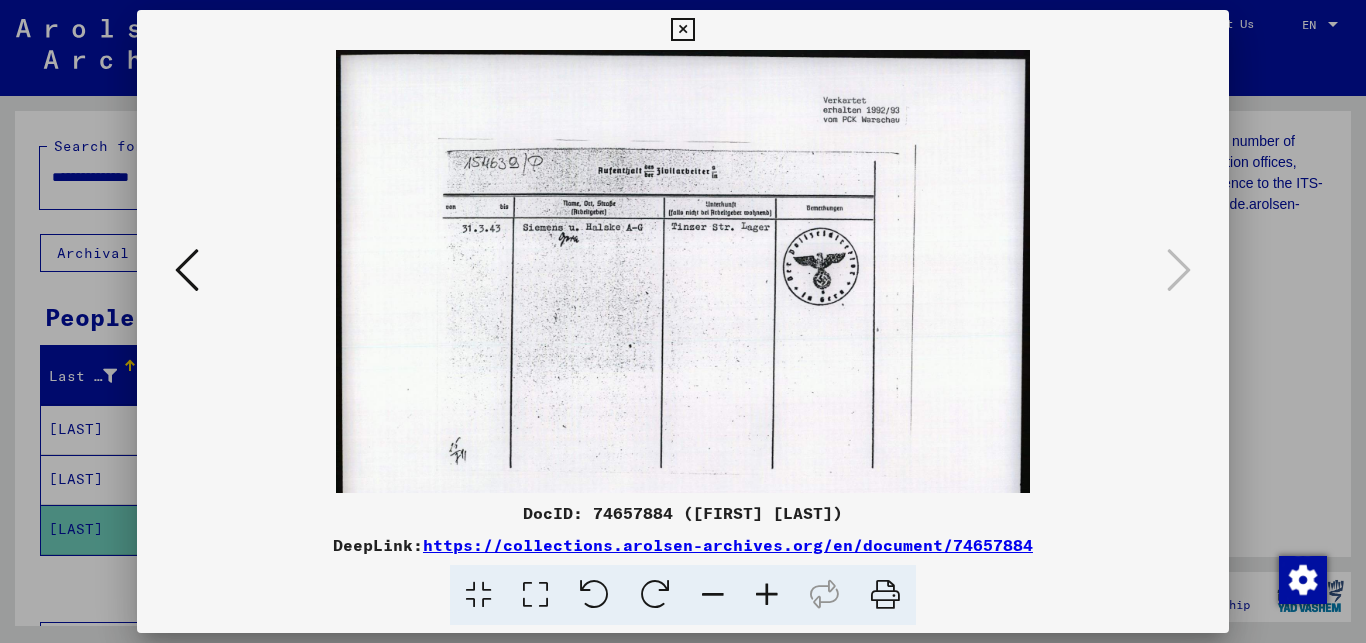 click at bounding box center [767, 595] 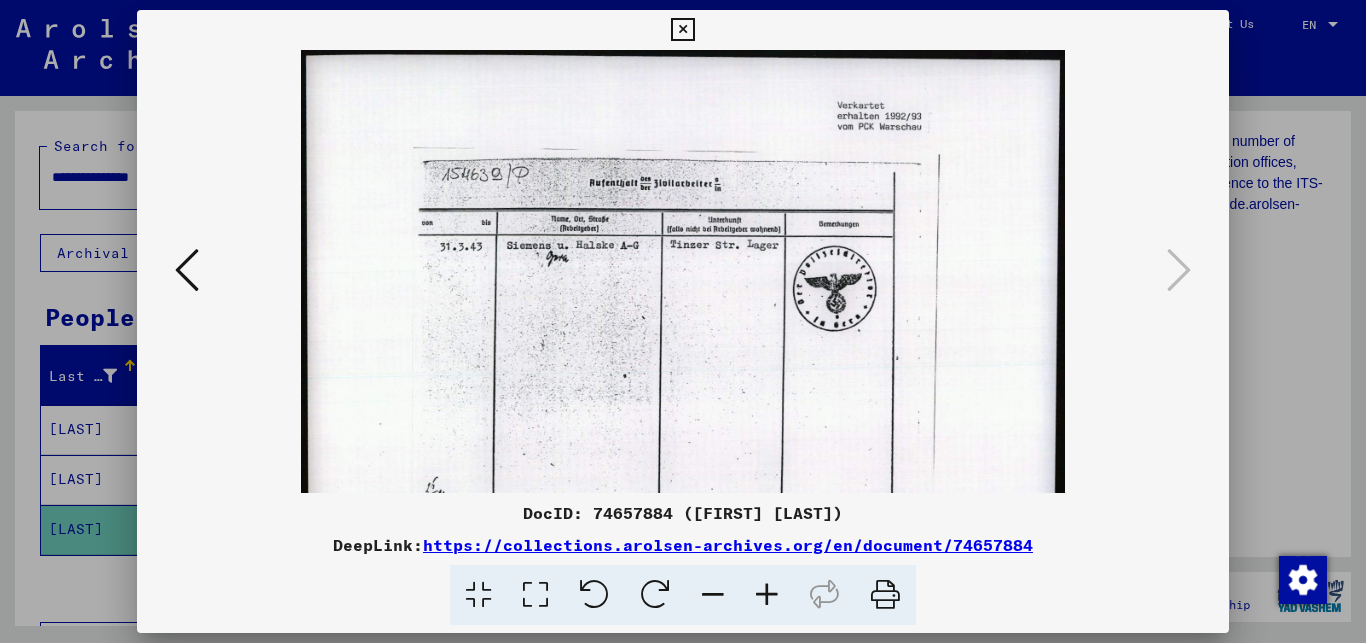 click at bounding box center [767, 595] 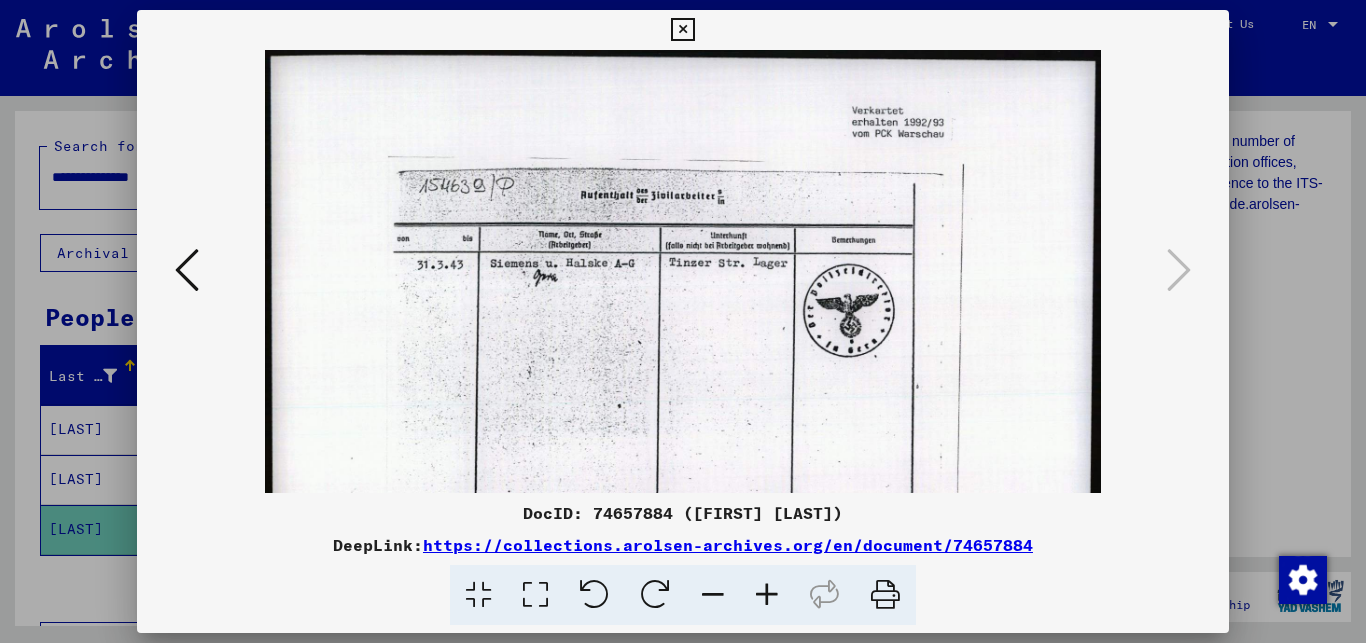 click at bounding box center [767, 595] 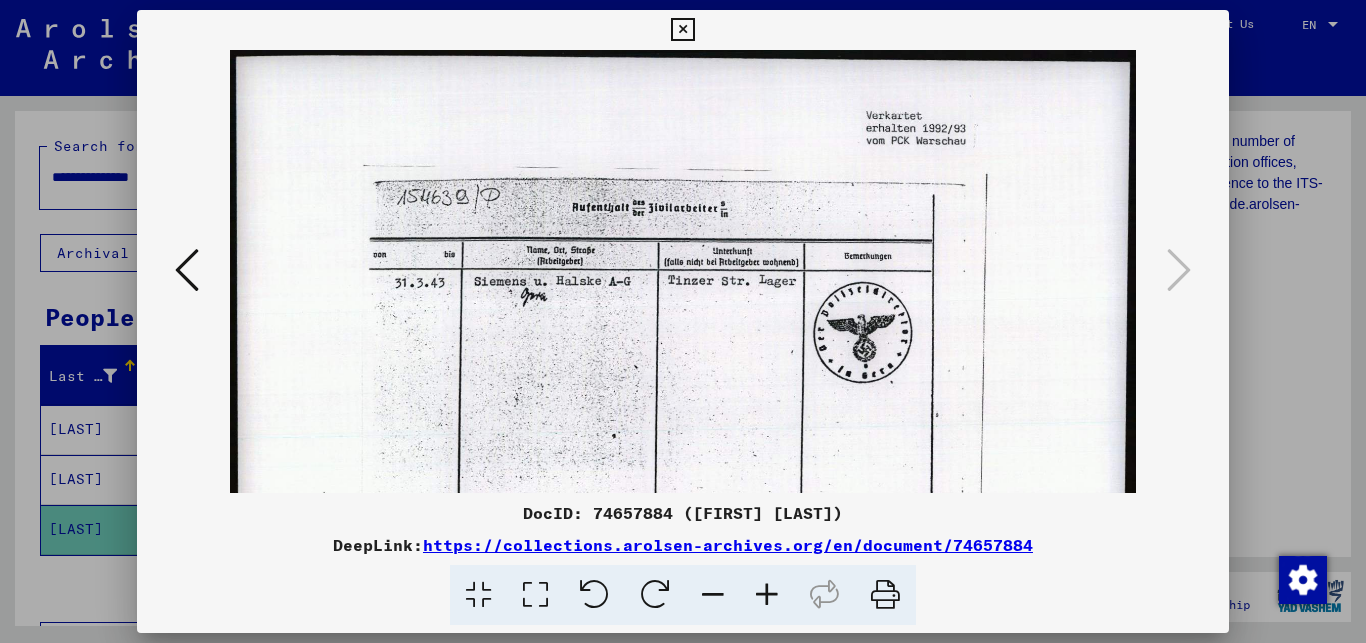 click at bounding box center [682, 30] 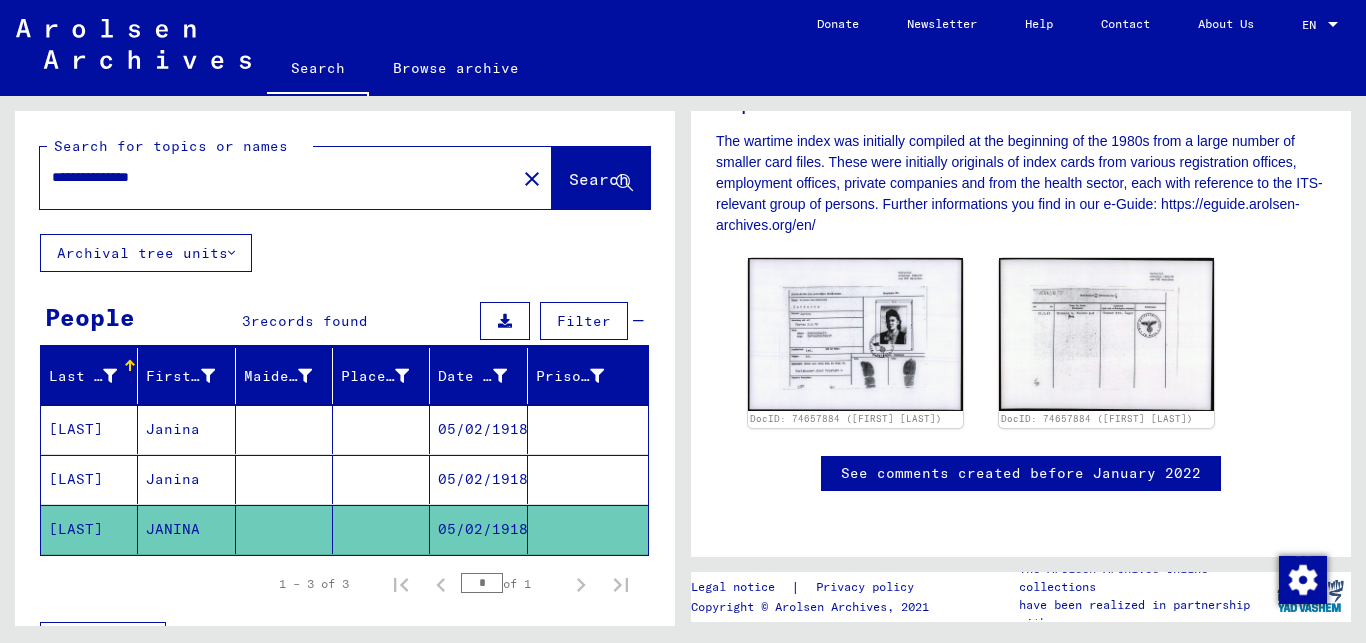 scroll, scrollTop: 432, scrollLeft: 0, axis: vertical 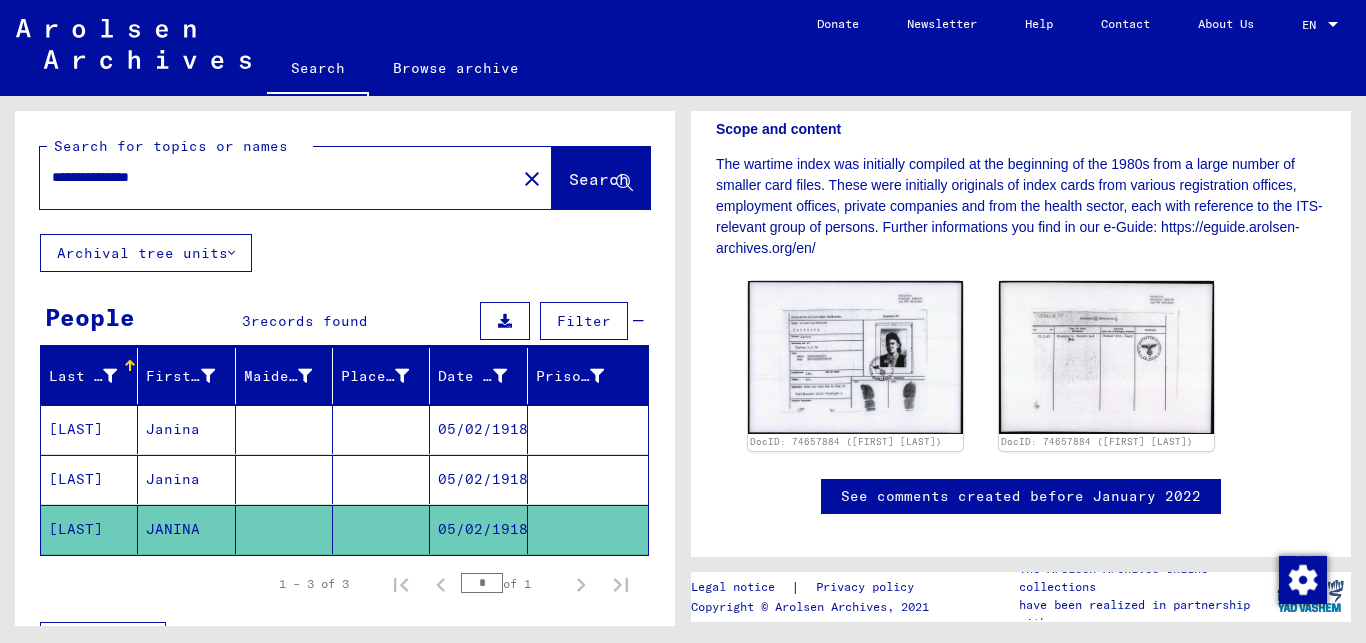 click at bounding box center (284, 529) 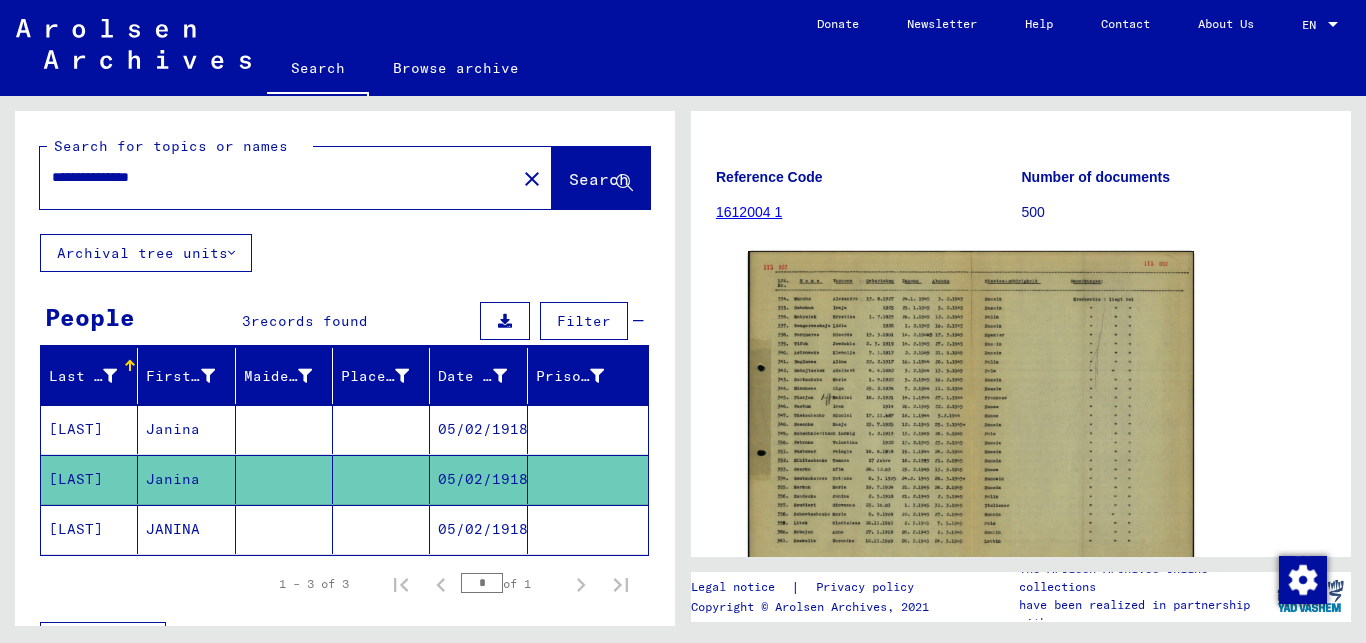 scroll, scrollTop: 216, scrollLeft: 0, axis: vertical 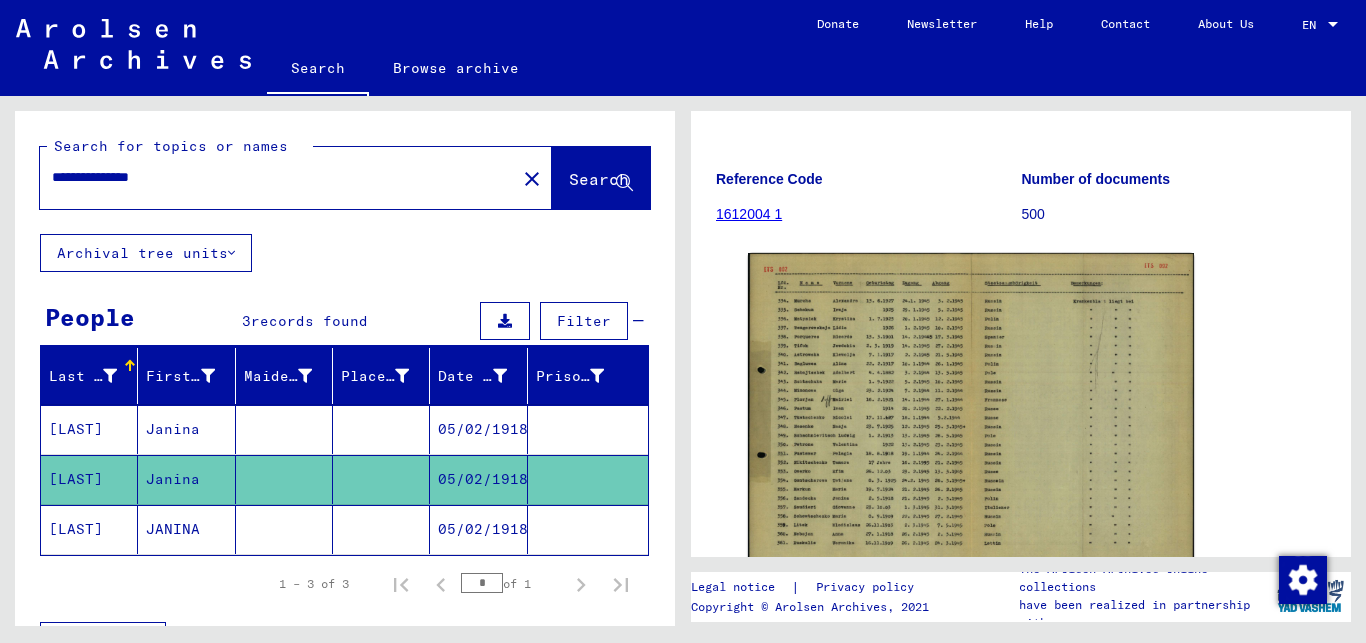 click at bounding box center [284, 479] 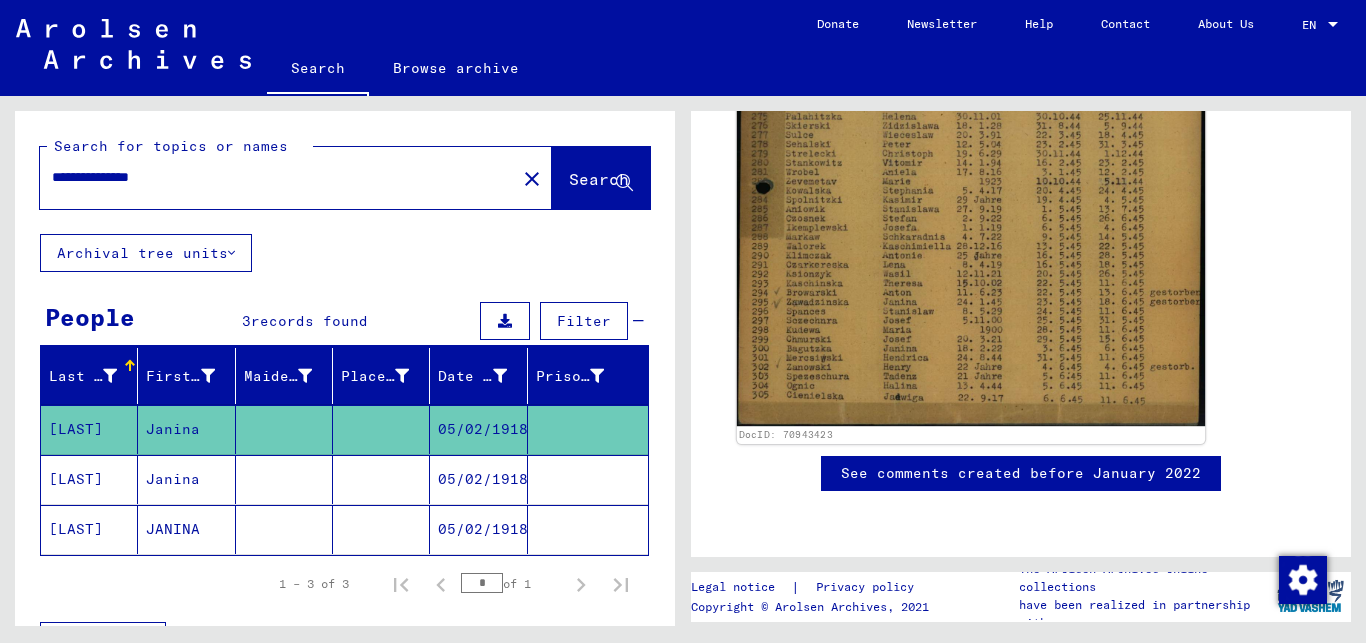 scroll, scrollTop: 756, scrollLeft: 0, axis: vertical 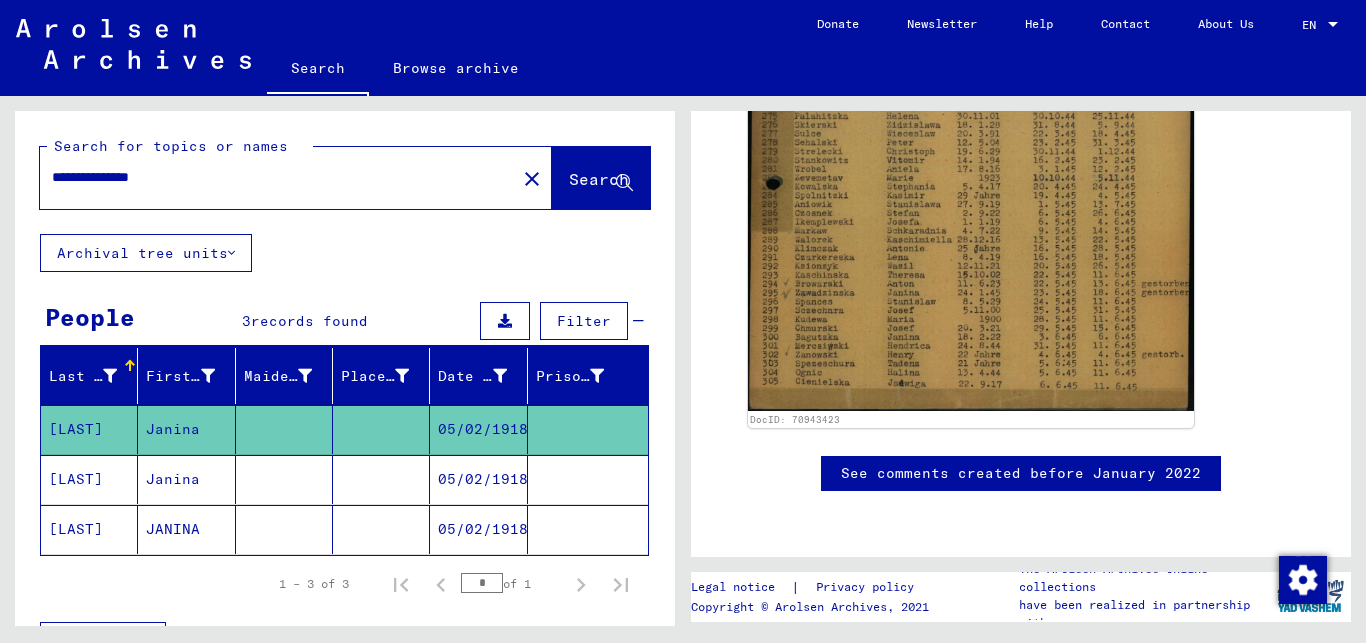 click on "**********" at bounding box center (278, 177) 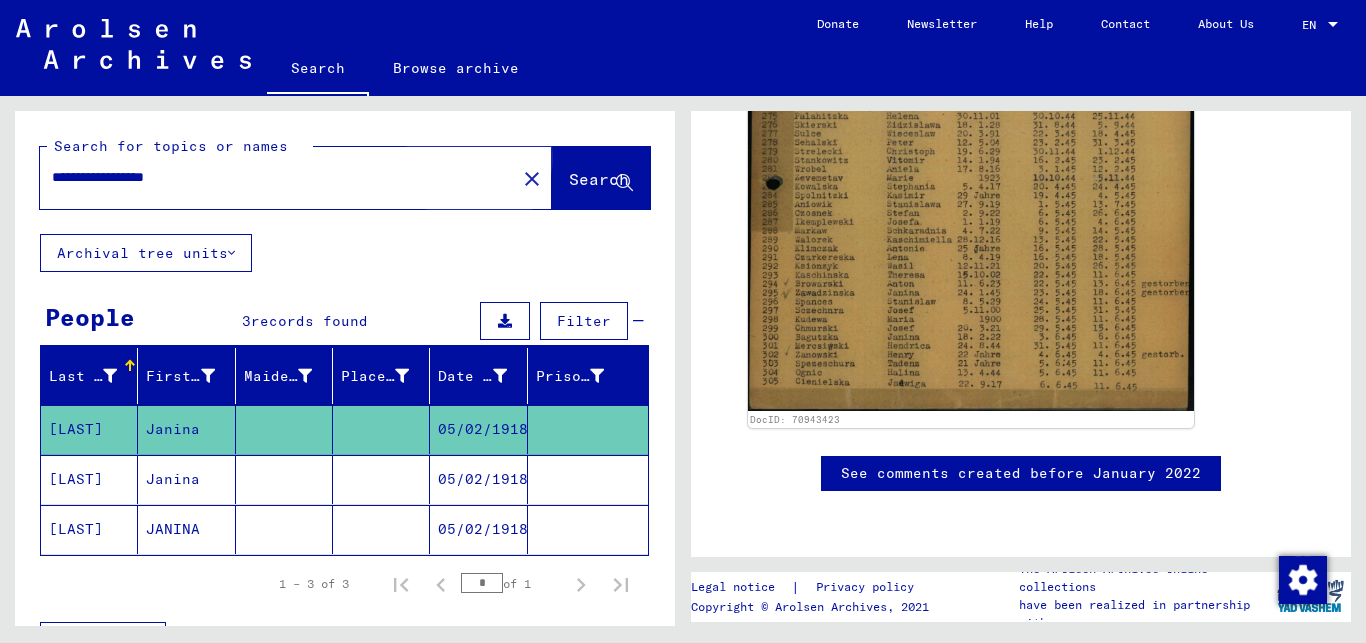 click on "Search" 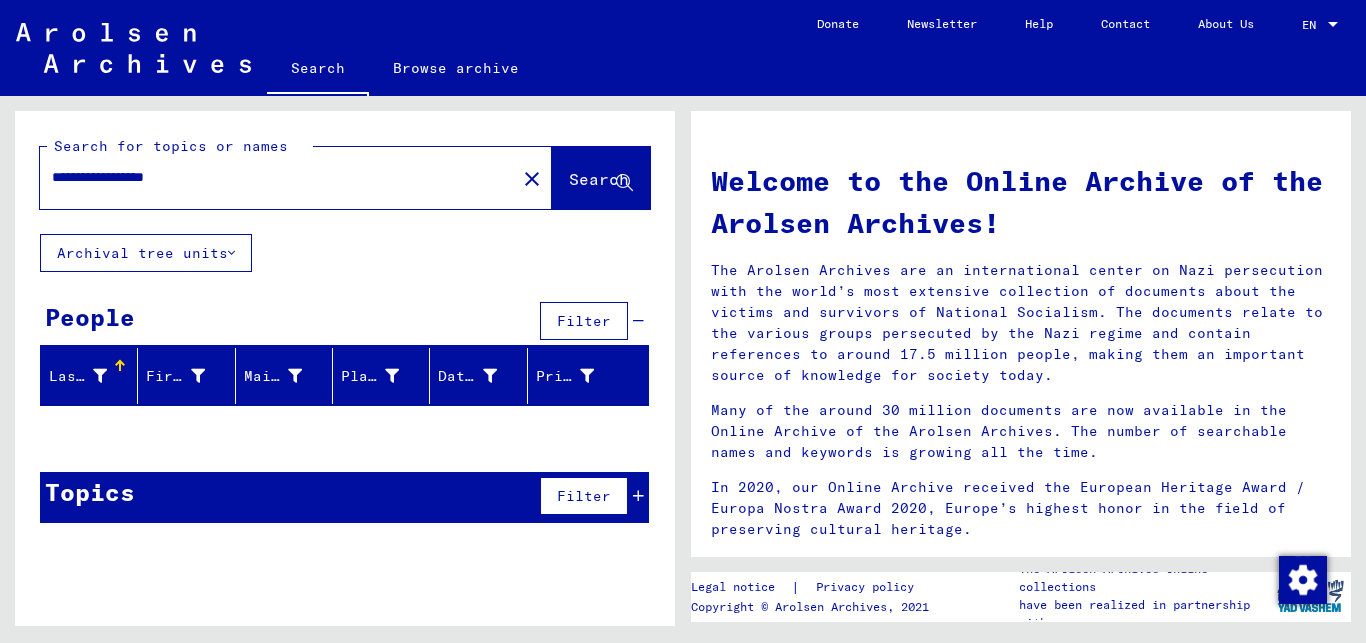 click on "**********" at bounding box center (272, 177) 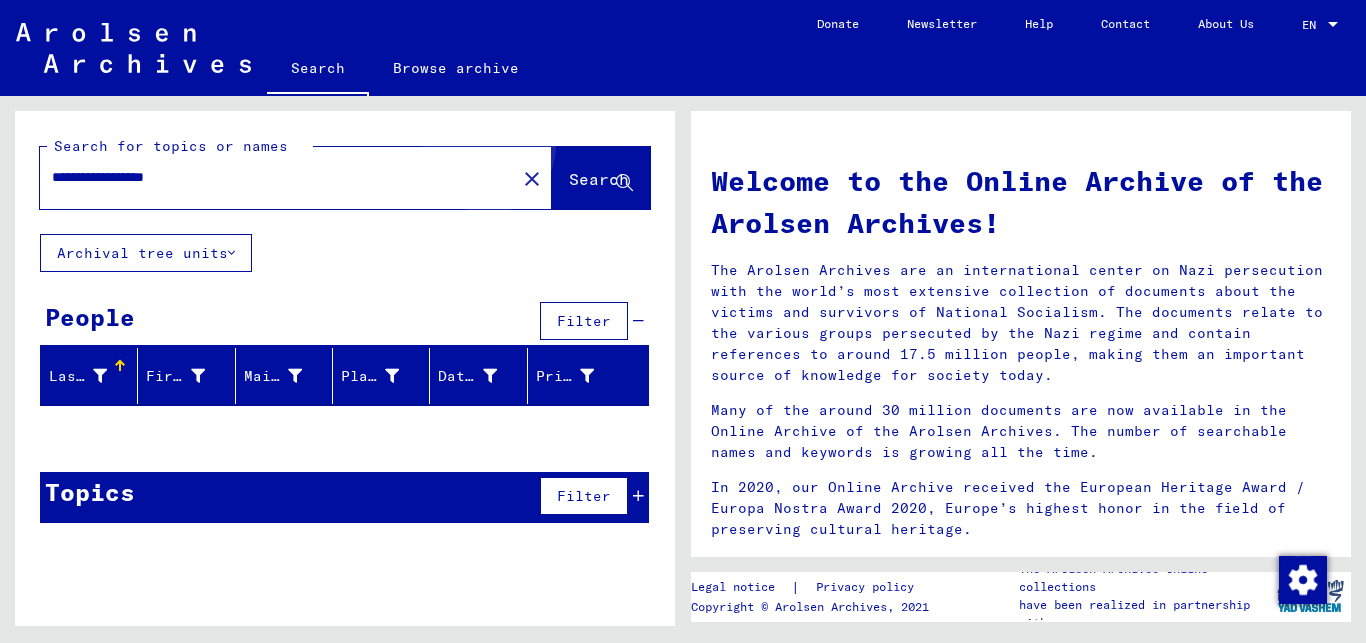 click on "Search" 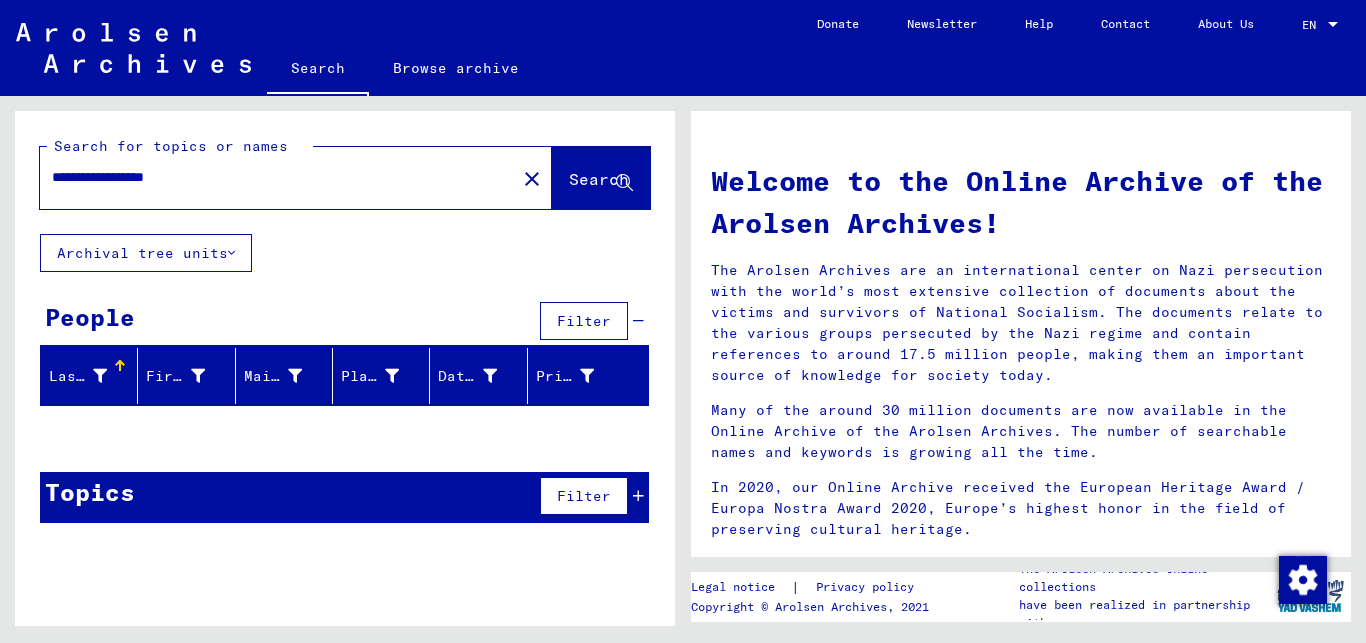 click on "**********" at bounding box center (272, 177) 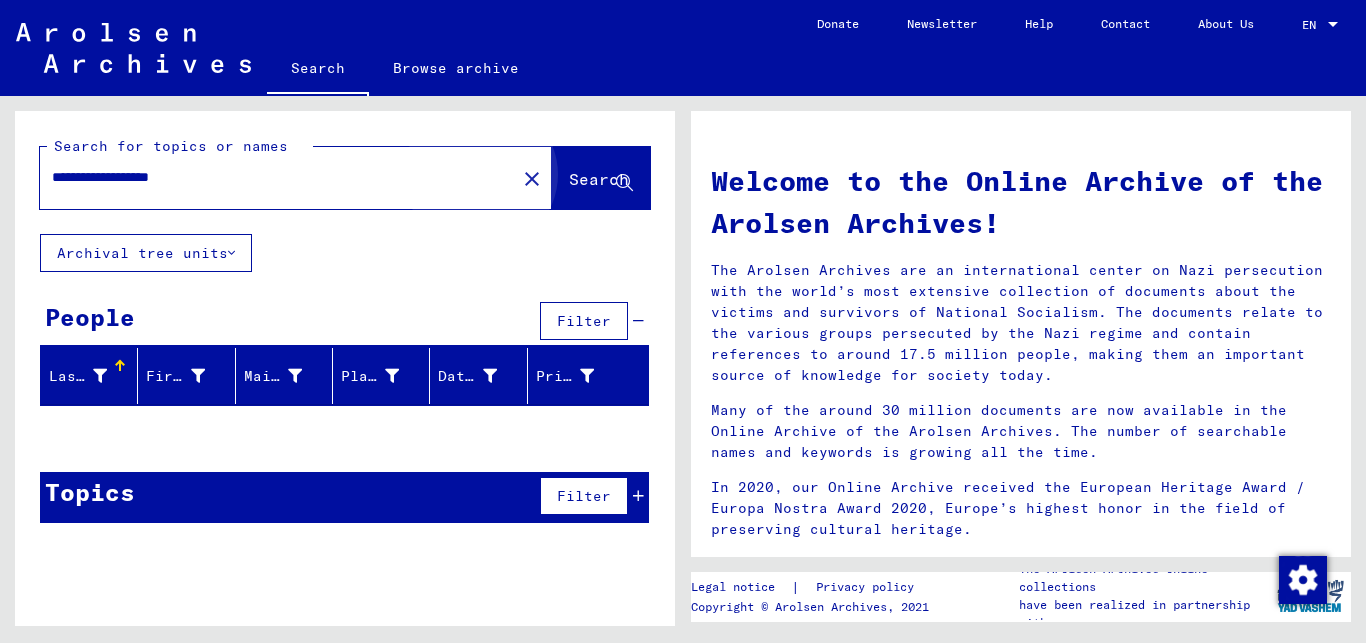 click on "Search" 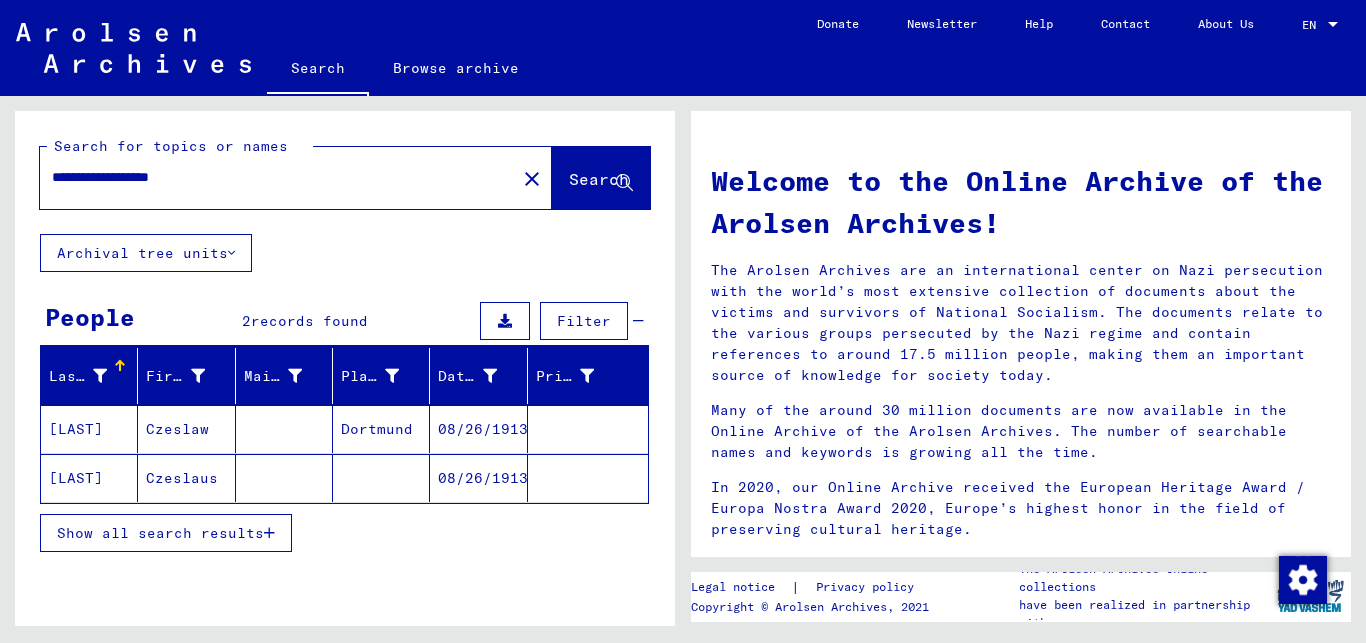 click on "Dortmund" at bounding box center (381, 478) 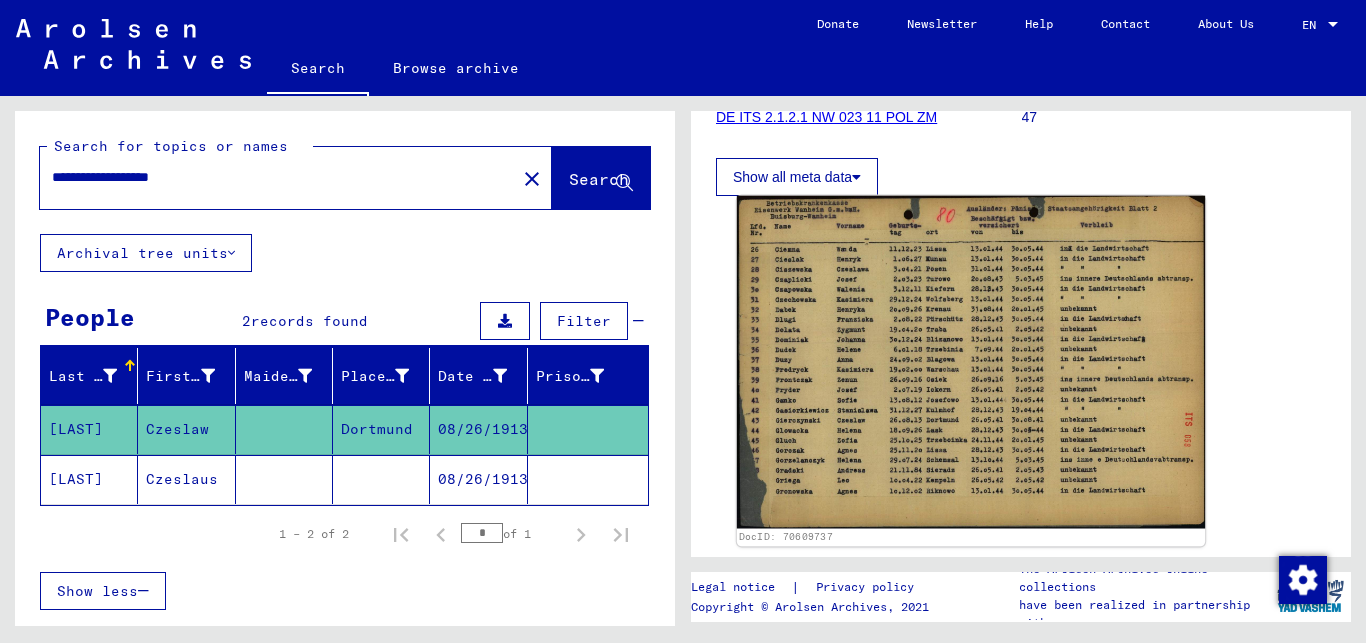 scroll, scrollTop: 324, scrollLeft: 0, axis: vertical 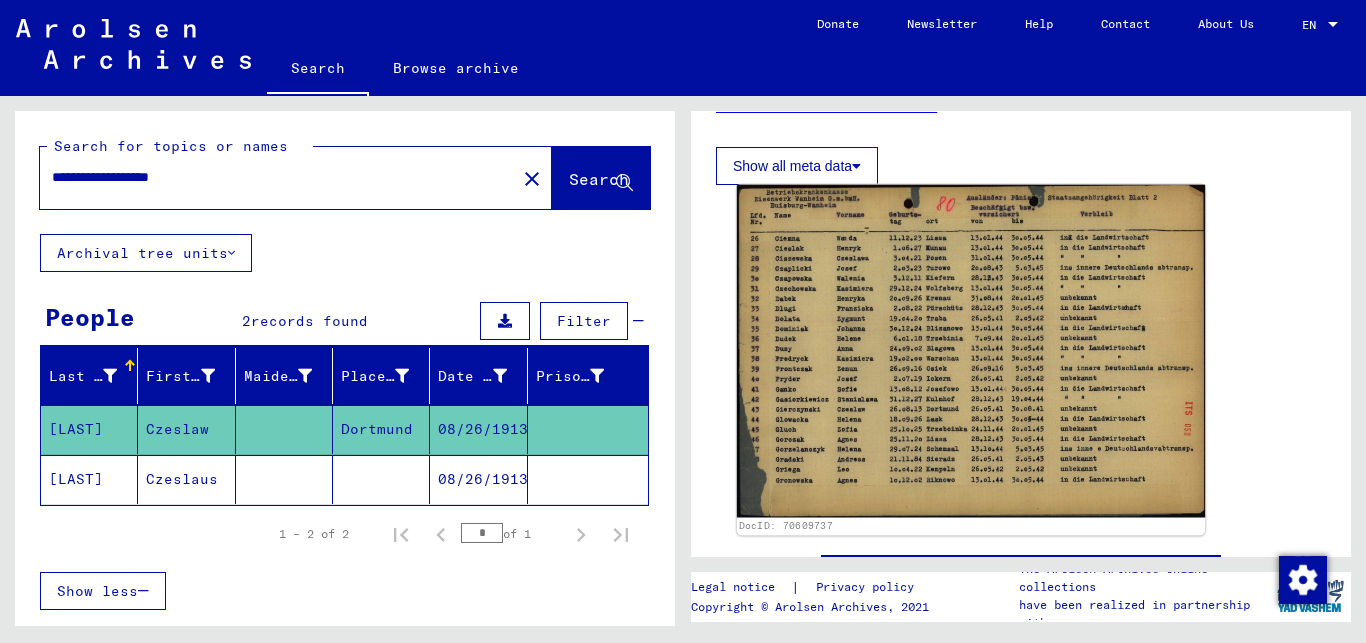 click 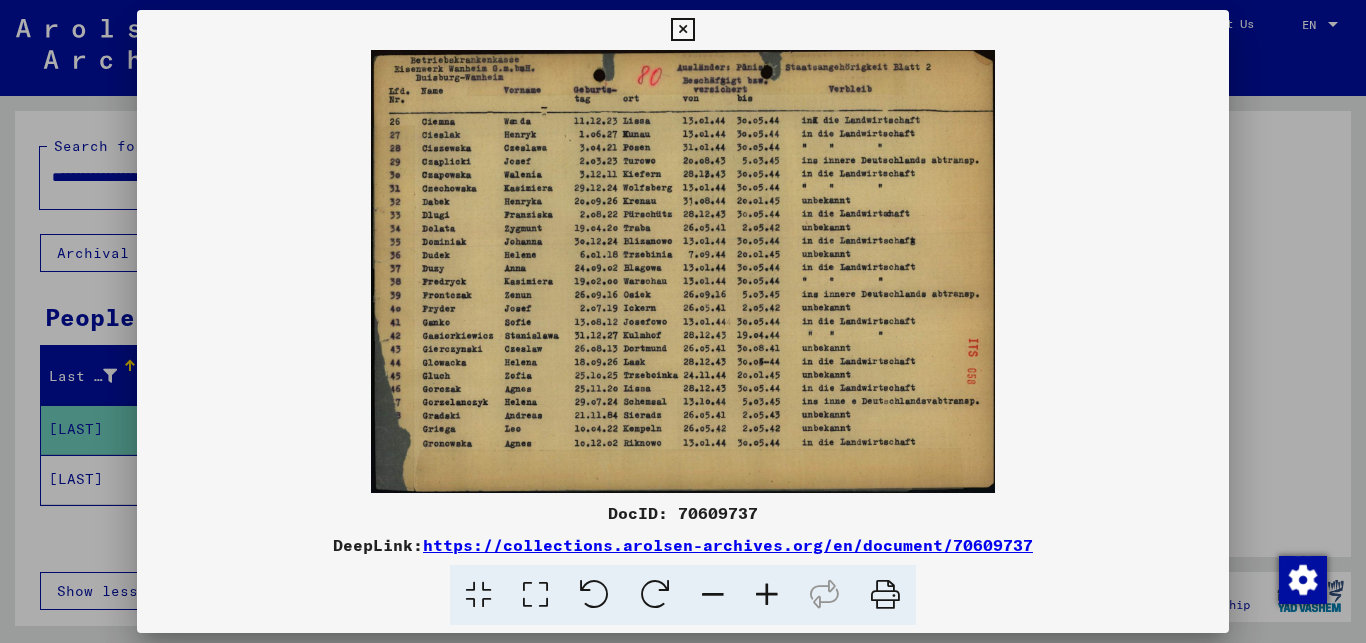click at bounding box center (885, 595) 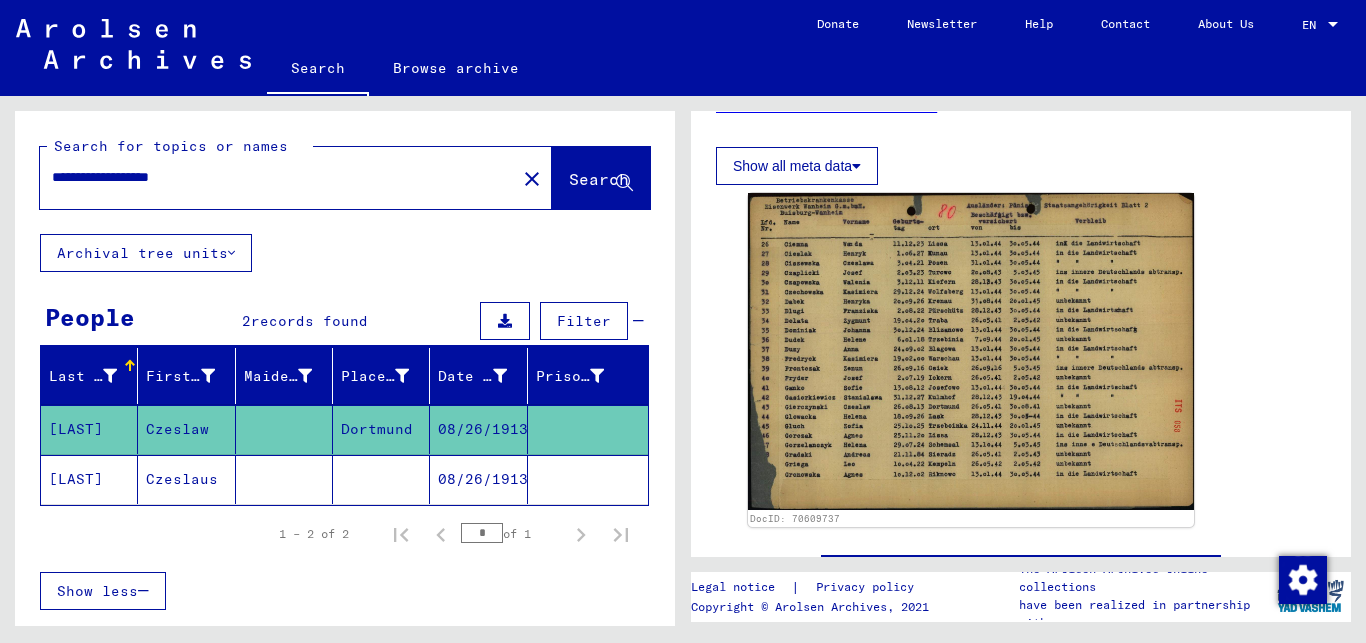 click on "Czeslaus" 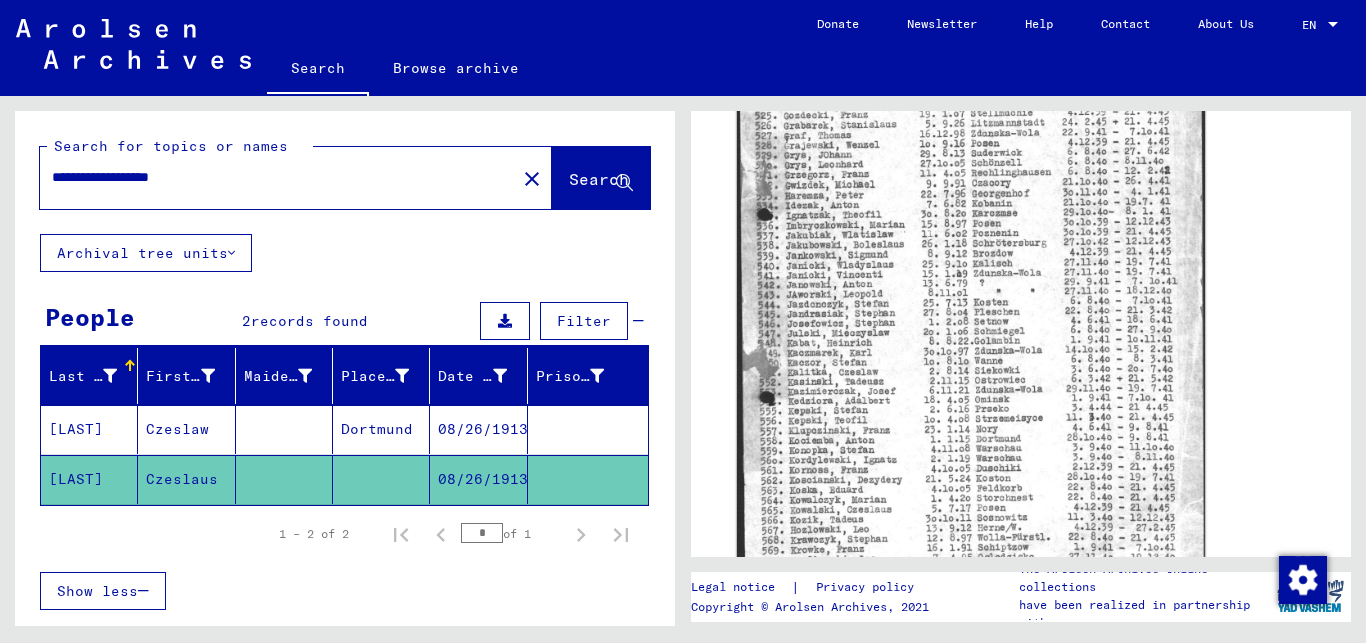 scroll, scrollTop: 0, scrollLeft: 0, axis: both 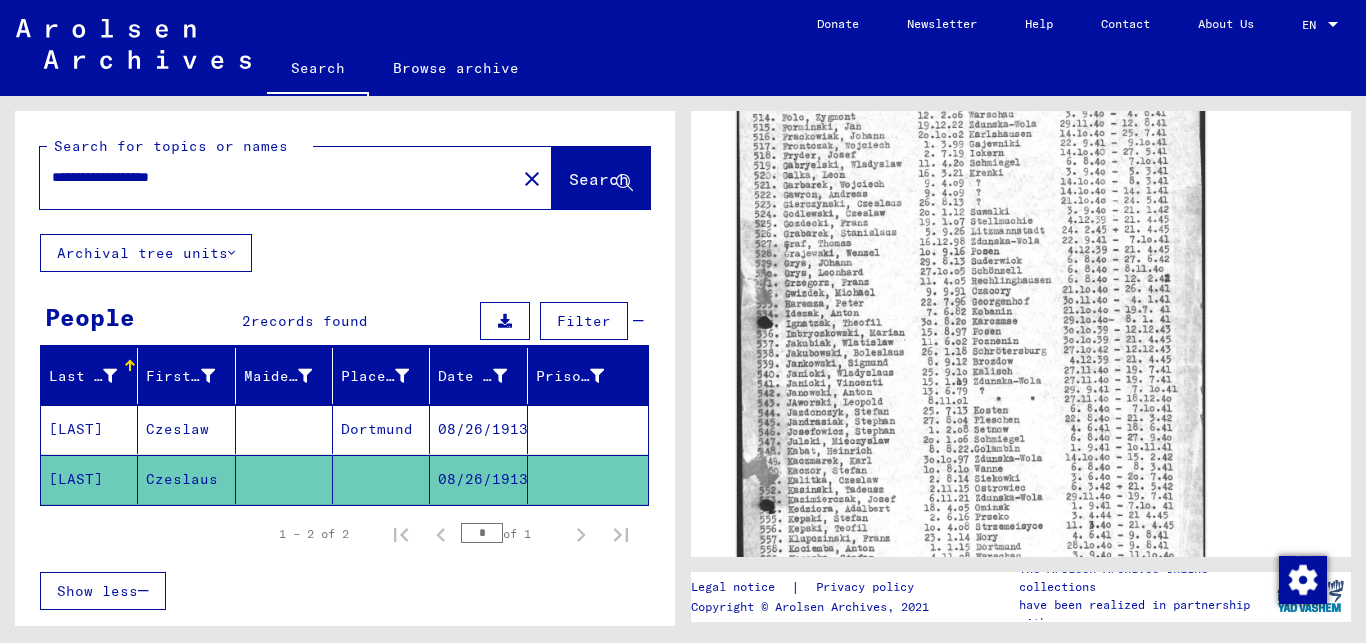click 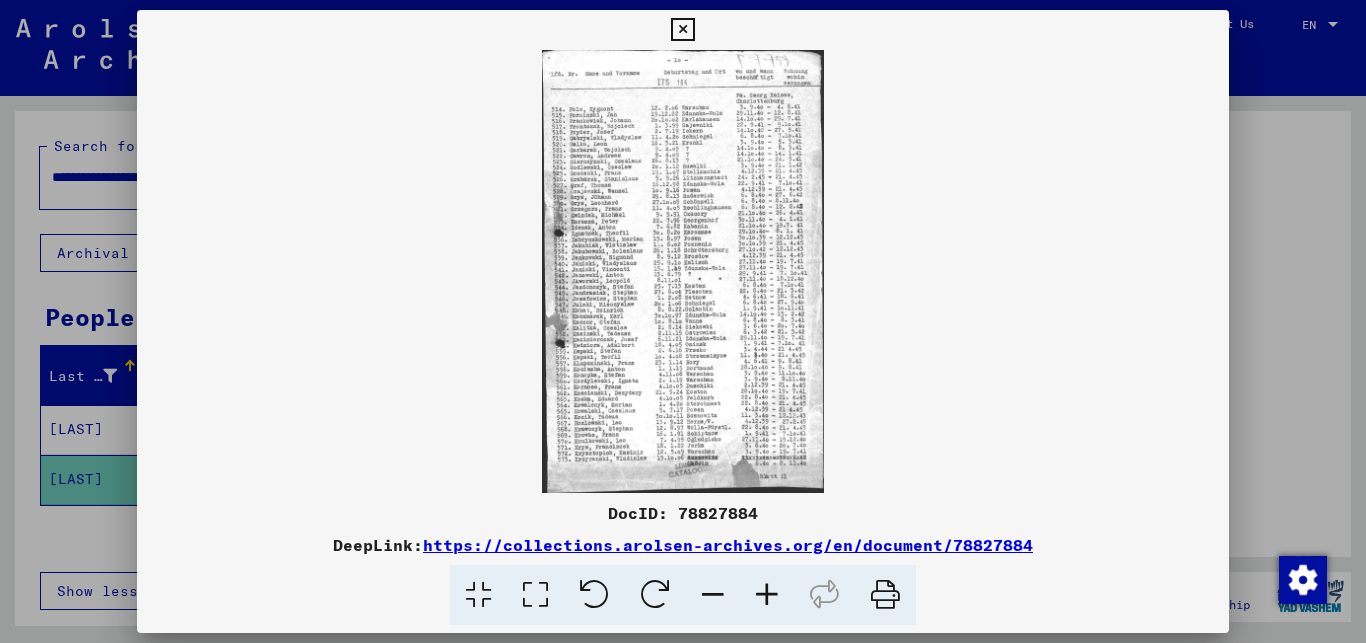click at bounding box center (885, 595) 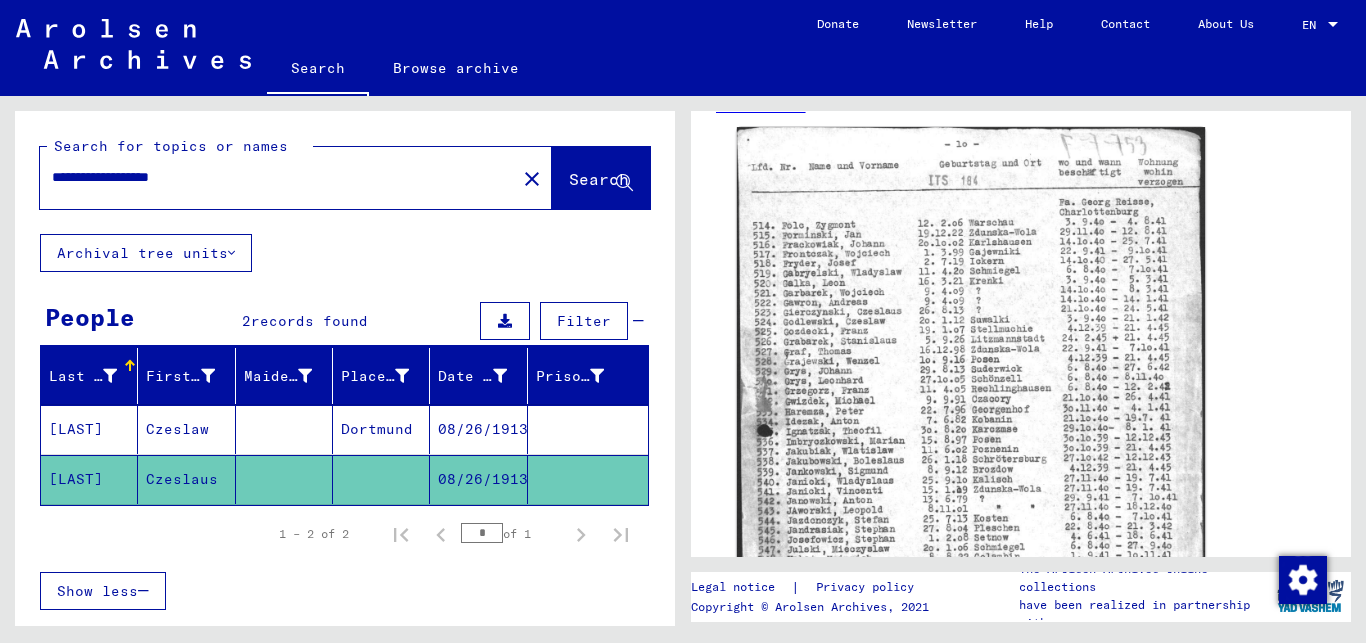 scroll, scrollTop: 756, scrollLeft: 0, axis: vertical 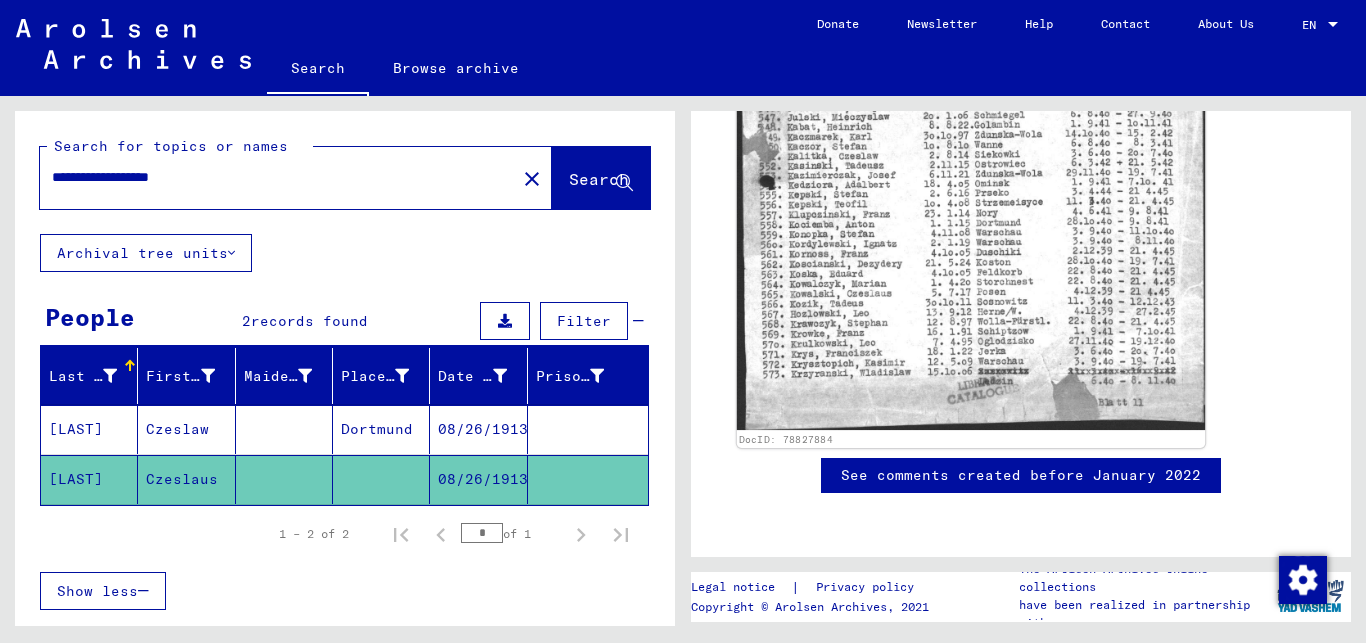 click 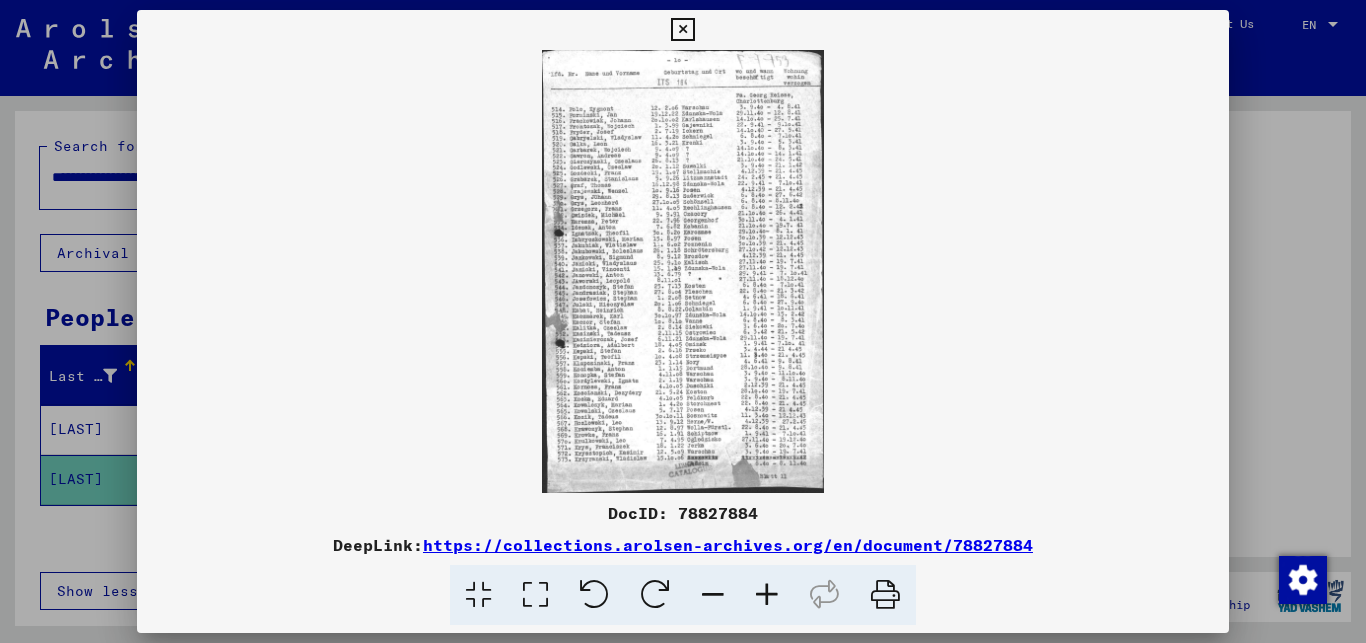 click at bounding box center [767, 595] 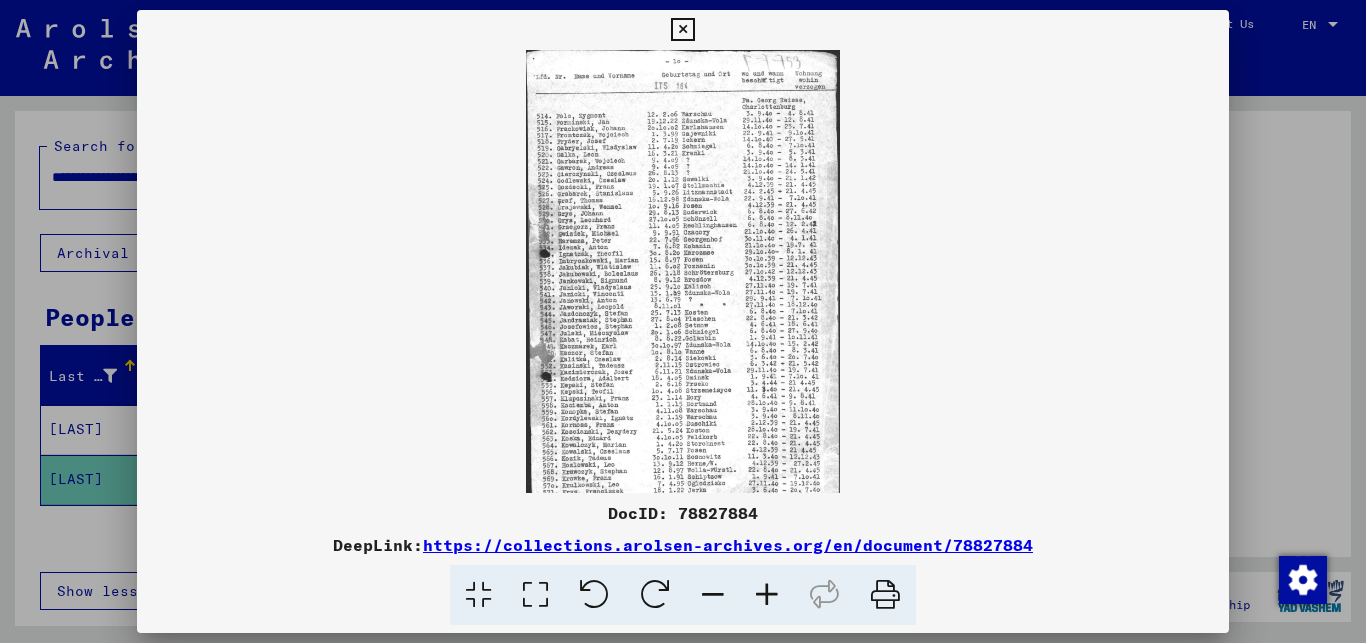 click at bounding box center [767, 595] 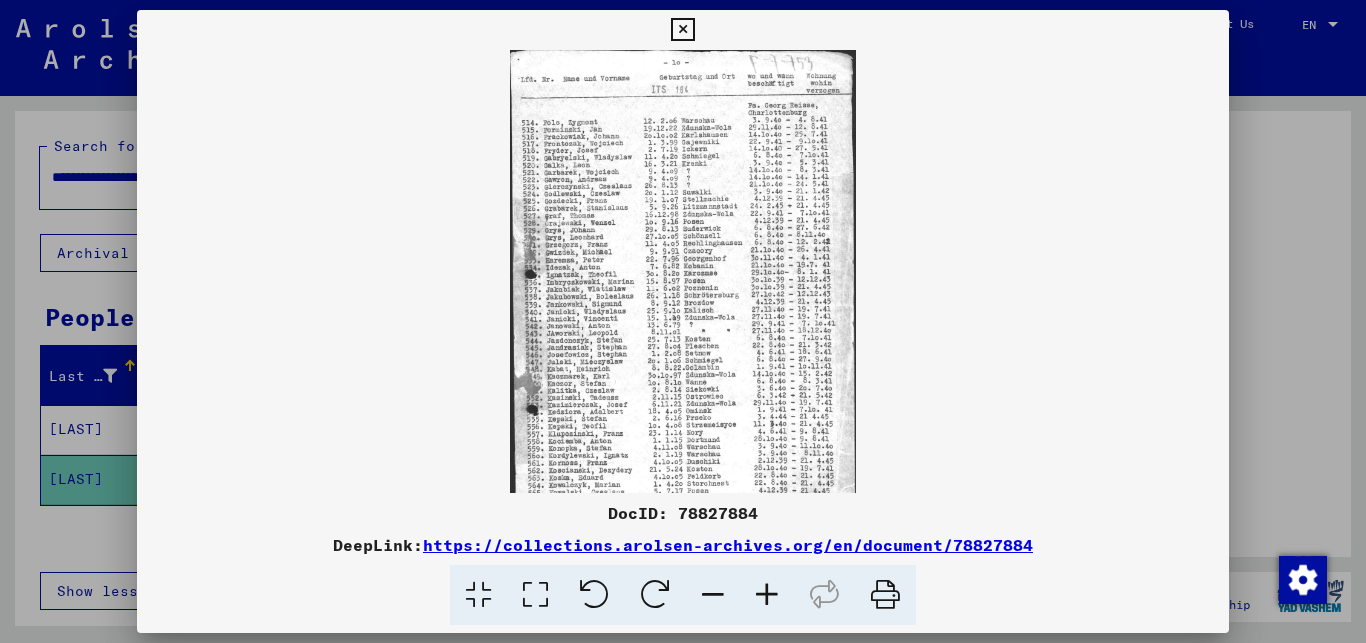 click at bounding box center [767, 595] 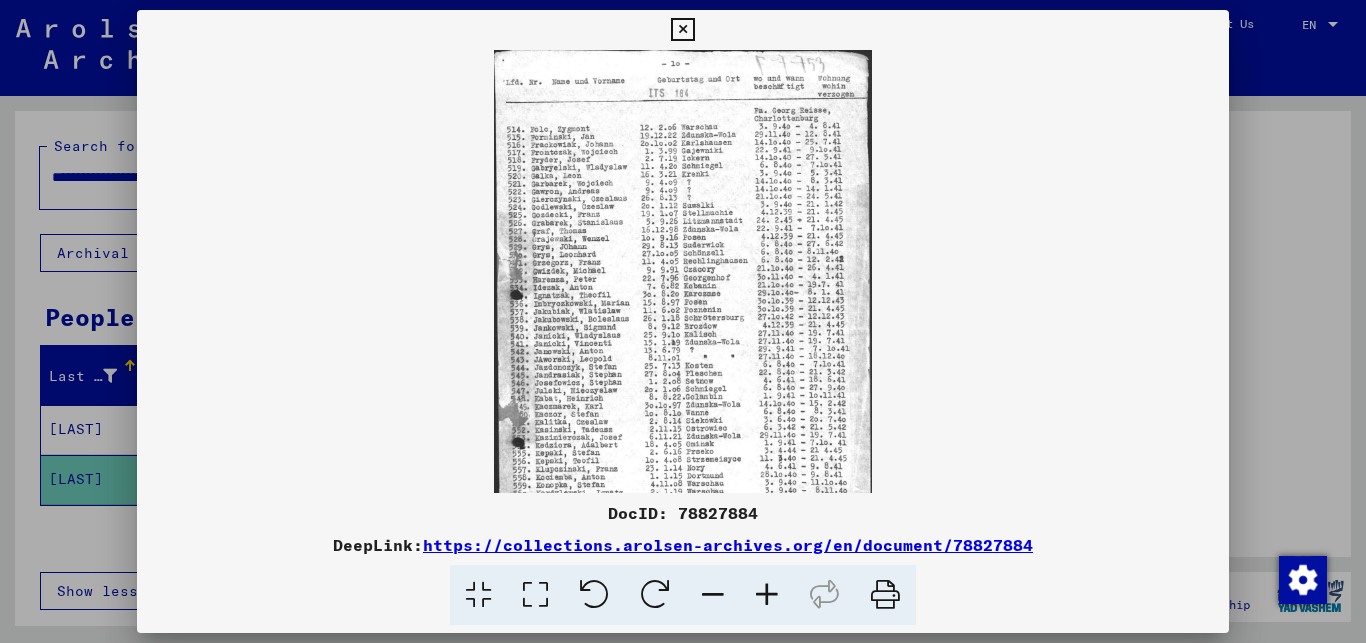 click at bounding box center (767, 595) 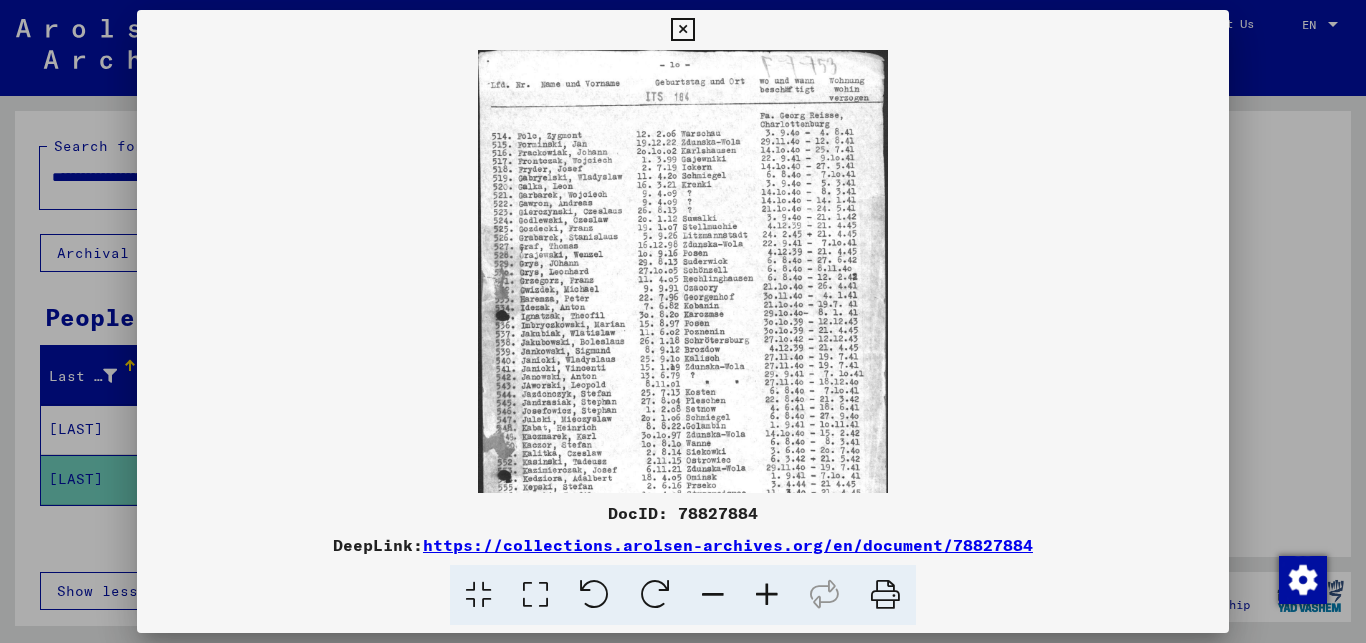 click at bounding box center [767, 595] 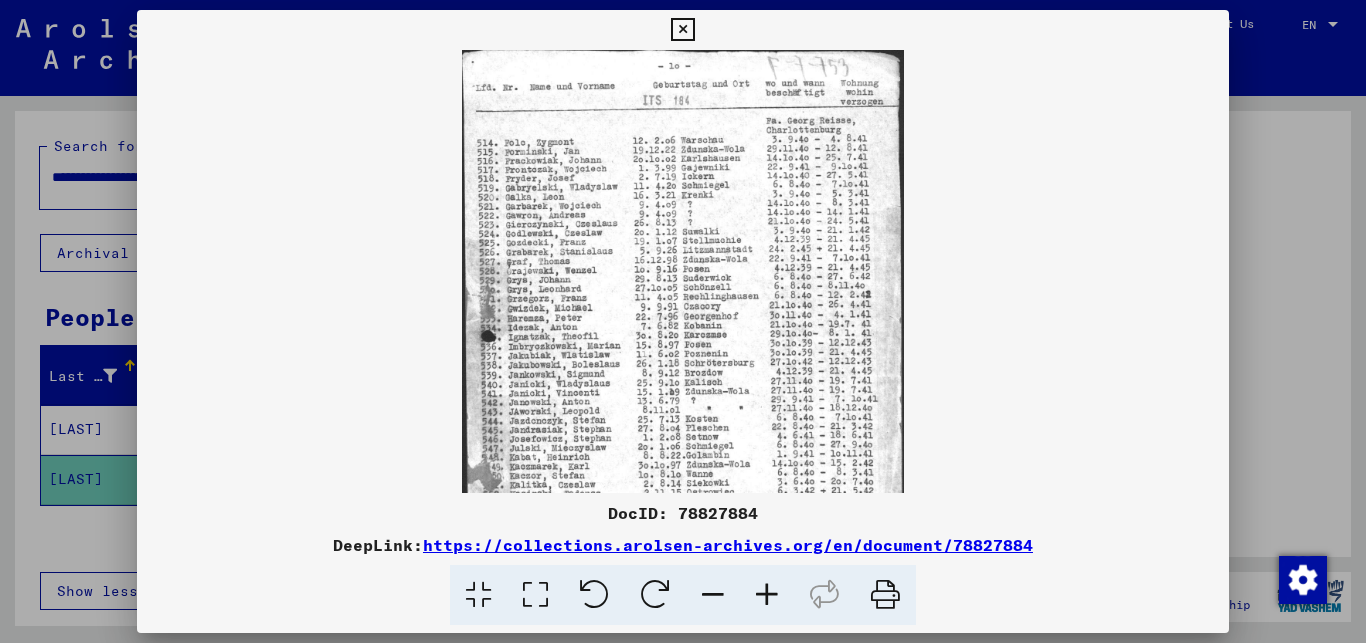 click at bounding box center (767, 595) 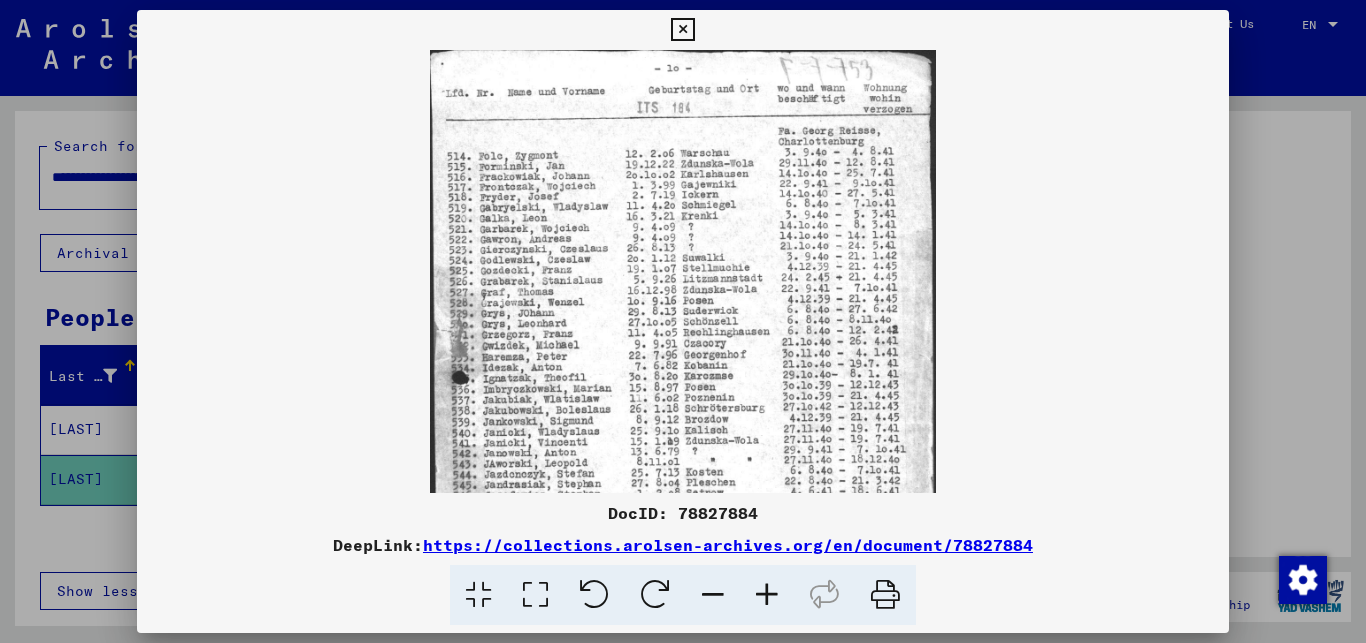 click at bounding box center [767, 595] 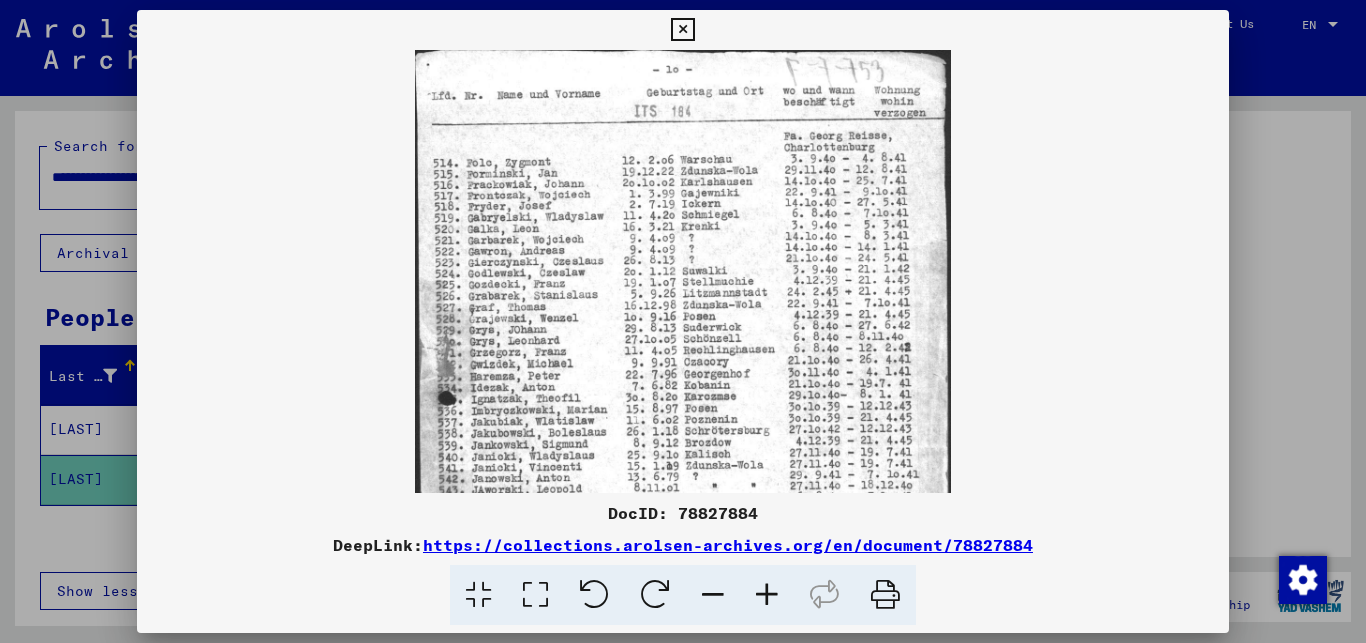click at bounding box center [767, 595] 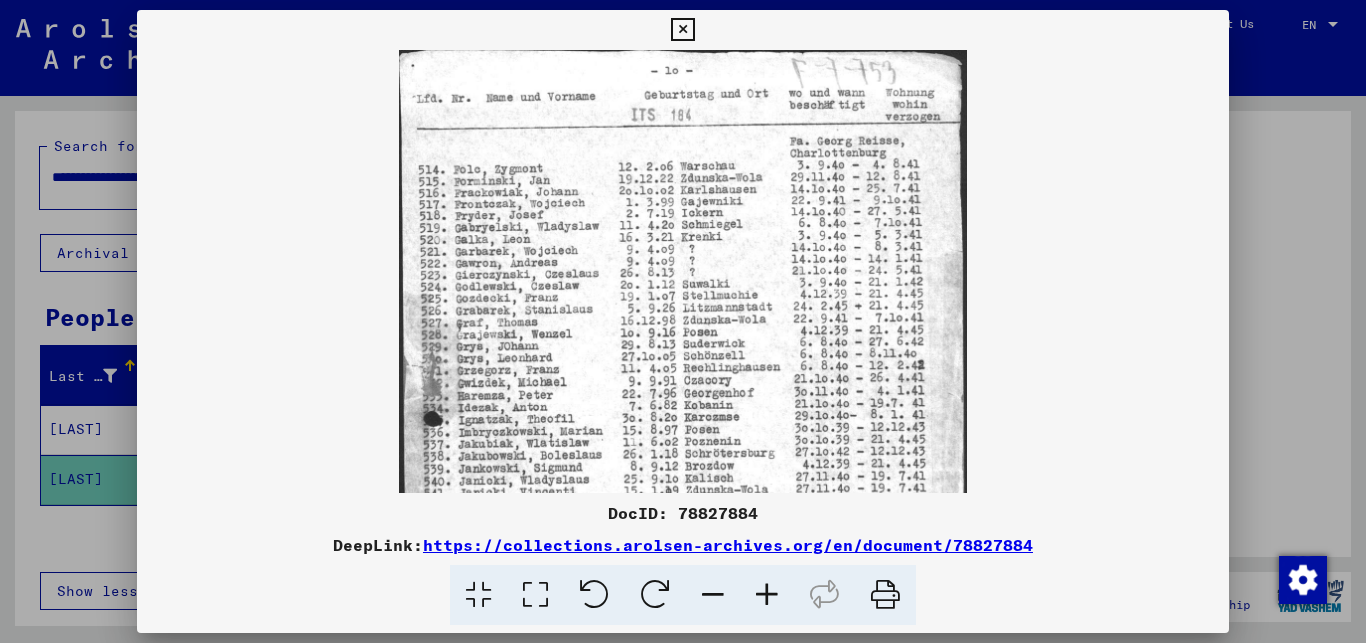 click at bounding box center (767, 595) 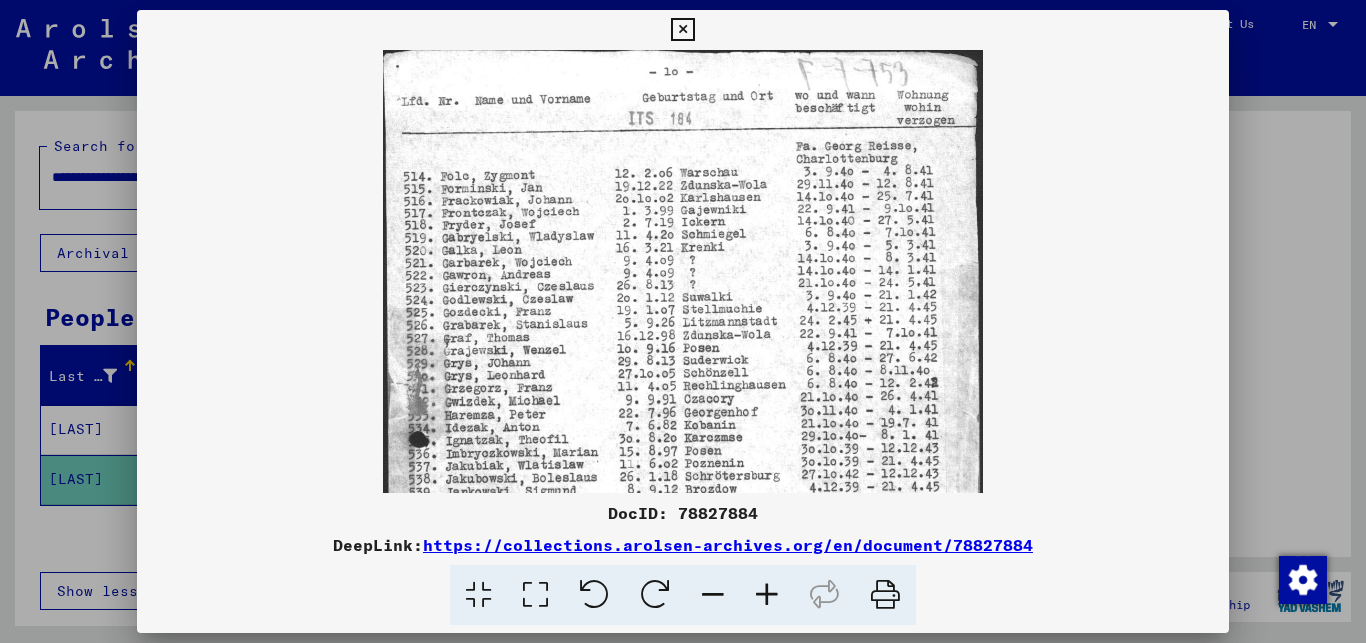 click at bounding box center [767, 595] 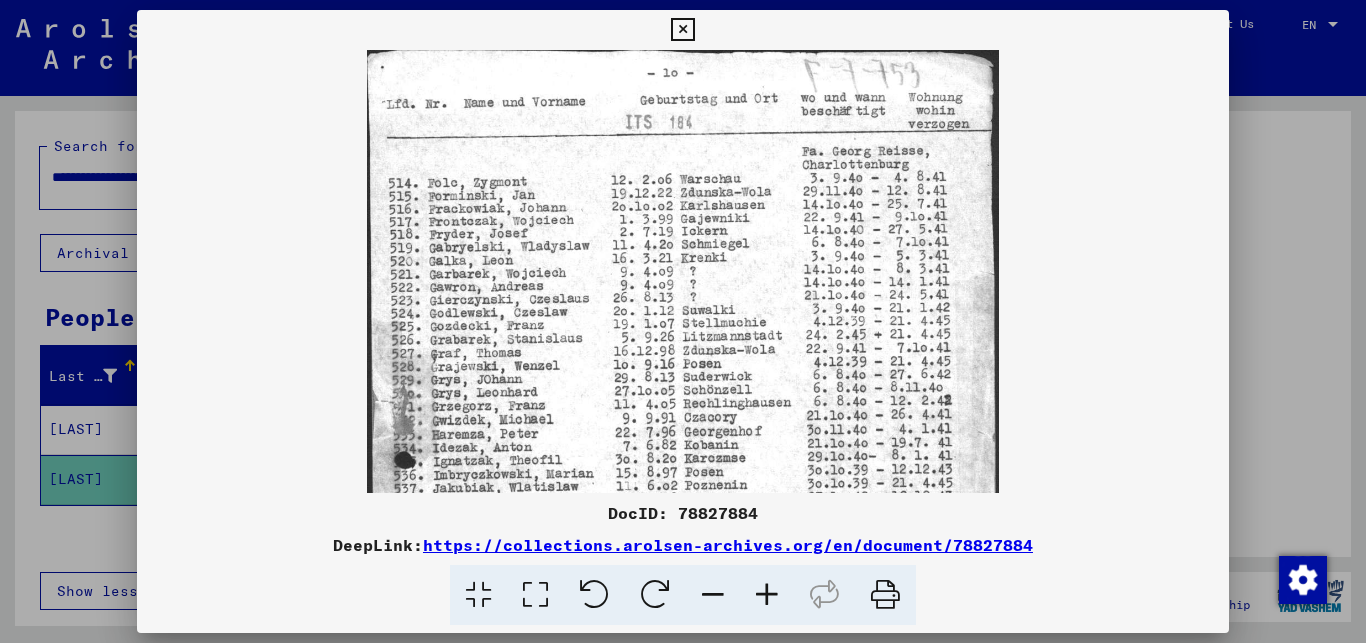 click at bounding box center (767, 595) 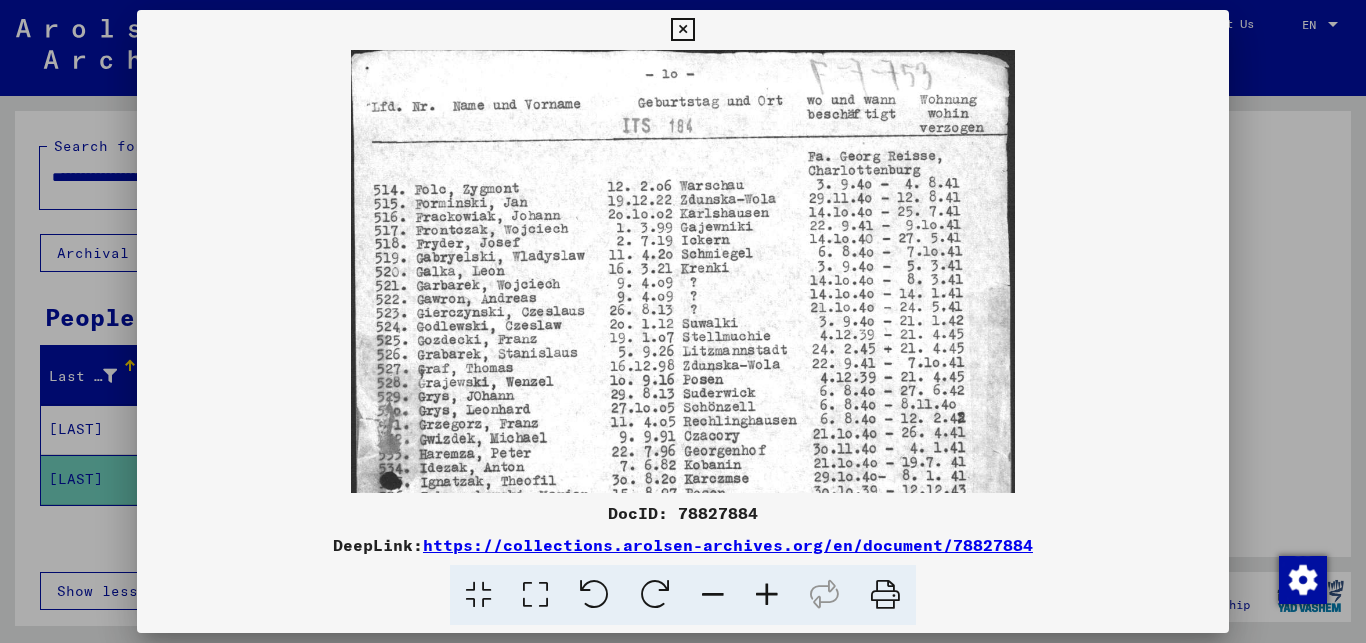click at bounding box center [682, 30] 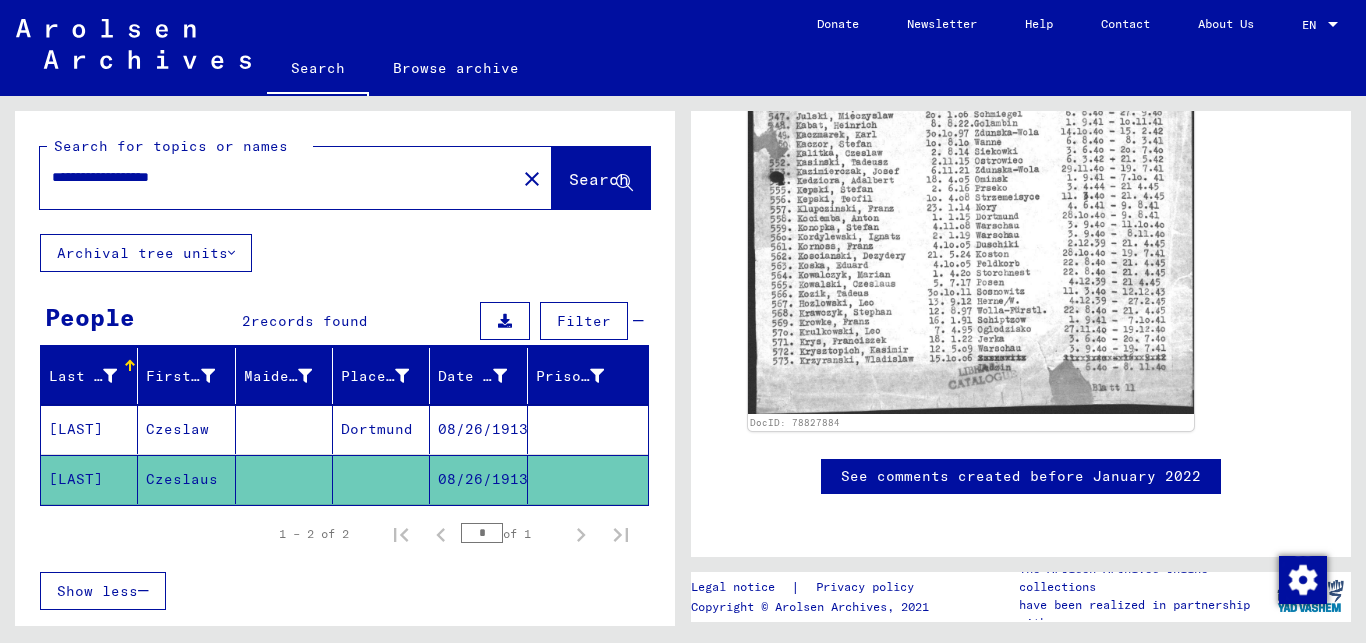 click on "Czeslaw" at bounding box center [186, 479] 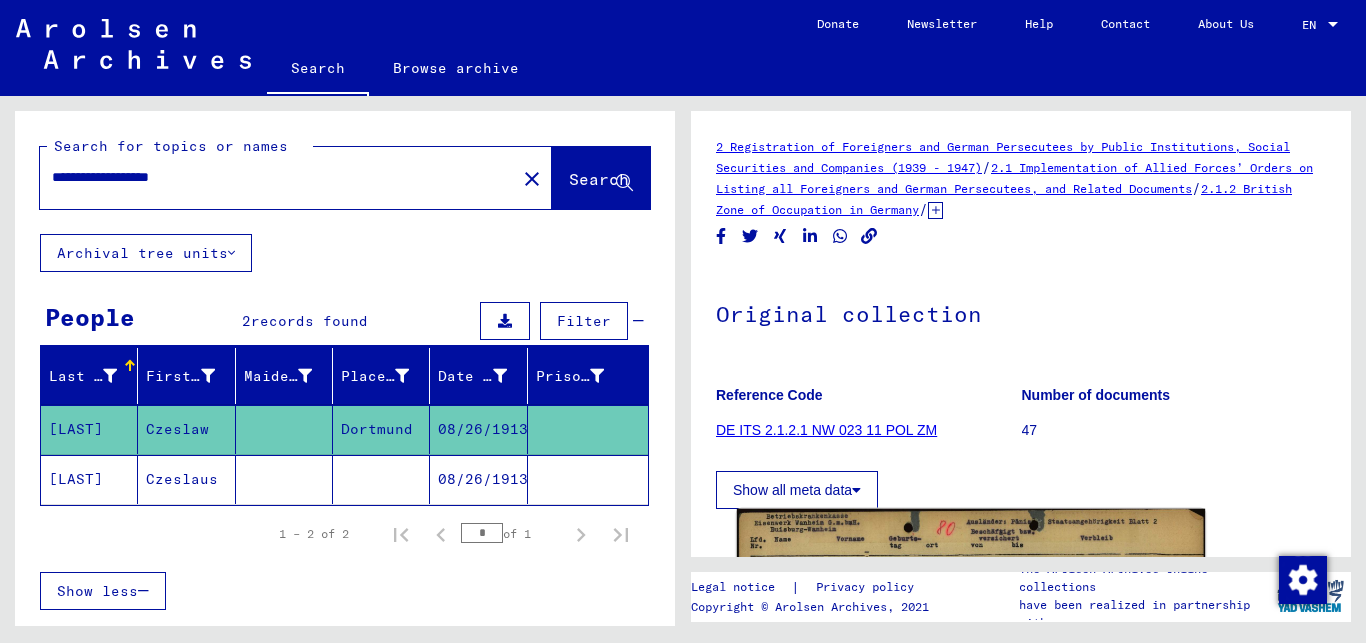 scroll, scrollTop: 324, scrollLeft: 0, axis: vertical 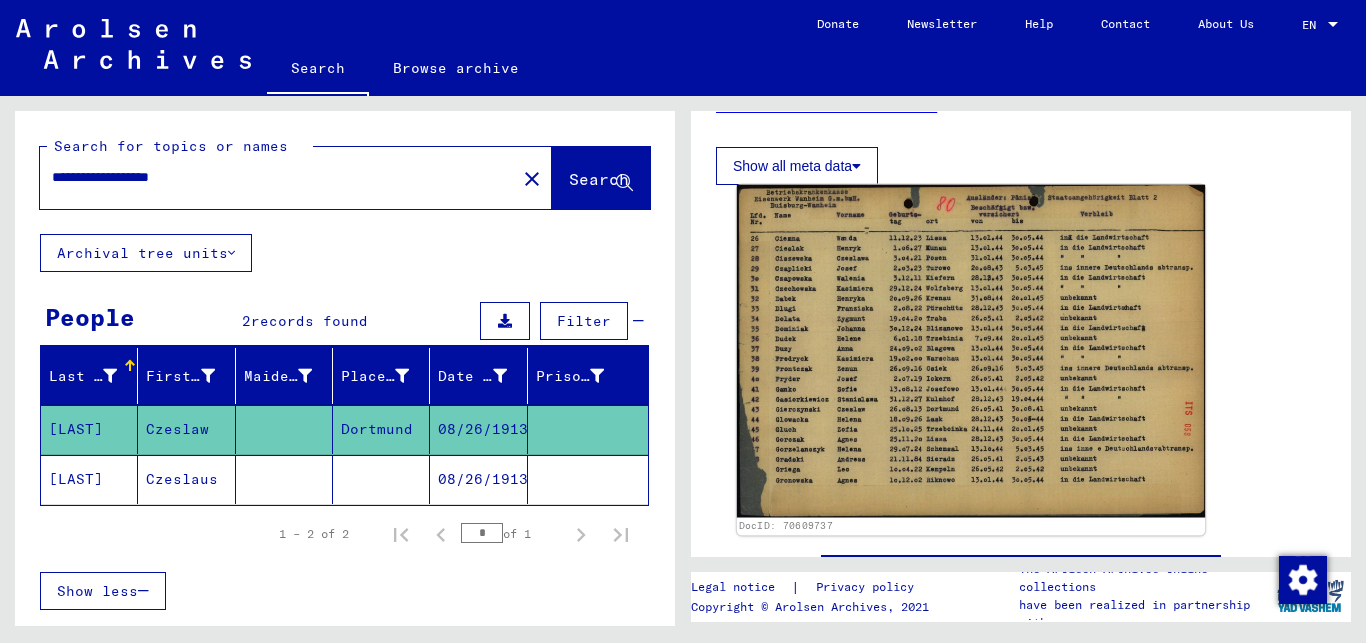 click 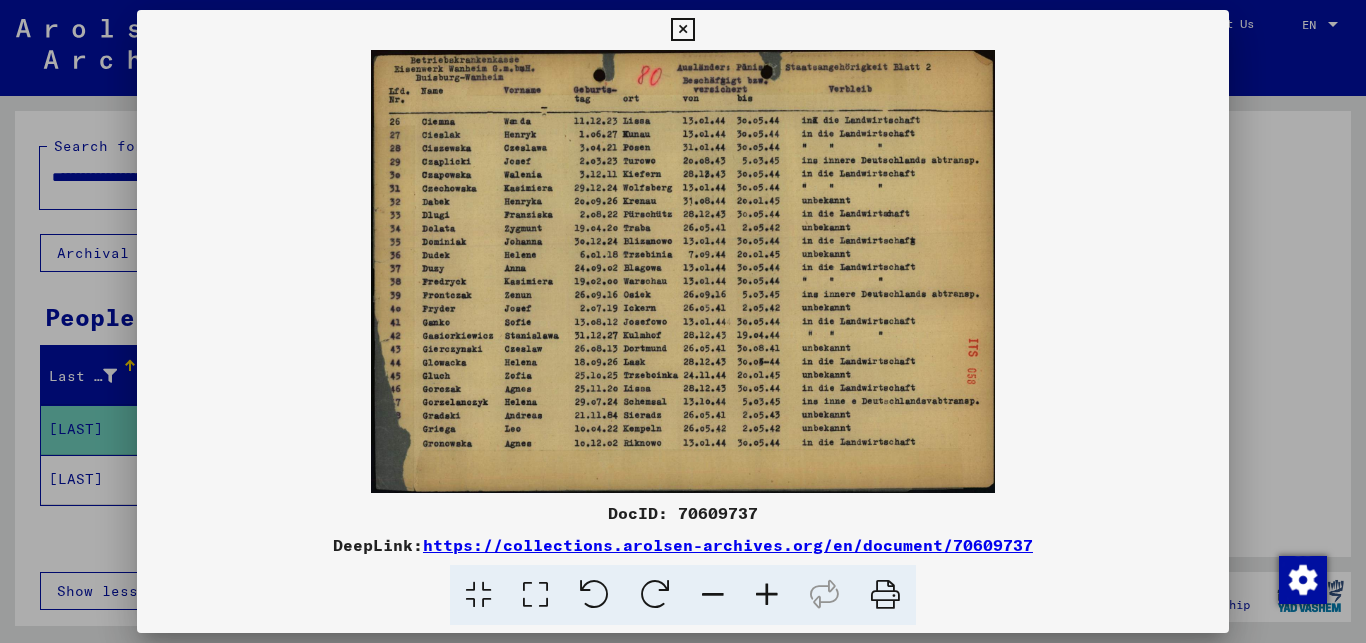 click at bounding box center (767, 595) 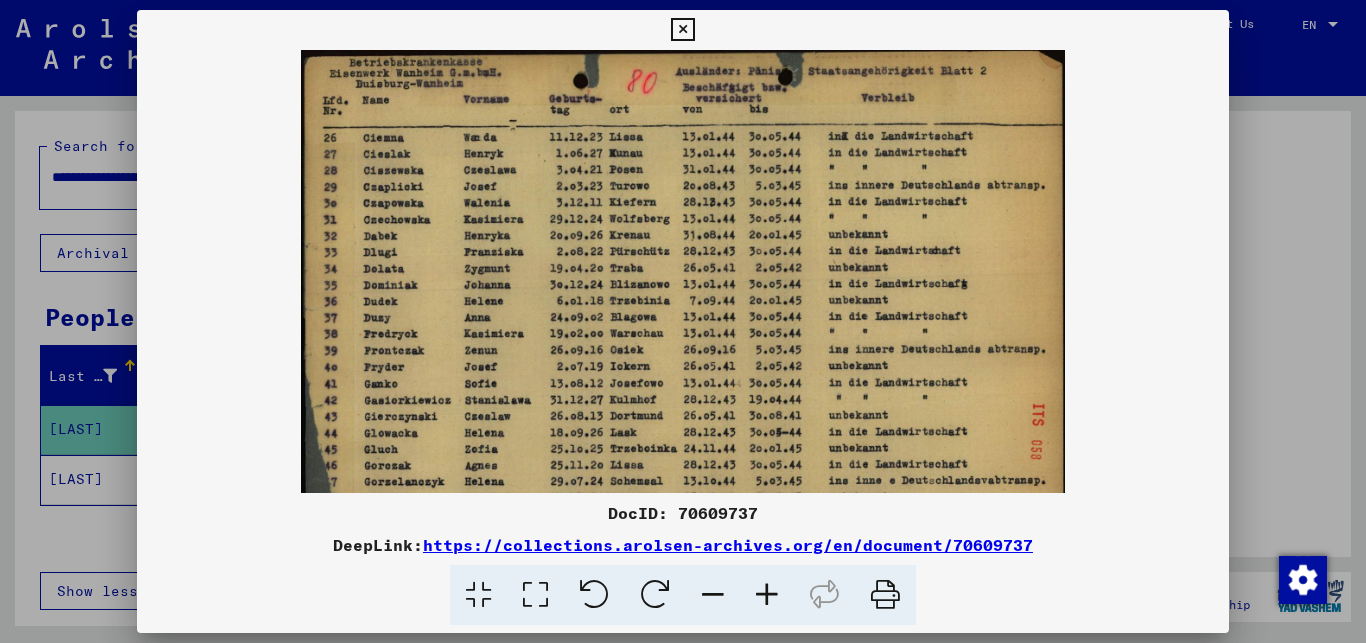 click at bounding box center (767, 595) 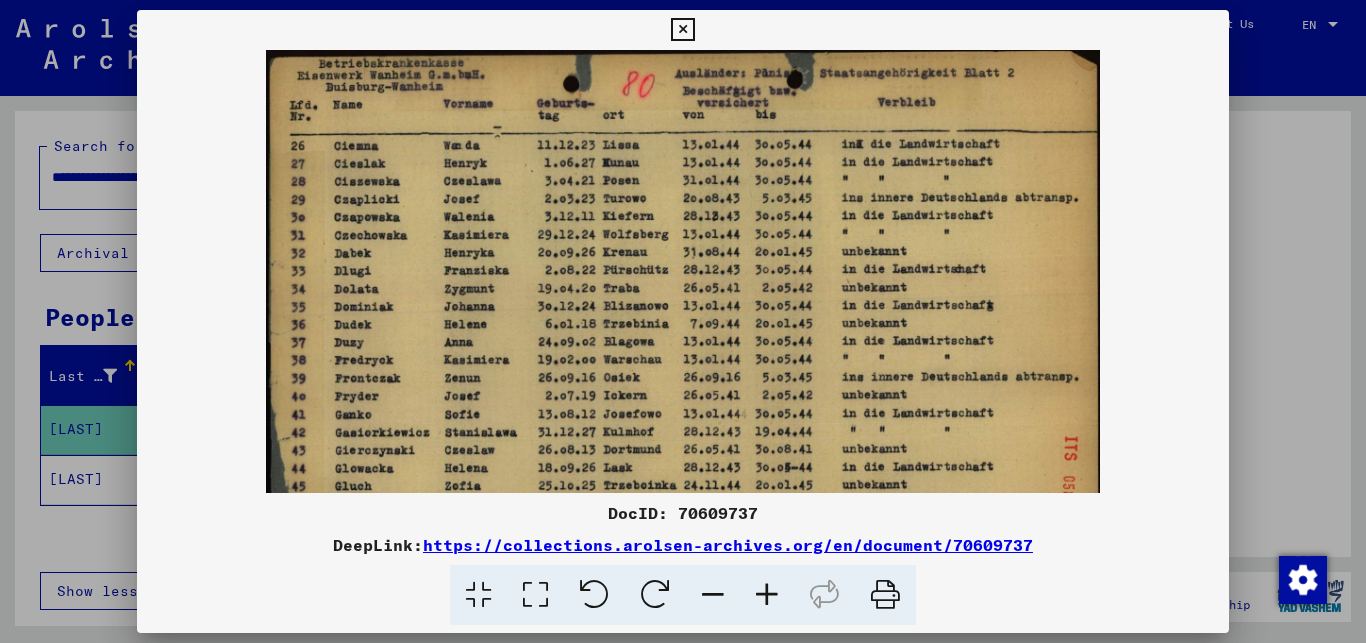 click at bounding box center (767, 595) 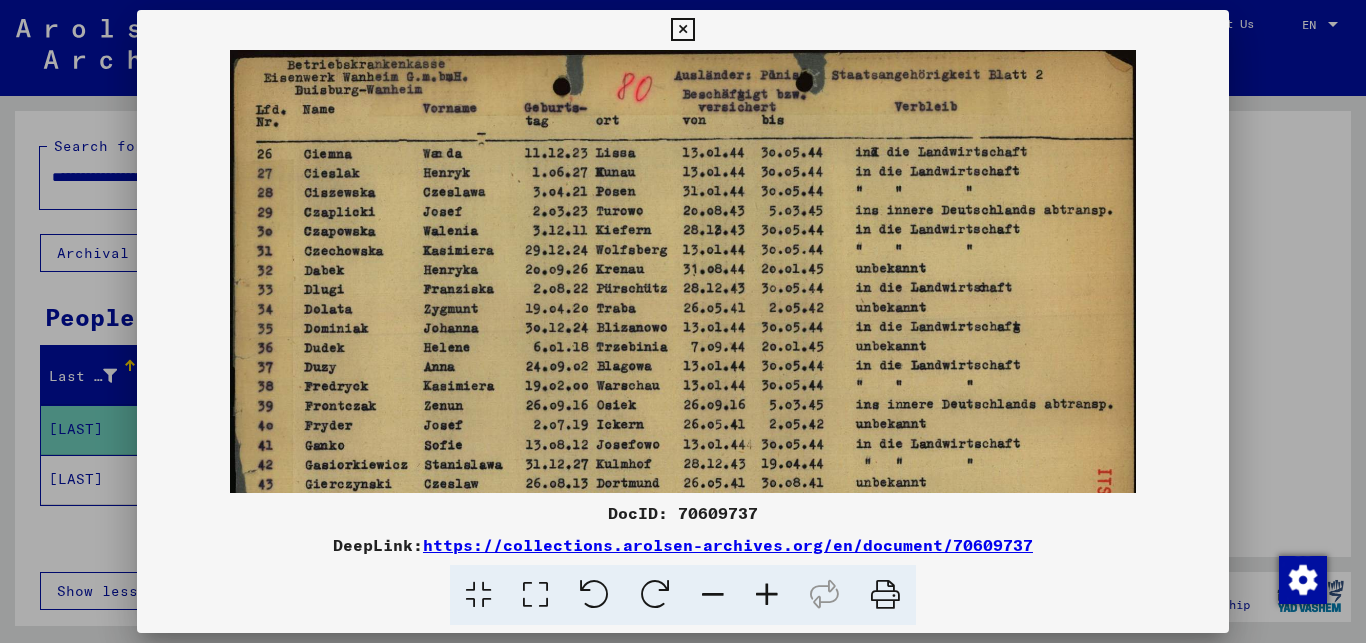 click at bounding box center [767, 595] 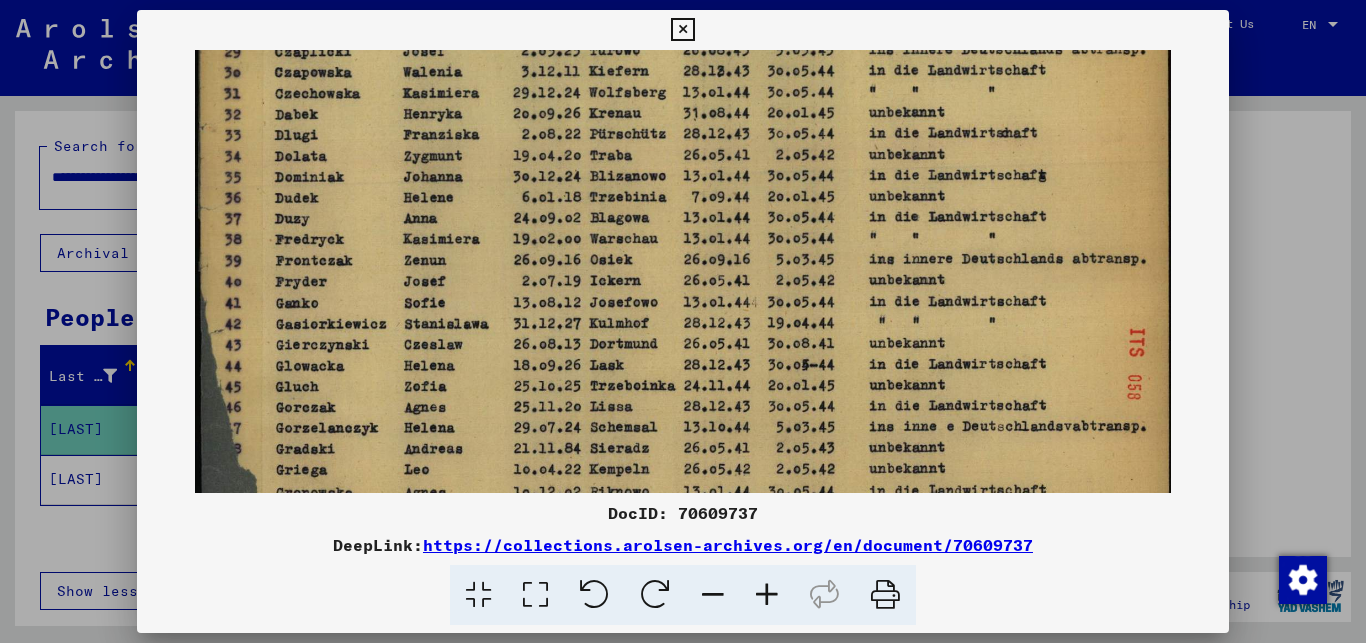 scroll, scrollTop: 176, scrollLeft: 0, axis: vertical 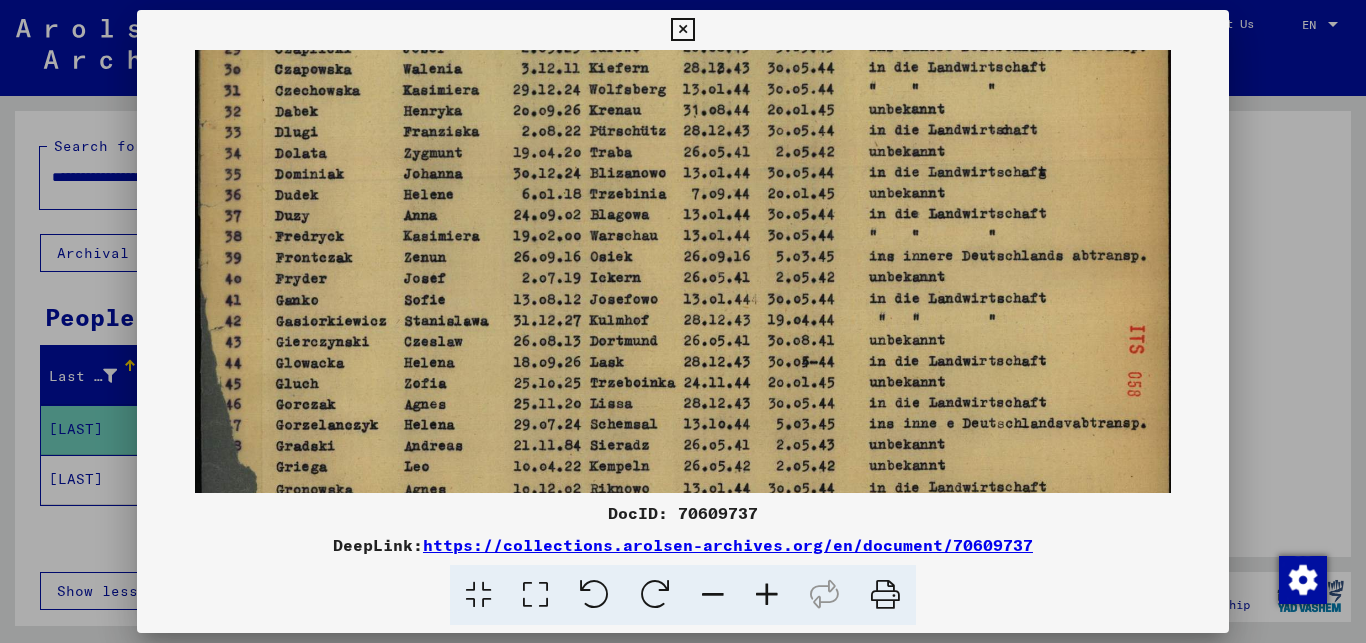drag, startPoint x: 363, startPoint y: 420, endPoint x: 442, endPoint y: 258, distance: 180.23596 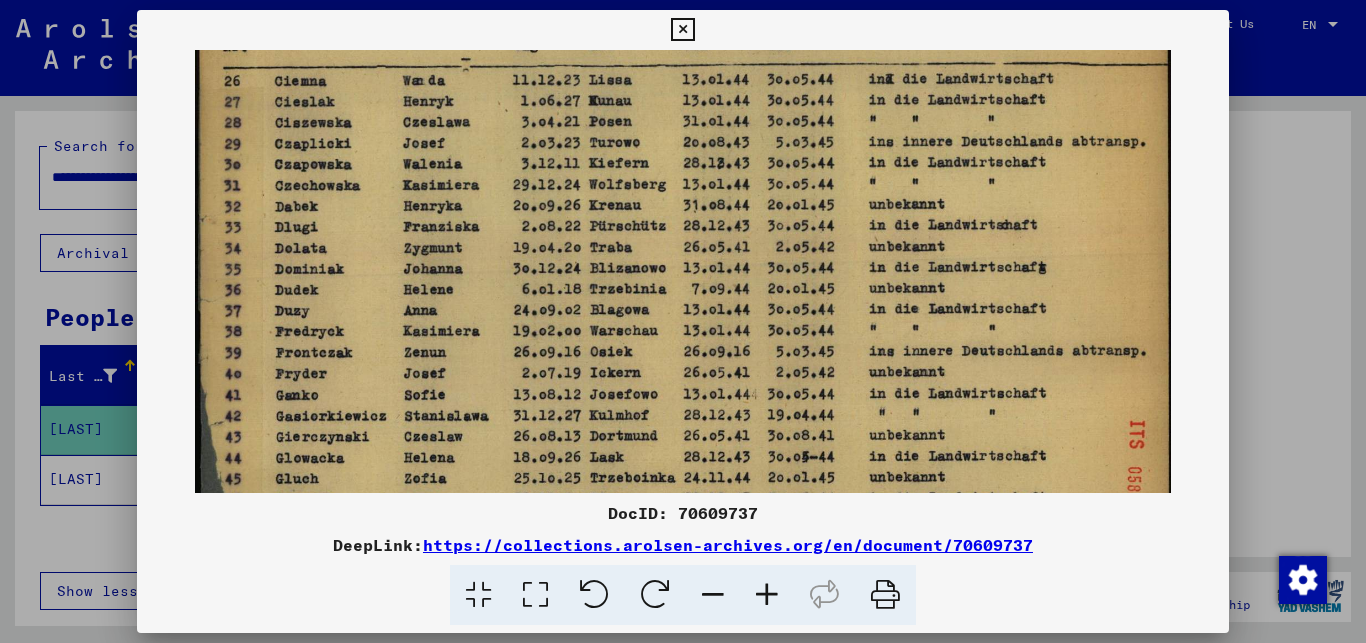 scroll, scrollTop: 0, scrollLeft: 0, axis: both 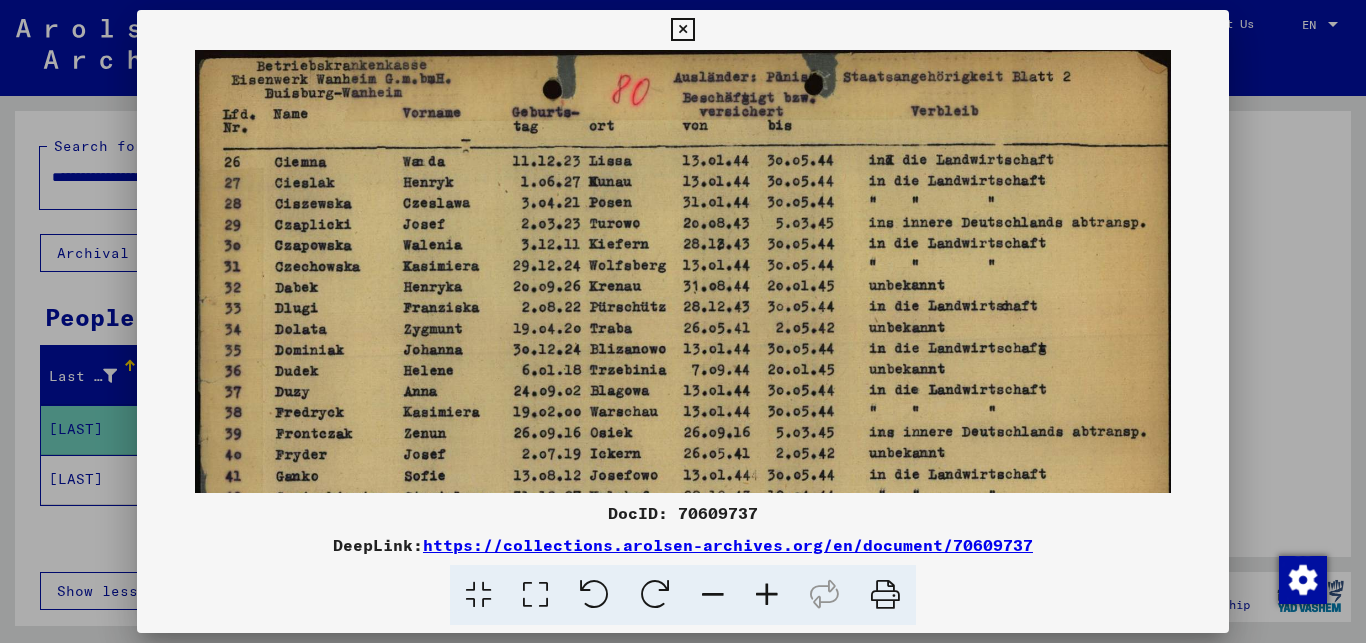 drag, startPoint x: 779, startPoint y: 168, endPoint x: 732, endPoint y: 429, distance: 265.19803 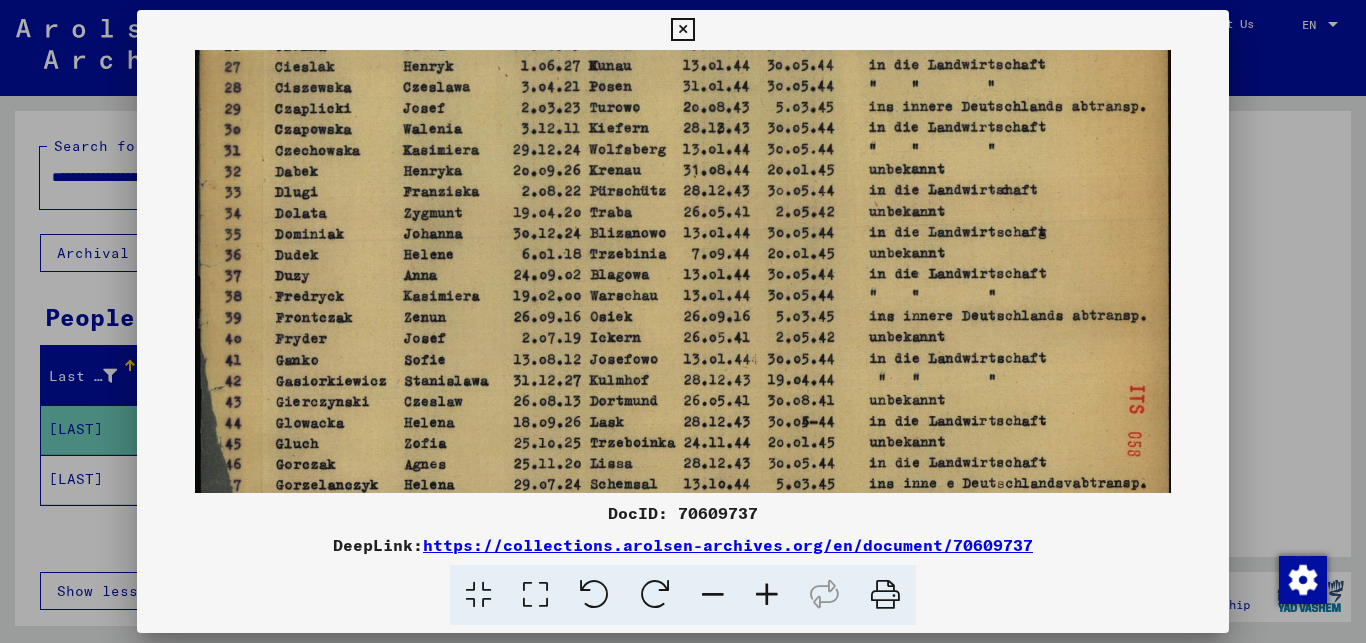 scroll, scrollTop: 160, scrollLeft: 0, axis: vertical 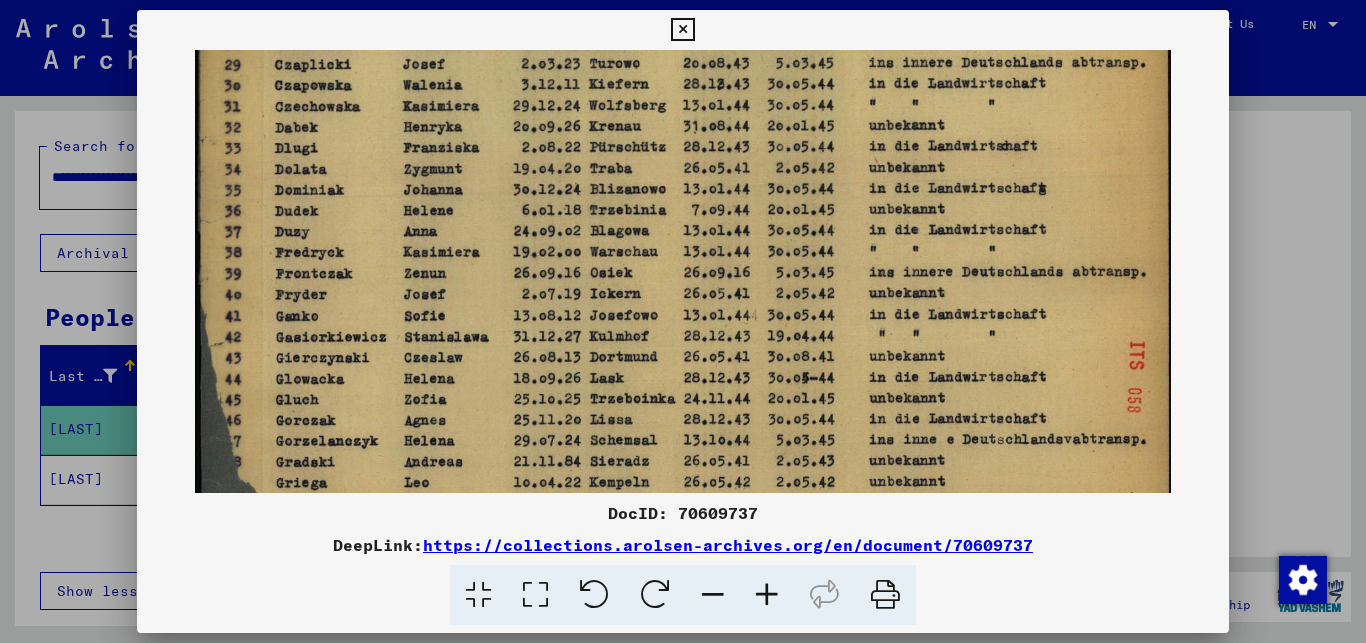 drag, startPoint x: 372, startPoint y: 372, endPoint x: 415, endPoint y: 212, distance: 165.6774 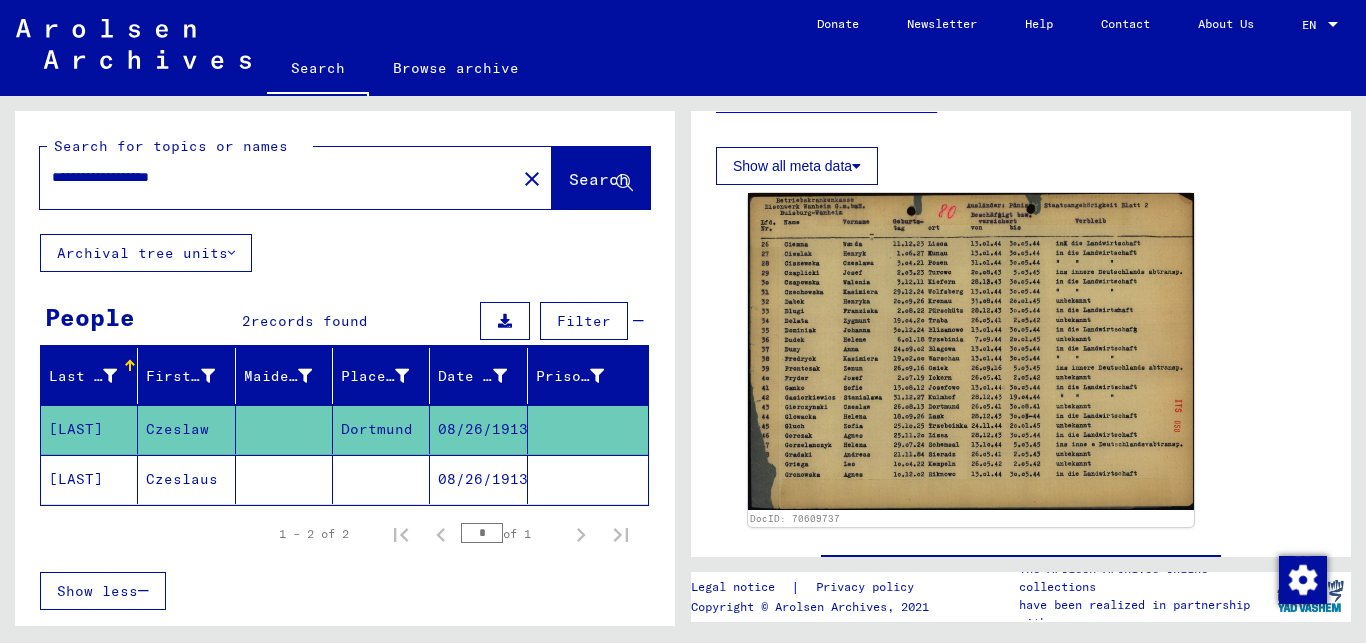 drag, startPoint x: 232, startPoint y: 185, endPoint x: 0, endPoint y: 126, distance: 239.38463 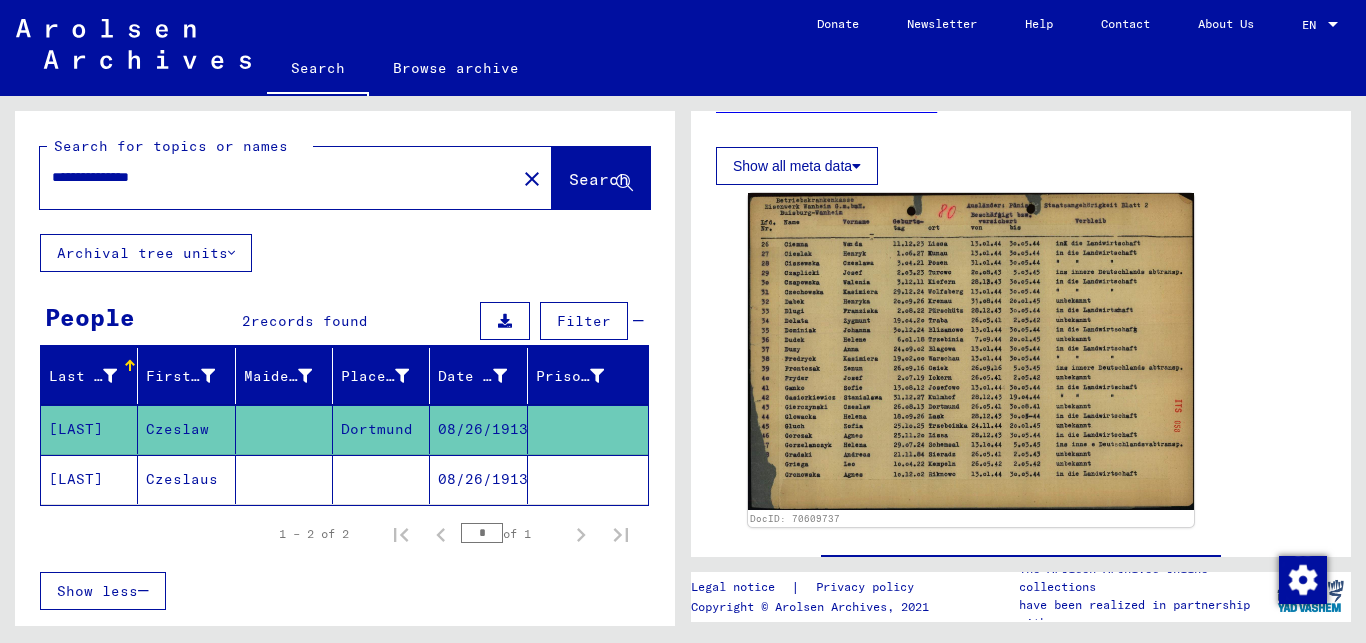 type on "**********" 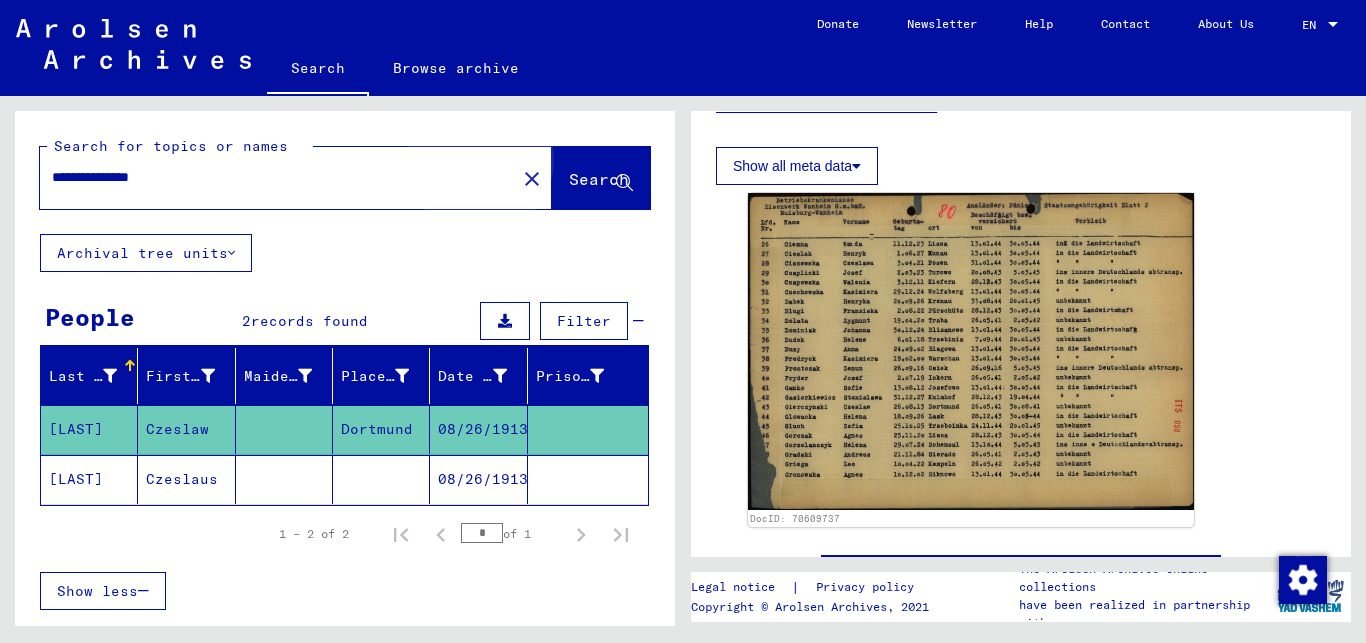 click on "Search" 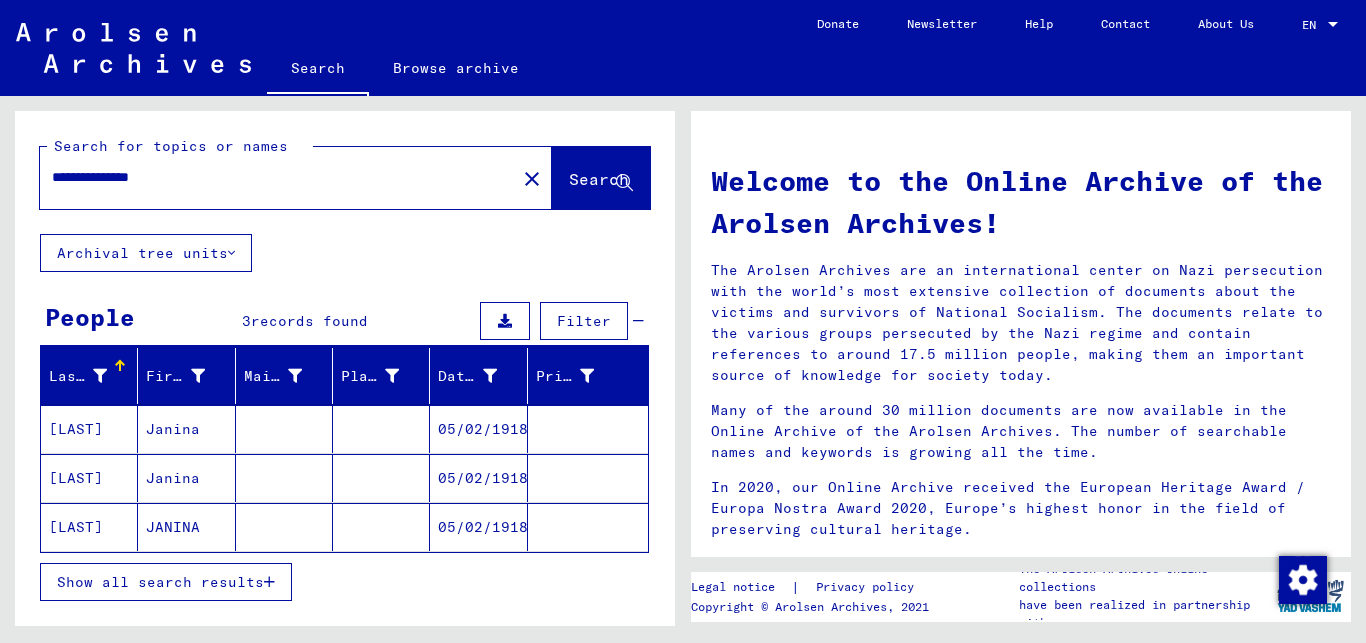 click on "[LAST]" at bounding box center [89, 478] 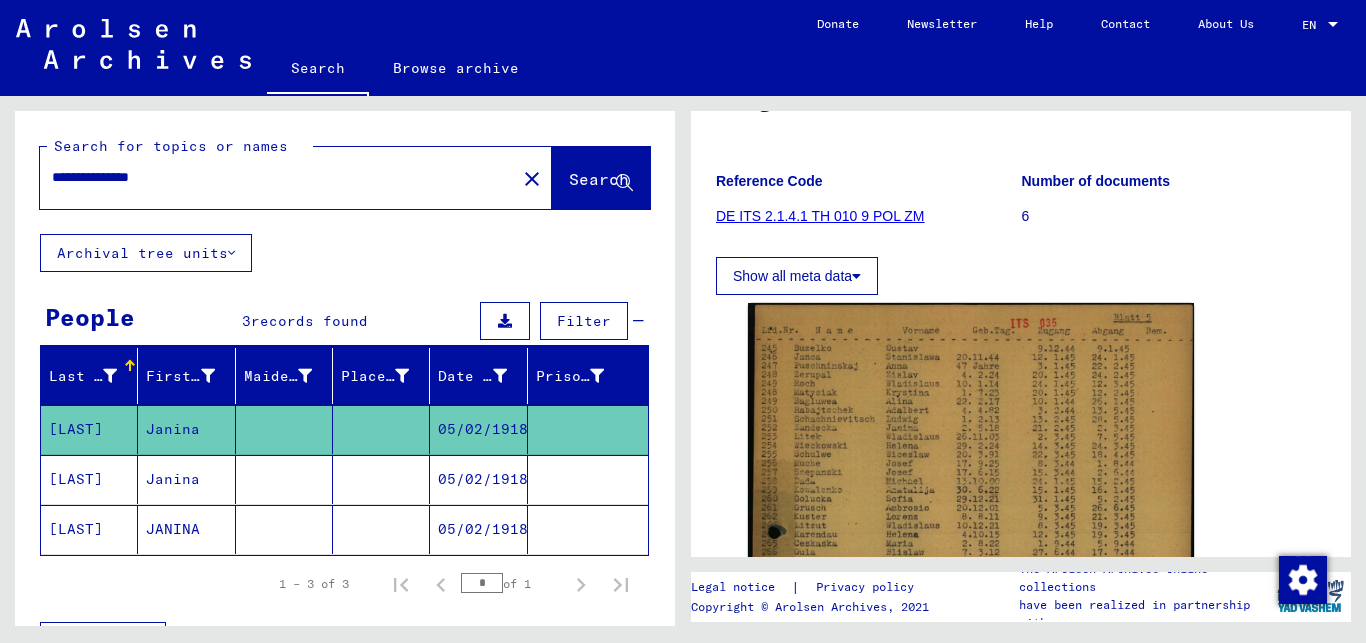 scroll, scrollTop: 324, scrollLeft: 0, axis: vertical 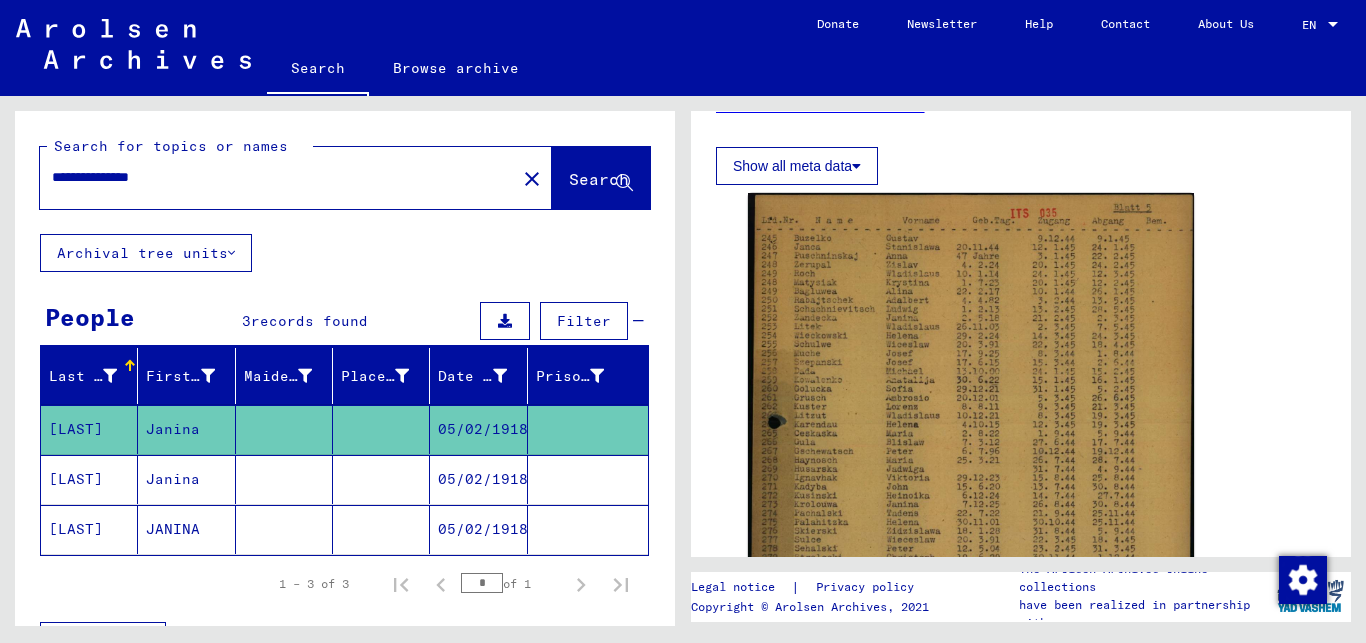 click on "Janina" at bounding box center (186, 529) 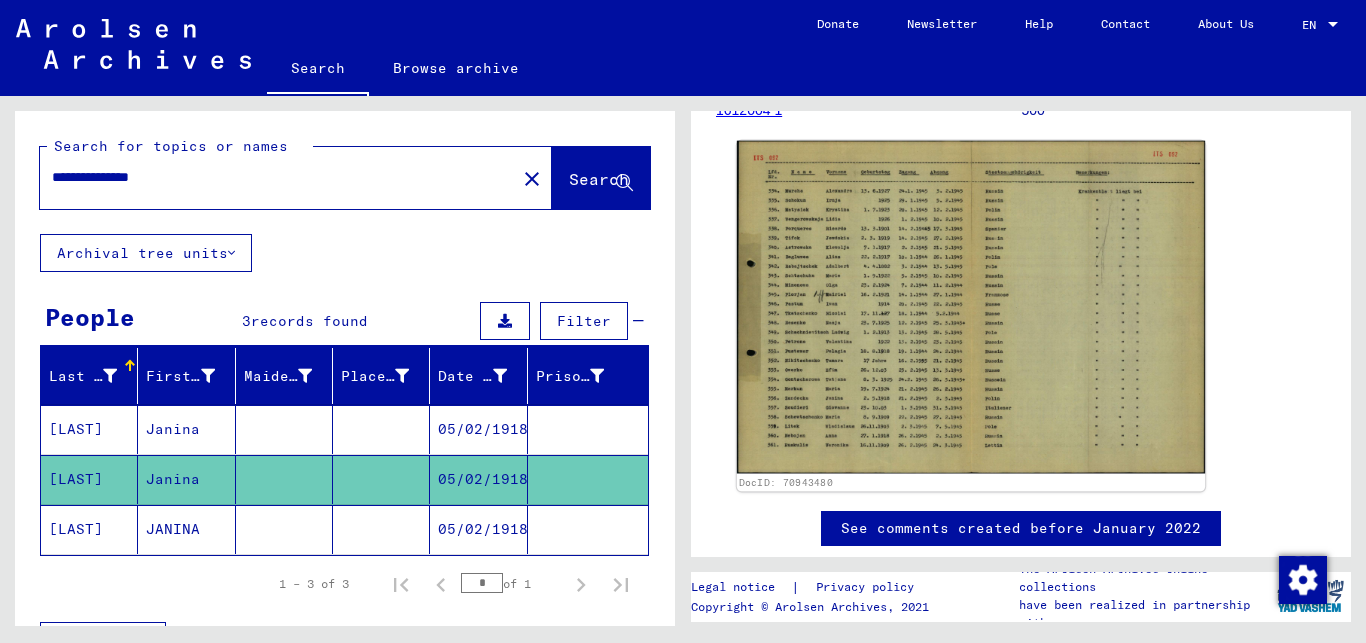 scroll, scrollTop: 324, scrollLeft: 0, axis: vertical 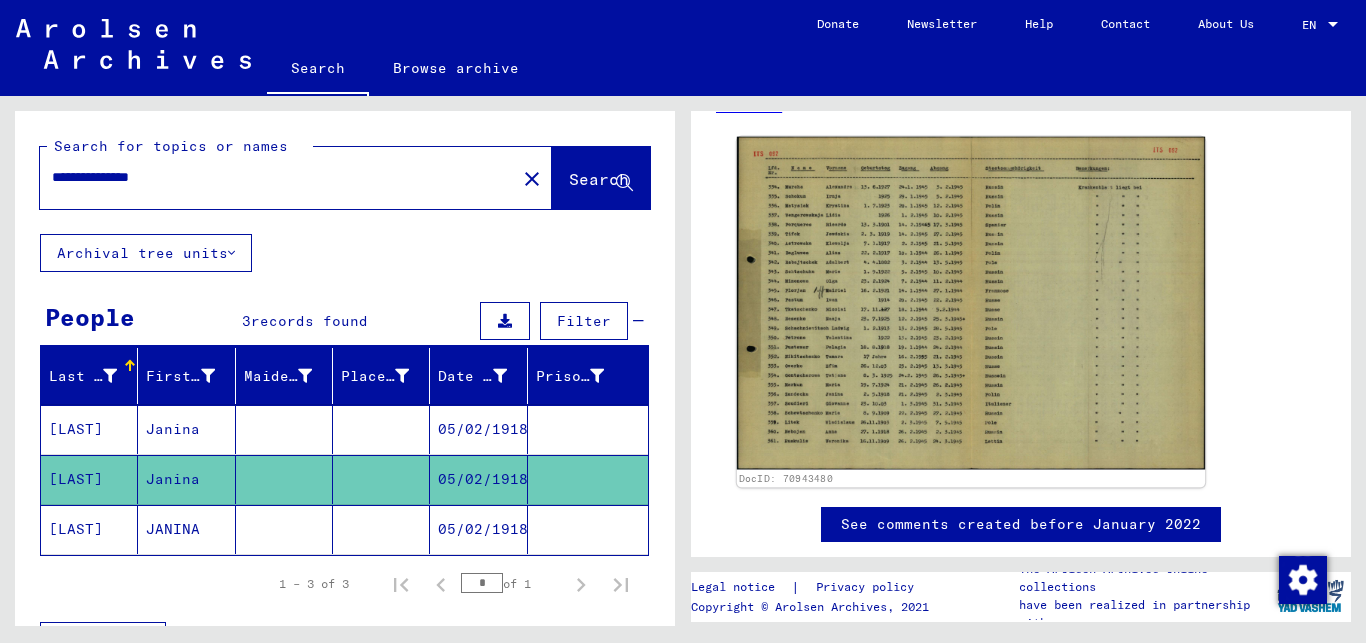 click 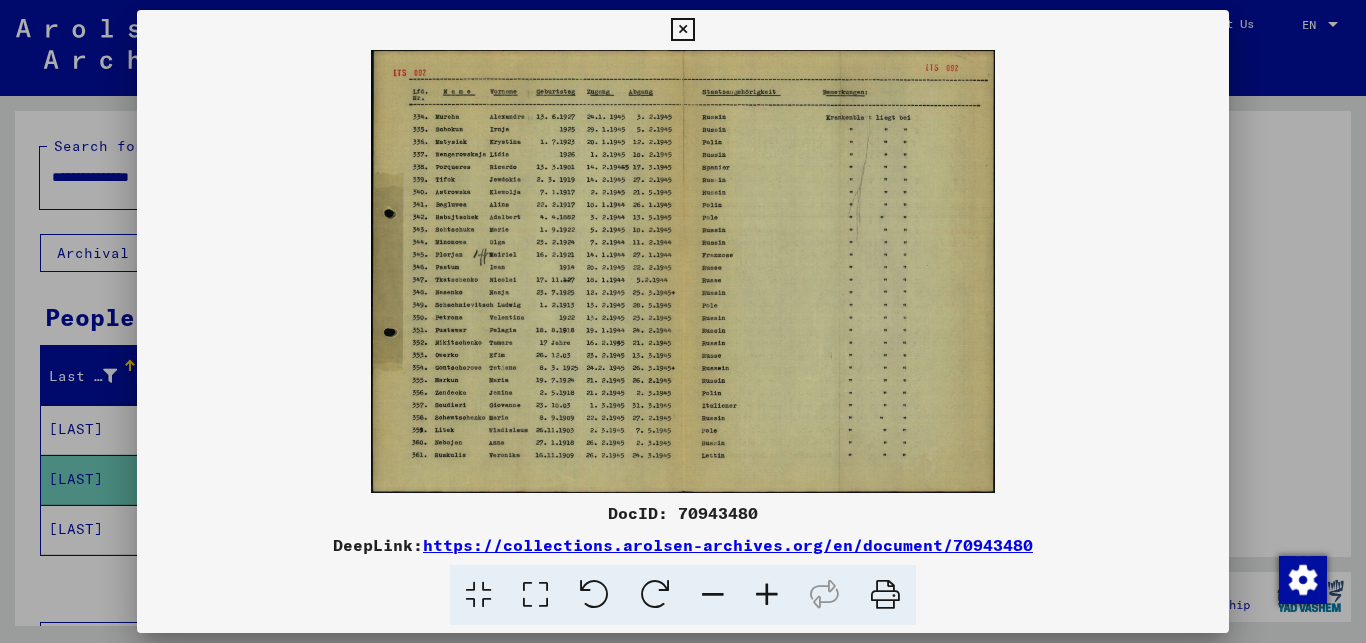 click at bounding box center [767, 595] 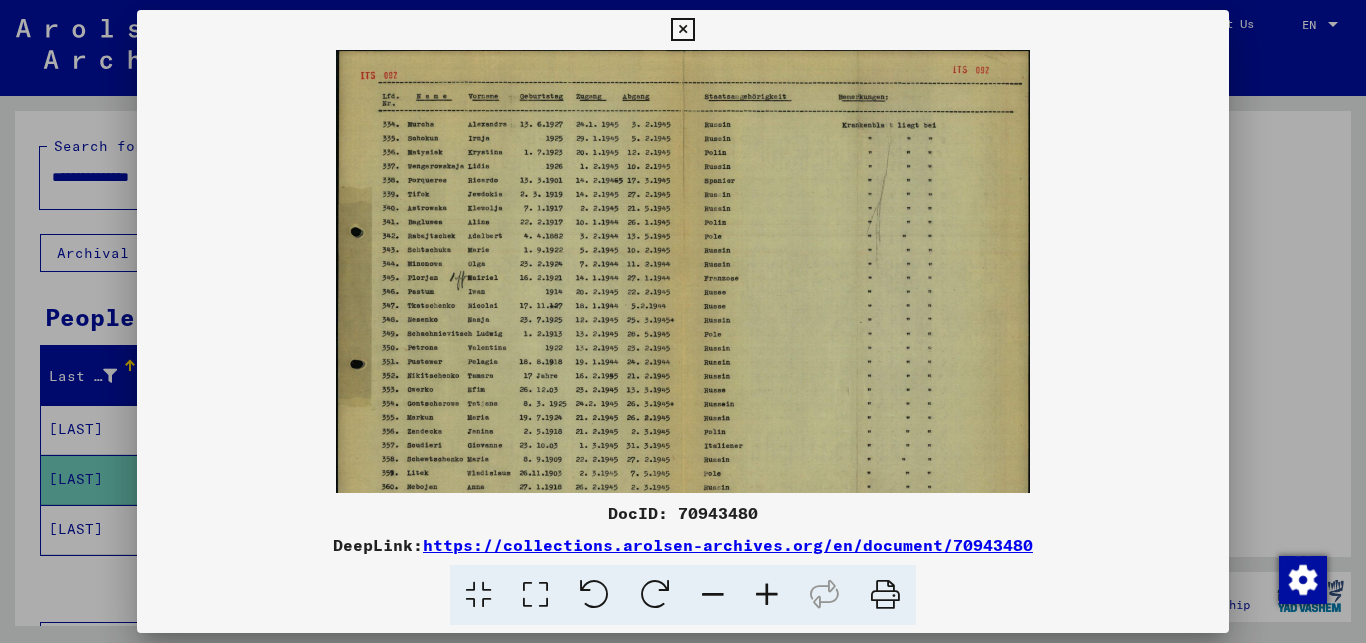 click at bounding box center (767, 595) 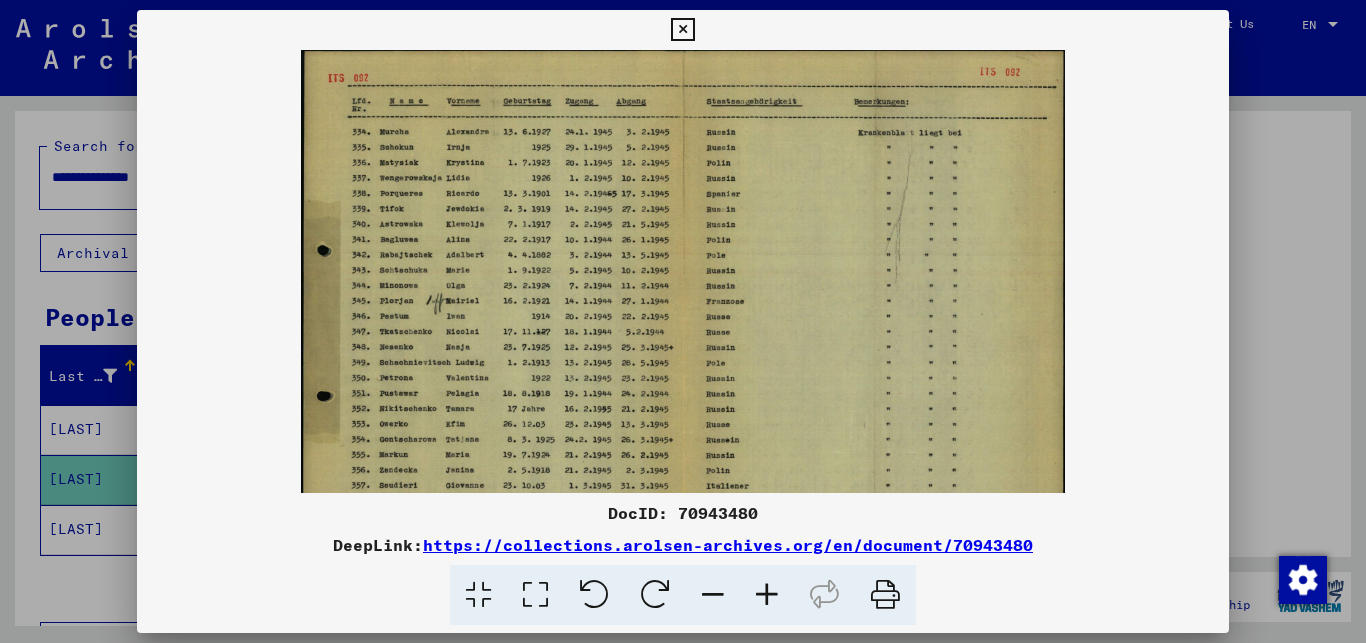 click at bounding box center (767, 595) 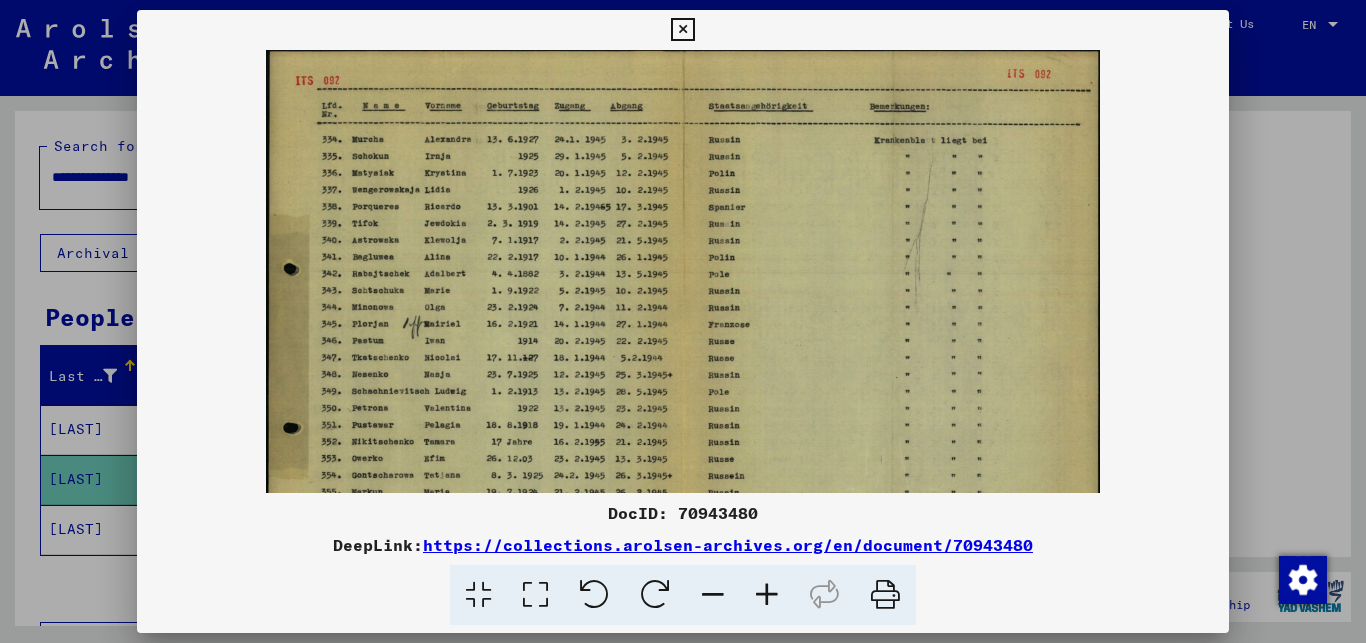 click at bounding box center [767, 595] 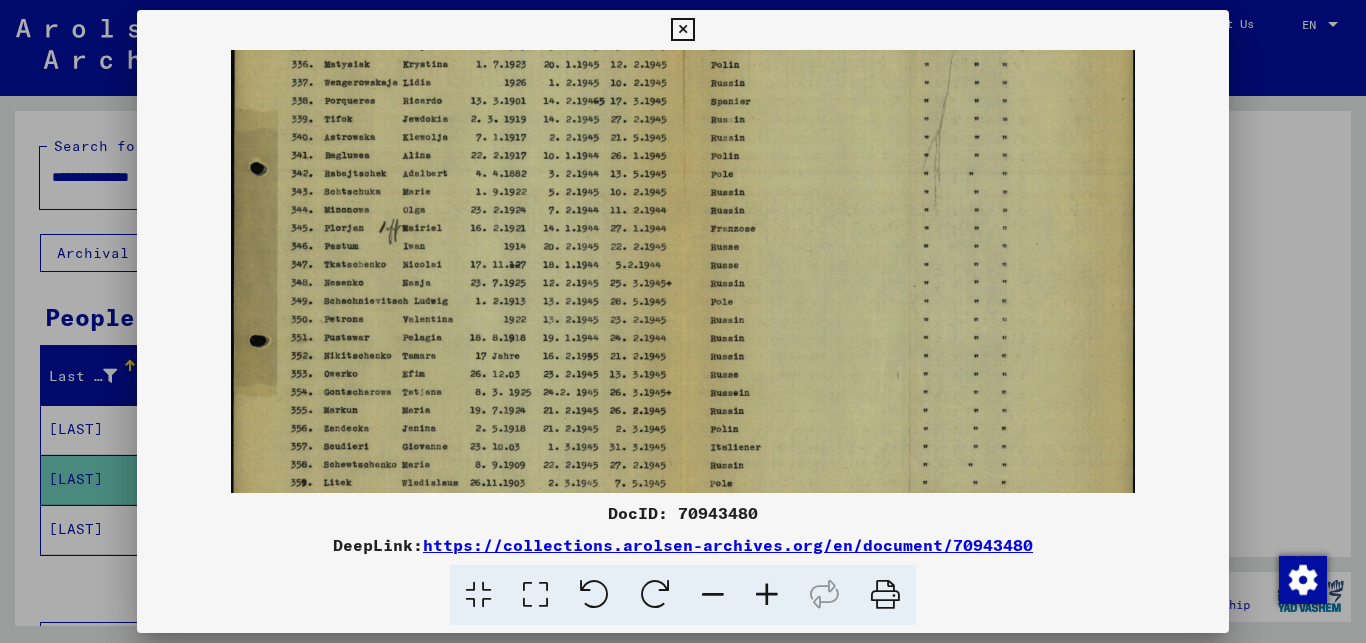 scroll, scrollTop: 159, scrollLeft: 0, axis: vertical 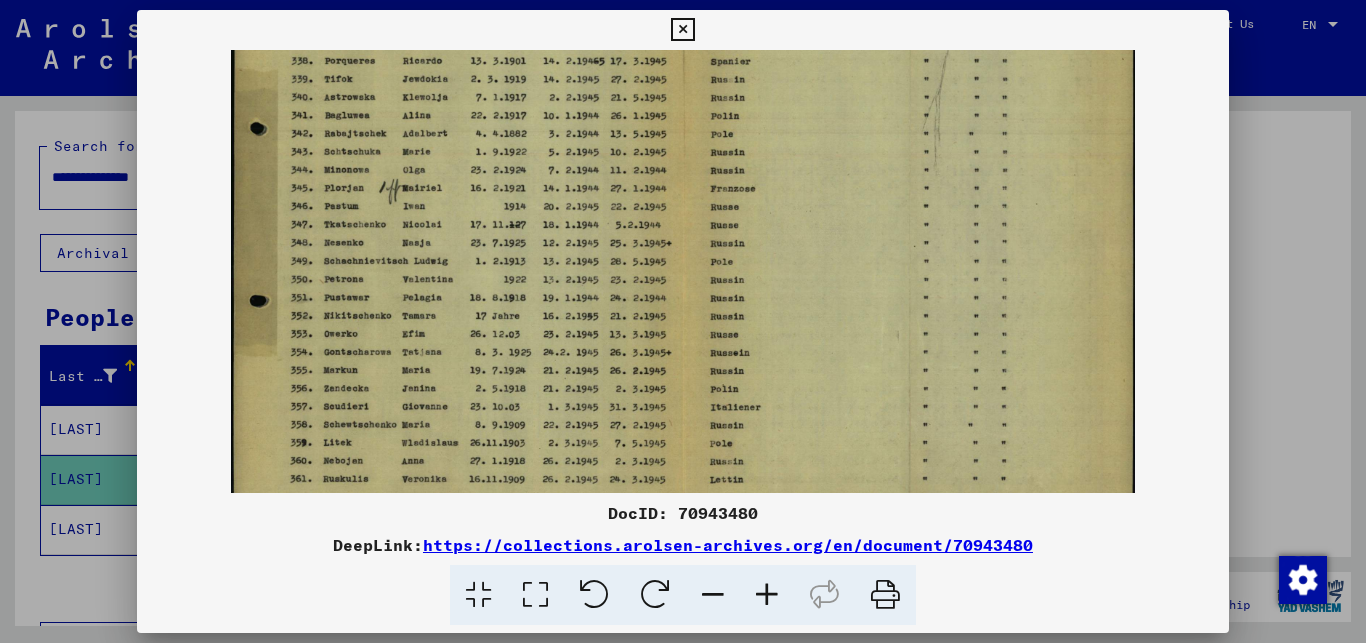 drag, startPoint x: 369, startPoint y: 358, endPoint x: 488, endPoint y: 199, distance: 198.6001 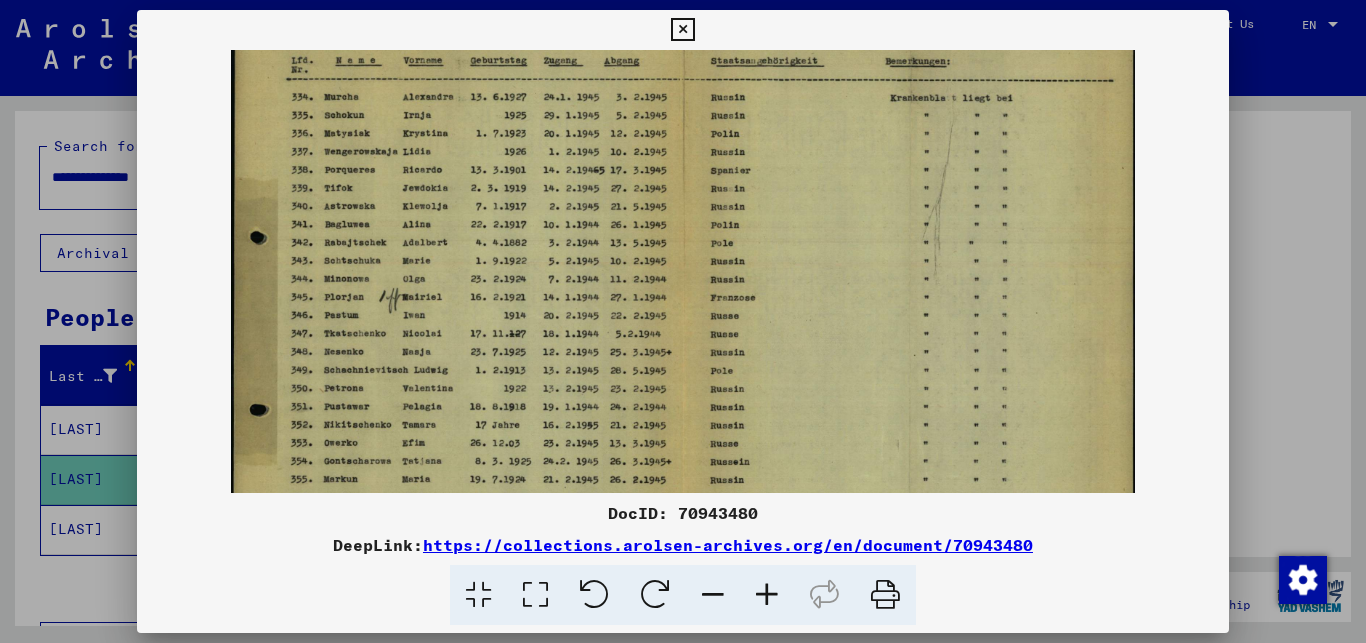 scroll, scrollTop: 0, scrollLeft: 0, axis: both 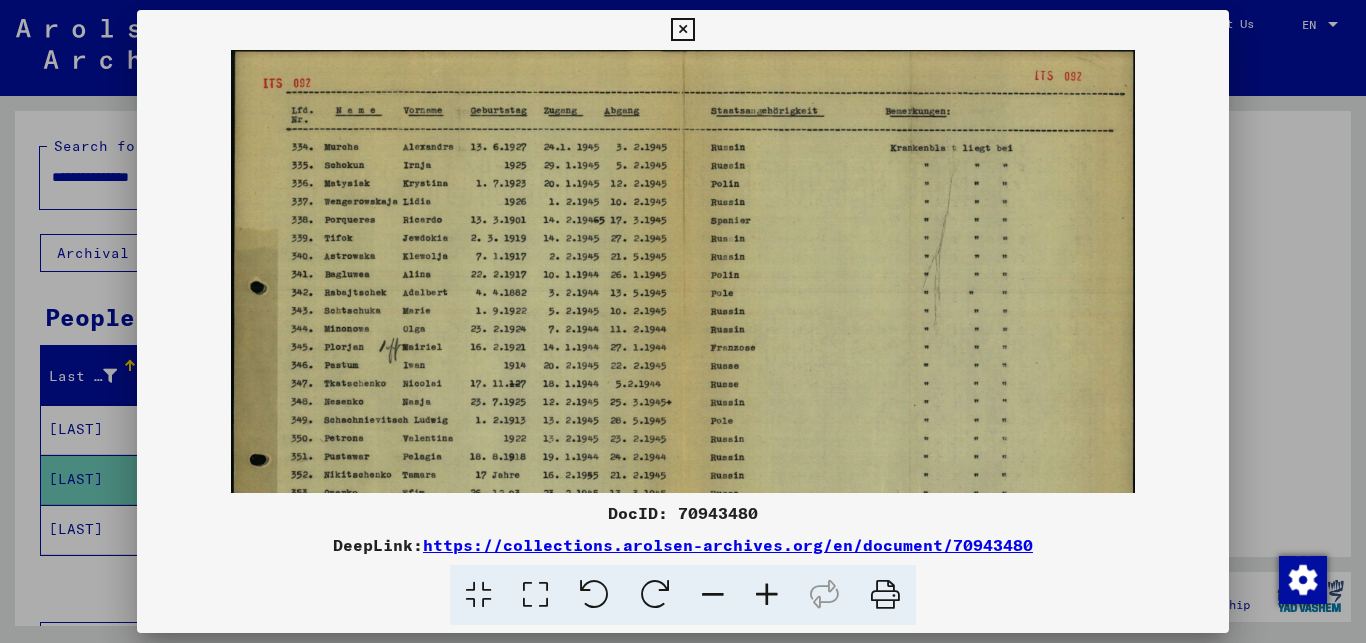 drag, startPoint x: 1000, startPoint y: 180, endPoint x: 910, endPoint y: 440, distance: 275.13632 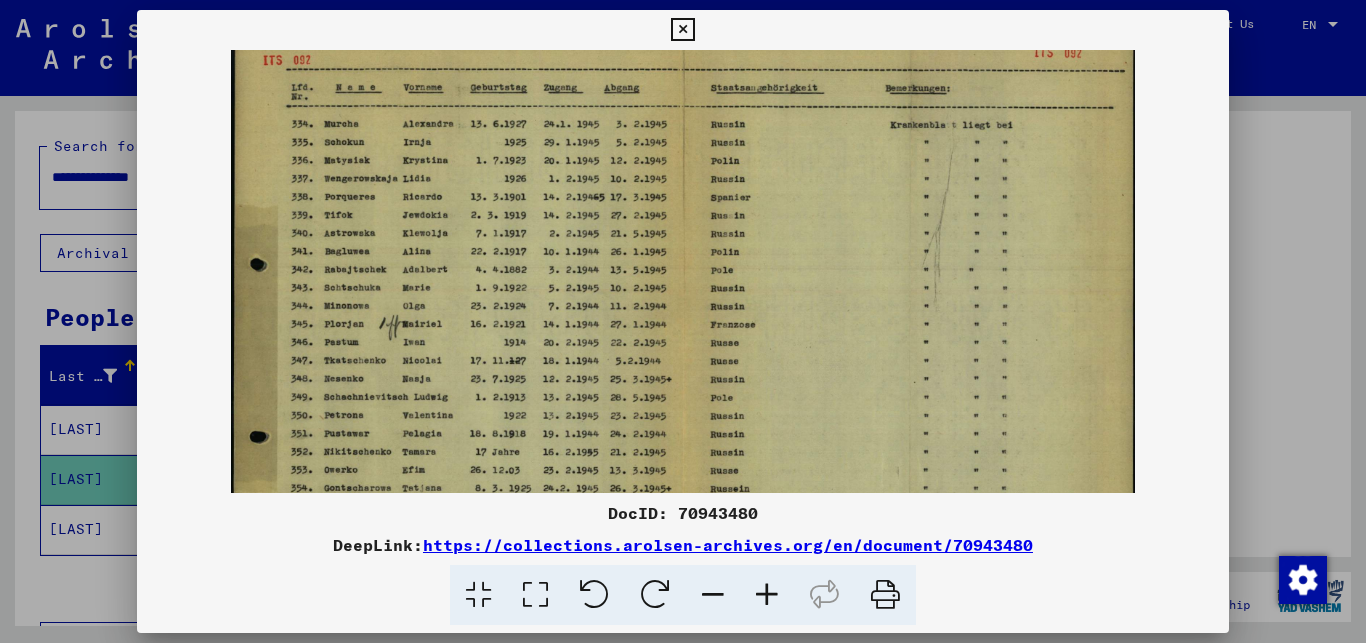 scroll, scrollTop: 0, scrollLeft: 0, axis: both 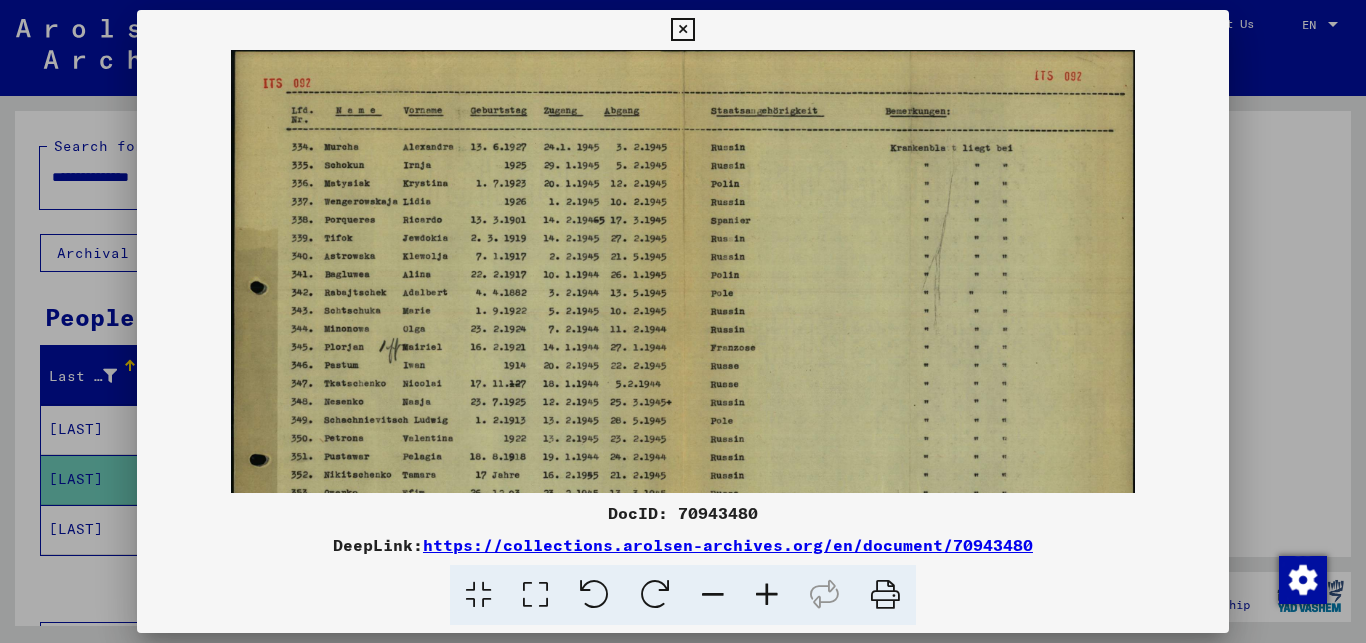 drag, startPoint x: 830, startPoint y: 320, endPoint x: 880, endPoint y: 244, distance: 90.97253 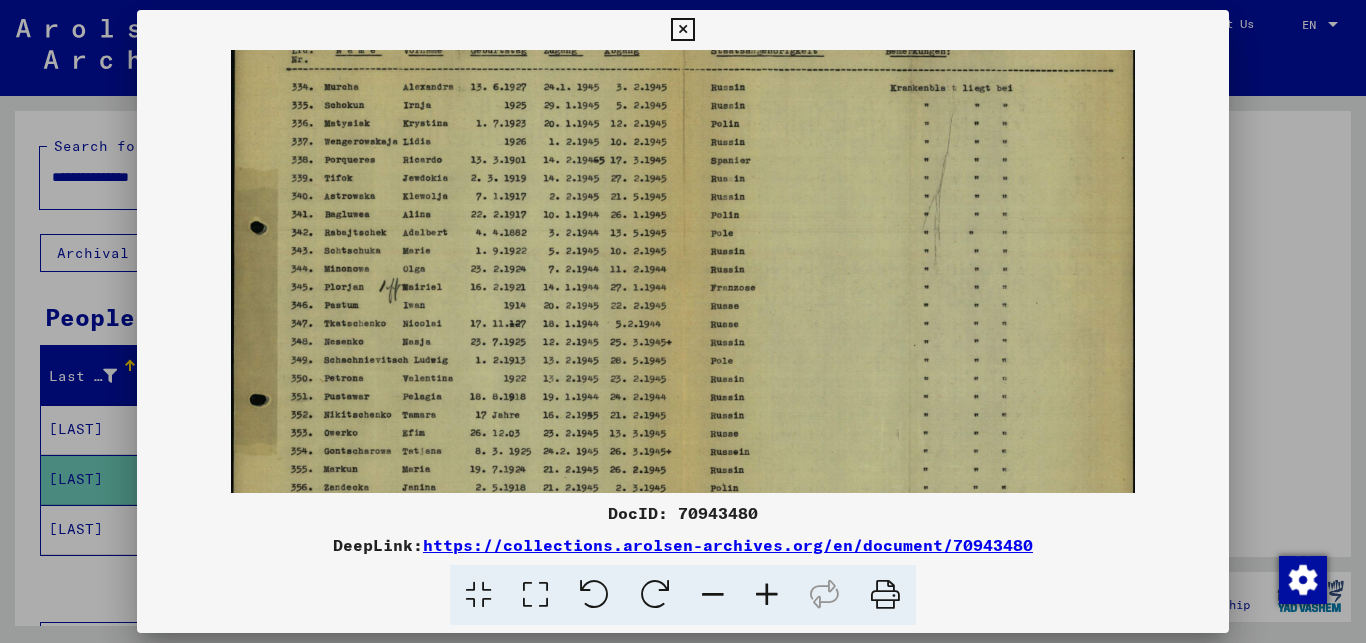 scroll, scrollTop: 97, scrollLeft: 0, axis: vertical 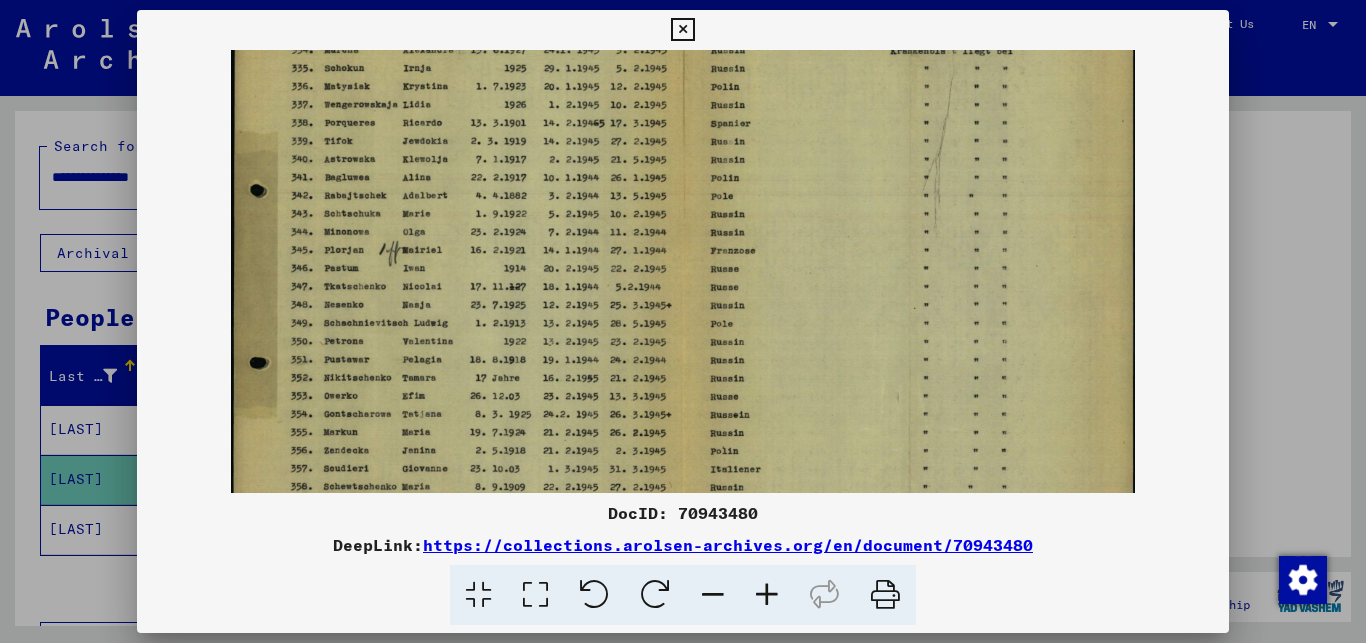 drag, startPoint x: 751, startPoint y: 319, endPoint x: 768, endPoint y: 222, distance: 98.478424 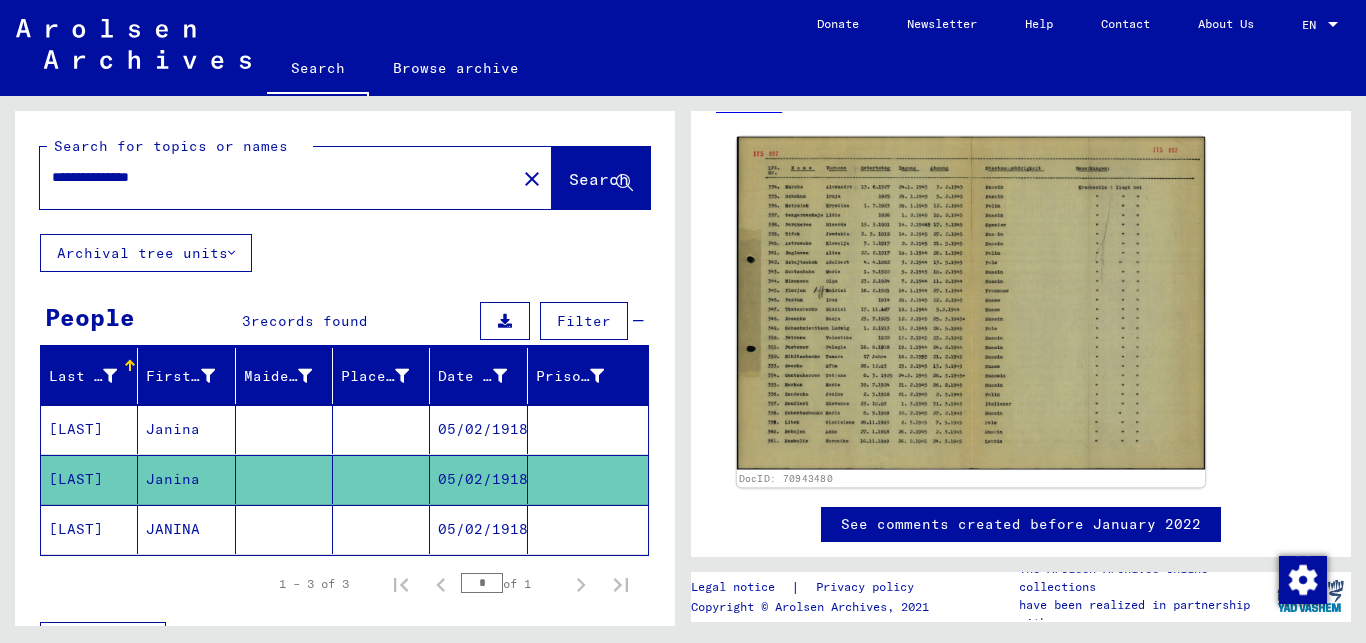 click 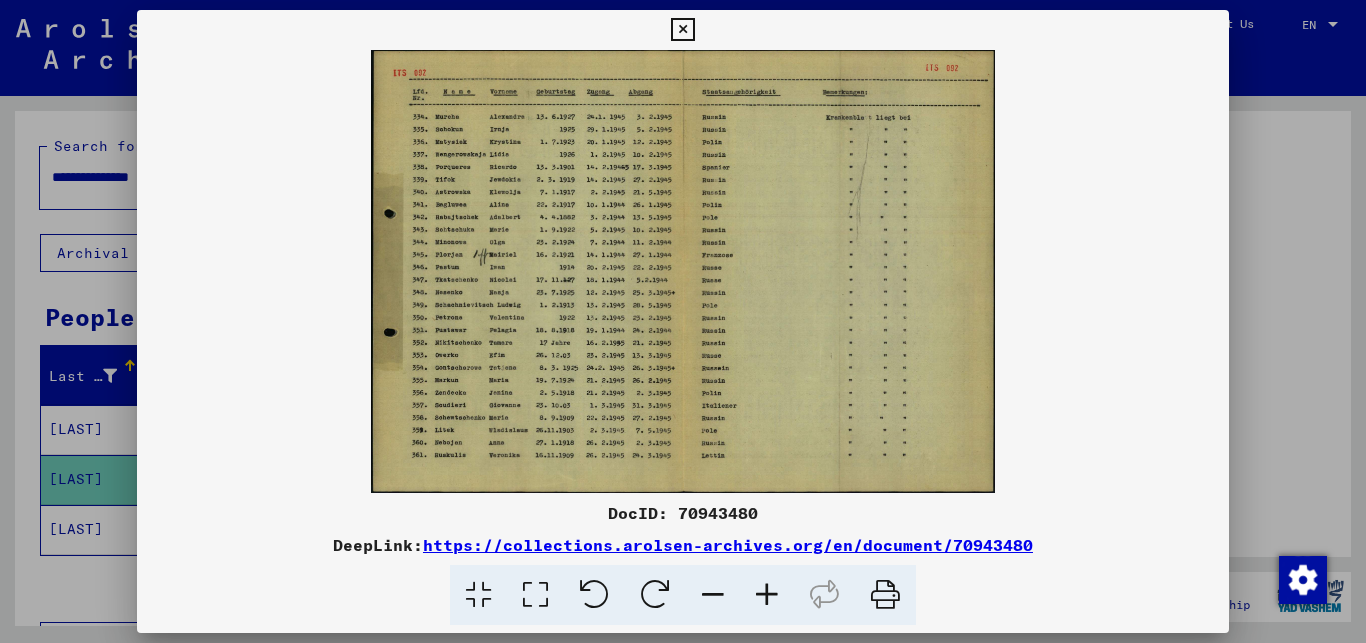 click at bounding box center [767, 595] 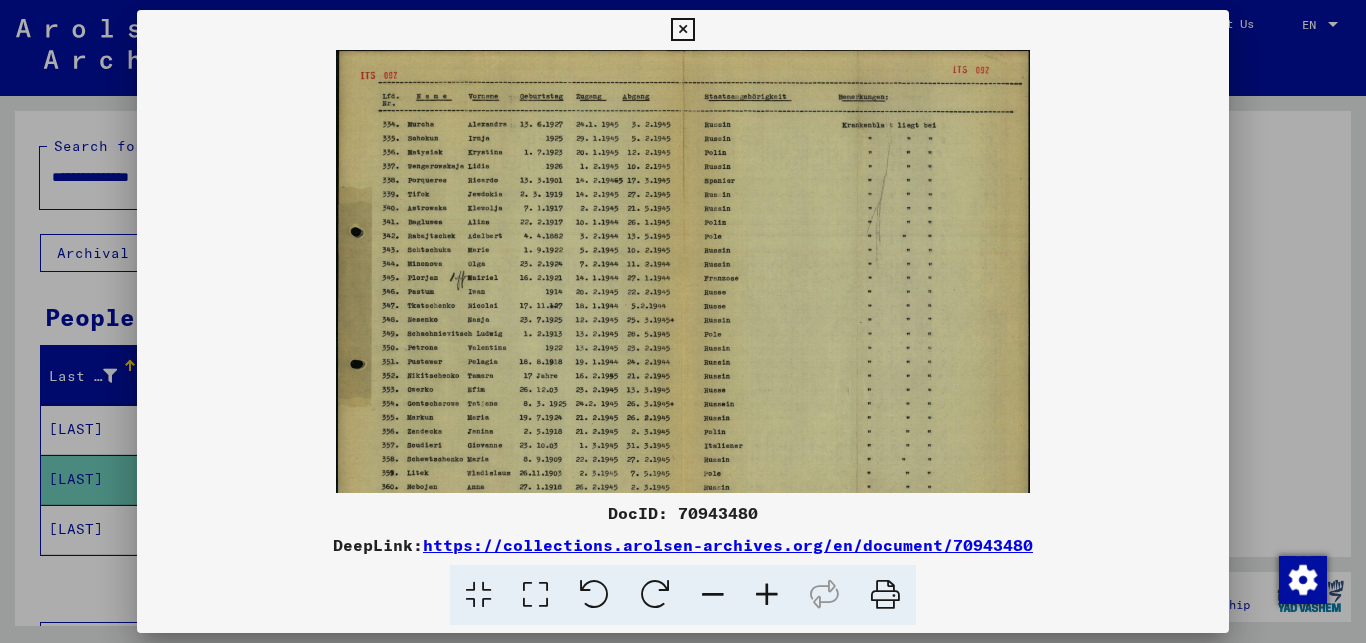 click at bounding box center [767, 595] 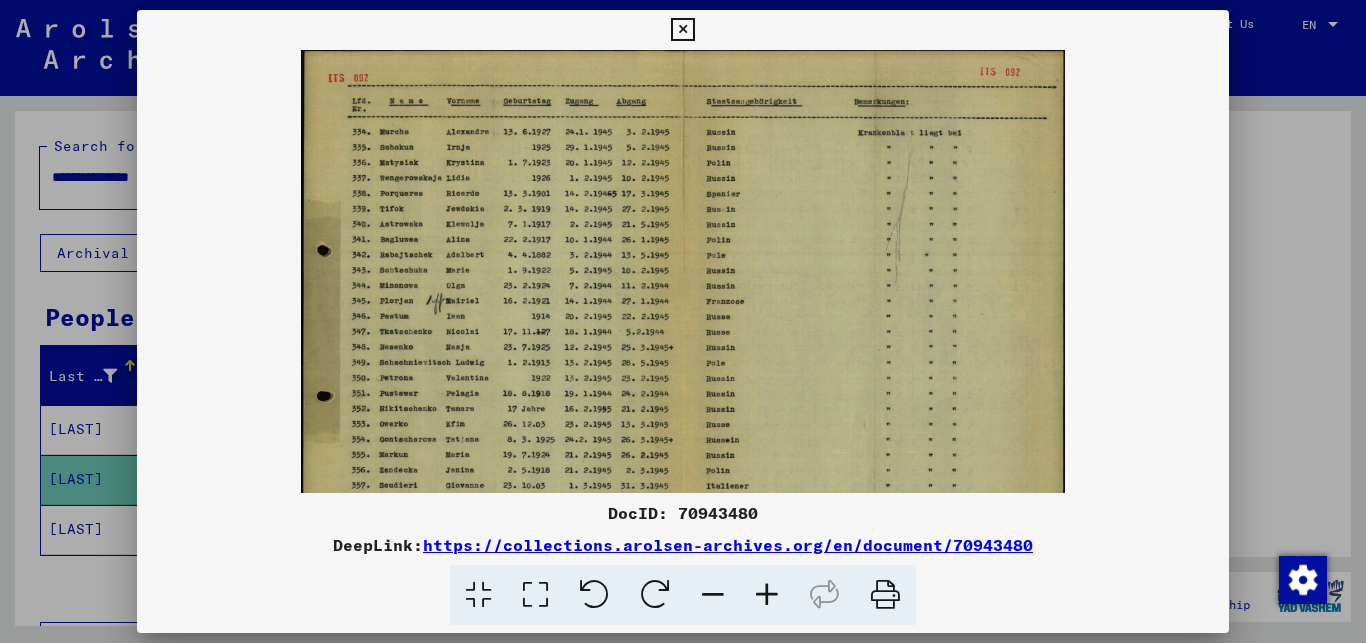 click at bounding box center [767, 595] 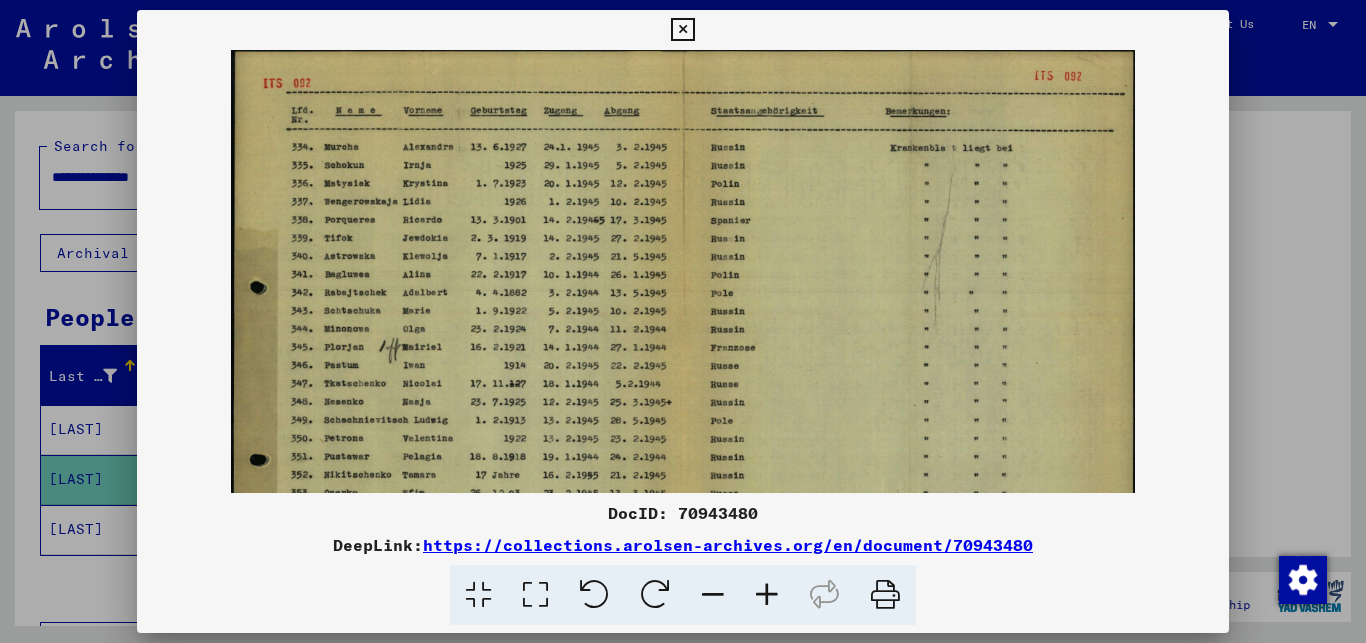 click at bounding box center (767, 595) 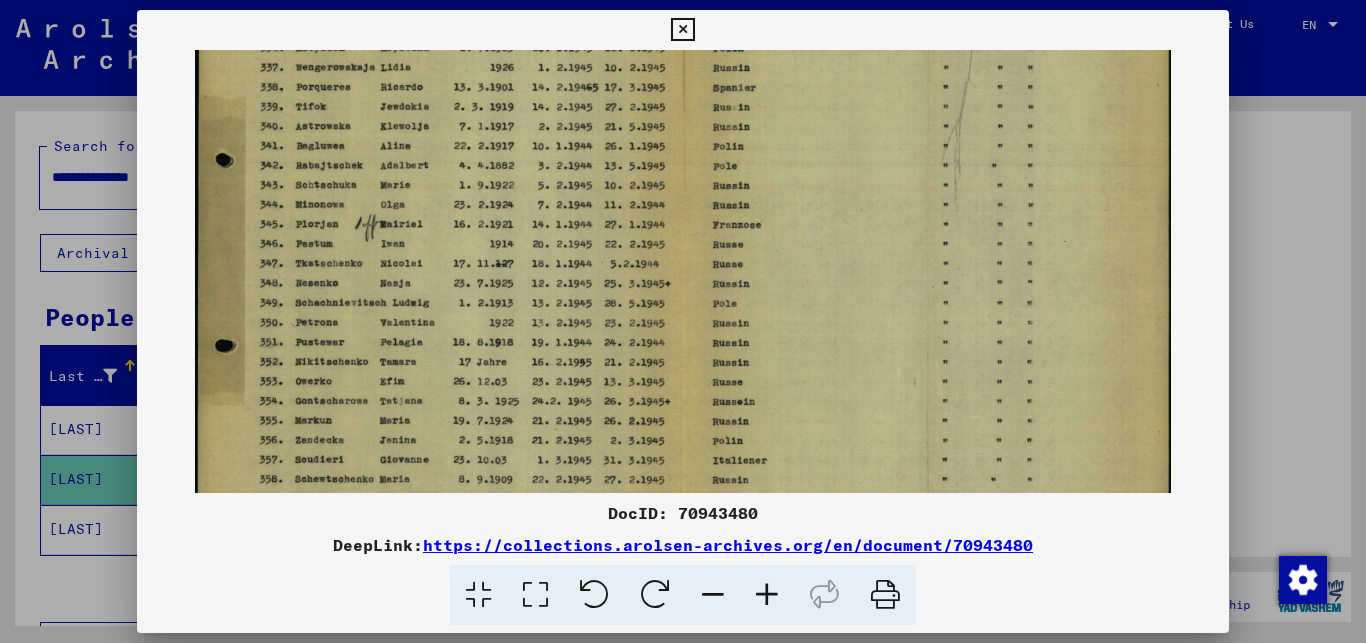 scroll, scrollTop: 250, scrollLeft: 0, axis: vertical 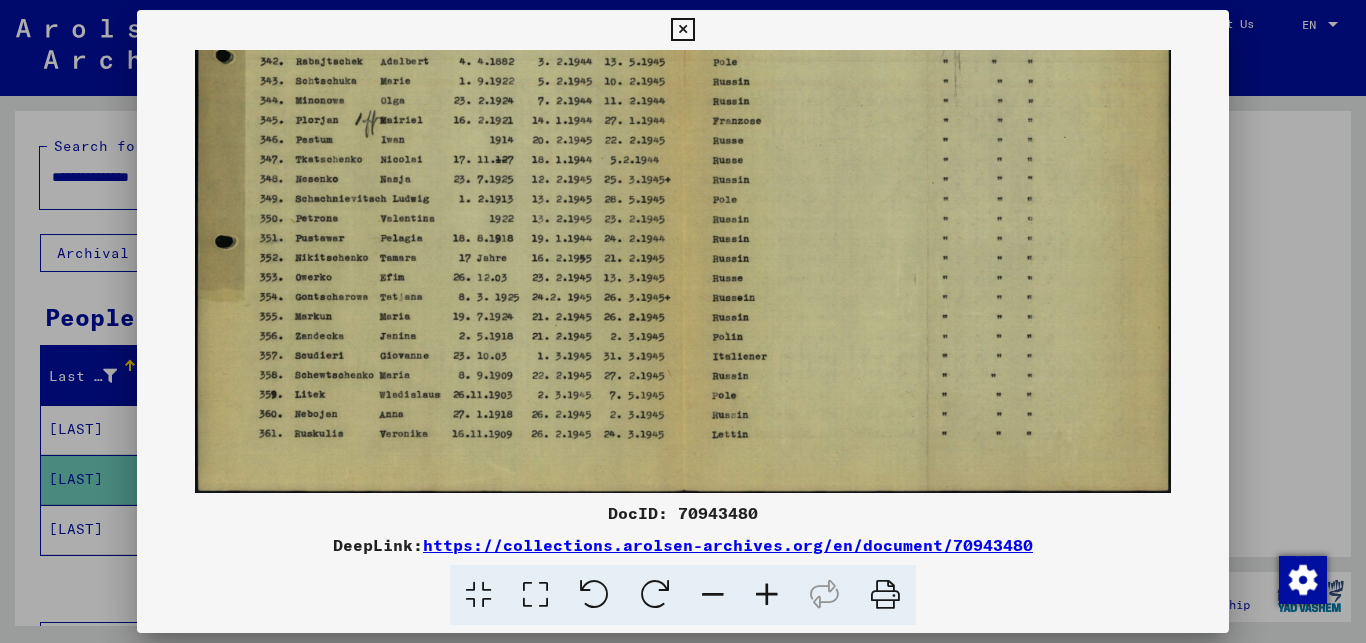 drag, startPoint x: 579, startPoint y: 423, endPoint x: 739, endPoint y: 118, distance: 344.4198 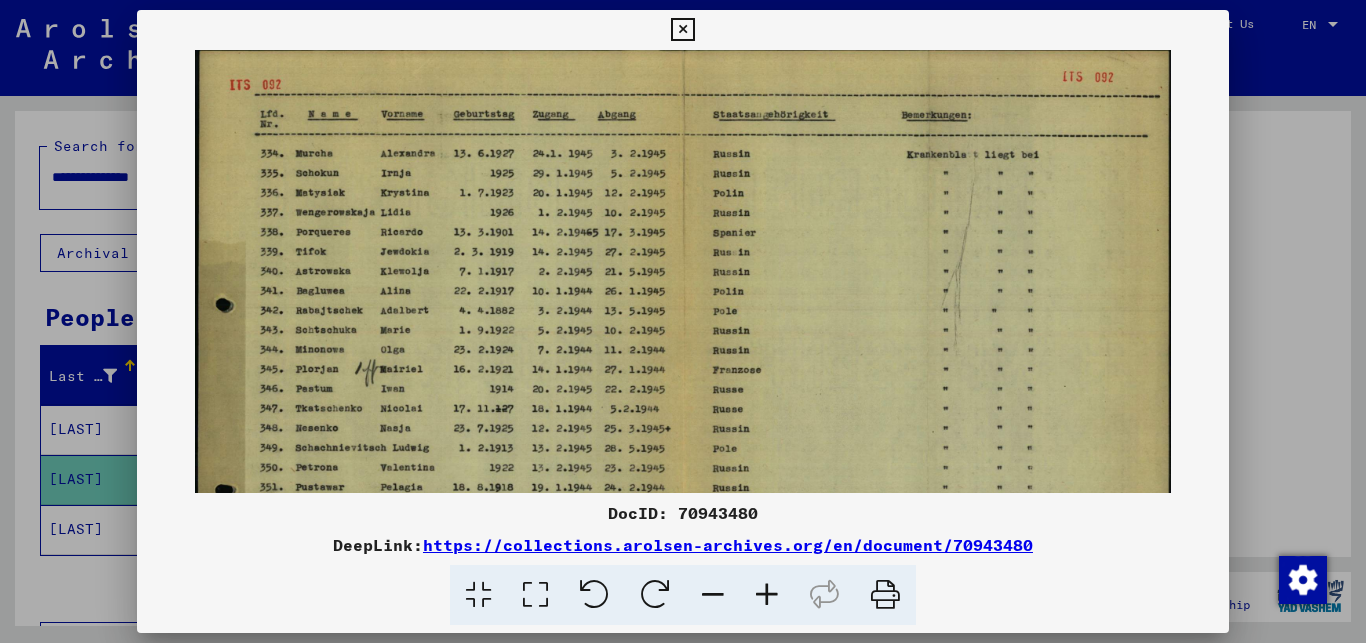 scroll, scrollTop: 0, scrollLeft: 0, axis: both 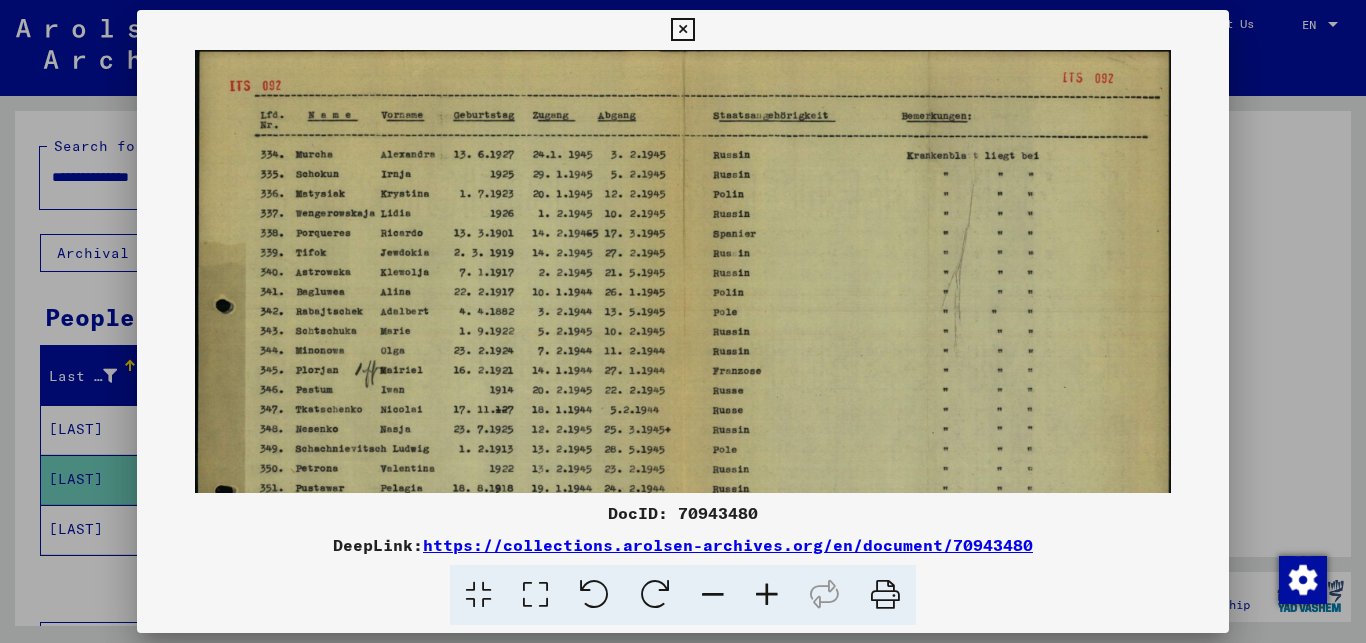 drag, startPoint x: 1085, startPoint y: 250, endPoint x: 1042, endPoint y: 523, distance: 276.3657 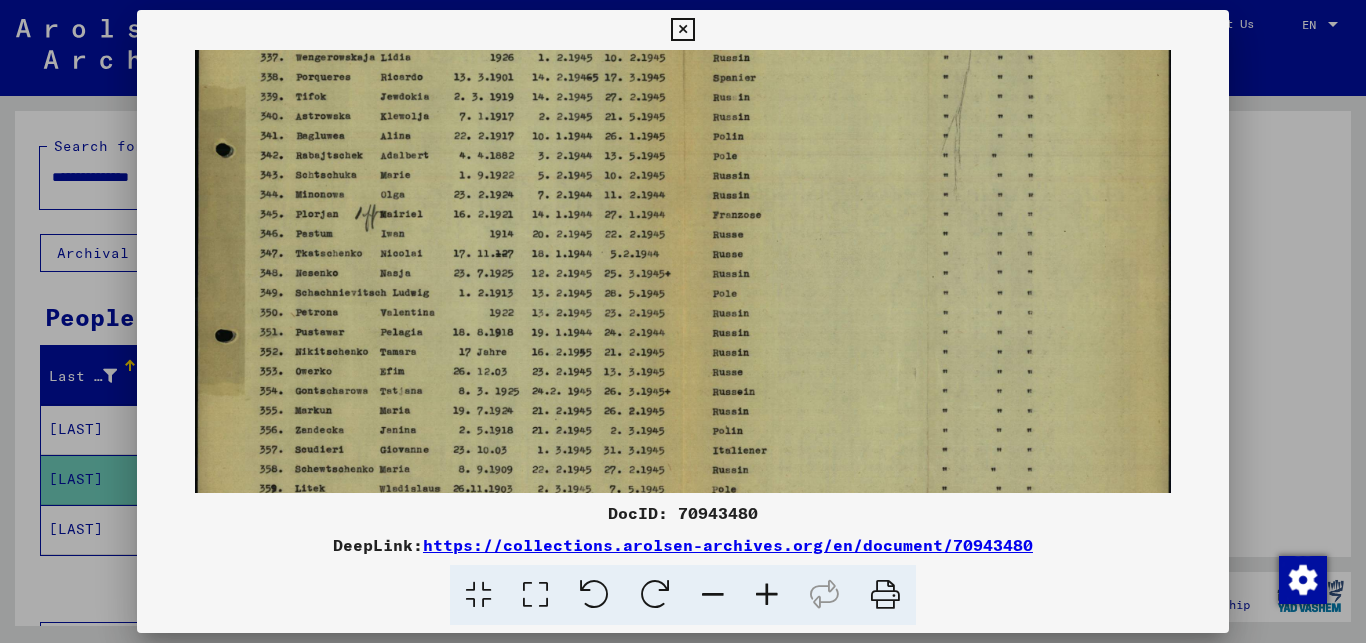 drag, startPoint x: 848, startPoint y: 424, endPoint x: 926, endPoint y: 268, distance: 174.4133 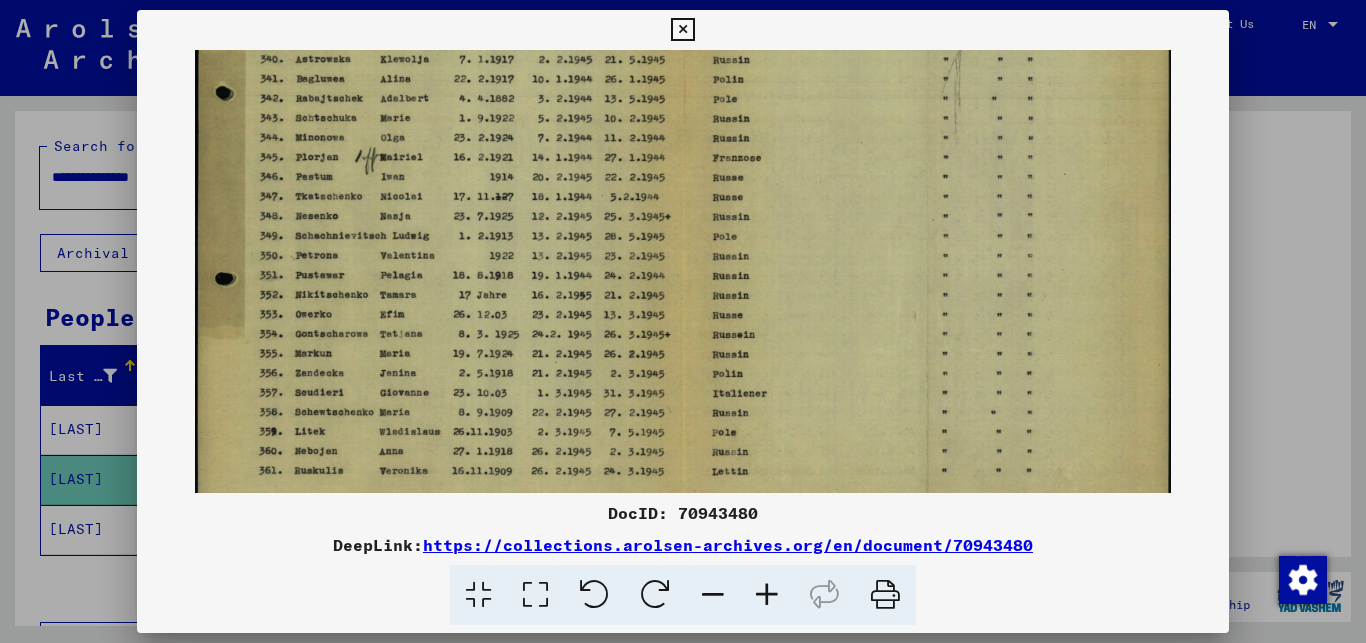 drag, startPoint x: 915, startPoint y: 295, endPoint x: 923, endPoint y: 221, distance: 74.431175 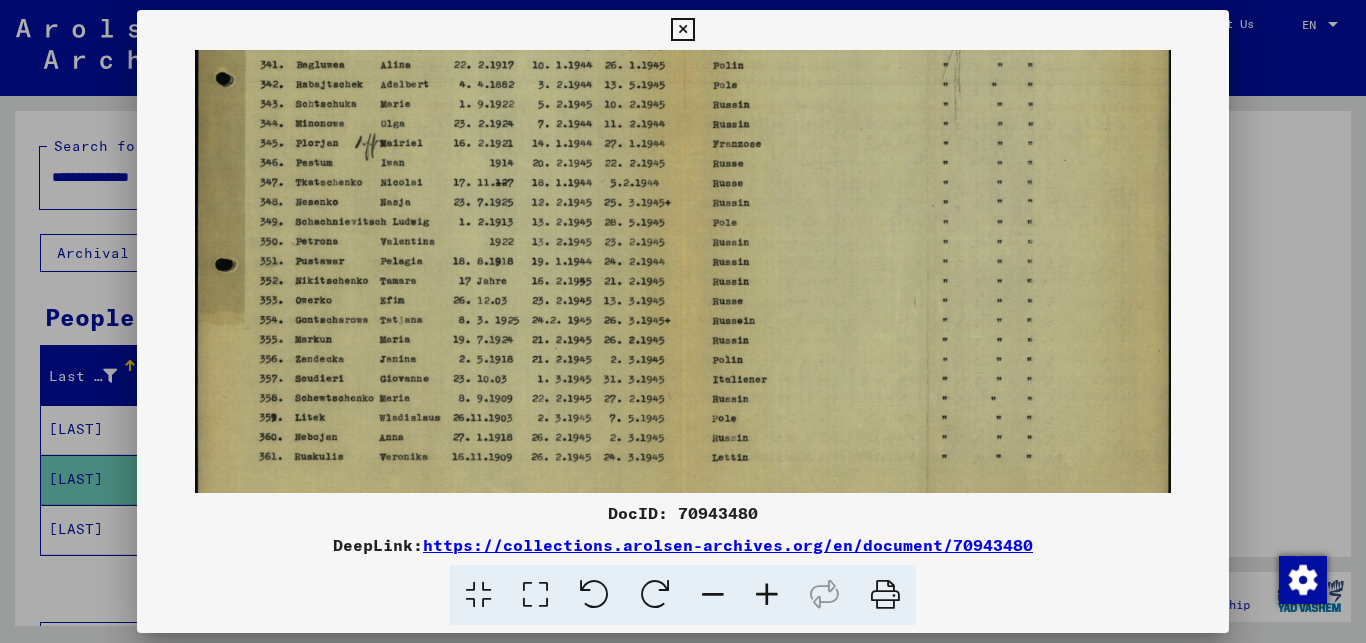 click at bounding box center [682, 30] 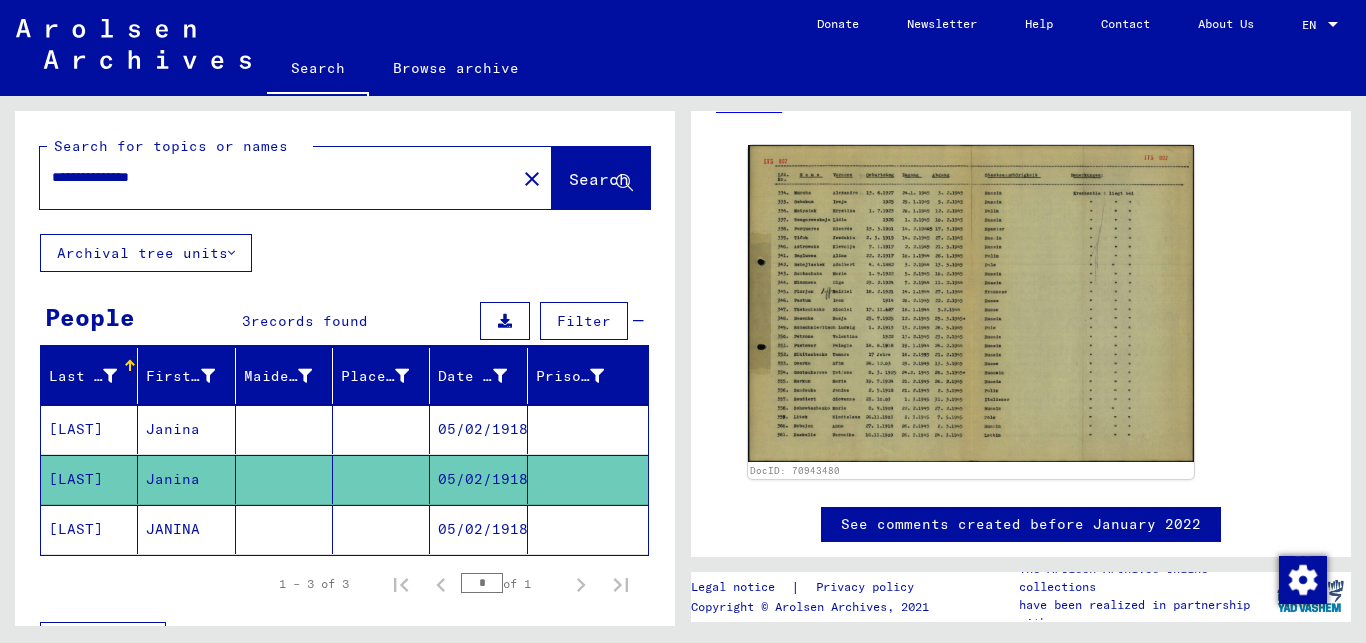 click on "JANINA" 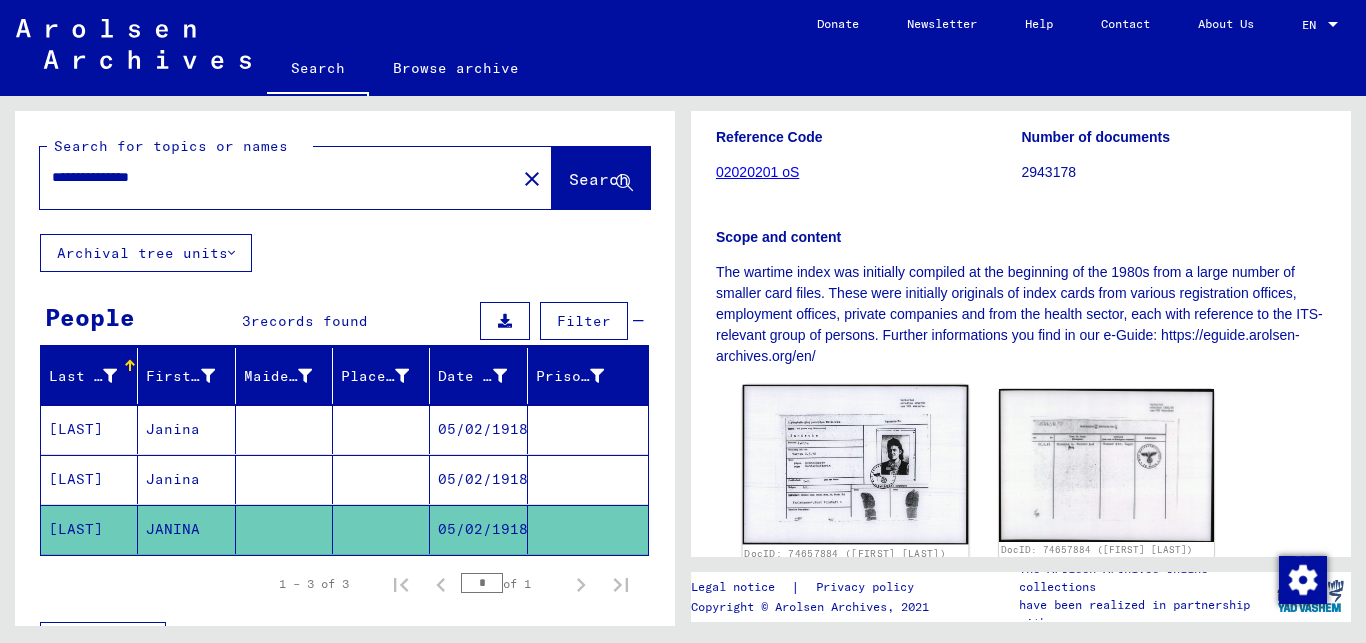 scroll, scrollTop: 540, scrollLeft: 0, axis: vertical 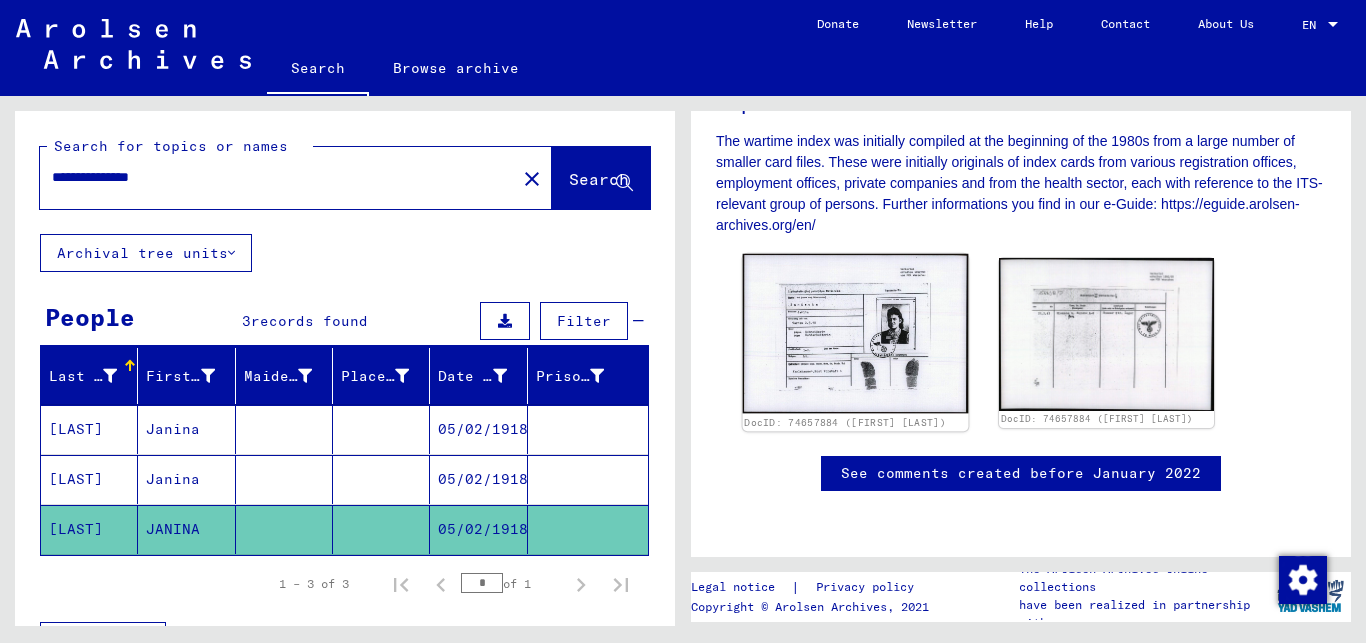 click 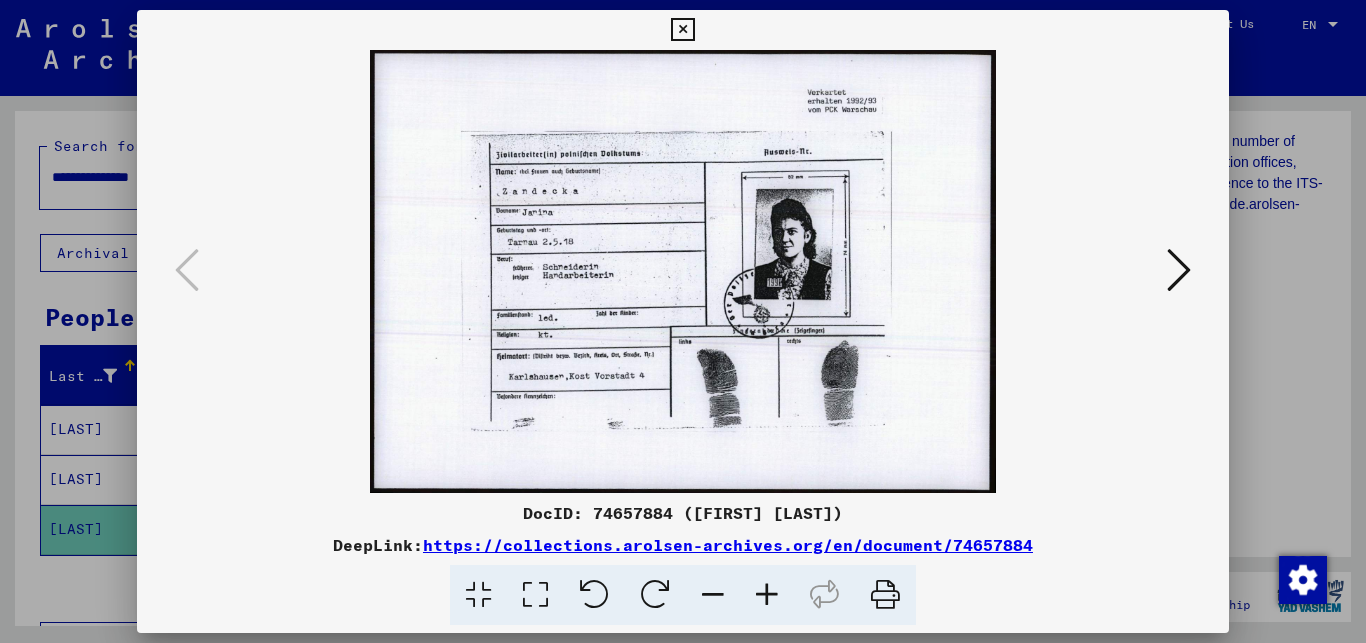 click at bounding box center [767, 595] 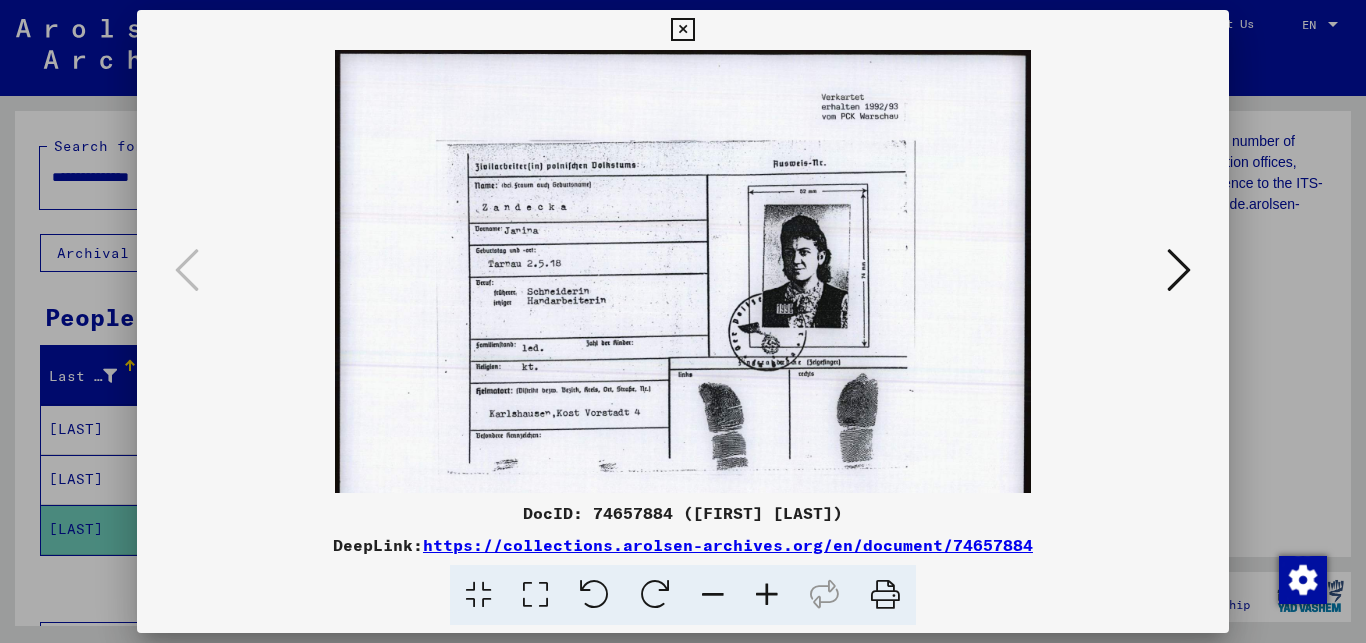 click at bounding box center (767, 595) 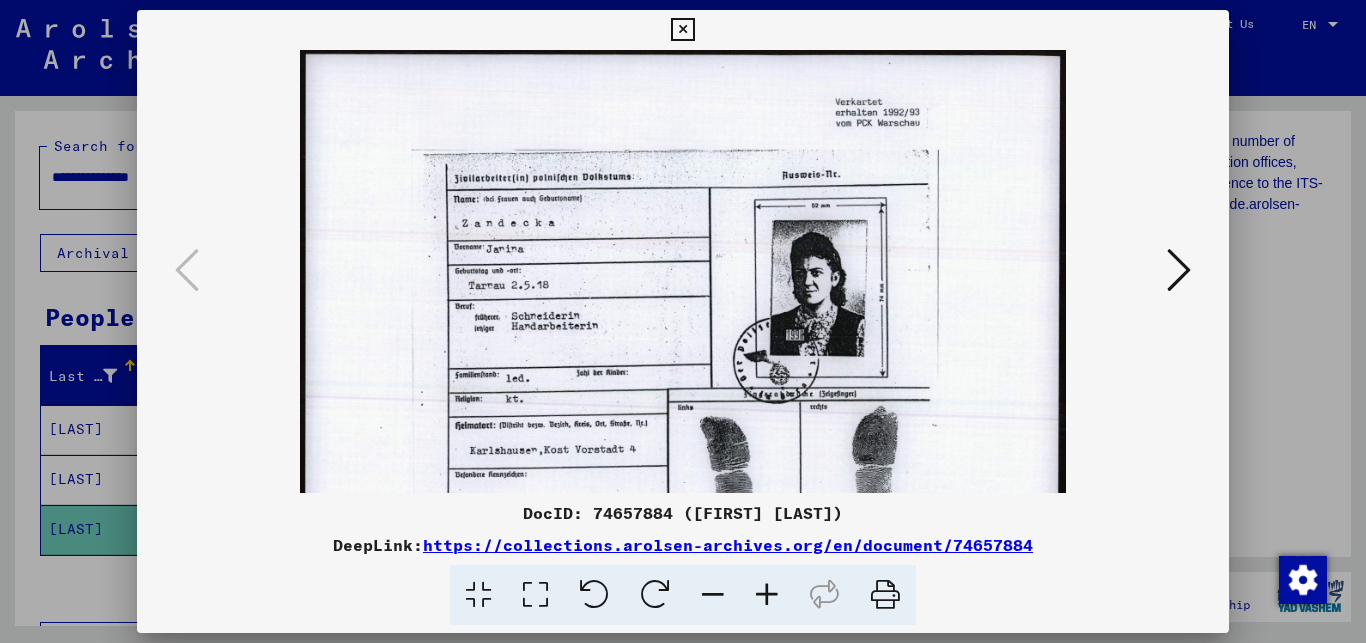 click at bounding box center (767, 595) 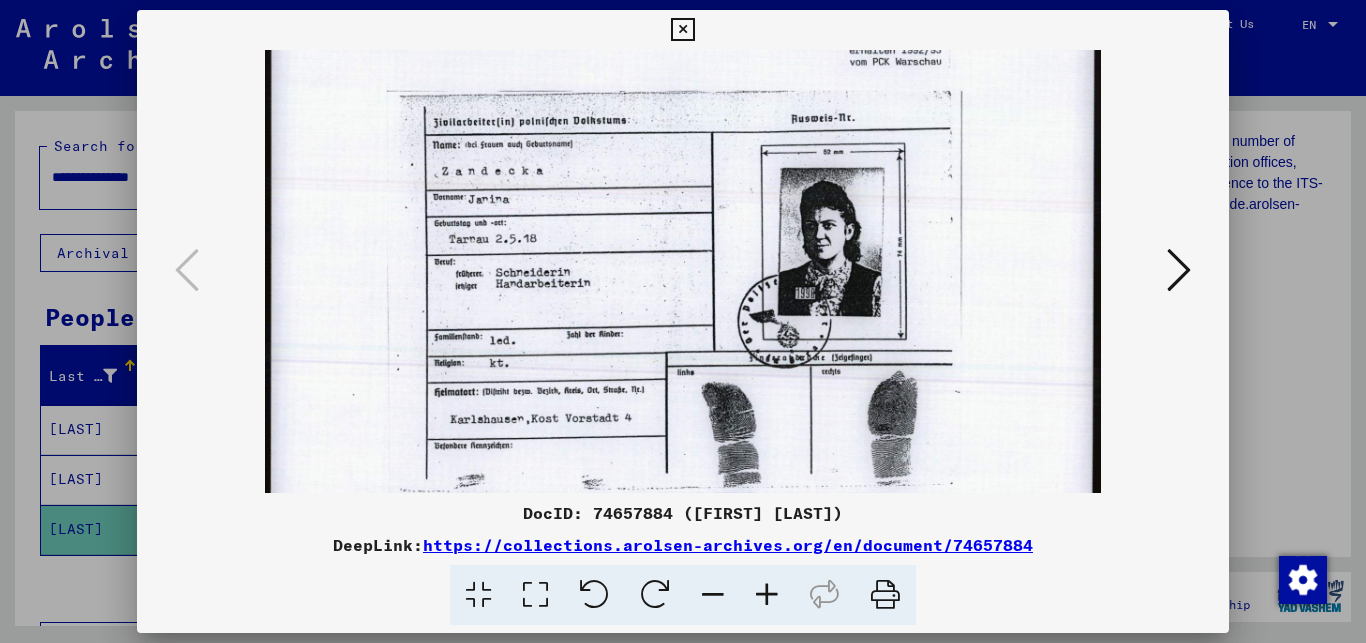 scroll, scrollTop: 74, scrollLeft: 0, axis: vertical 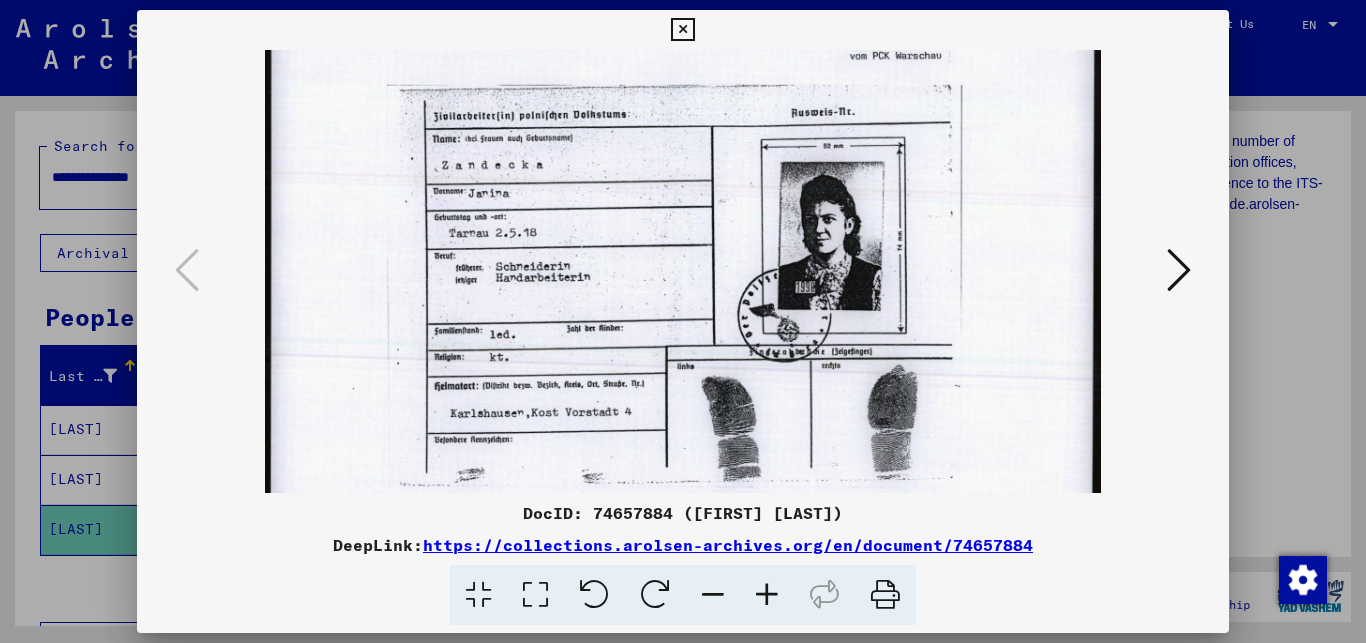 drag, startPoint x: 631, startPoint y: 377, endPoint x: 642, endPoint y: 303, distance: 74.8131 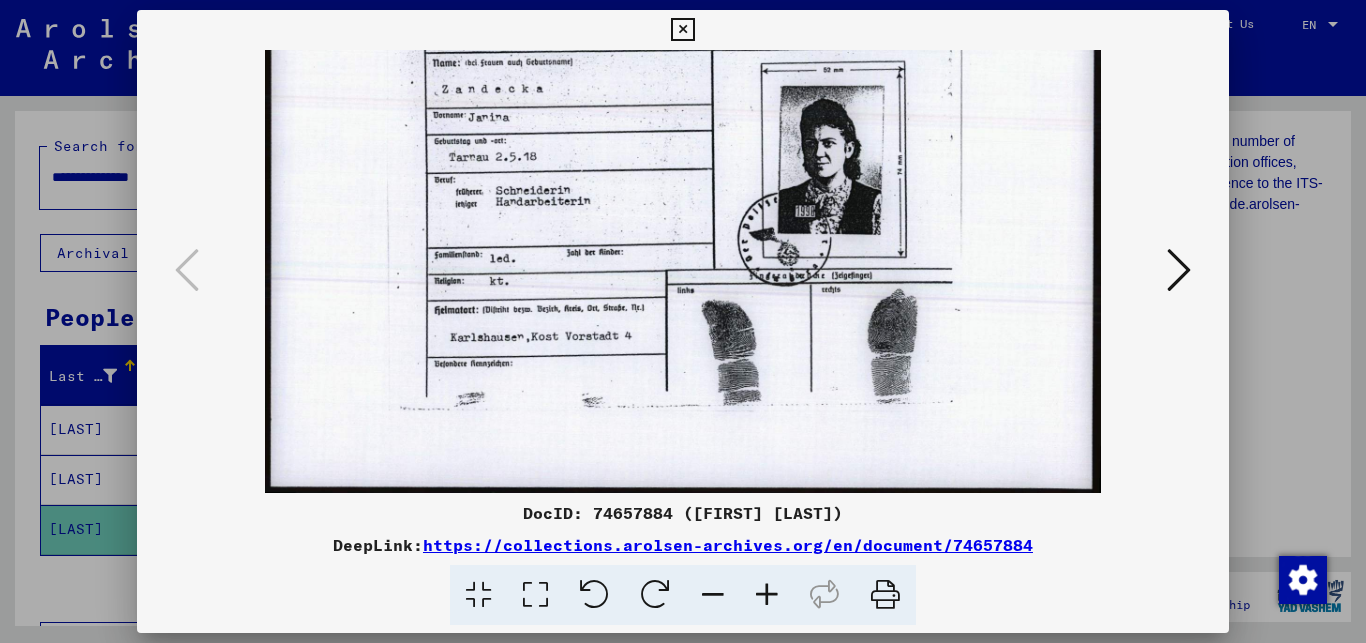 drag, startPoint x: 554, startPoint y: 383, endPoint x: 571, endPoint y: 285, distance: 99.46356 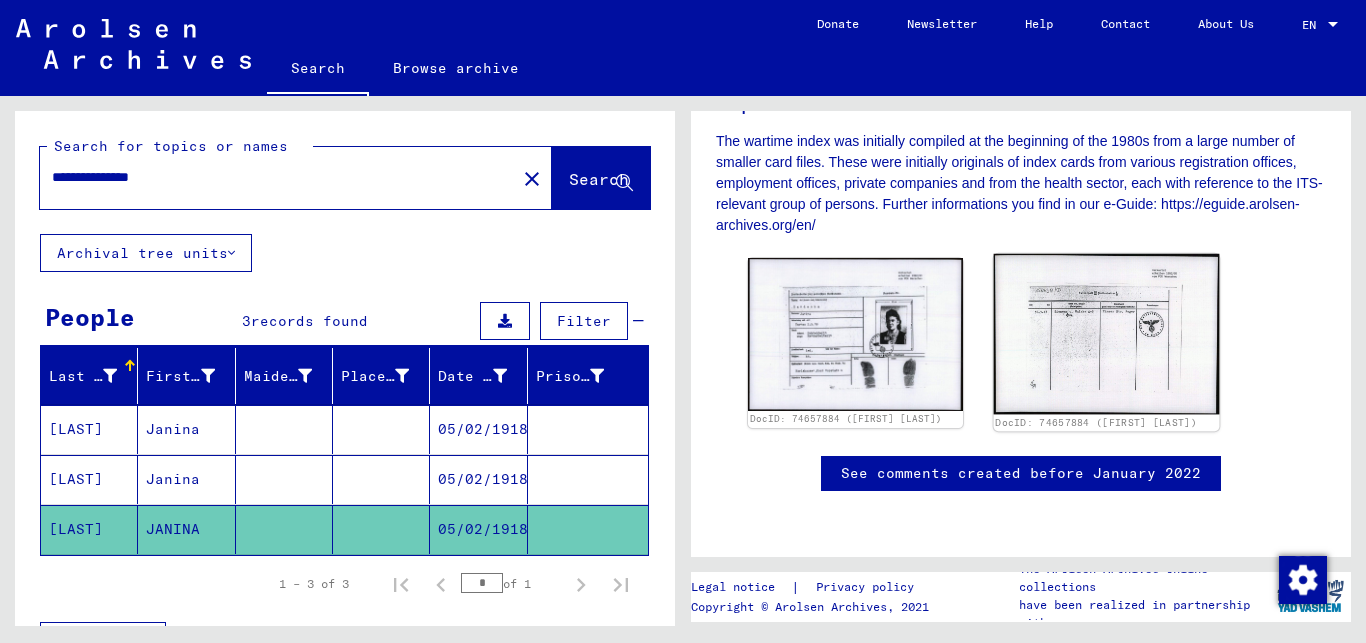 click 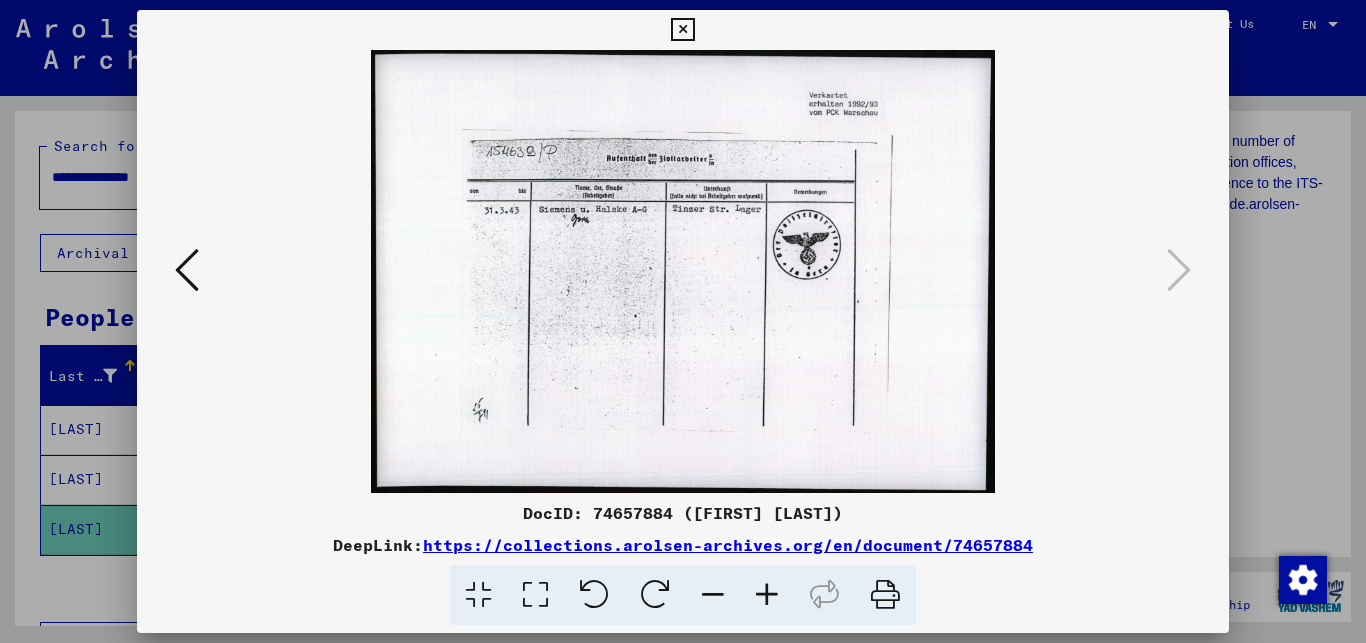click at bounding box center (767, 595) 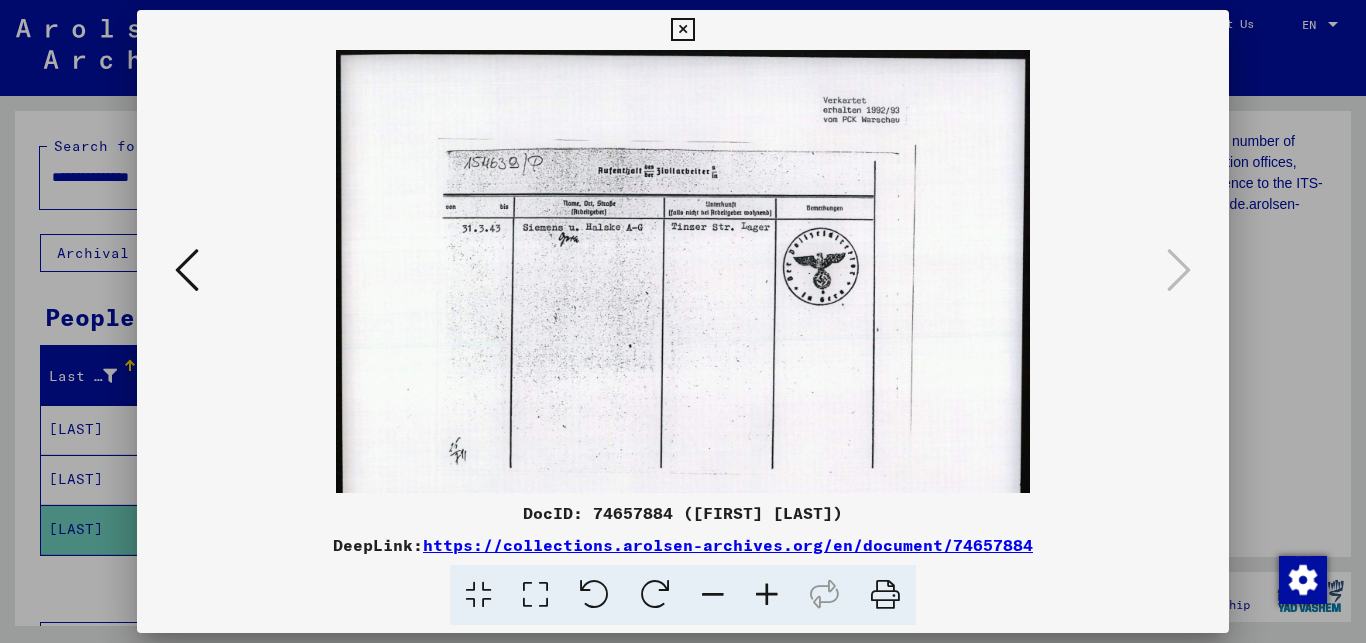 click at bounding box center [767, 595] 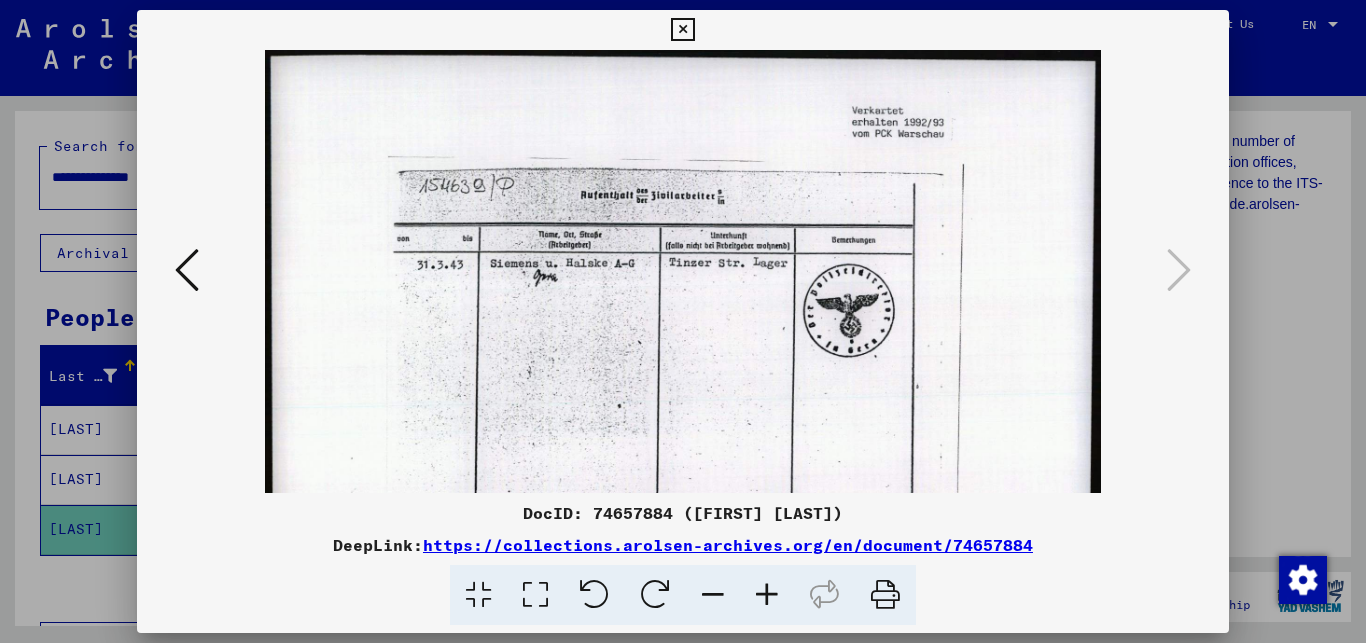 click at bounding box center [767, 595] 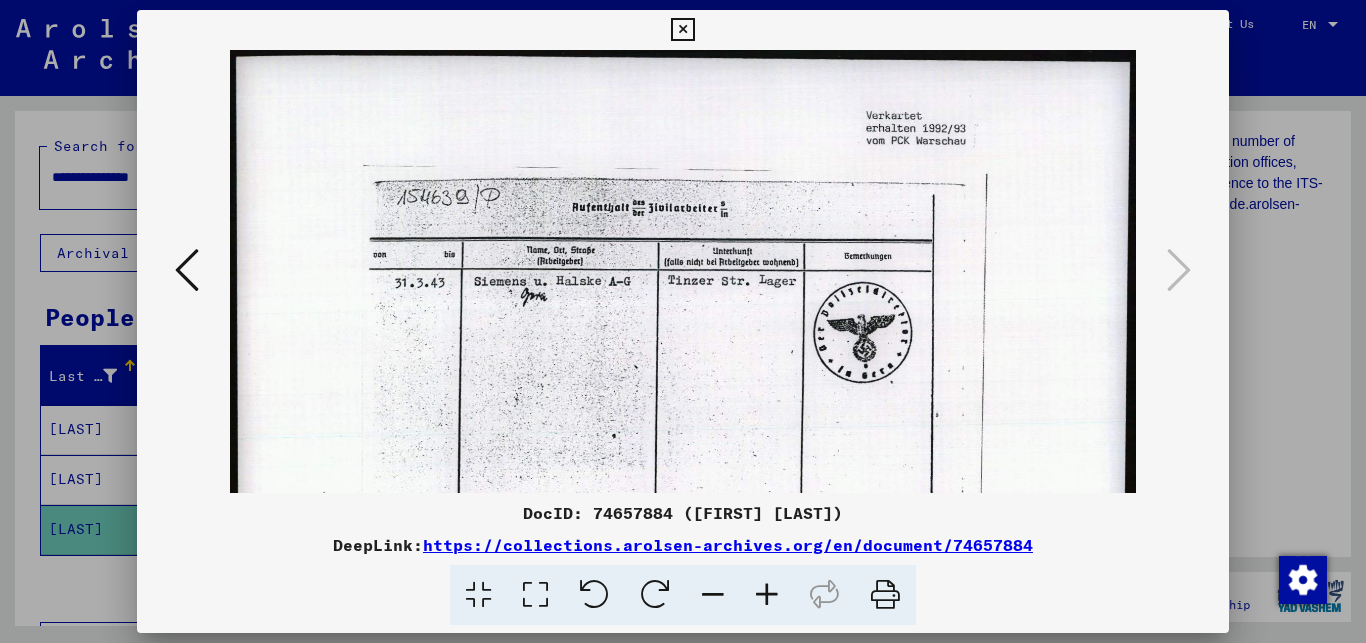 click at bounding box center (187, 270) 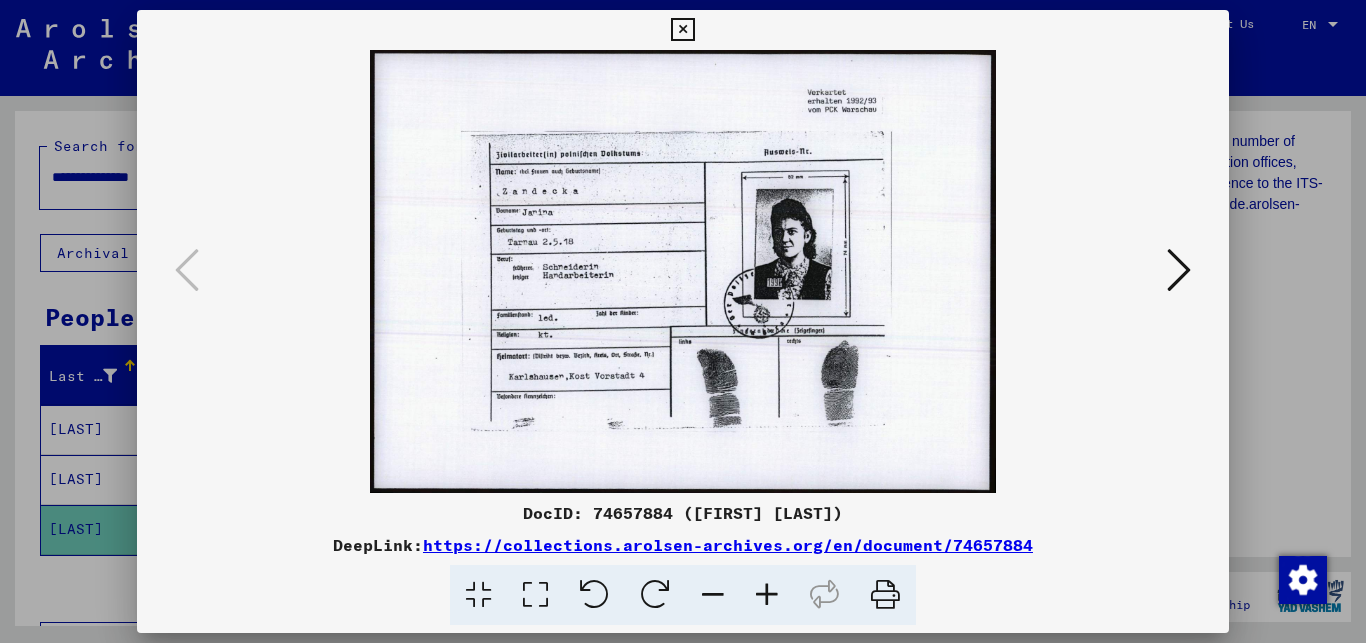 click at bounding box center [767, 595] 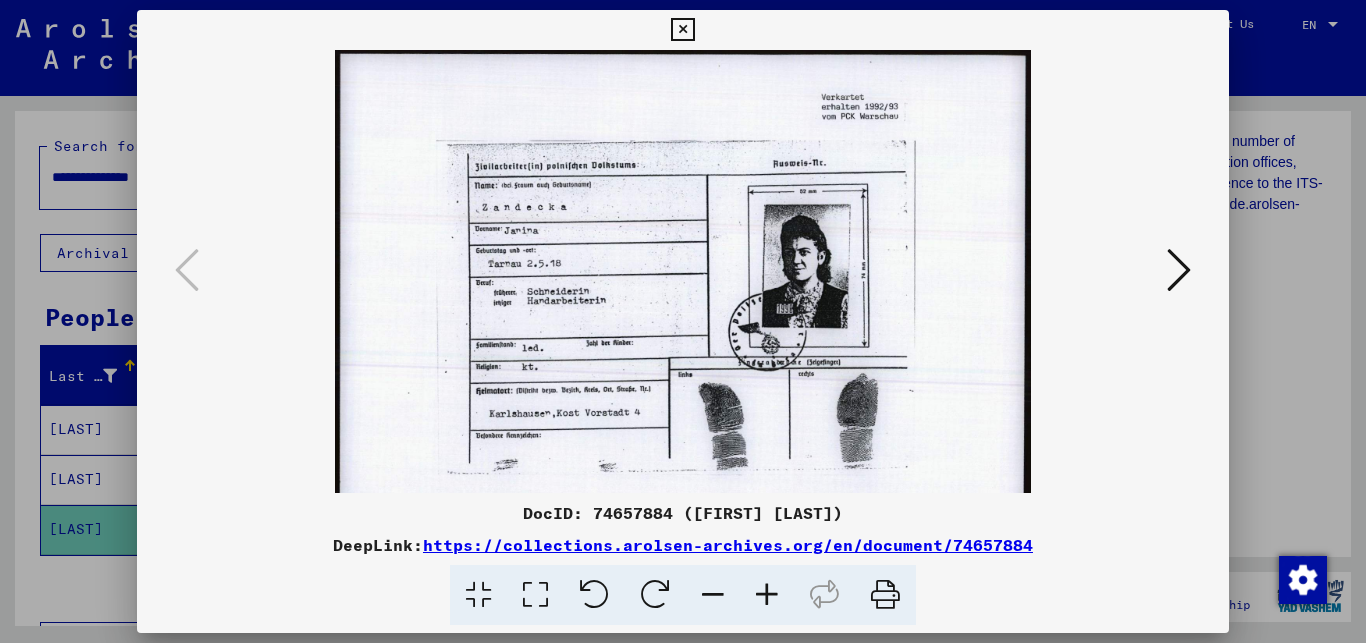 click at bounding box center (767, 595) 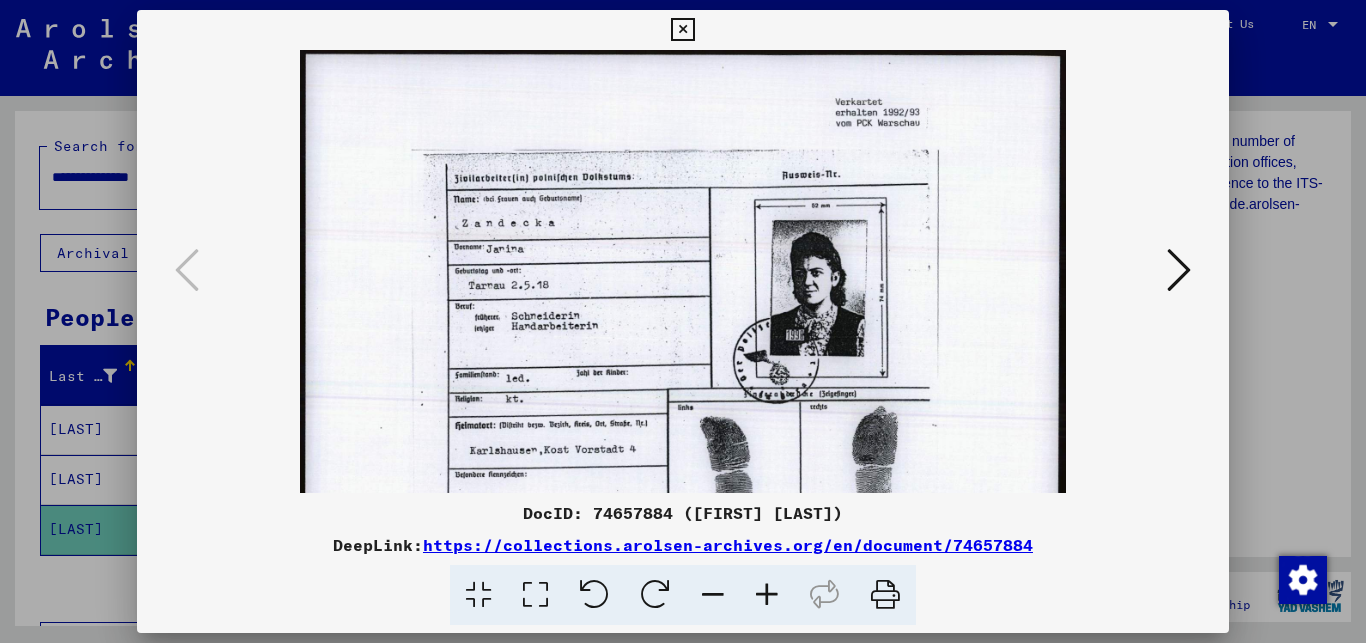 click at bounding box center [767, 595] 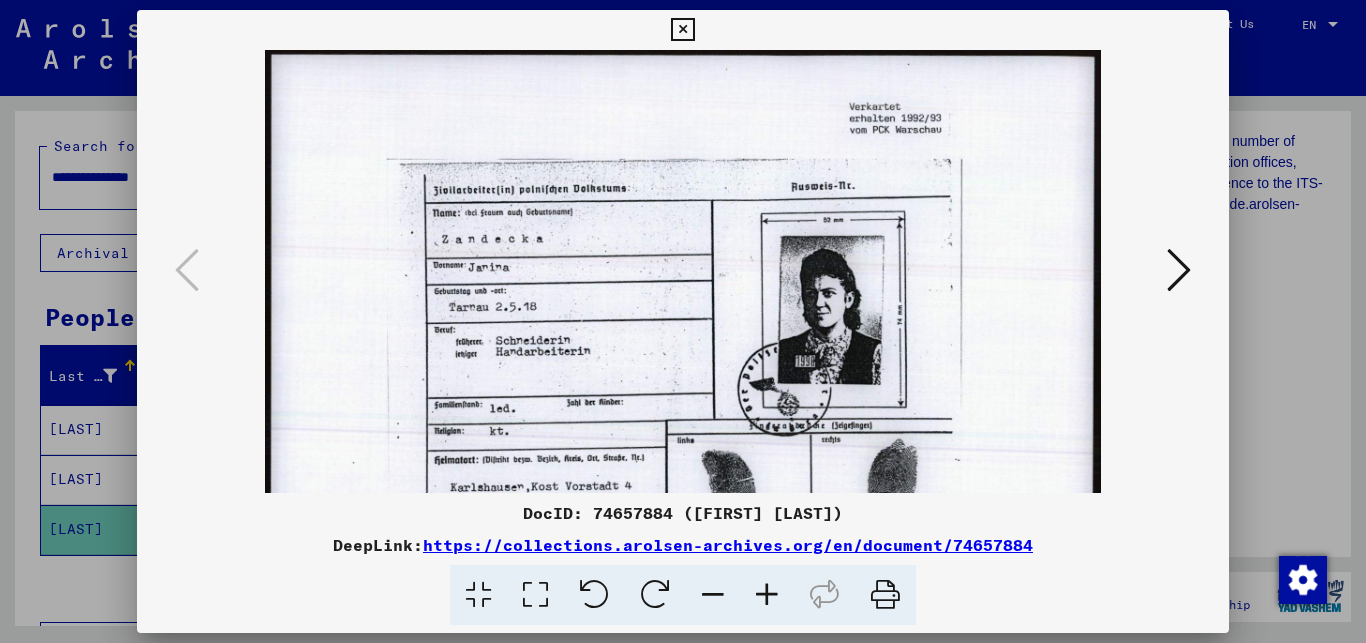 click at bounding box center [767, 595] 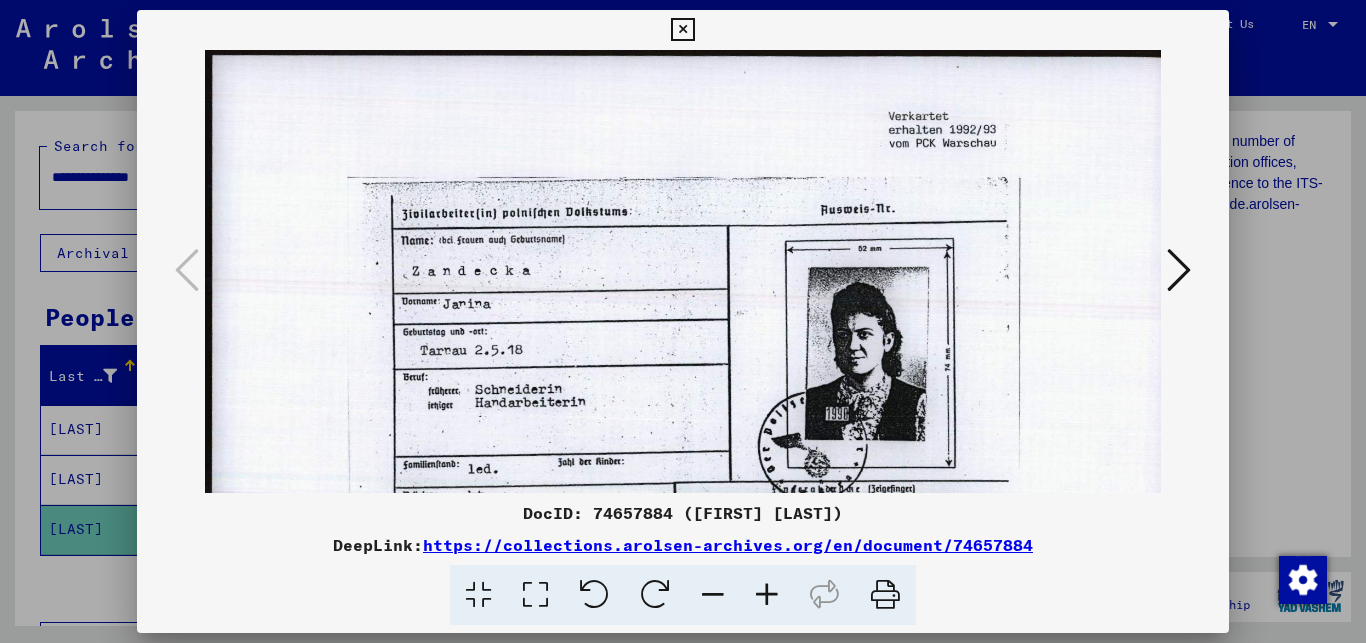click at bounding box center (682, 30) 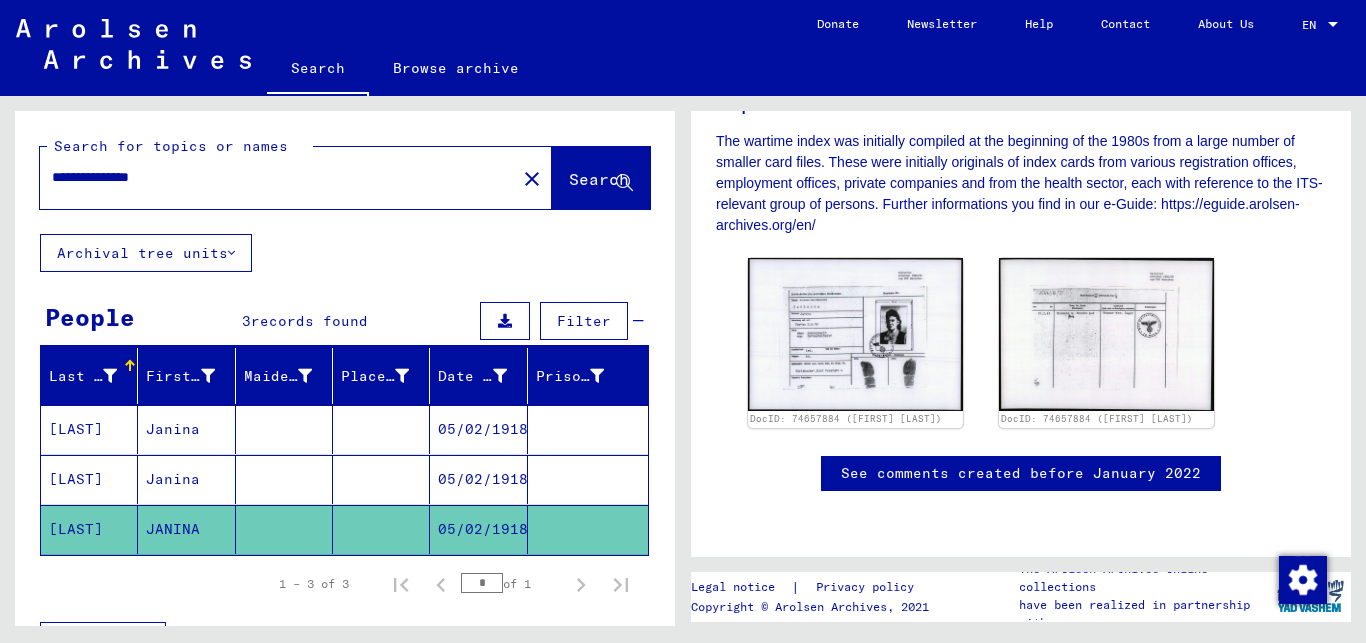 click at bounding box center (284, 529) 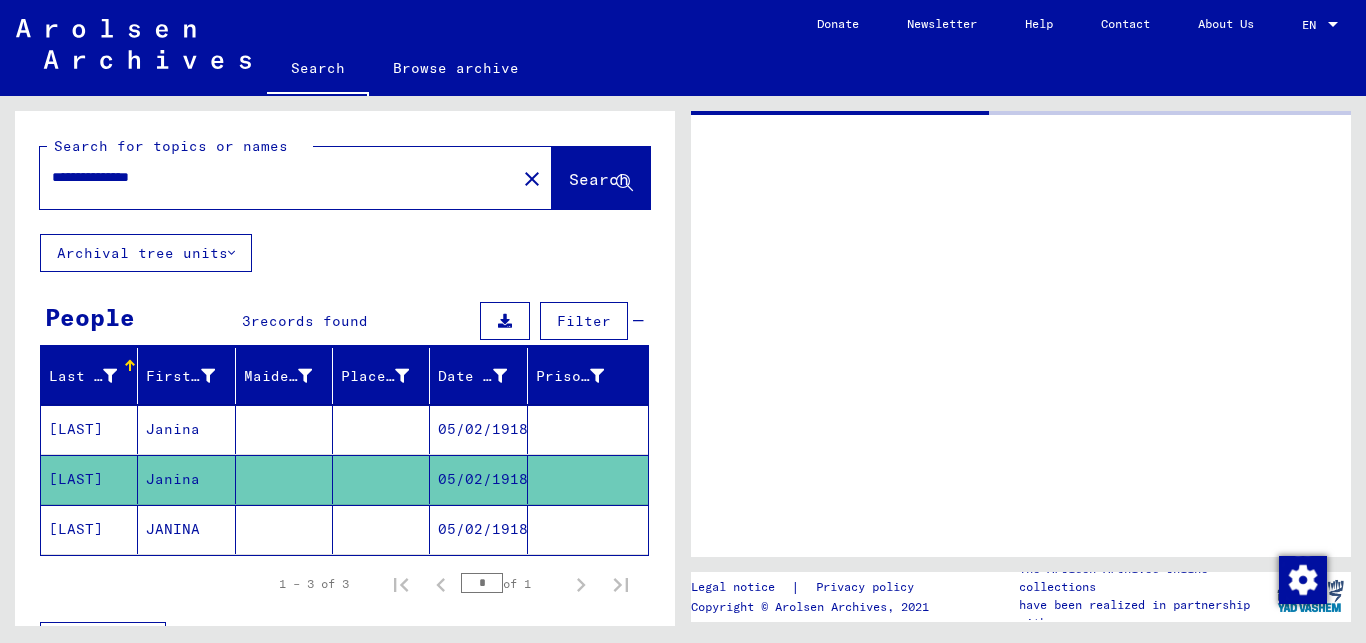 scroll, scrollTop: 0, scrollLeft: 0, axis: both 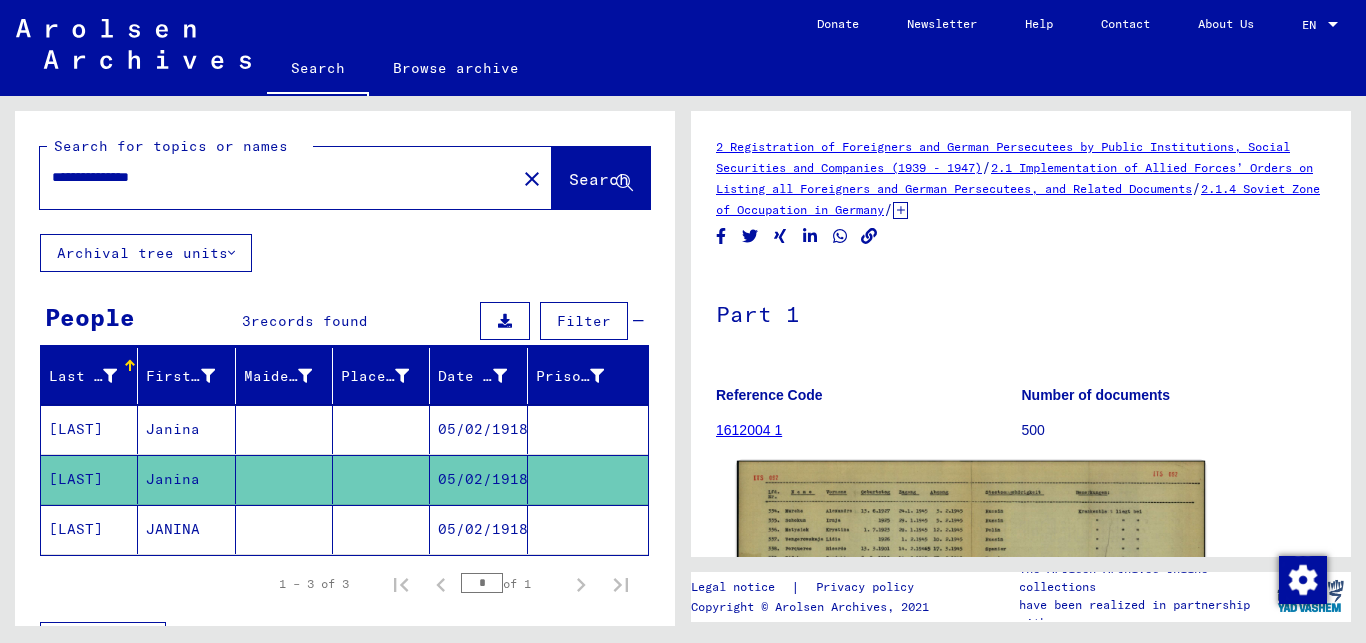 click 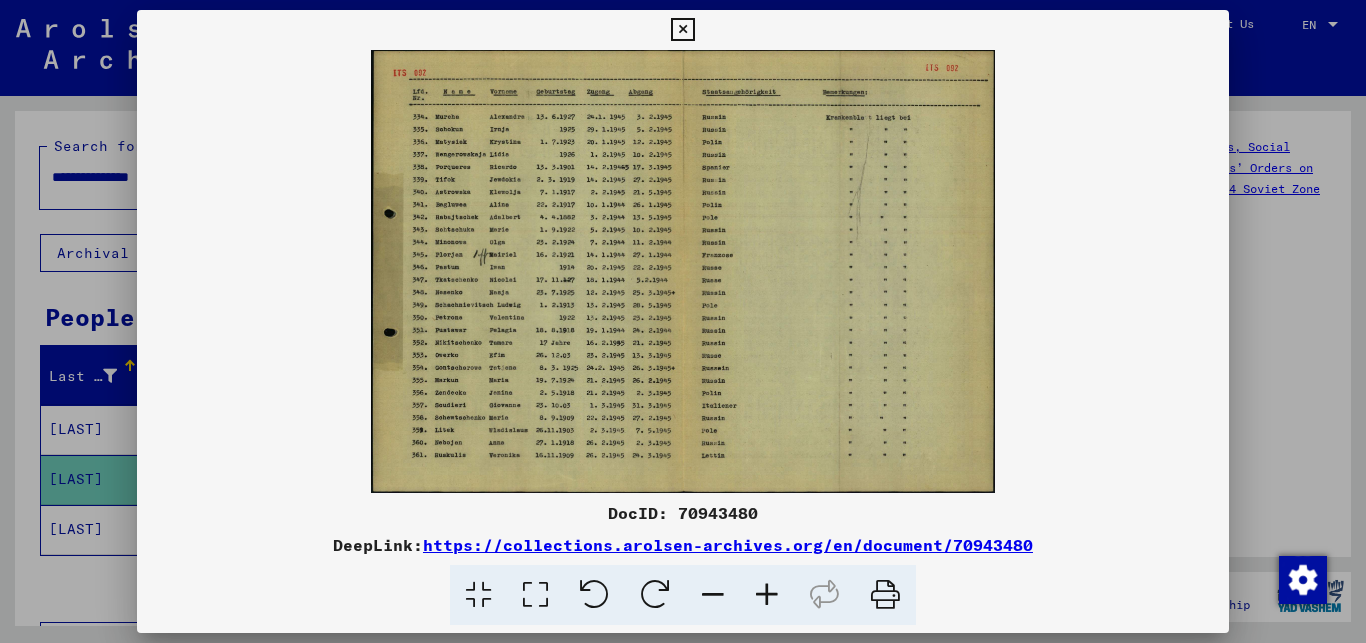 click at bounding box center [683, 271] 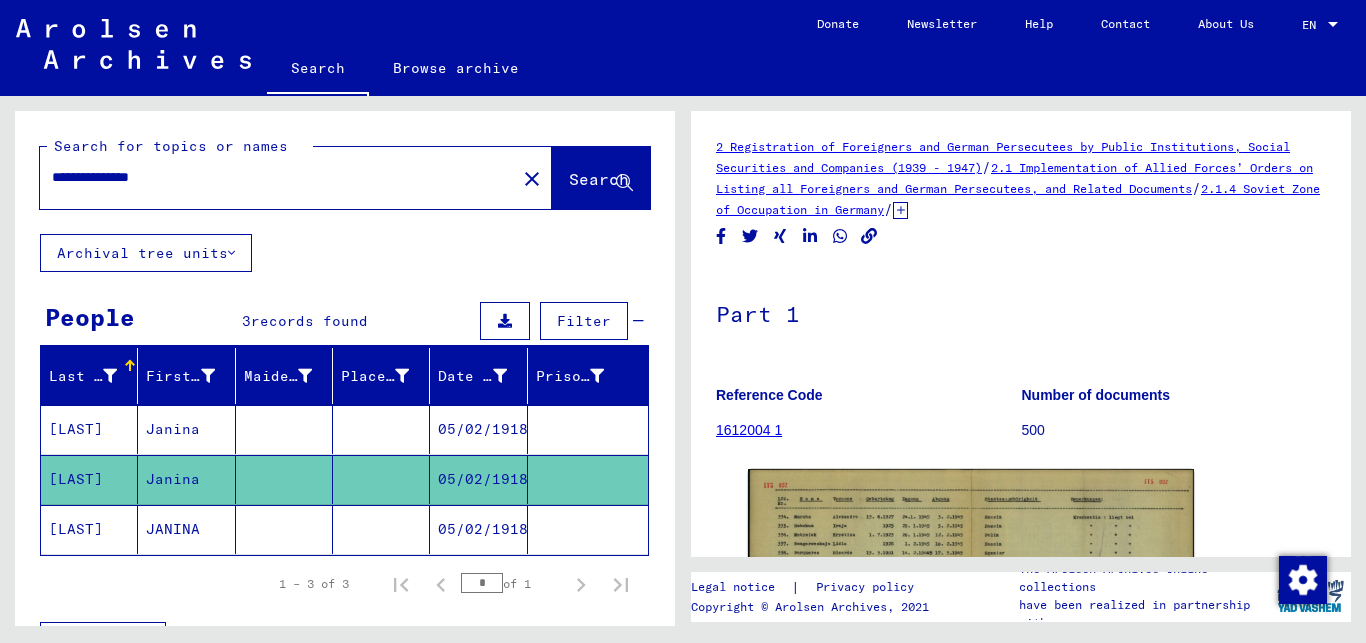 click at bounding box center (284, 479) 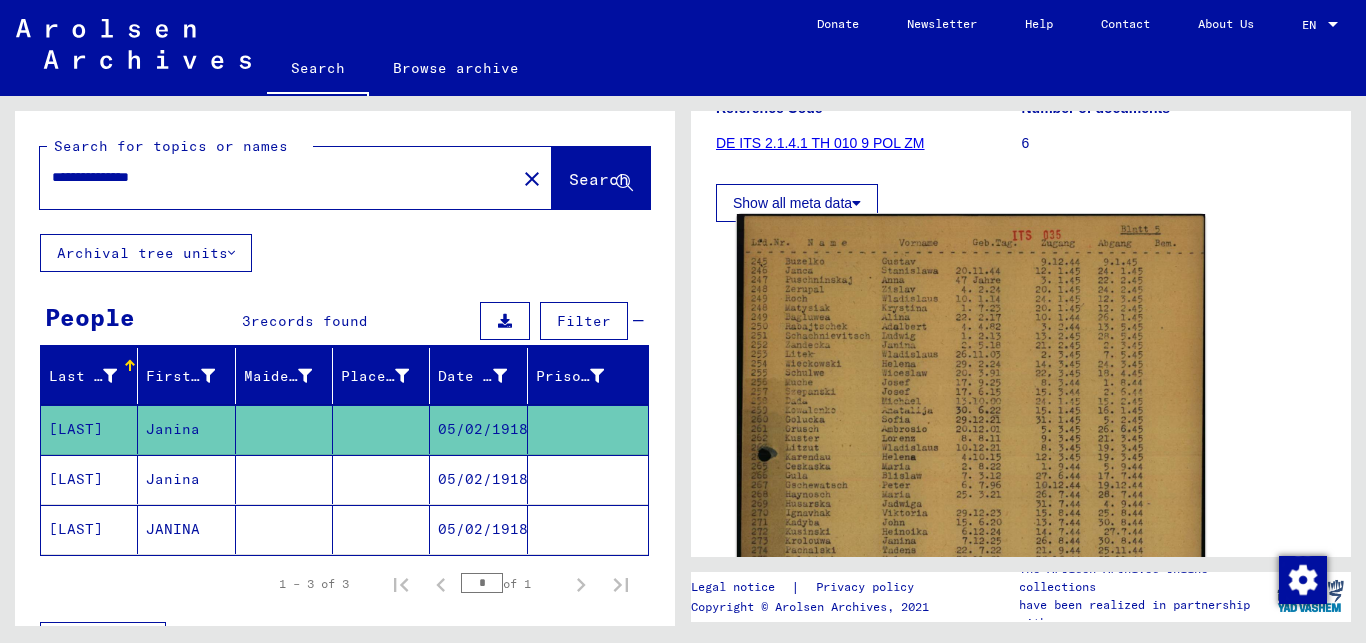 scroll, scrollTop: 540, scrollLeft: 0, axis: vertical 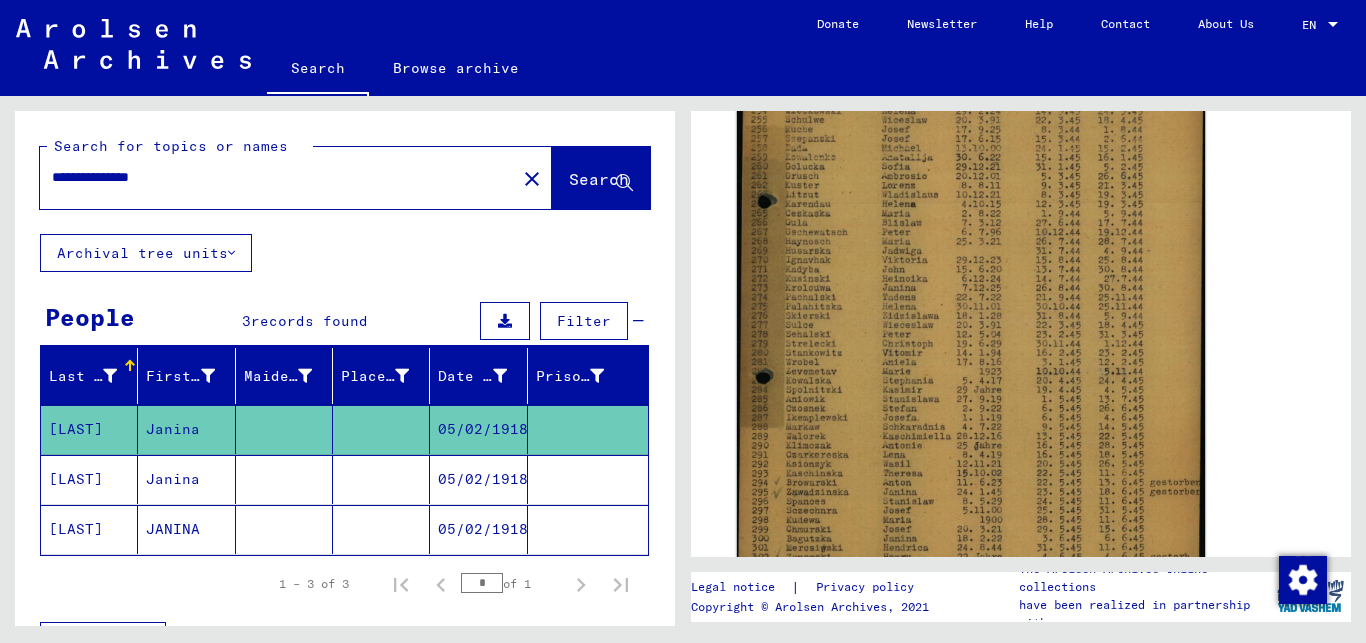 click 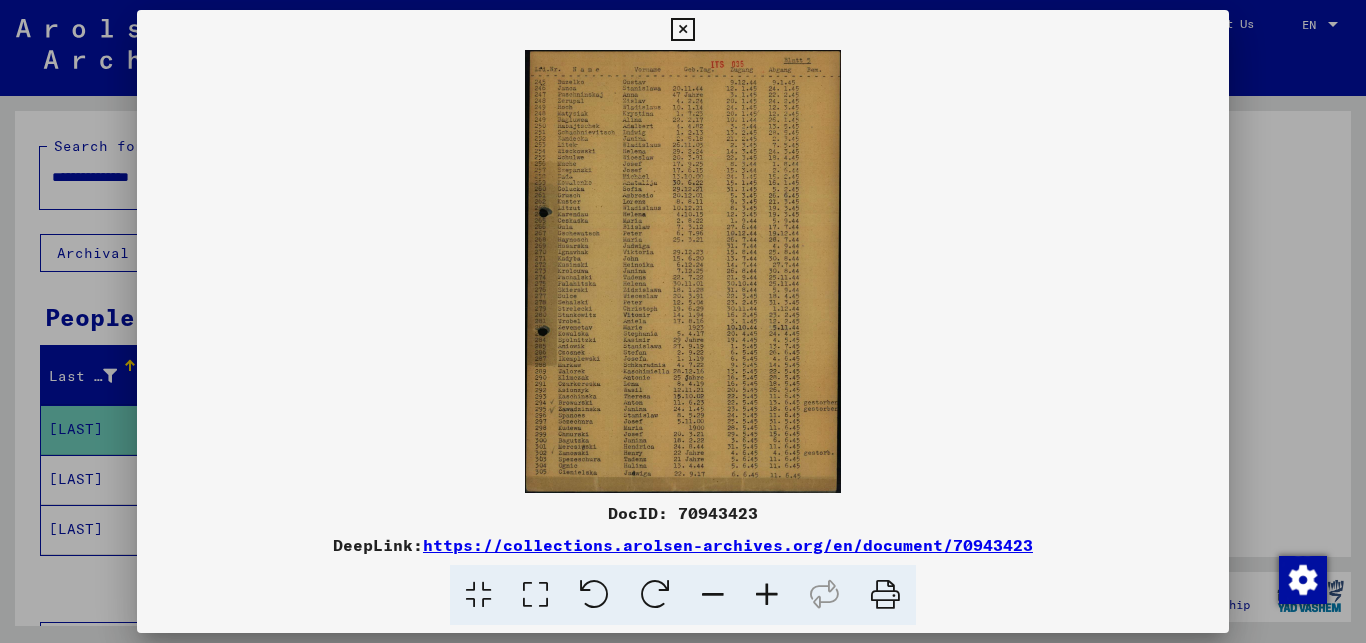 click at bounding box center (682, 30) 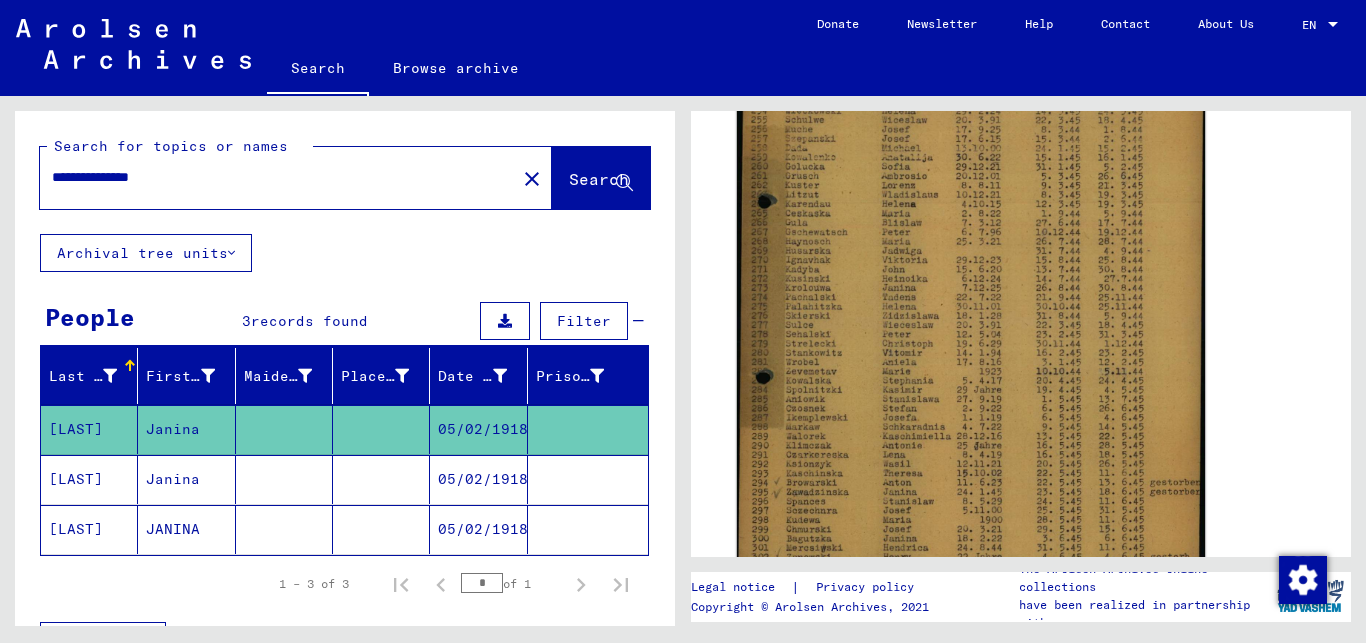 click 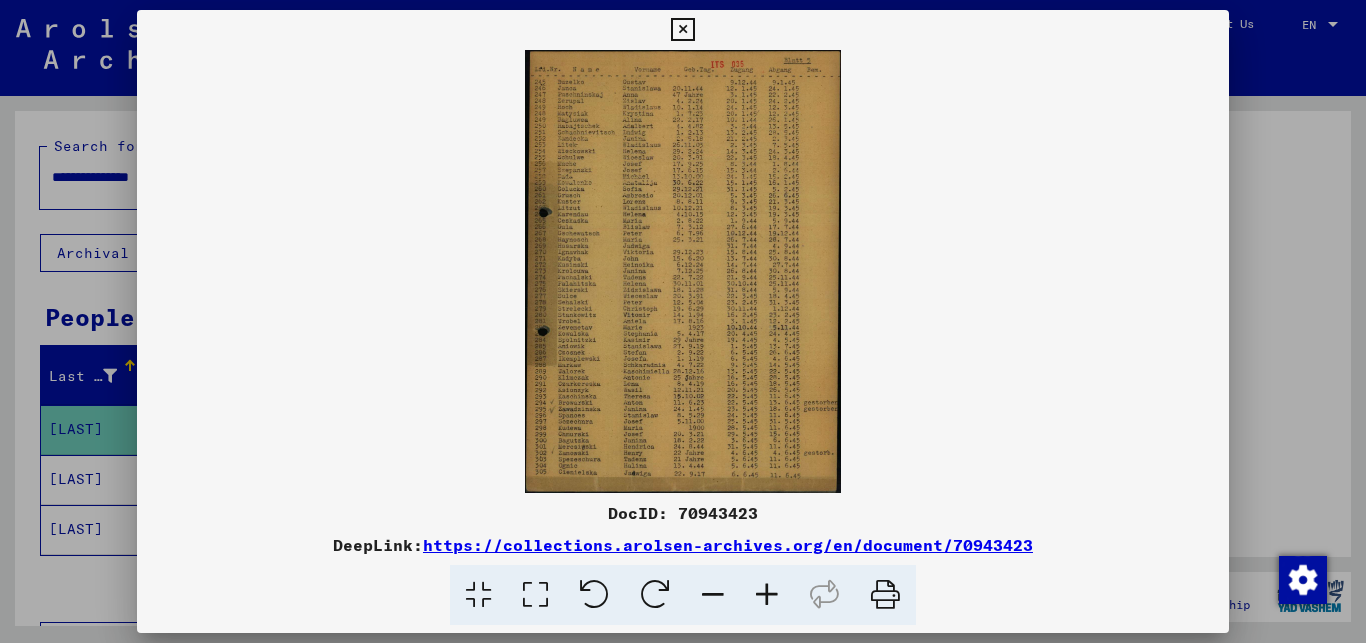 click at bounding box center (683, 271) 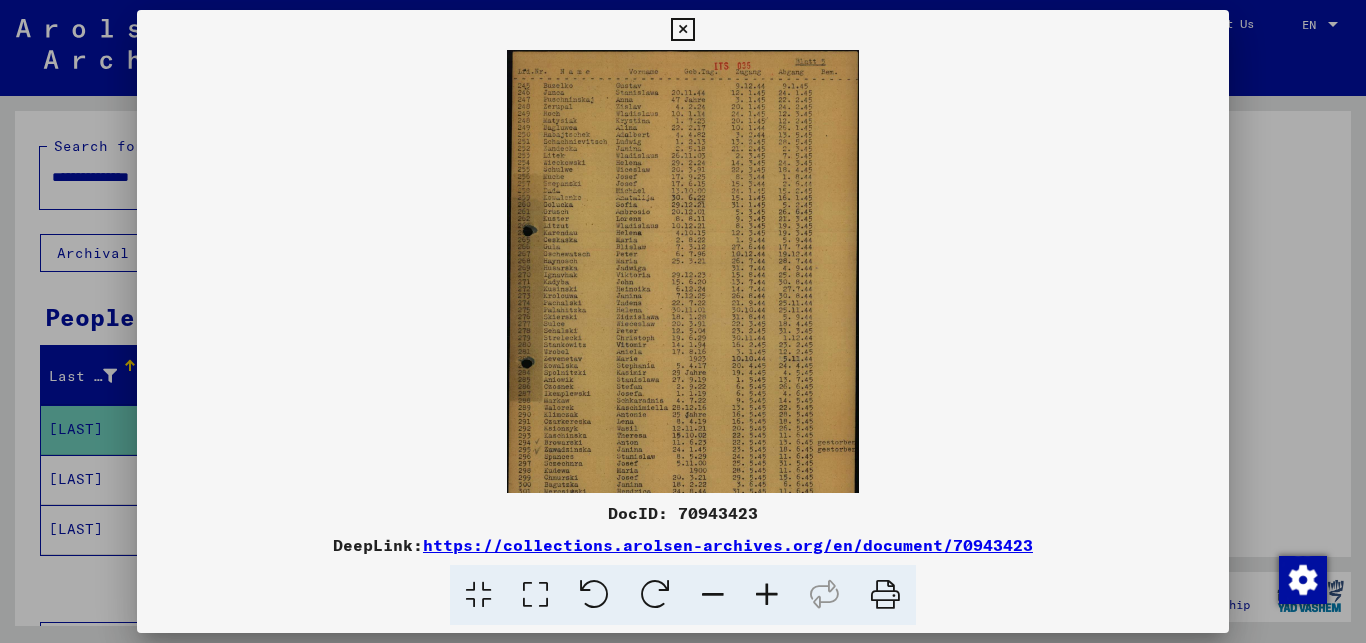 click at bounding box center [767, 595] 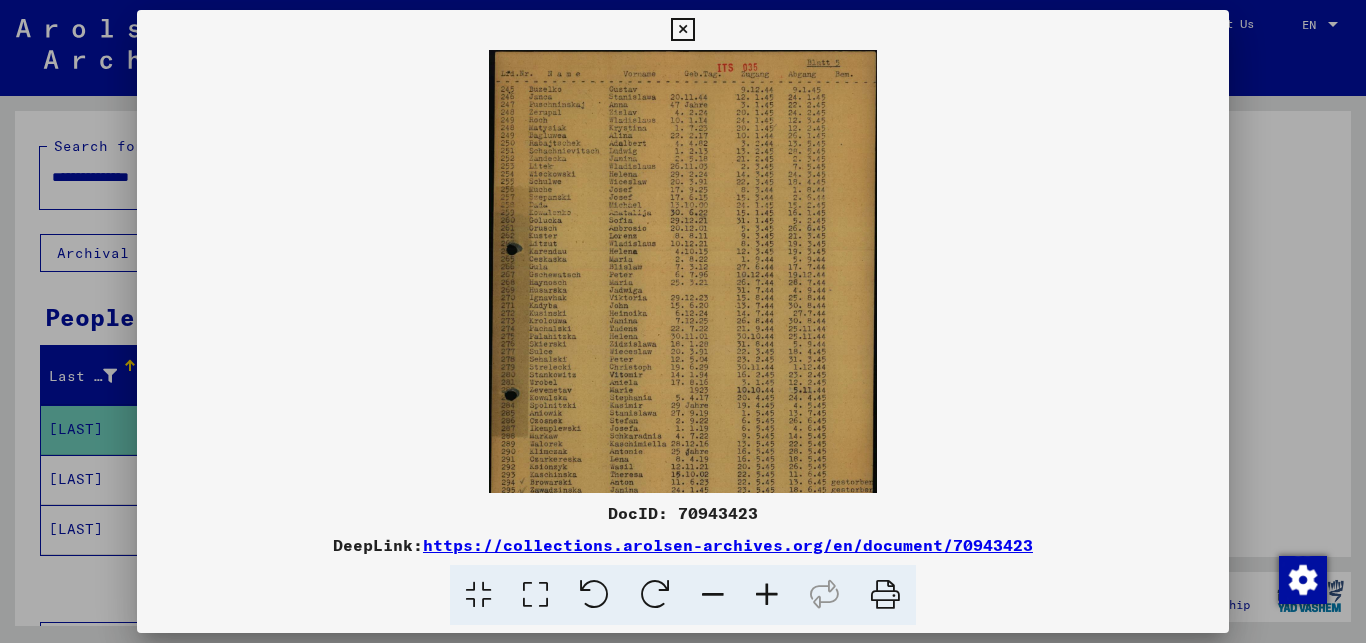 click at bounding box center (767, 595) 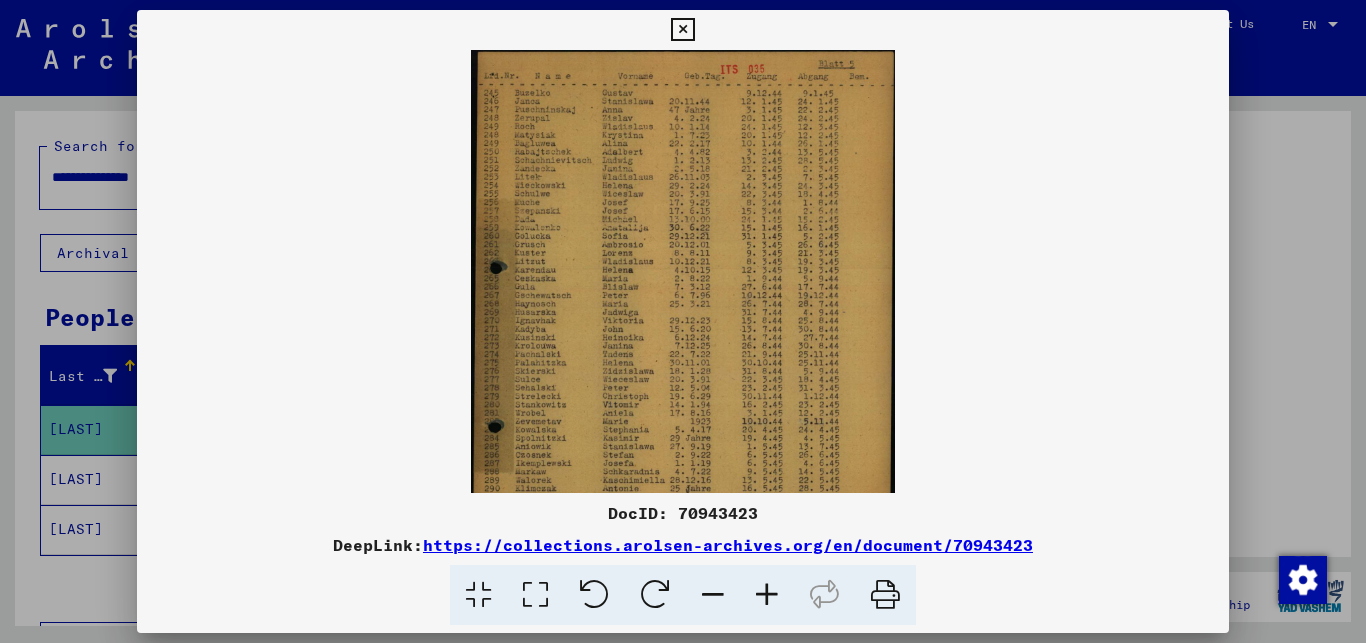 click at bounding box center (767, 595) 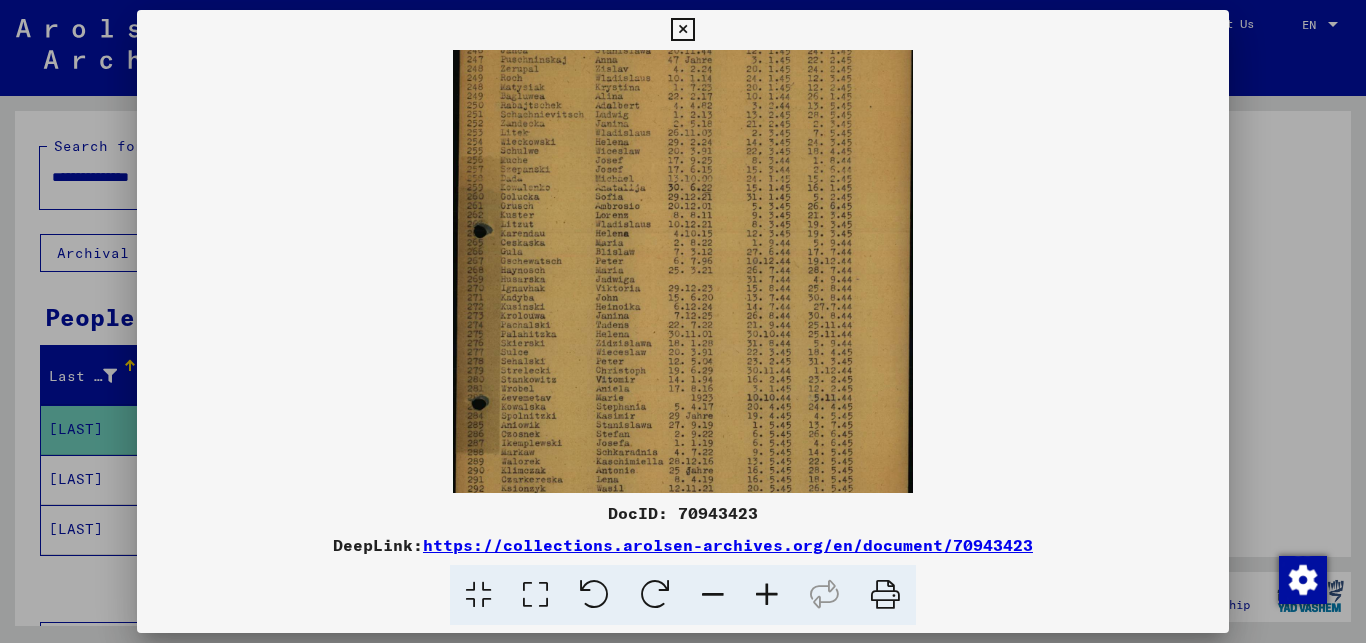 scroll, scrollTop: 50, scrollLeft: 0, axis: vertical 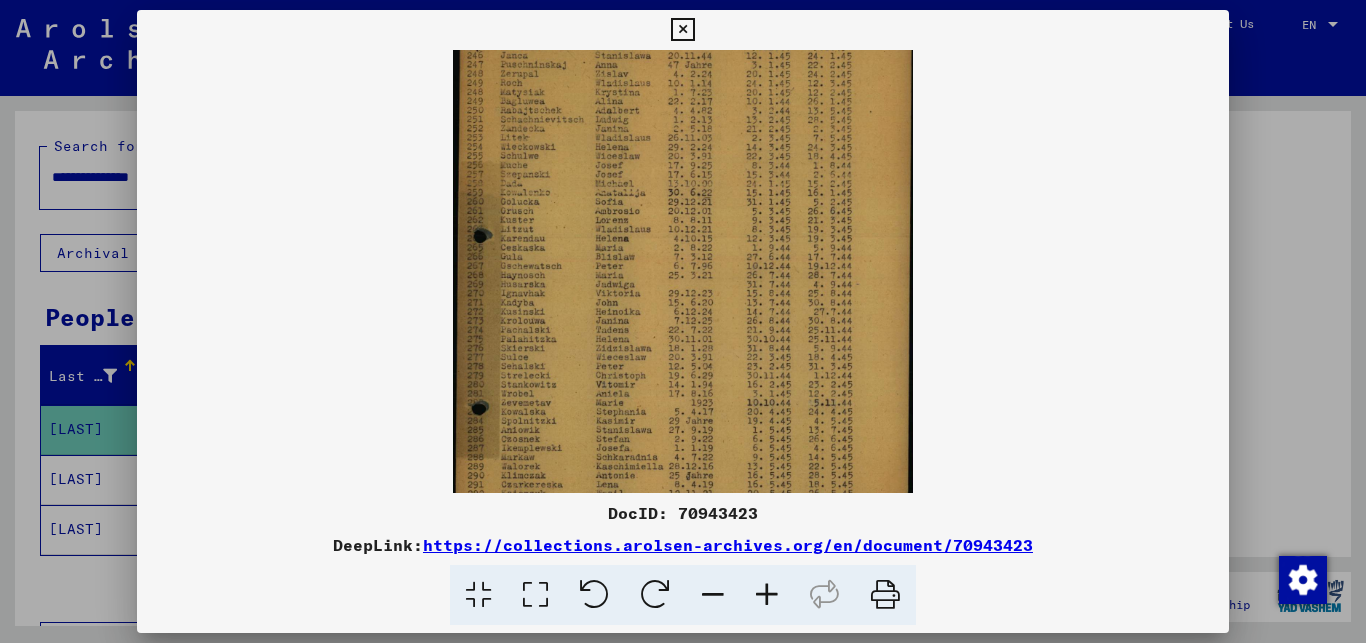 drag, startPoint x: 611, startPoint y: 359, endPoint x: 624, endPoint y: 288, distance: 72.18033 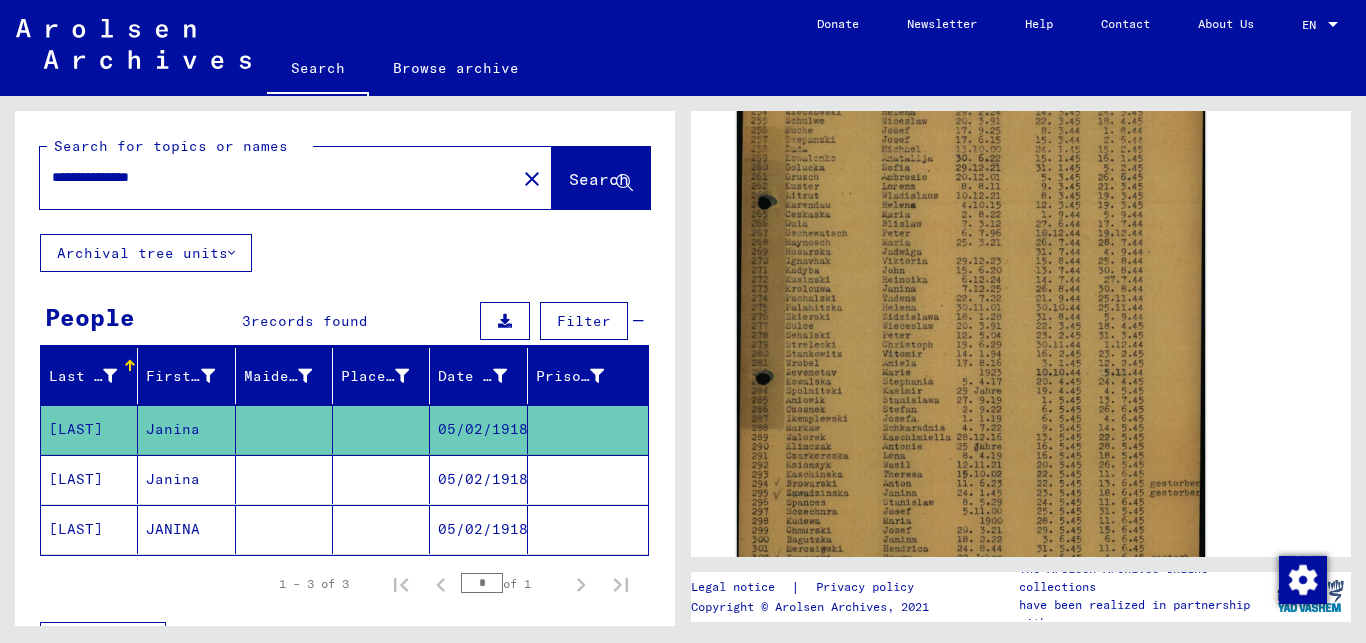 click 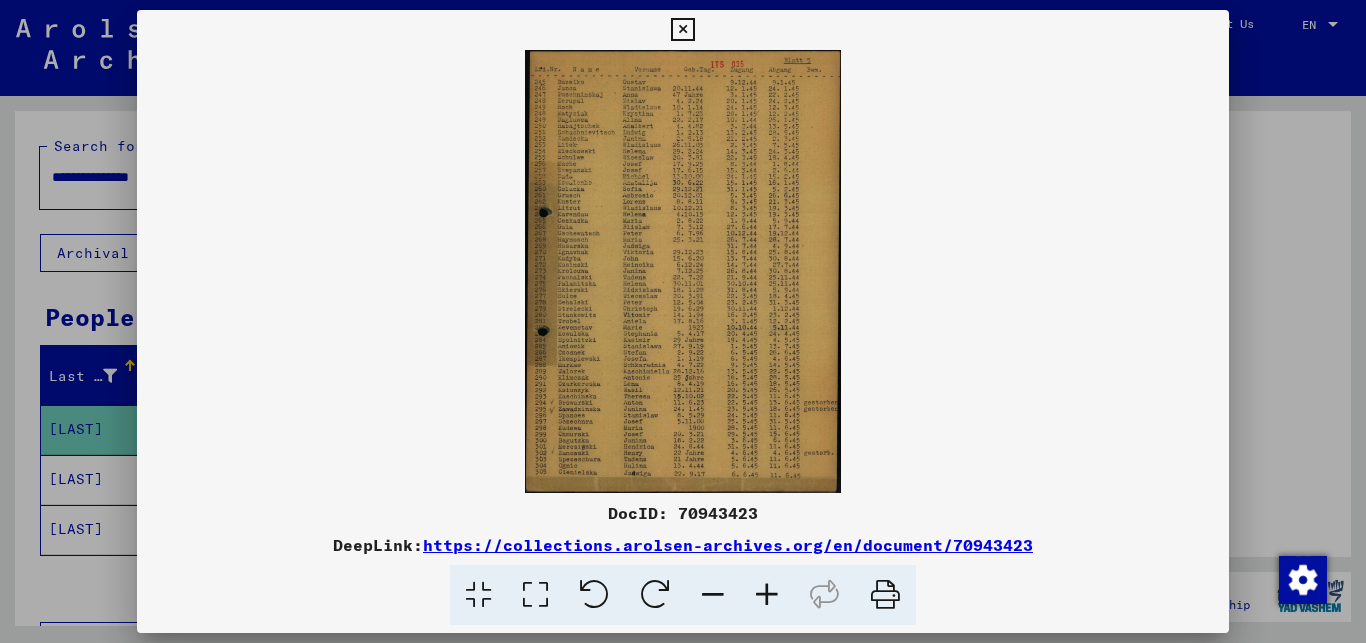 click at bounding box center [683, 271] 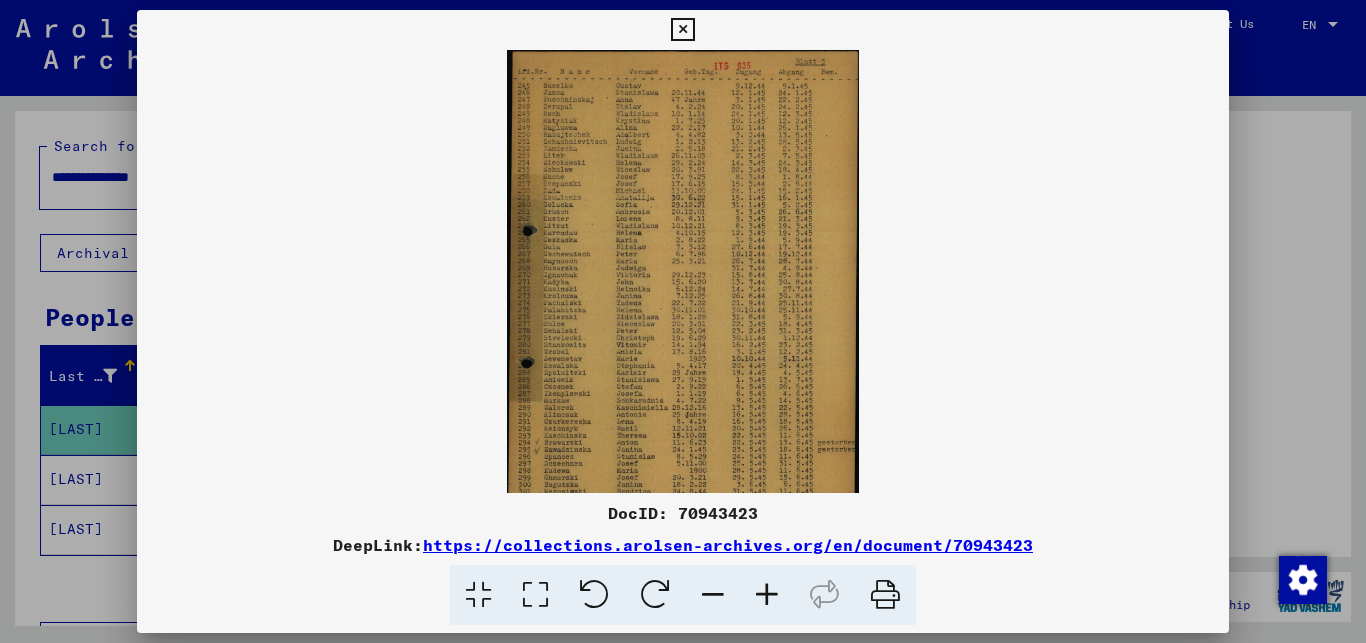click at bounding box center (767, 595) 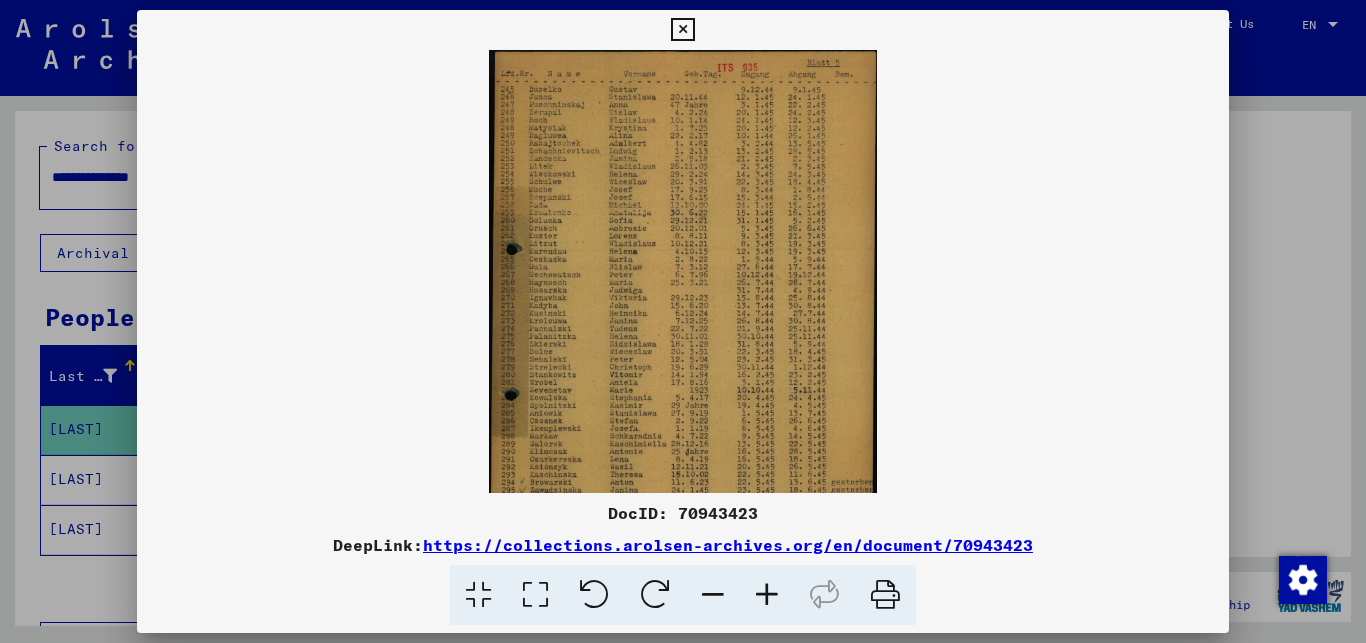 click at bounding box center [767, 595] 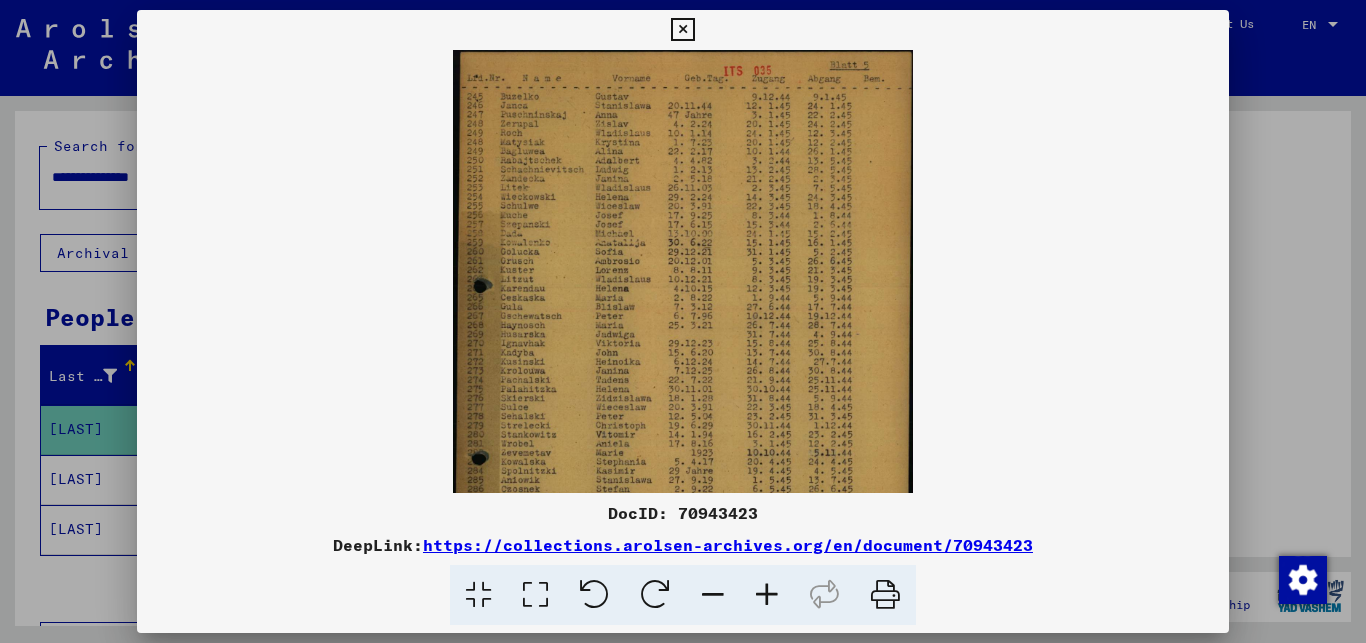 click at bounding box center (767, 595) 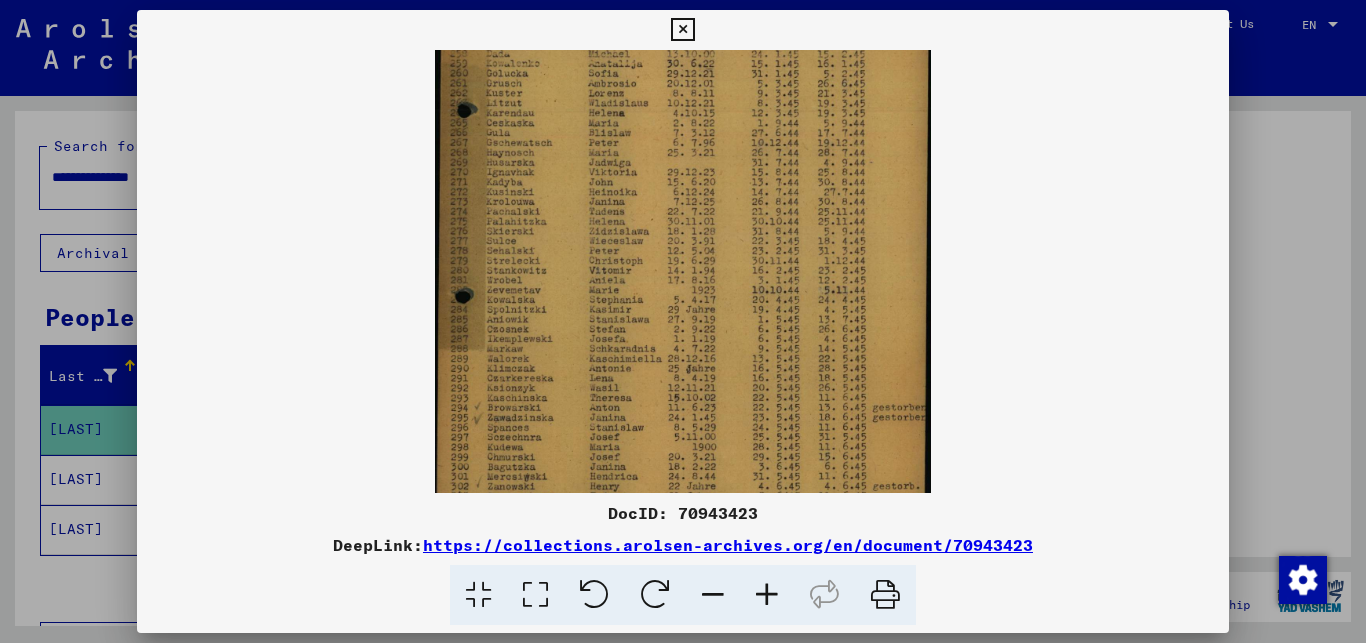 scroll, scrollTop: 195, scrollLeft: 0, axis: vertical 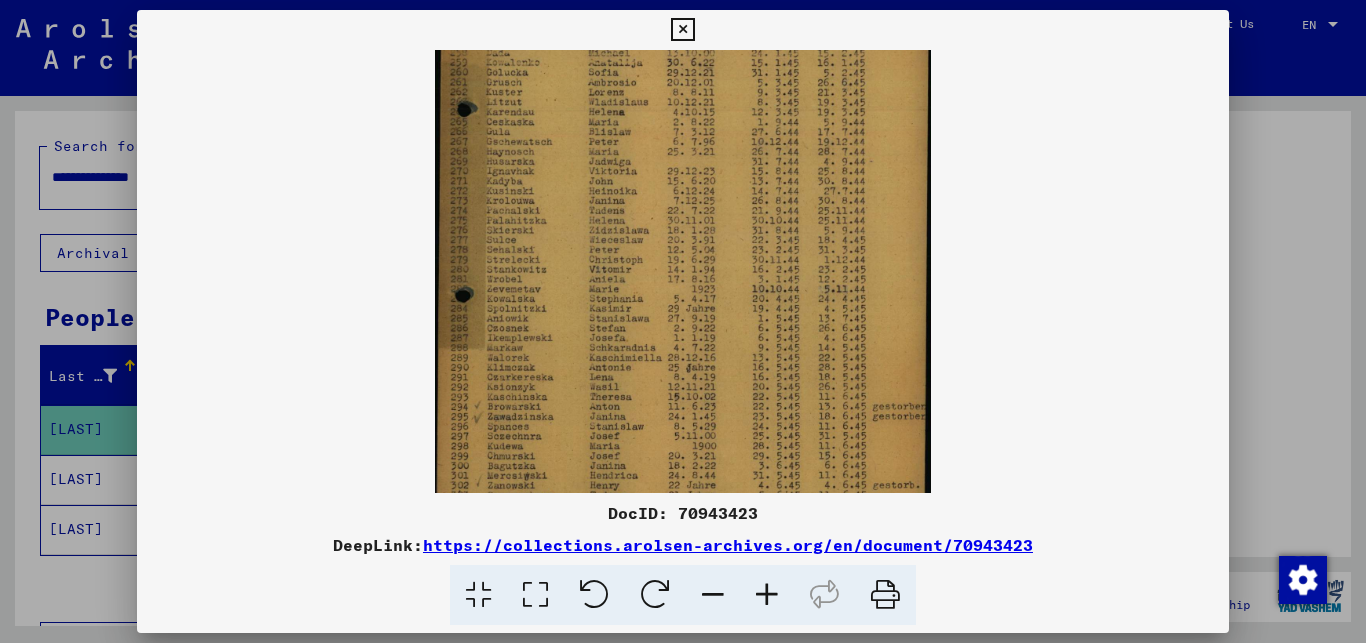 drag, startPoint x: 570, startPoint y: 393, endPoint x: 597, endPoint y: 198, distance: 196.86035 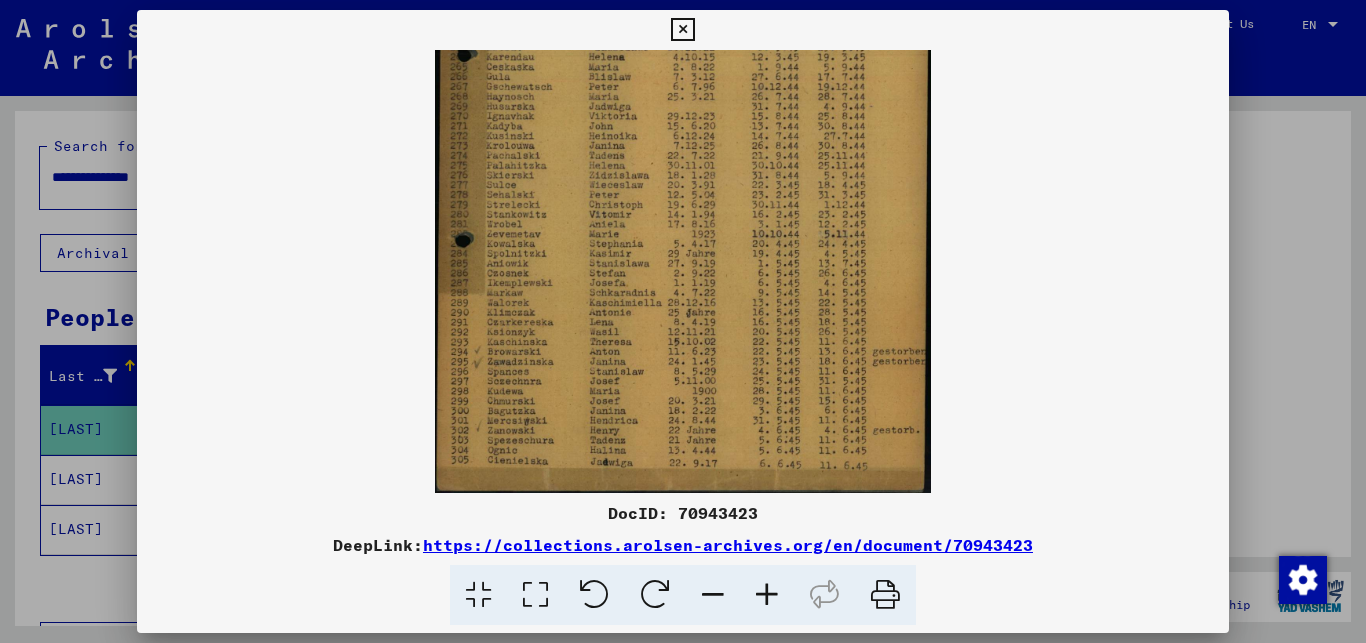 drag, startPoint x: 602, startPoint y: 440, endPoint x: 609, endPoint y: 210, distance: 230.10649 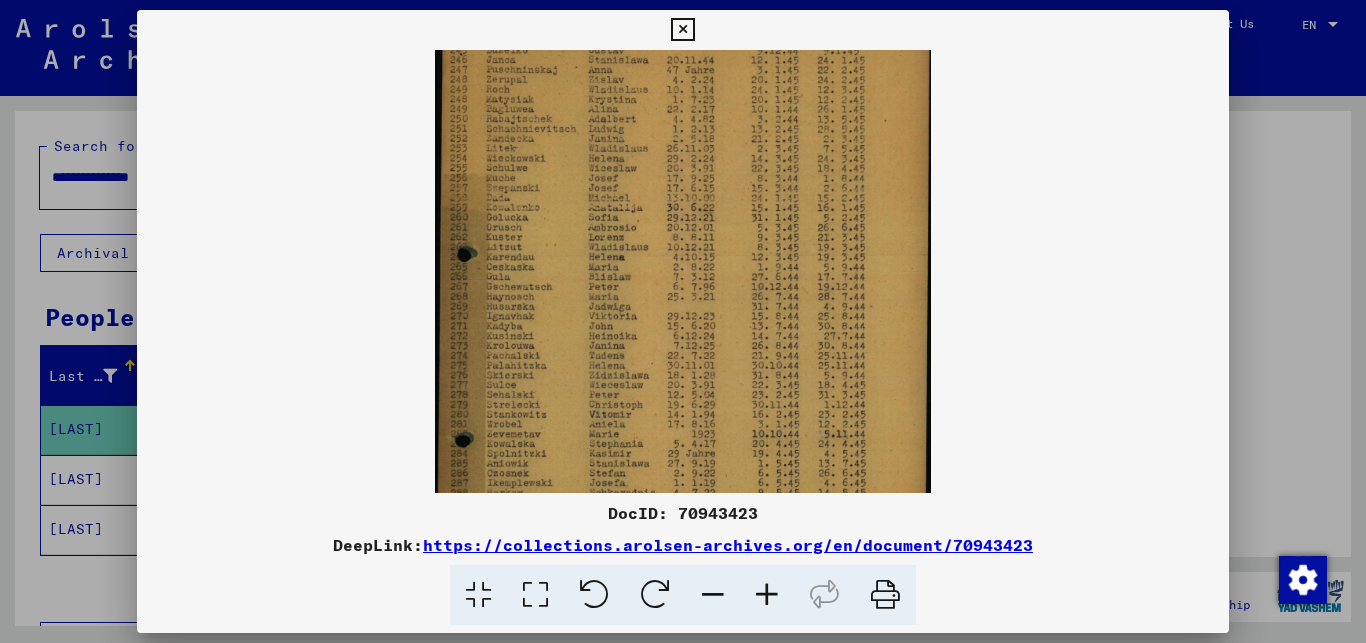 drag, startPoint x: 522, startPoint y: 254, endPoint x: 535, endPoint y: 454, distance: 200.42206 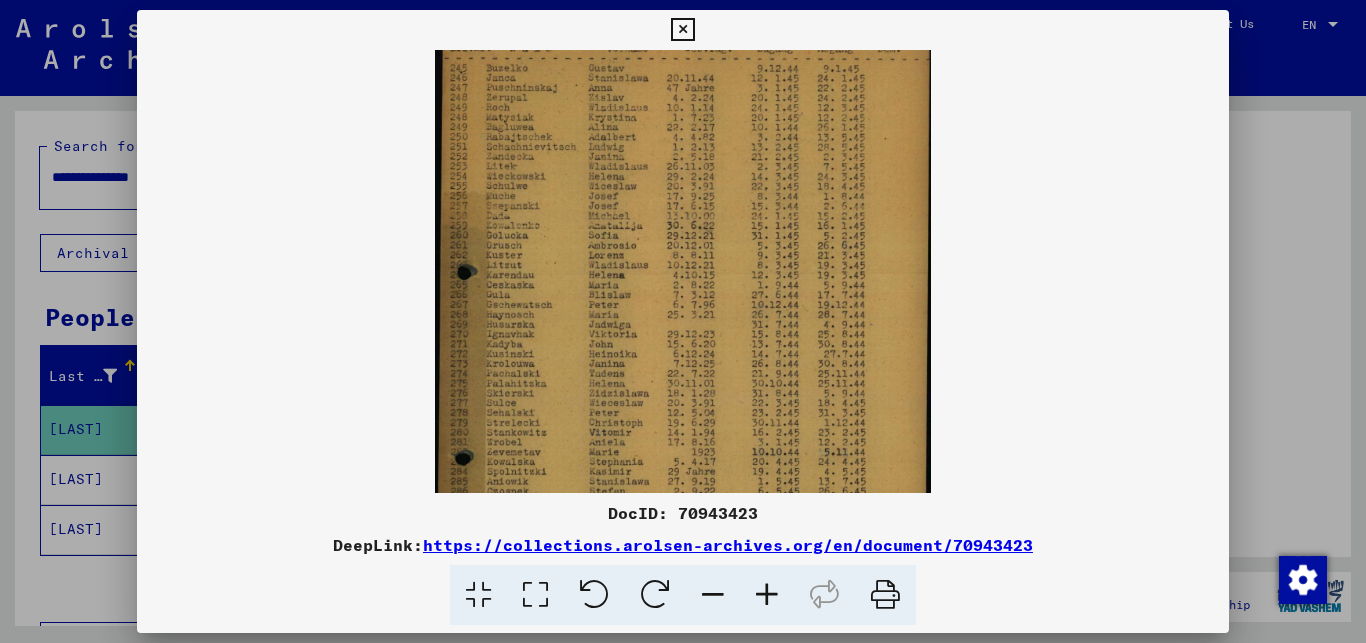 scroll, scrollTop: 0, scrollLeft: 0, axis: both 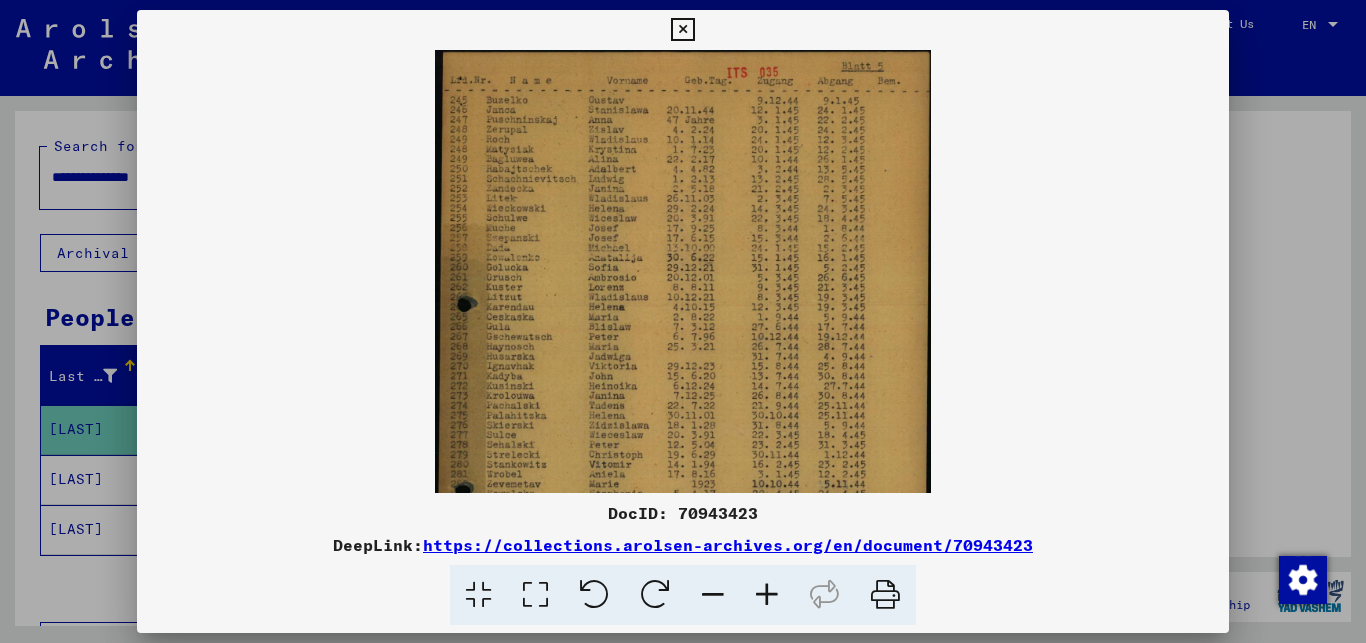 drag, startPoint x: 558, startPoint y: 258, endPoint x: 560, endPoint y: 341, distance: 83.02409 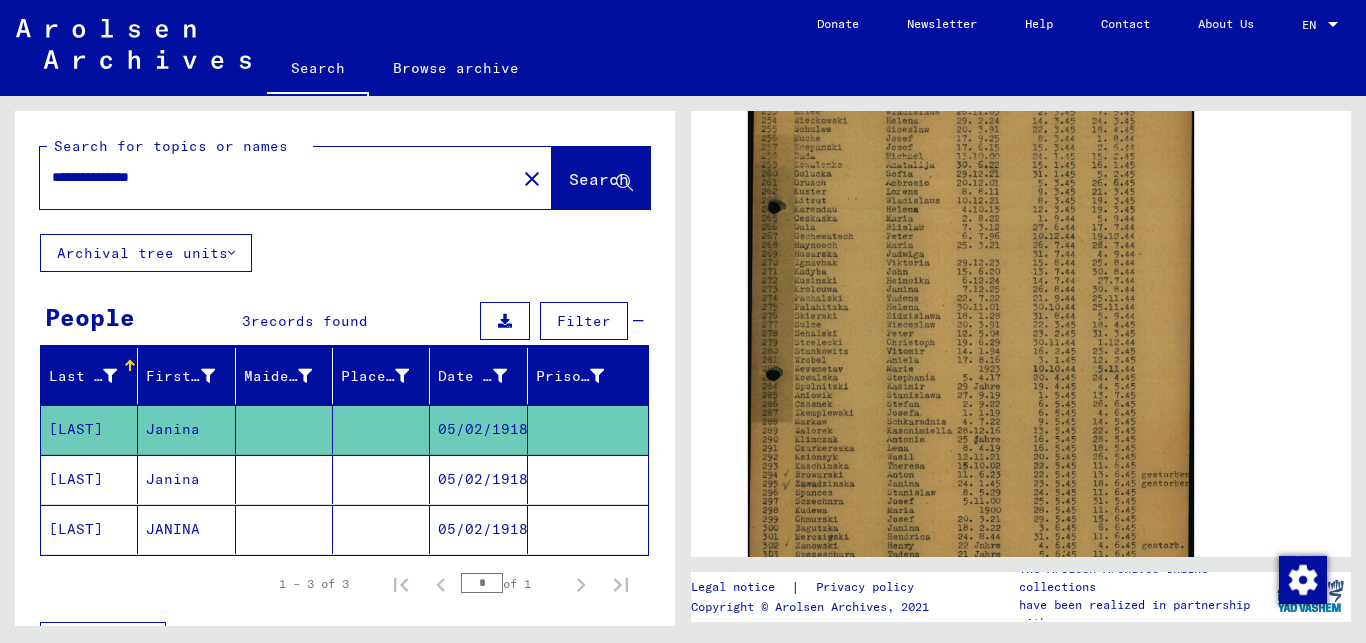 click at bounding box center [284, 529] 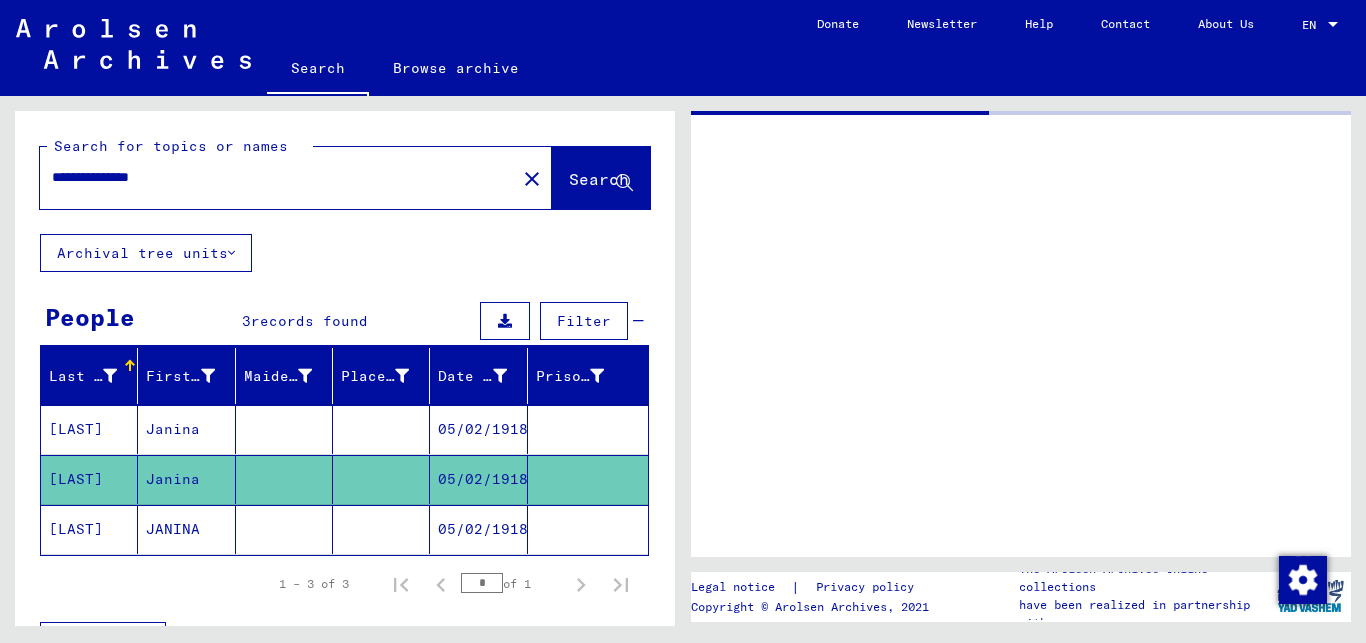 scroll, scrollTop: 0, scrollLeft: 0, axis: both 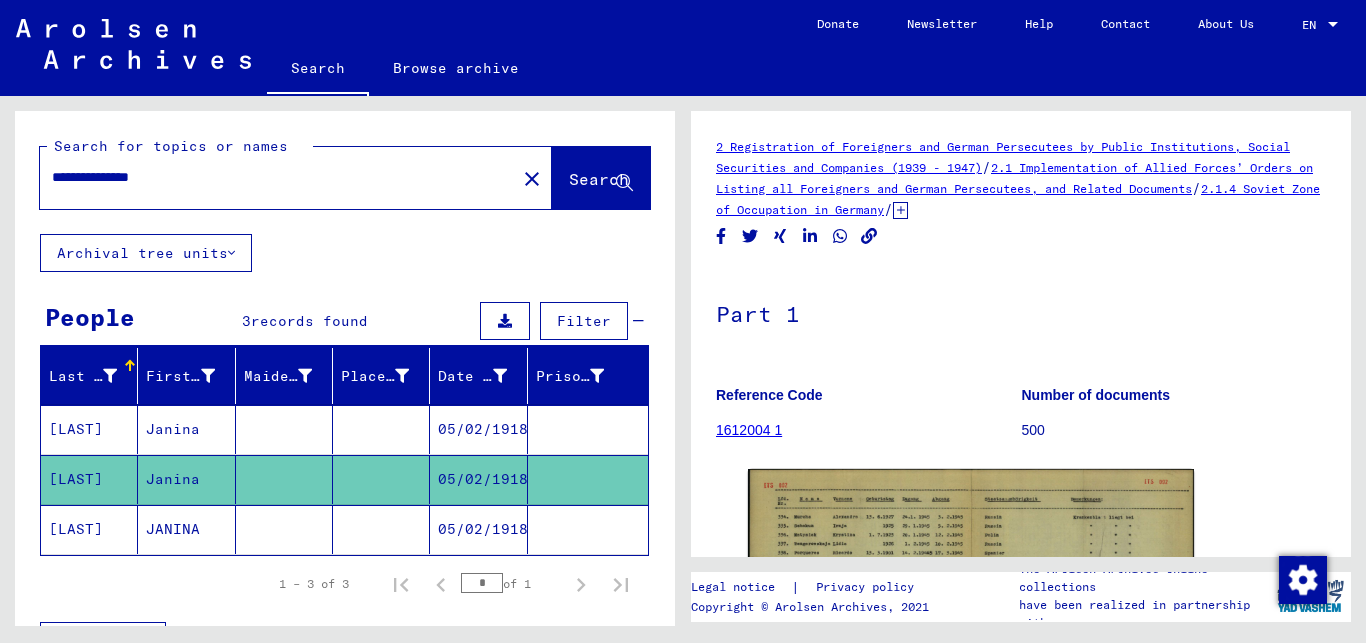click at bounding box center [381, 479] 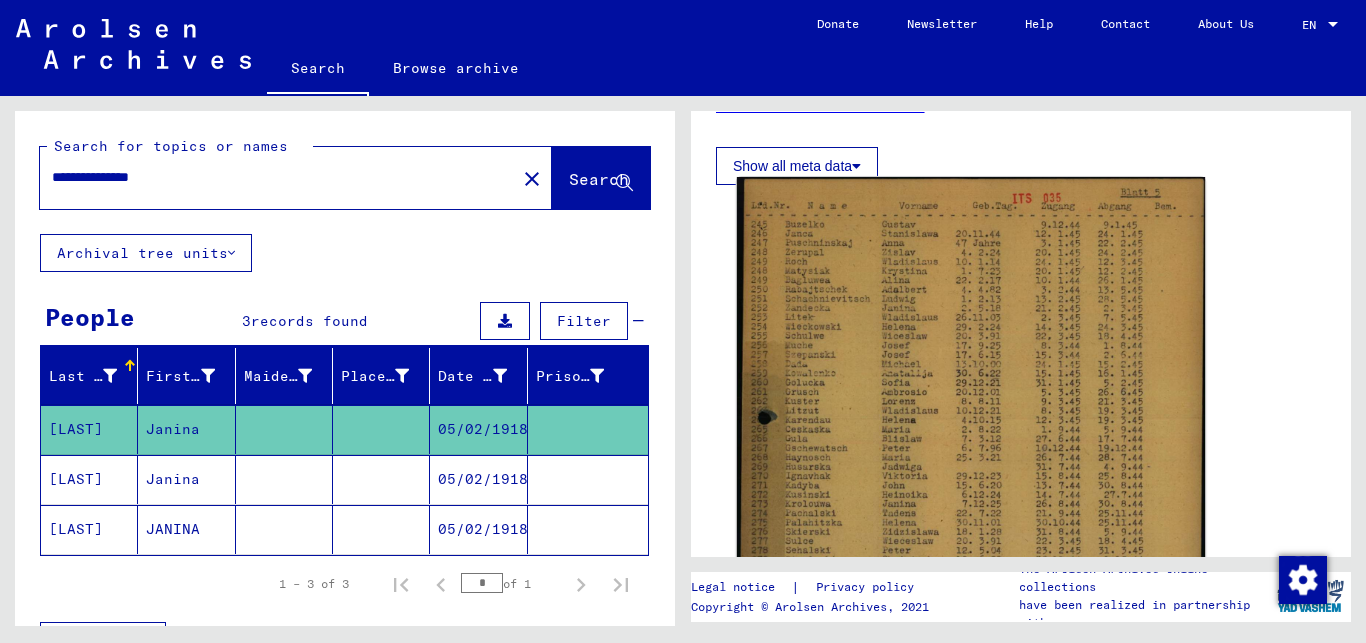 scroll, scrollTop: 756, scrollLeft: 0, axis: vertical 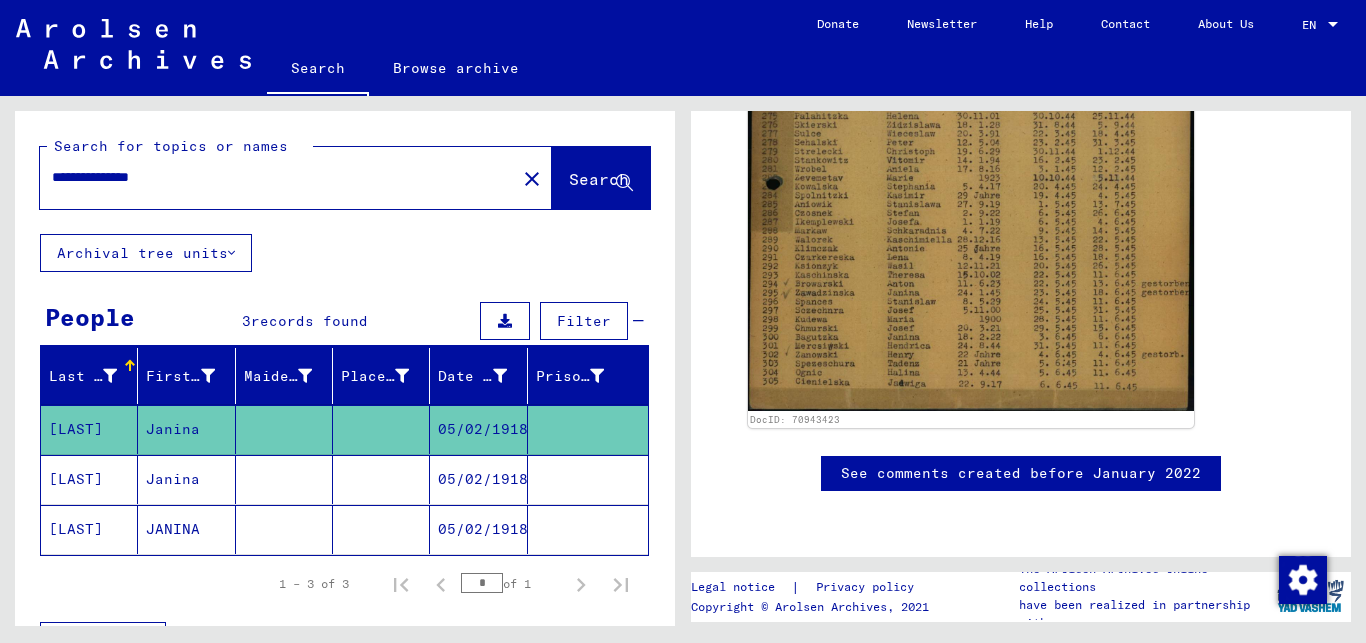 click at bounding box center [284, 529] 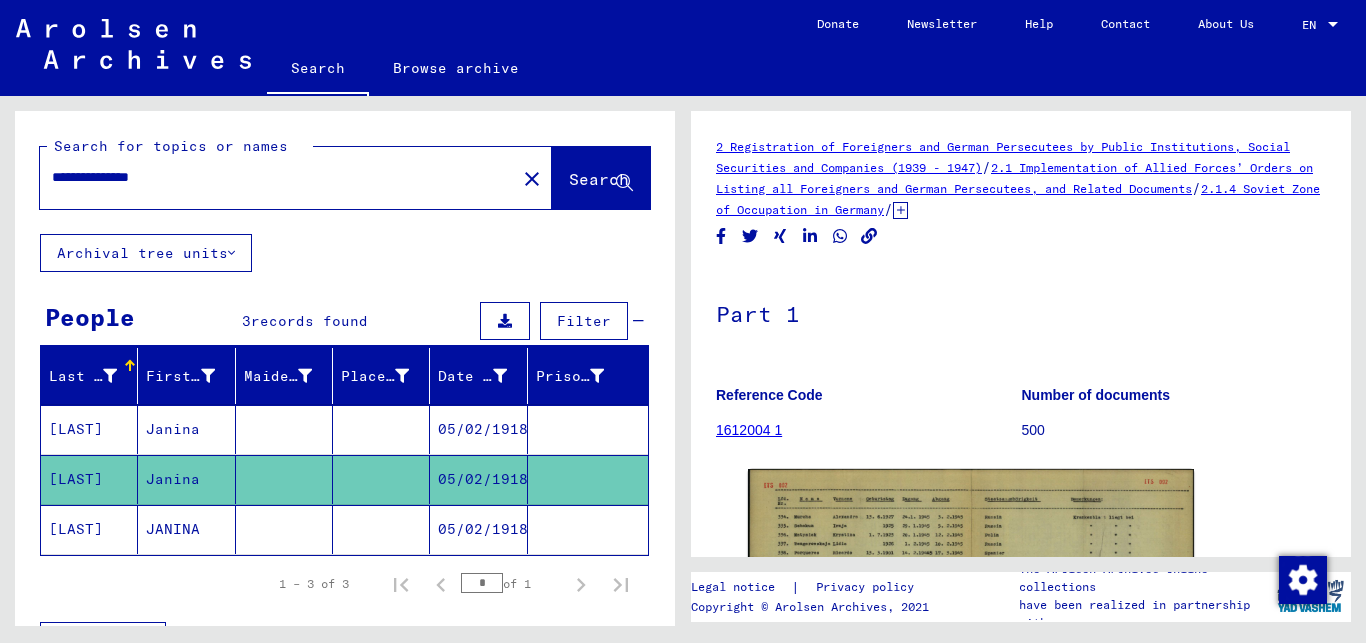 click on "05/02/1918" 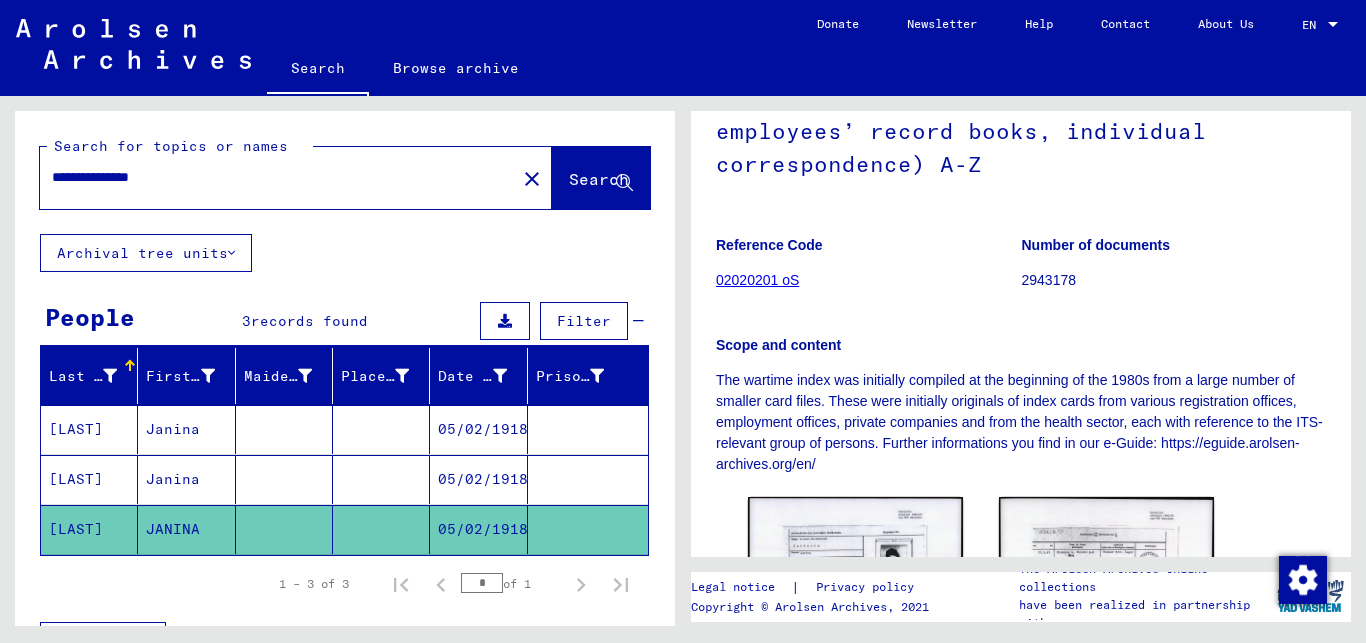 scroll, scrollTop: 648, scrollLeft: 0, axis: vertical 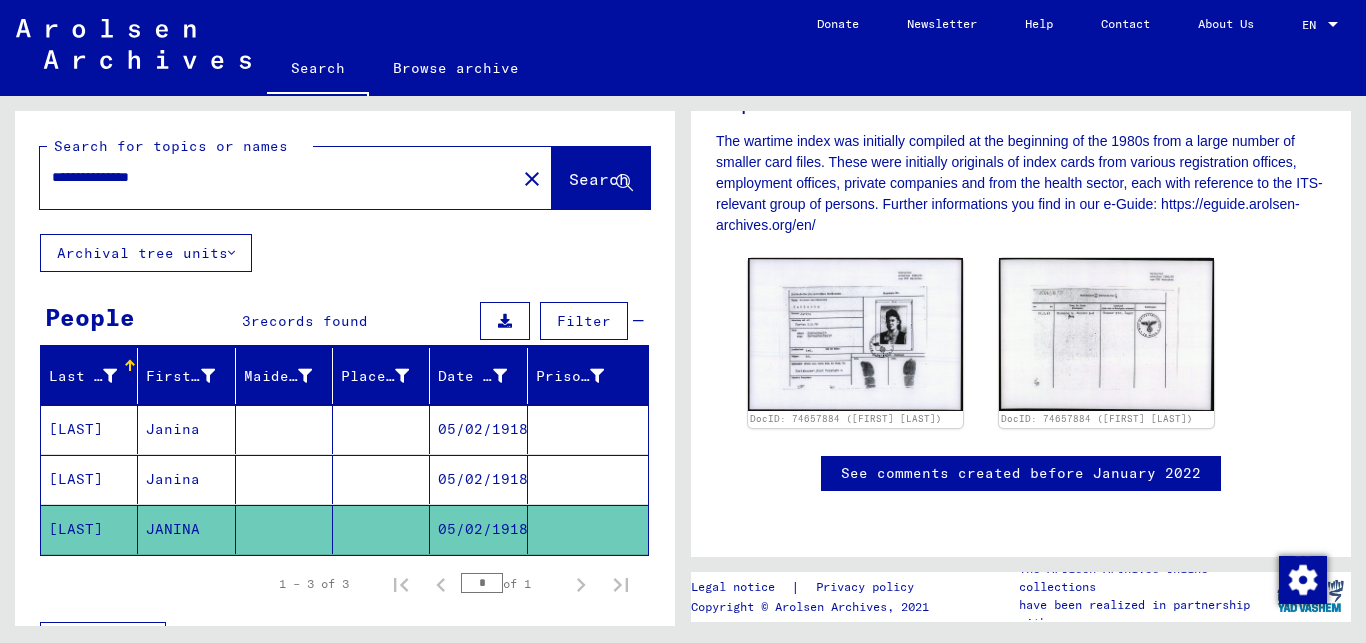 click on "Janina" at bounding box center (186, 529) 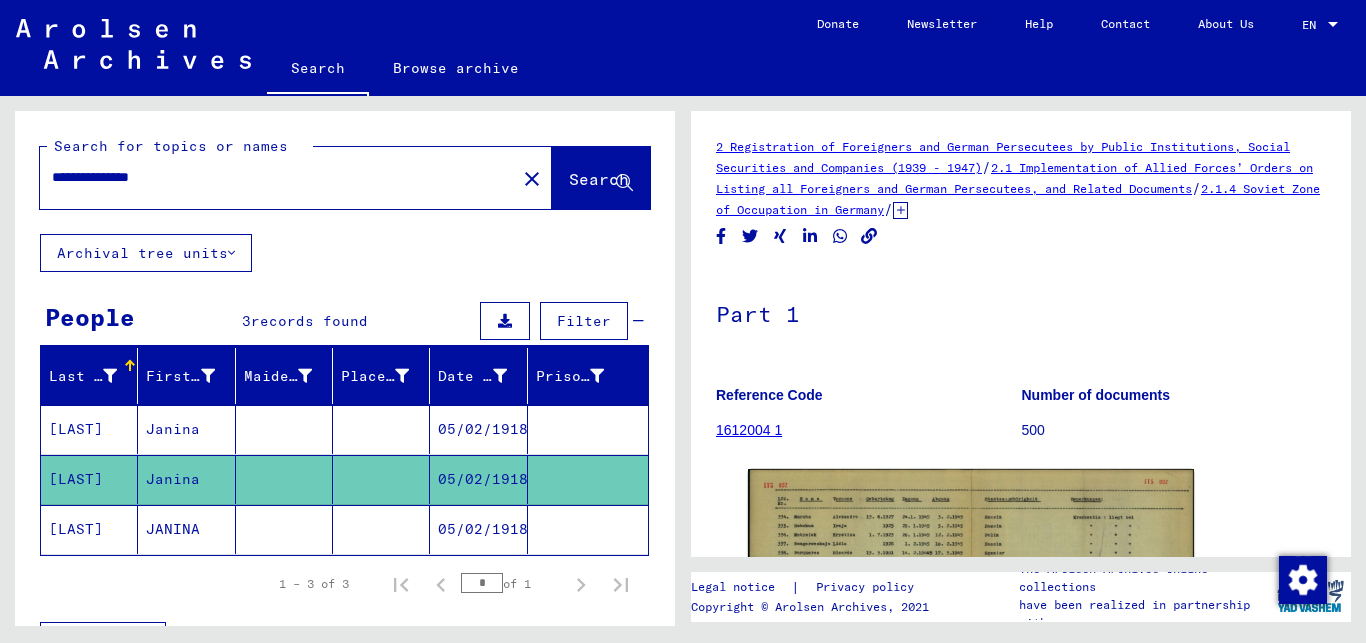 scroll, scrollTop: 324, scrollLeft: 0, axis: vertical 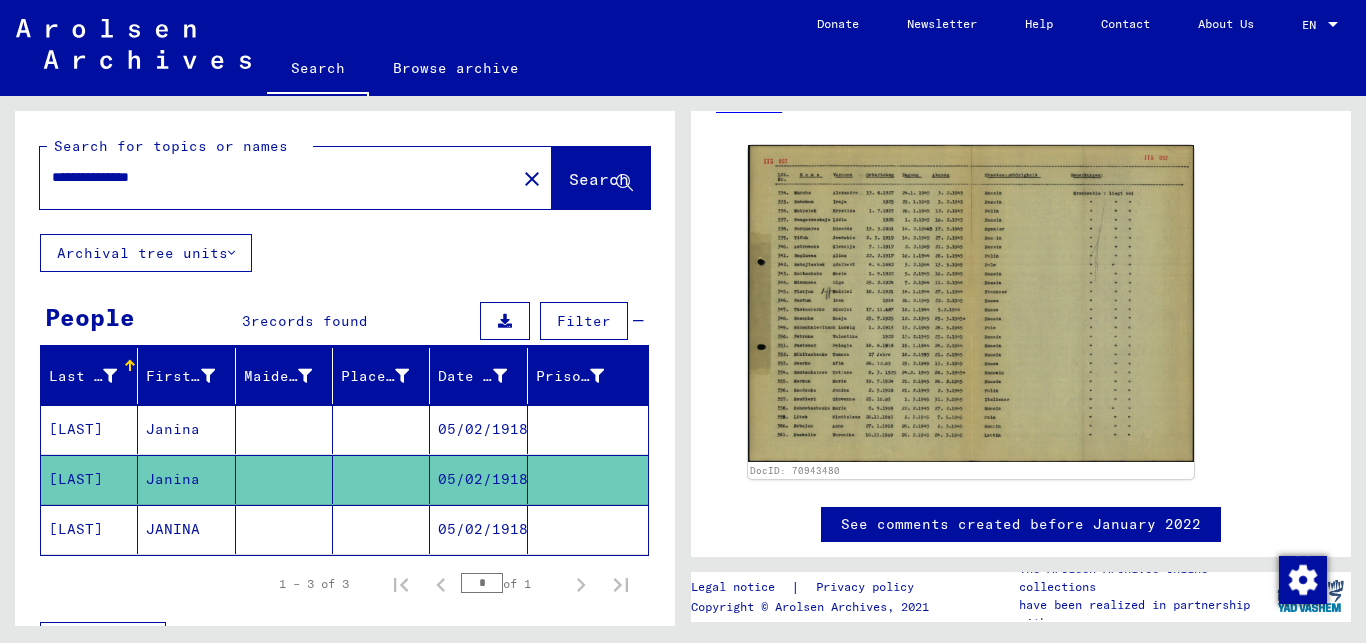 click at bounding box center [284, 479] 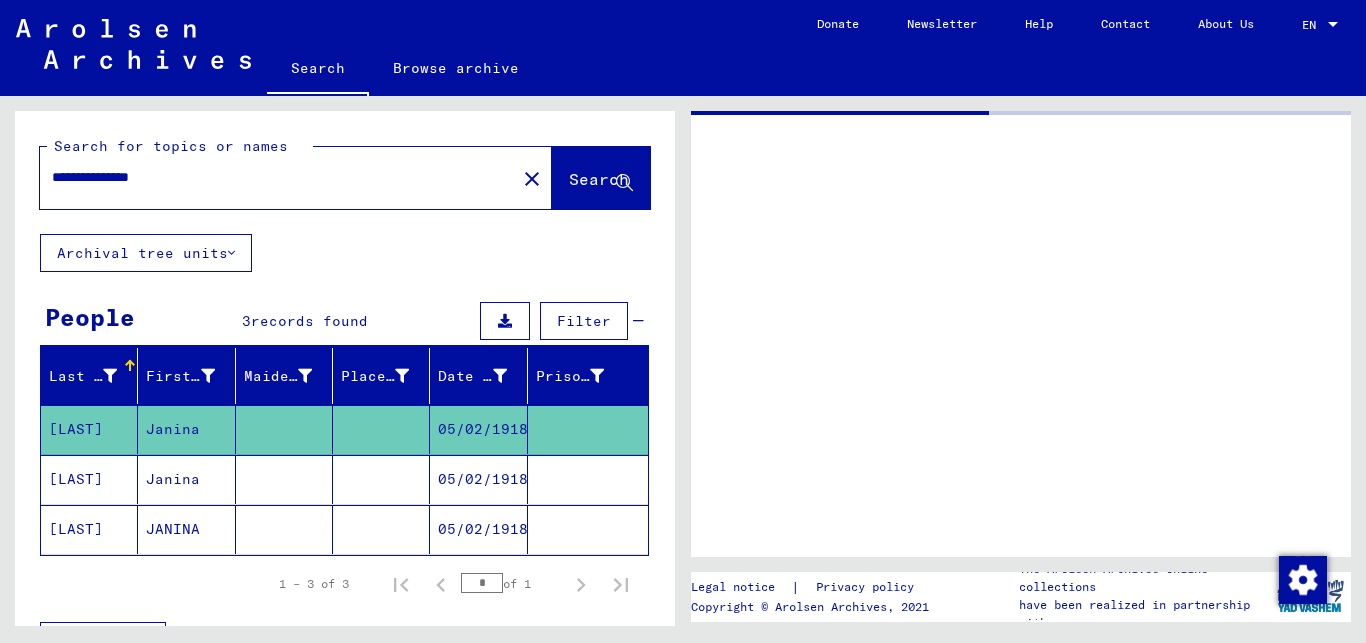 scroll, scrollTop: 0, scrollLeft: 0, axis: both 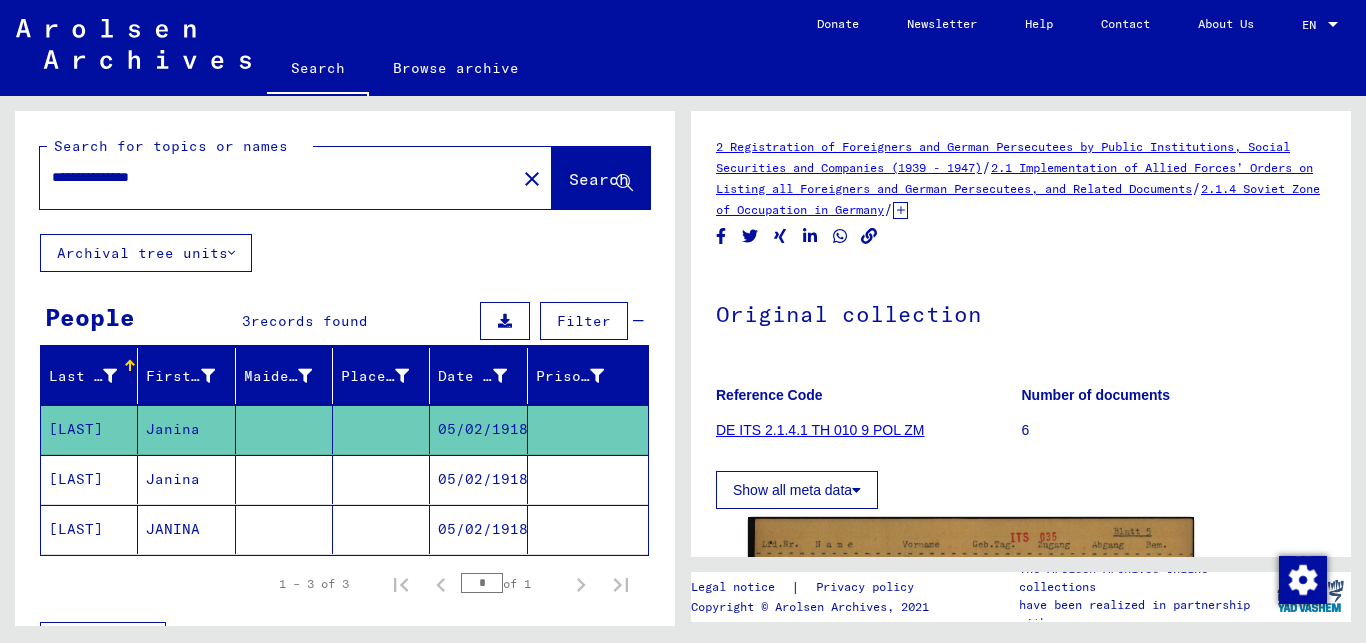 click on "DE ITS 2.1.4.1 TH 010 9 POL ZM" 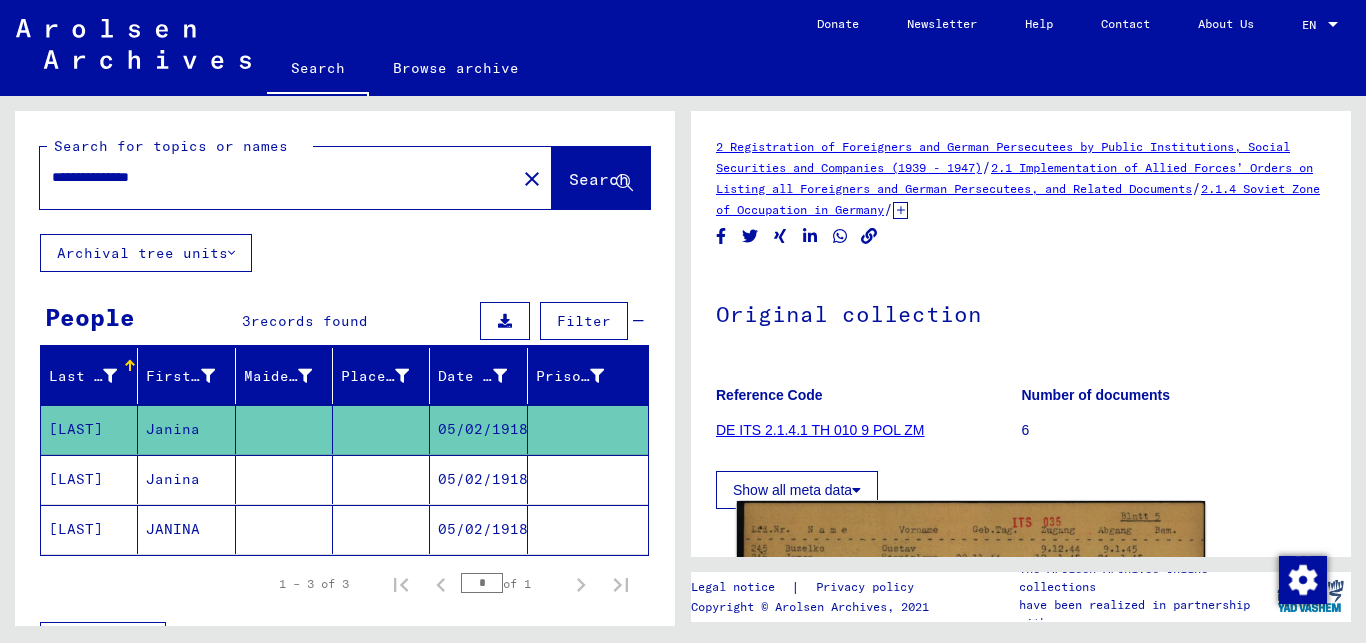 scroll, scrollTop: 198, scrollLeft: 0, axis: vertical 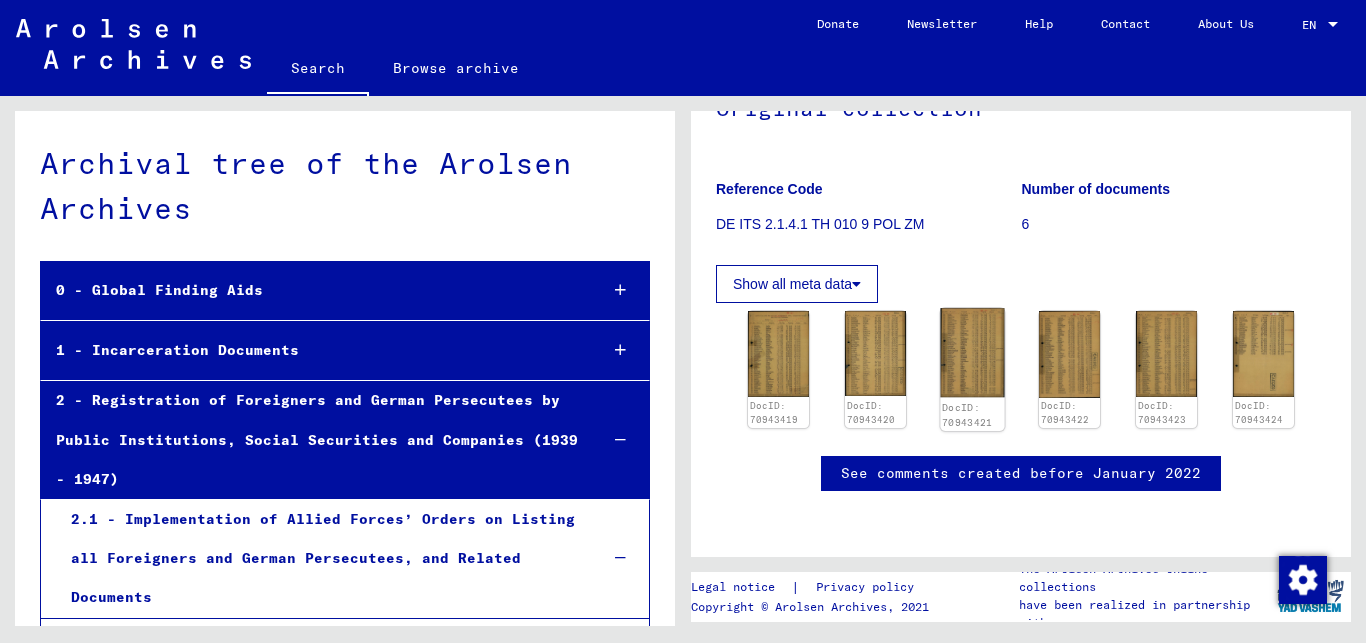 click 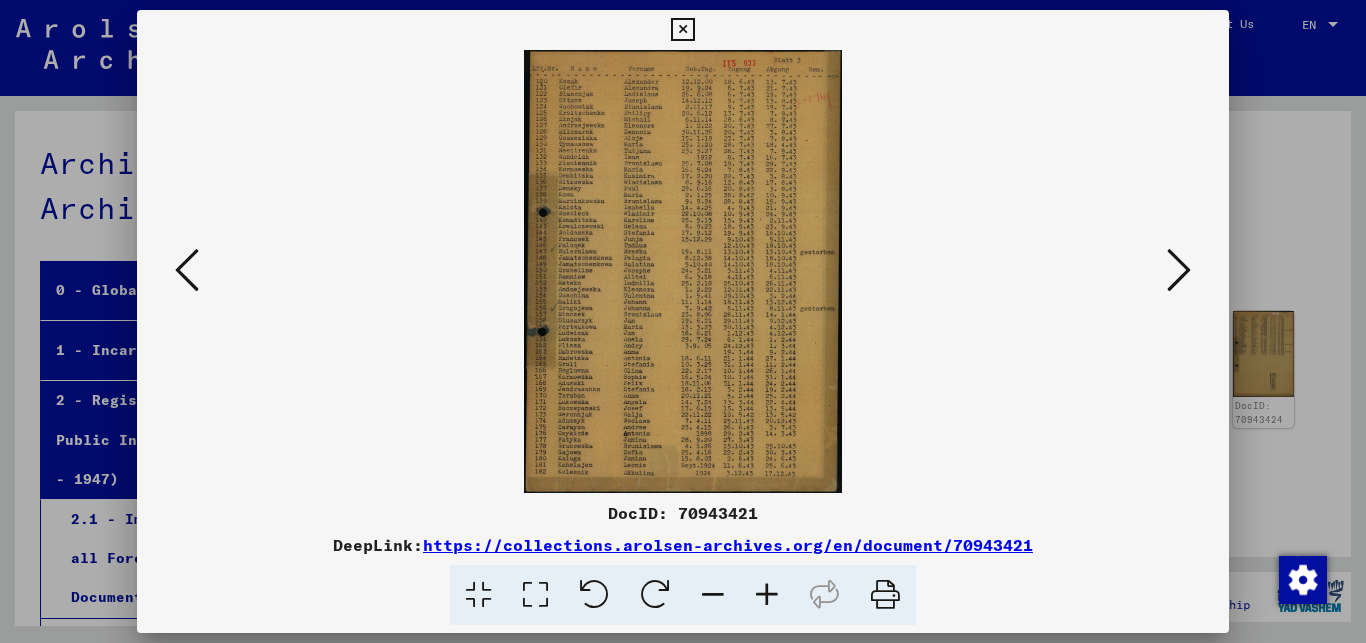 click at bounding box center (885, 595) 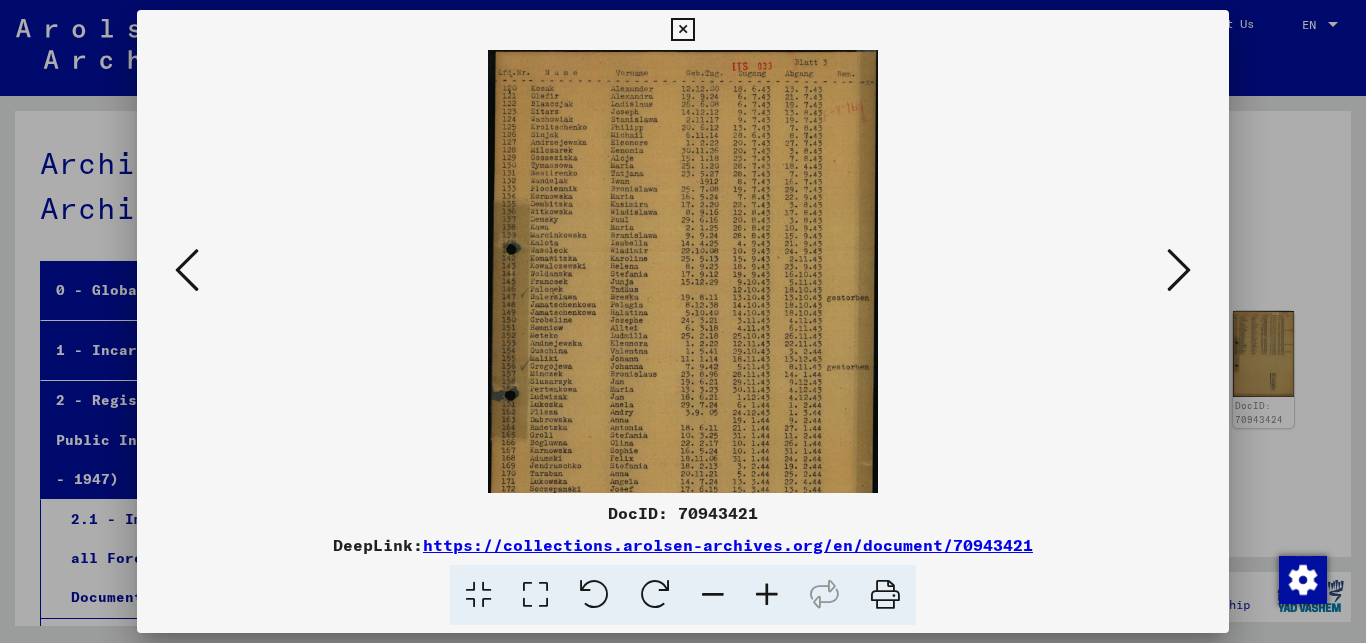 click at bounding box center [767, 595] 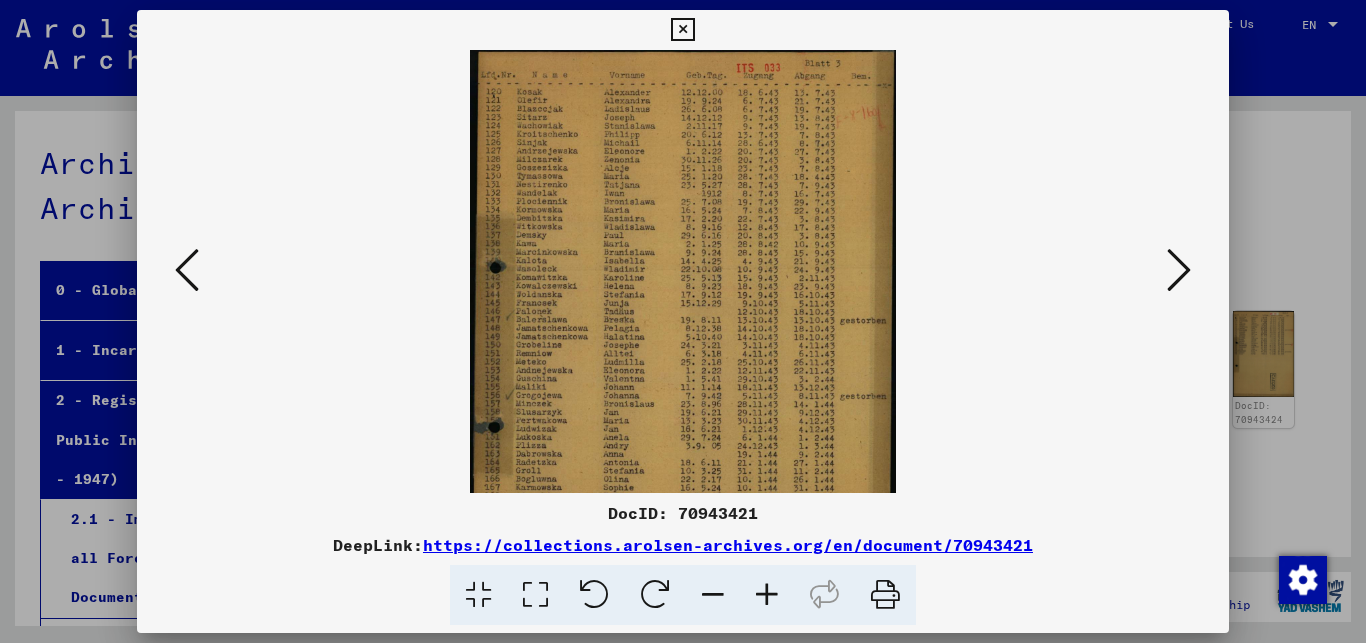 click at bounding box center (767, 595) 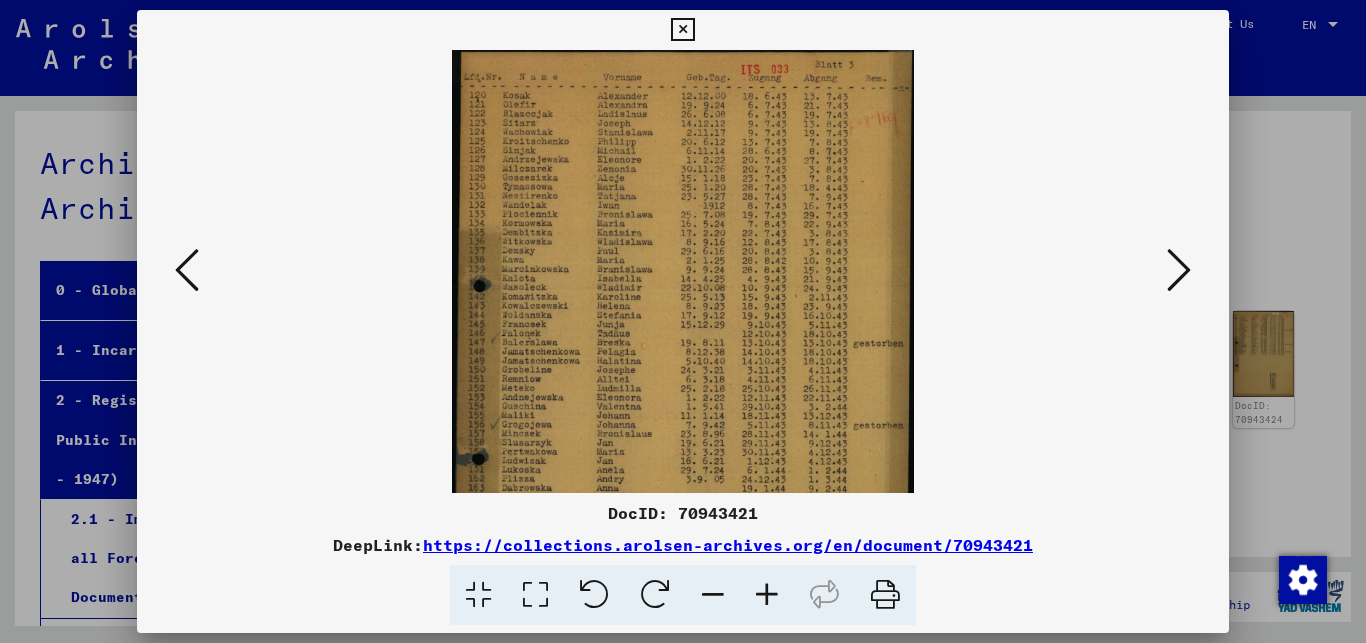 click at bounding box center [767, 595] 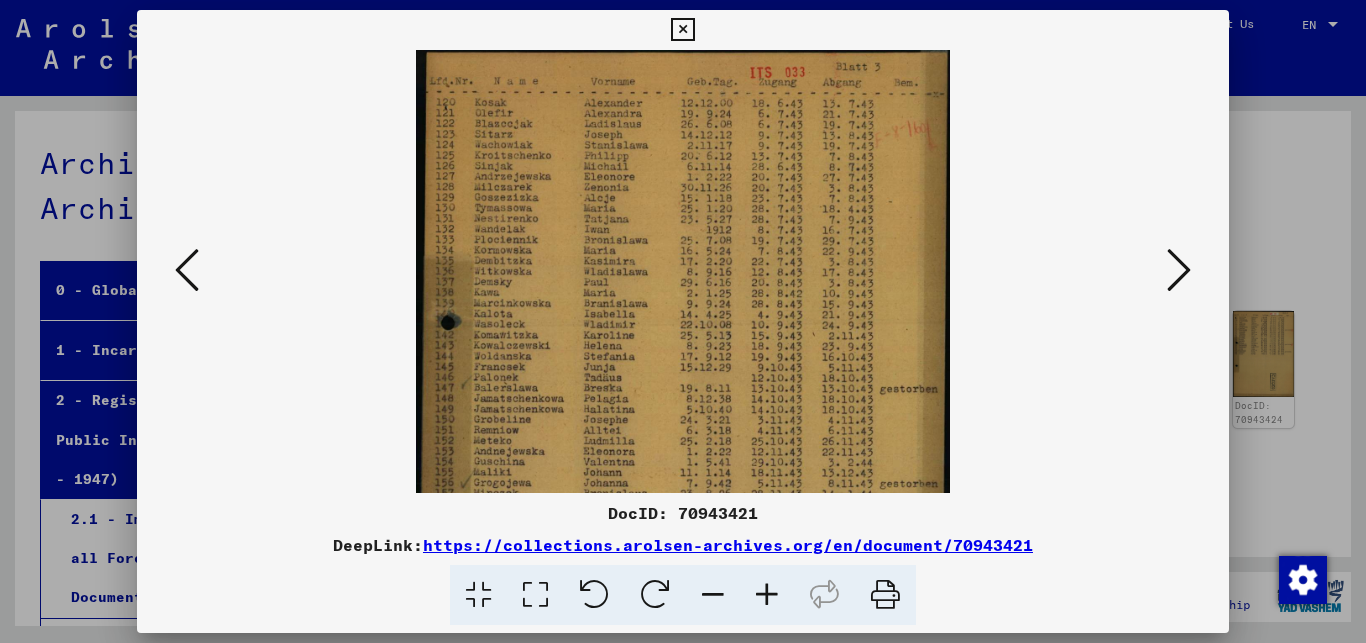 drag, startPoint x: 539, startPoint y: 171, endPoint x: 578, endPoint y: 230, distance: 70.724815 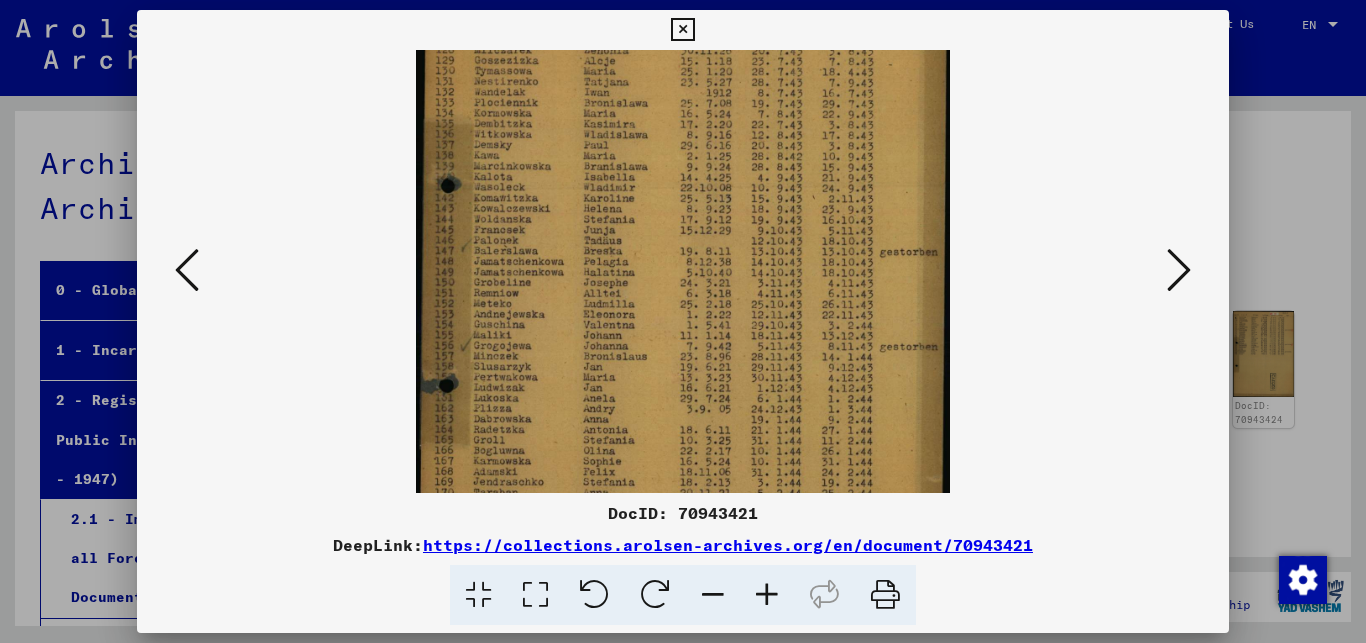 scroll, scrollTop: 143, scrollLeft: 0, axis: vertical 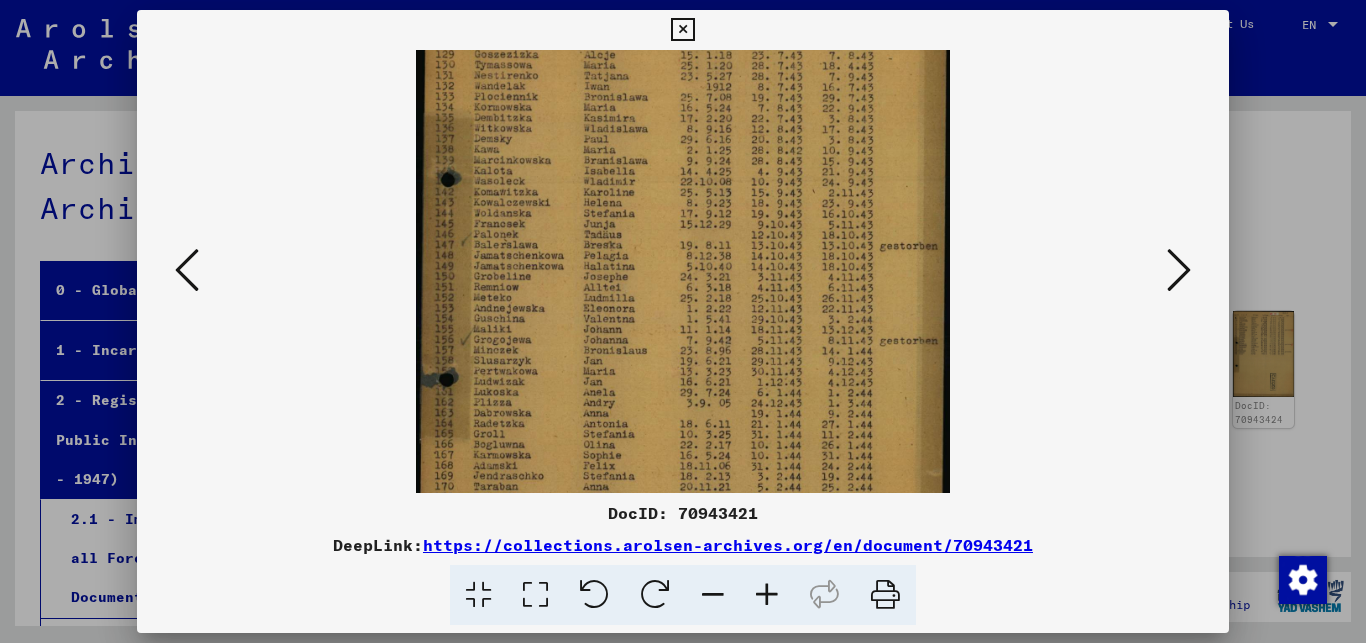 drag, startPoint x: 540, startPoint y: 253, endPoint x: 570, endPoint y: 234, distance: 35.510563 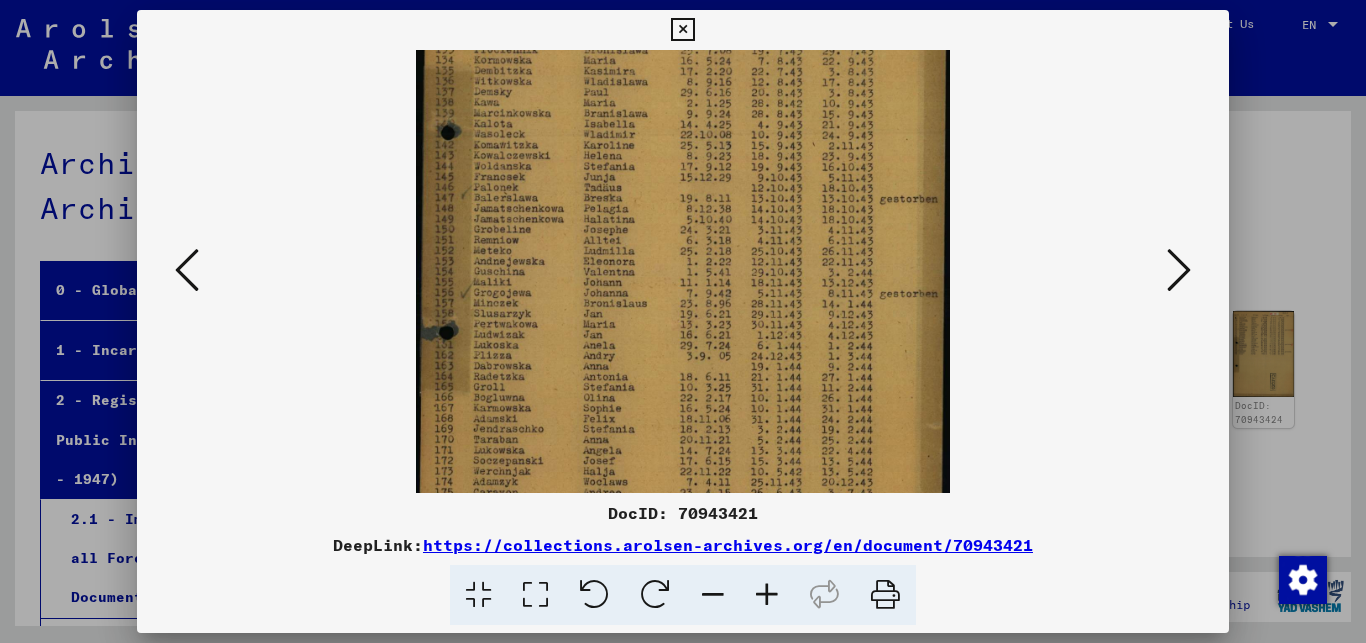 drag, startPoint x: 581, startPoint y: 167, endPoint x: 585, endPoint y: 129, distance: 38.209946 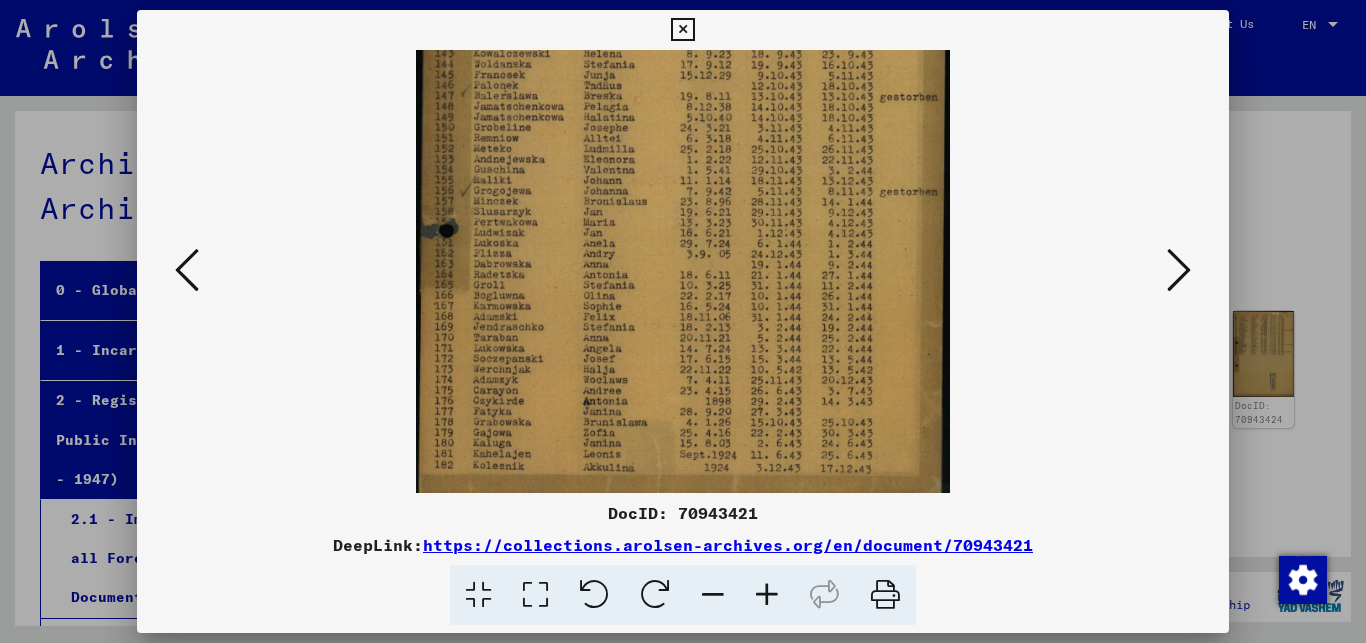 scroll, scrollTop: 300, scrollLeft: 0, axis: vertical 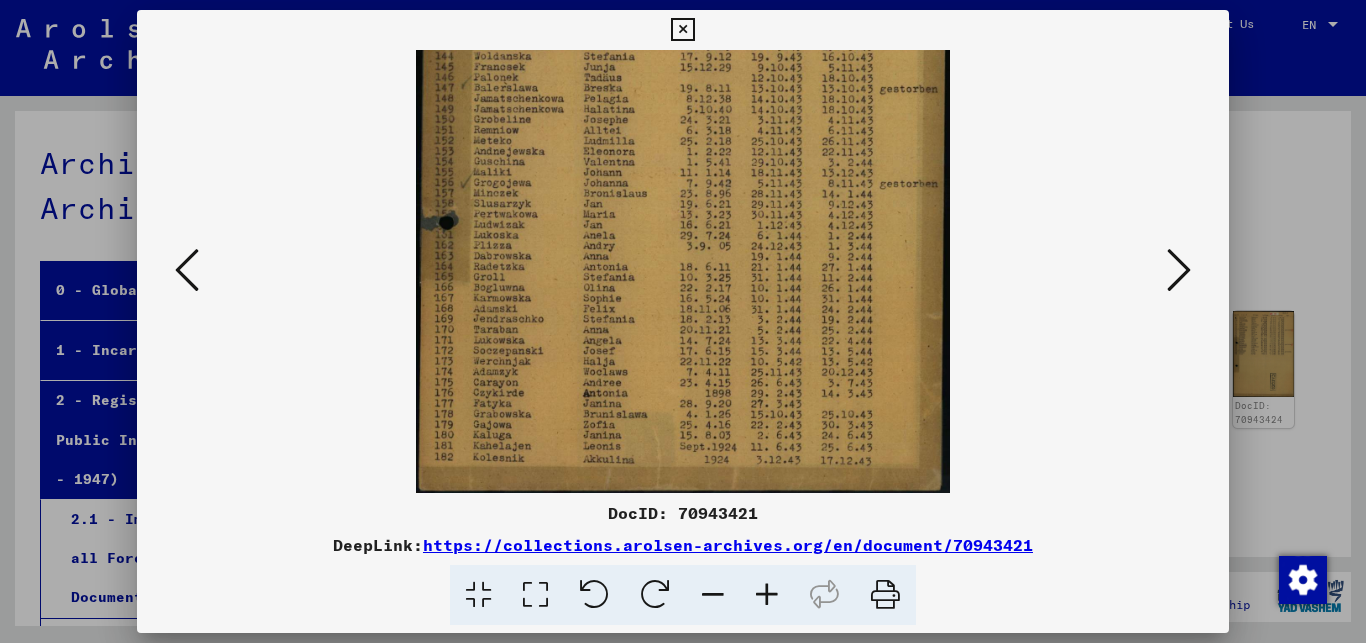 drag, startPoint x: 609, startPoint y: 349, endPoint x: 618, endPoint y: 179, distance: 170.23807 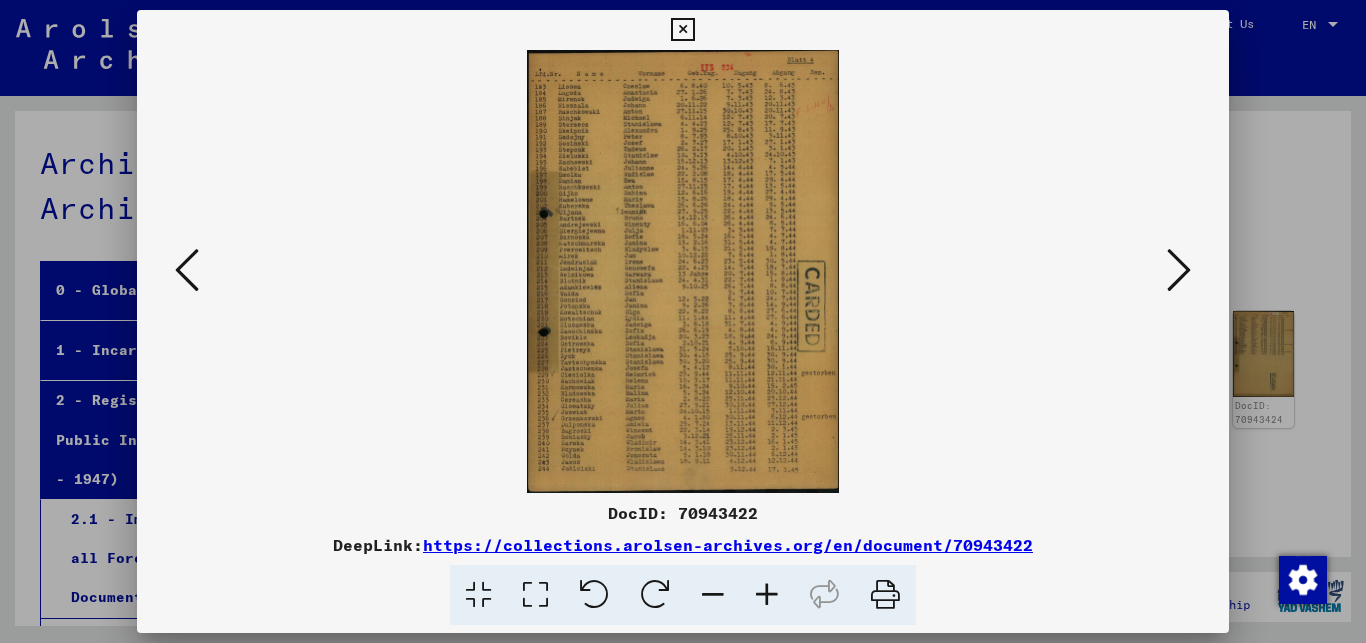 click at bounding box center (683, 271) 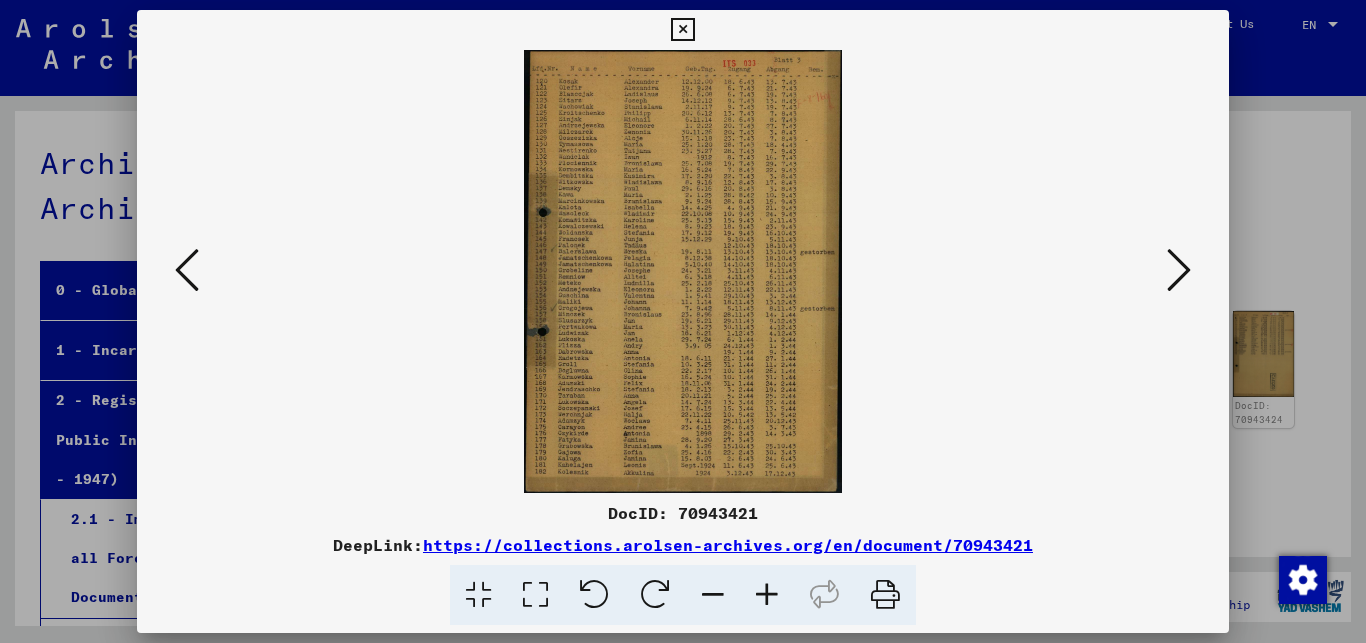 click at bounding box center [187, 270] 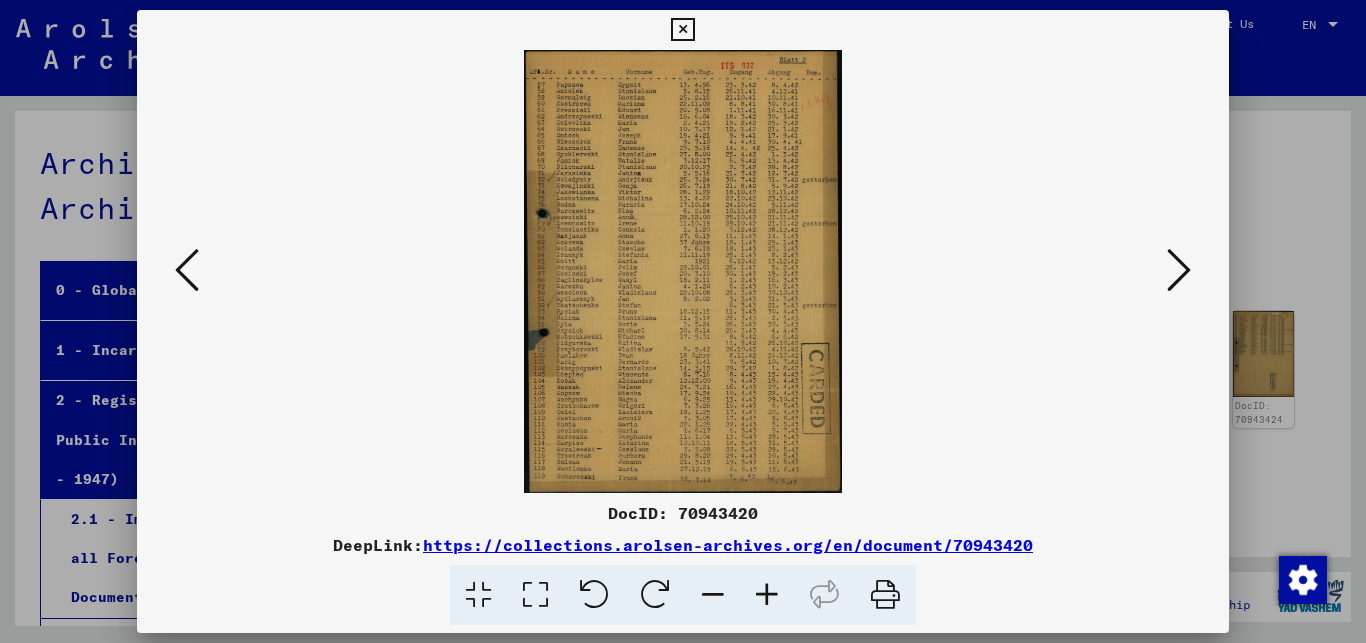 click at bounding box center [187, 270] 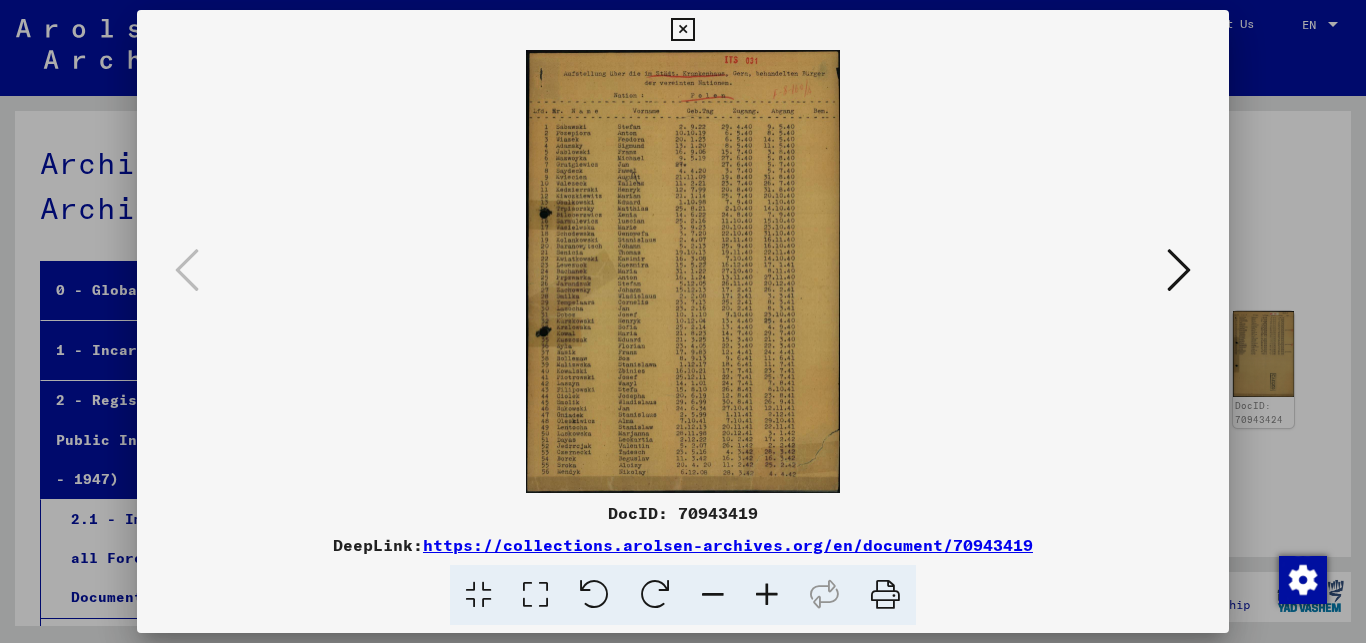 click at bounding box center (682, 271) 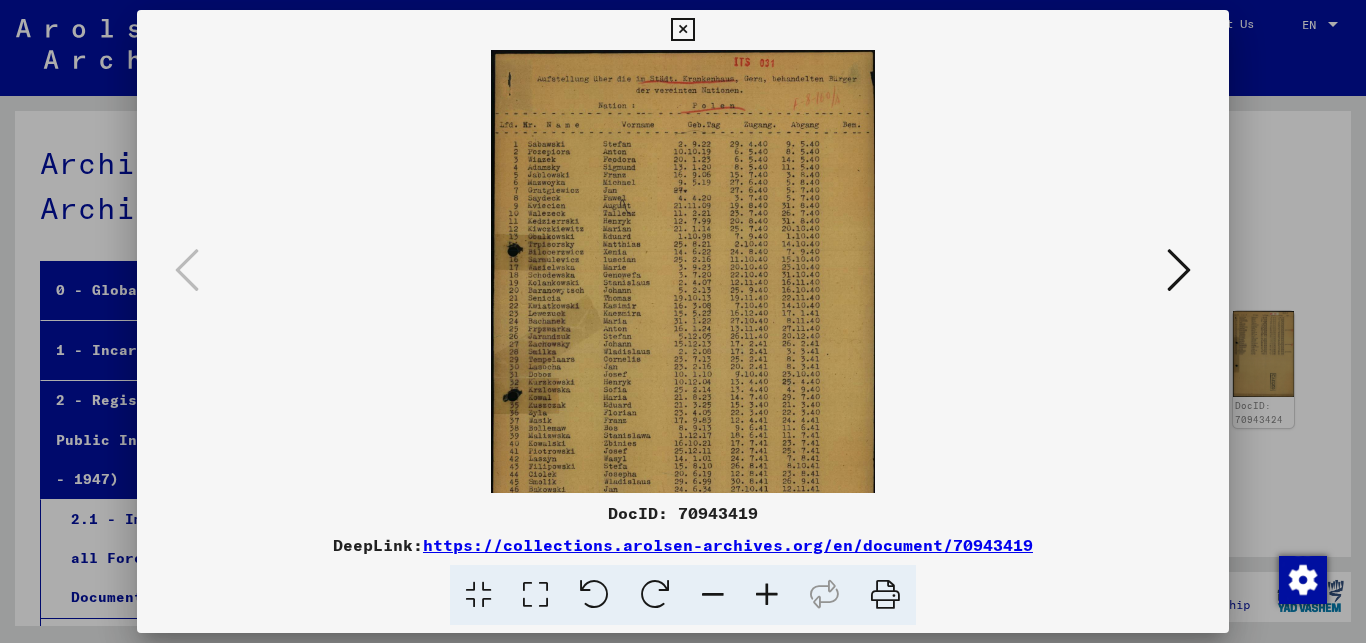 click at bounding box center (767, 595) 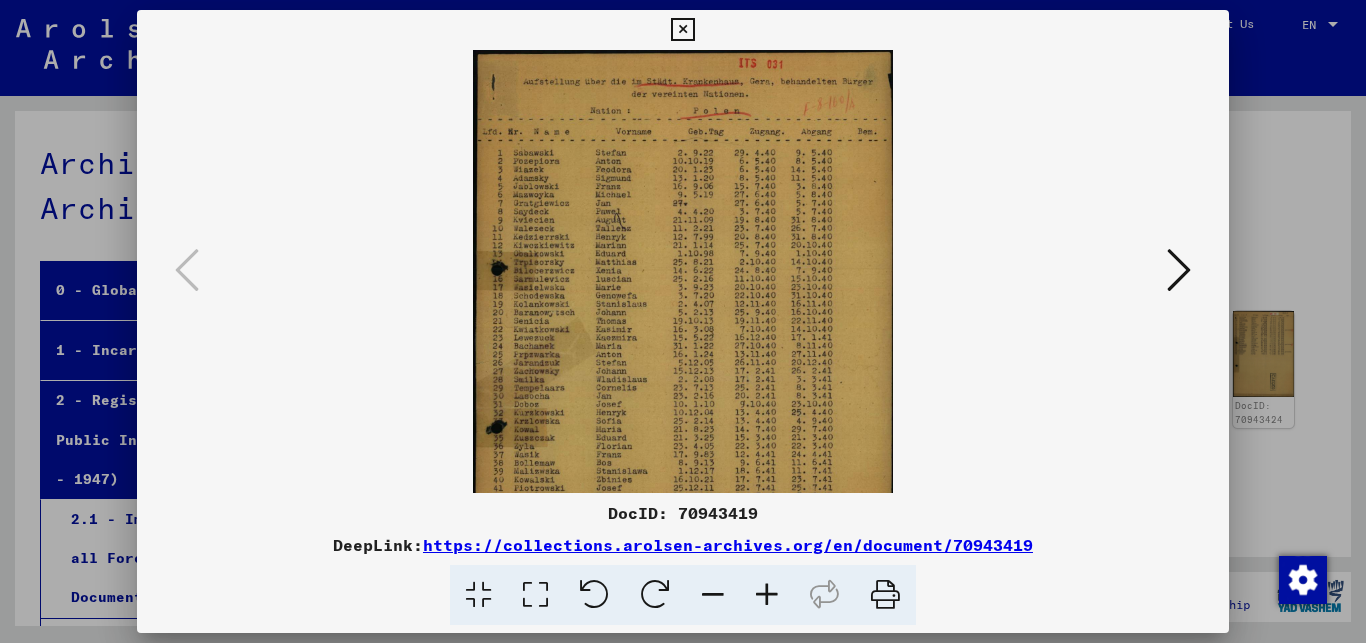 click at bounding box center [767, 595] 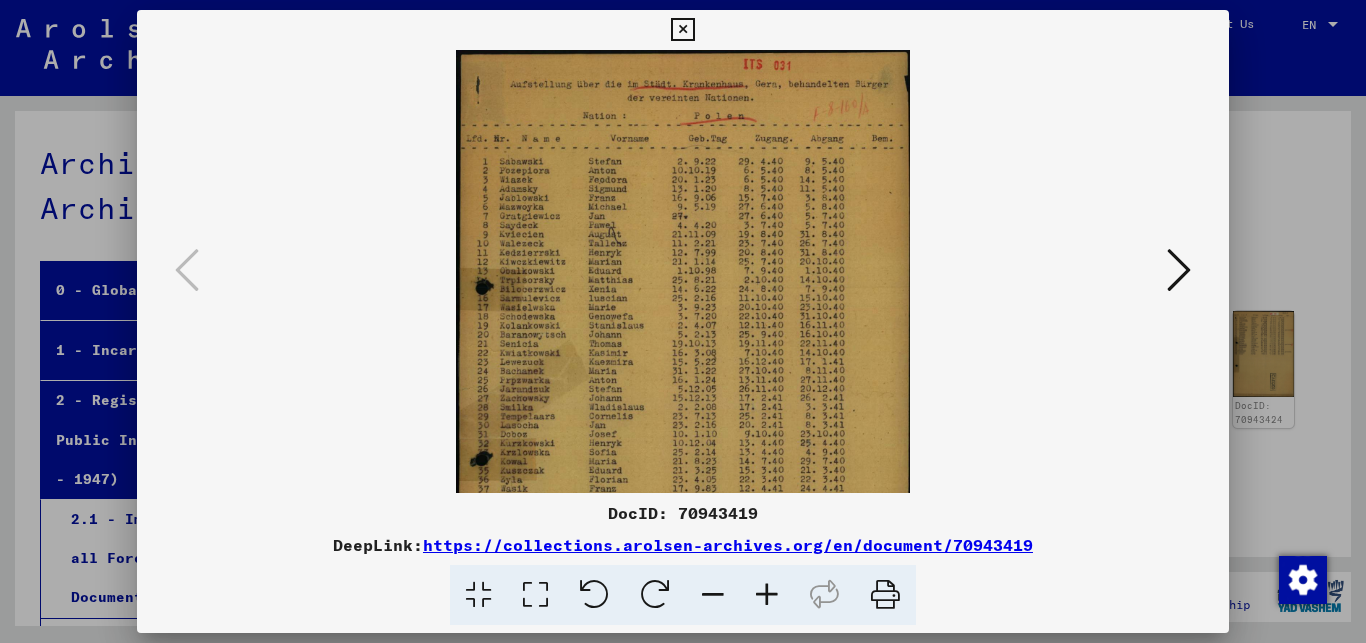 click at bounding box center (767, 595) 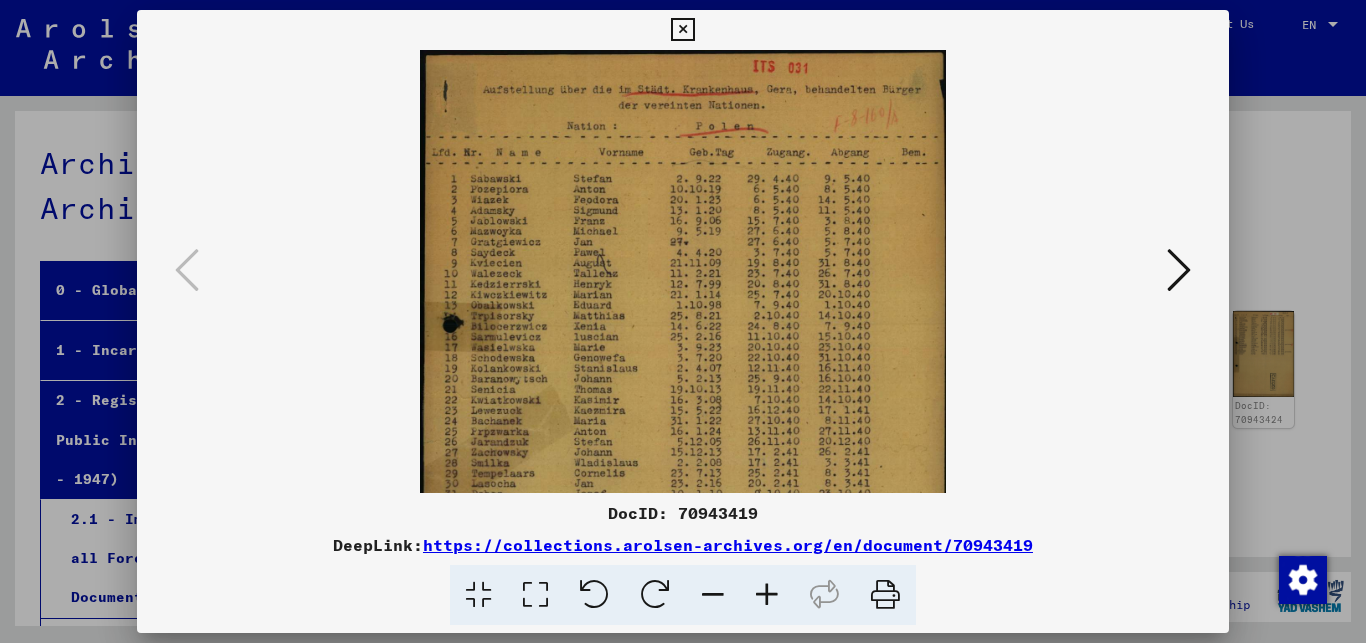 click at bounding box center [767, 595] 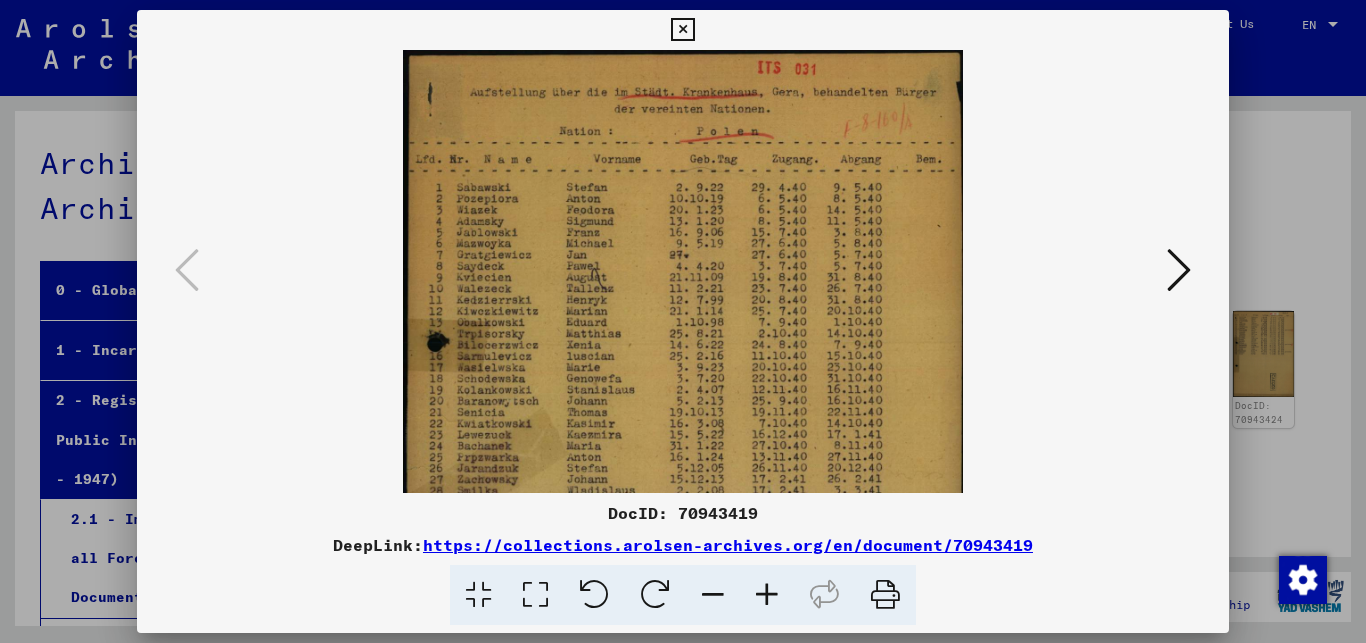 click at bounding box center (767, 595) 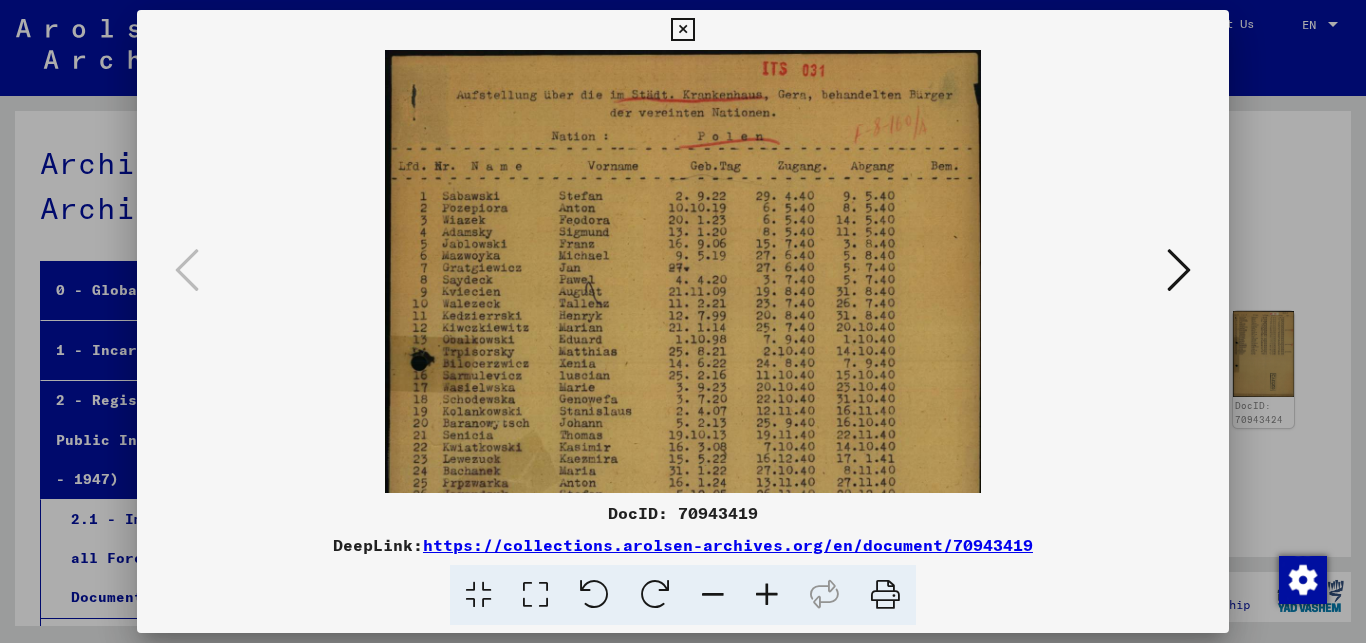 click at bounding box center (767, 595) 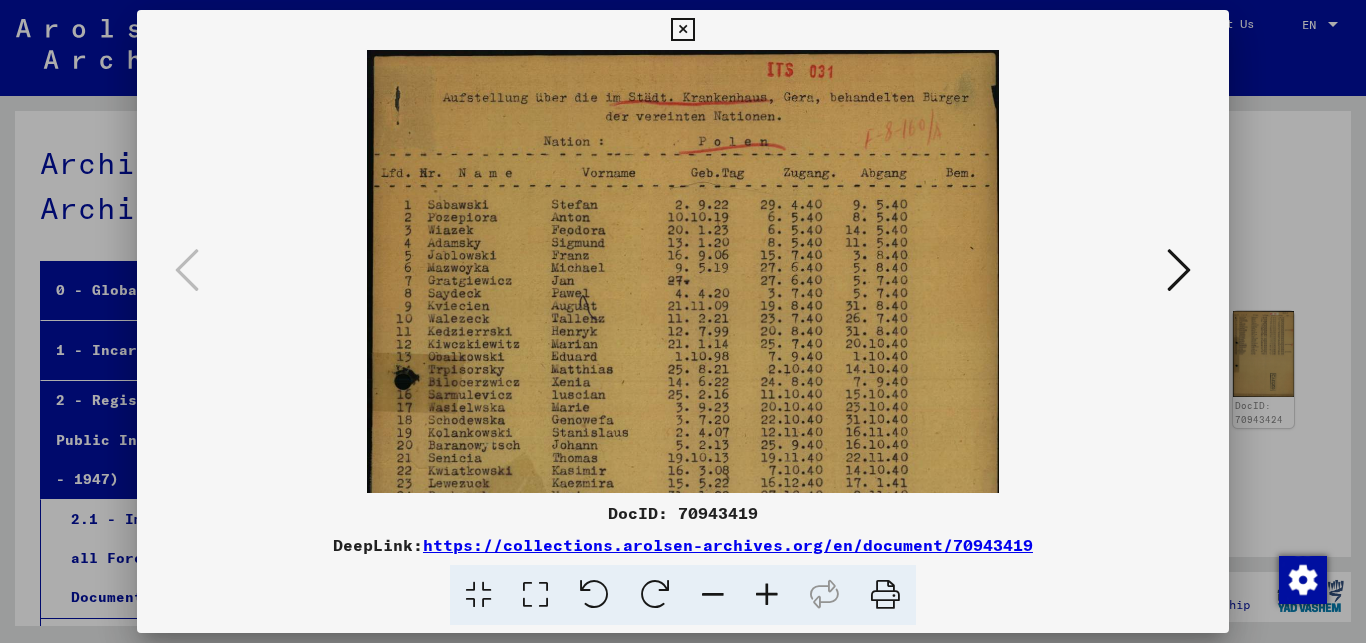 drag, startPoint x: 669, startPoint y: 376, endPoint x: 668, endPoint y: 398, distance: 22.022715 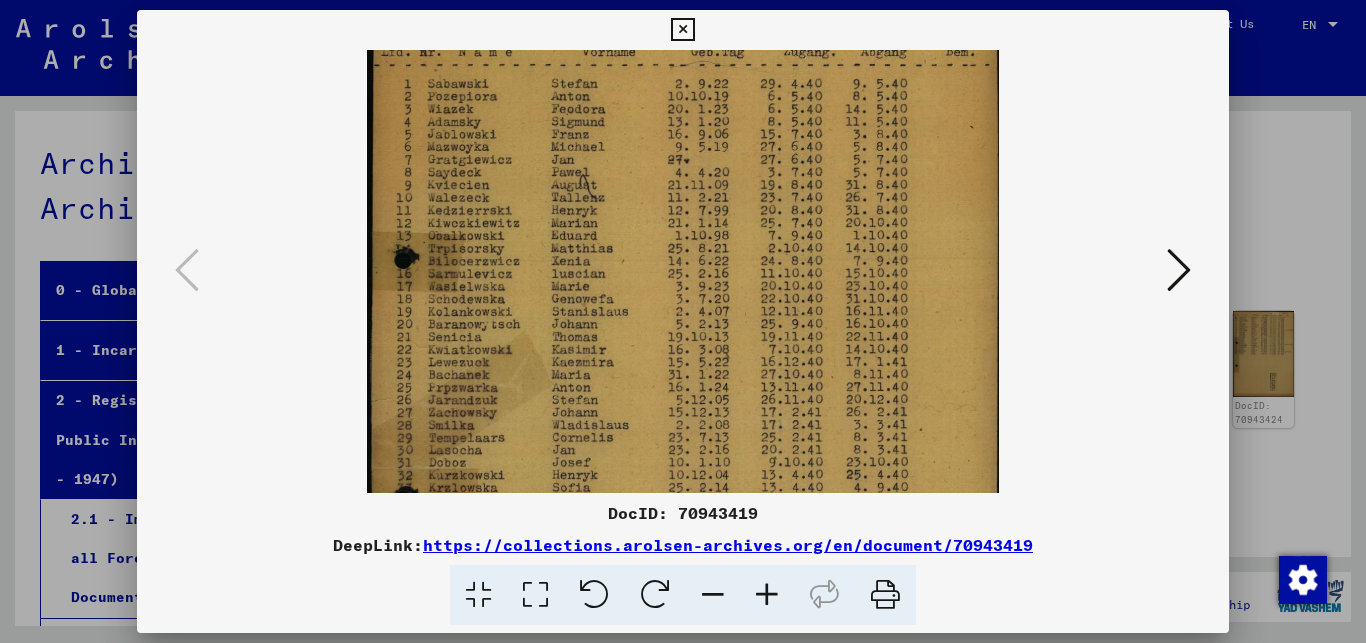 scroll, scrollTop: 138, scrollLeft: 0, axis: vertical 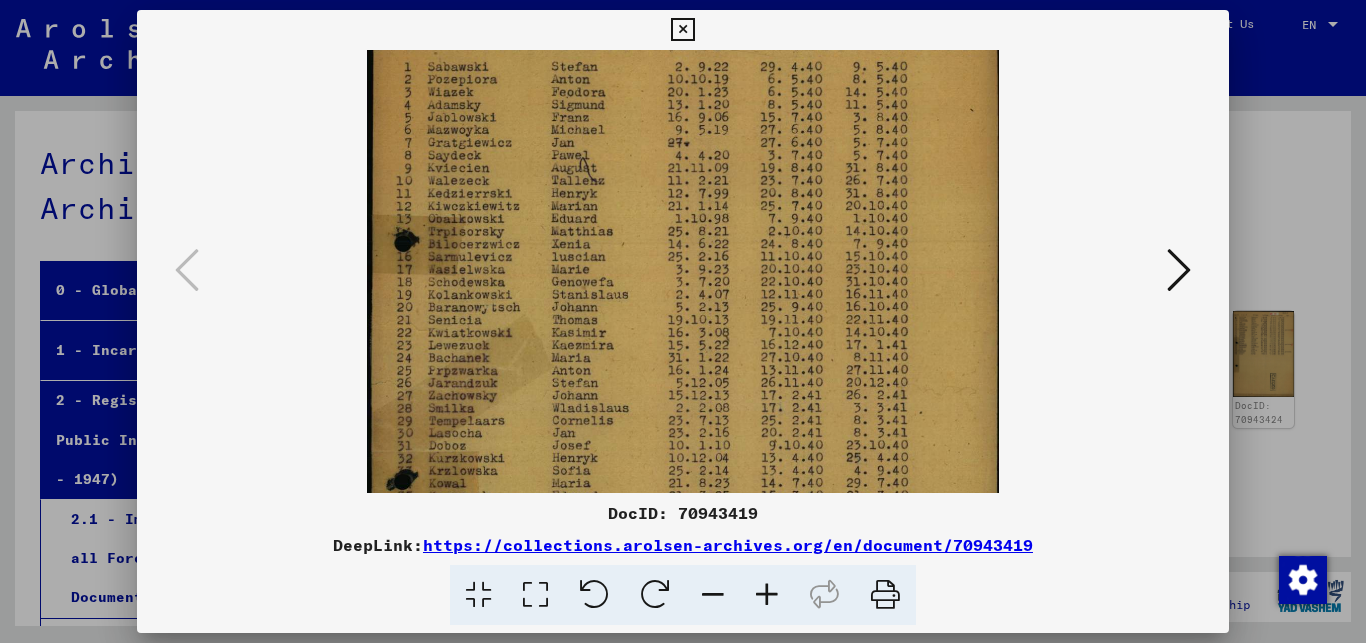 drag, startPoint x: 657, startPoint y: 344, endPoint x: 650, endPoint y: 207, distance: 137.17871 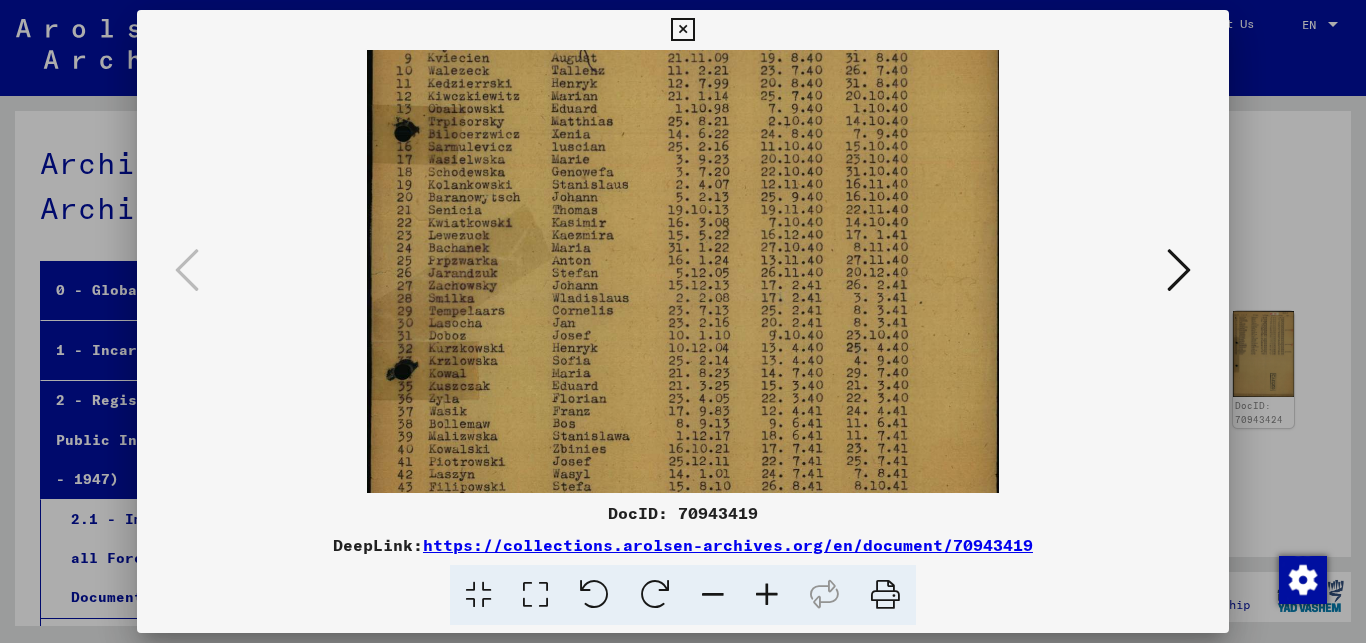 scroll, scrollTop: 258, scrollLeft: 0, axis: vertical 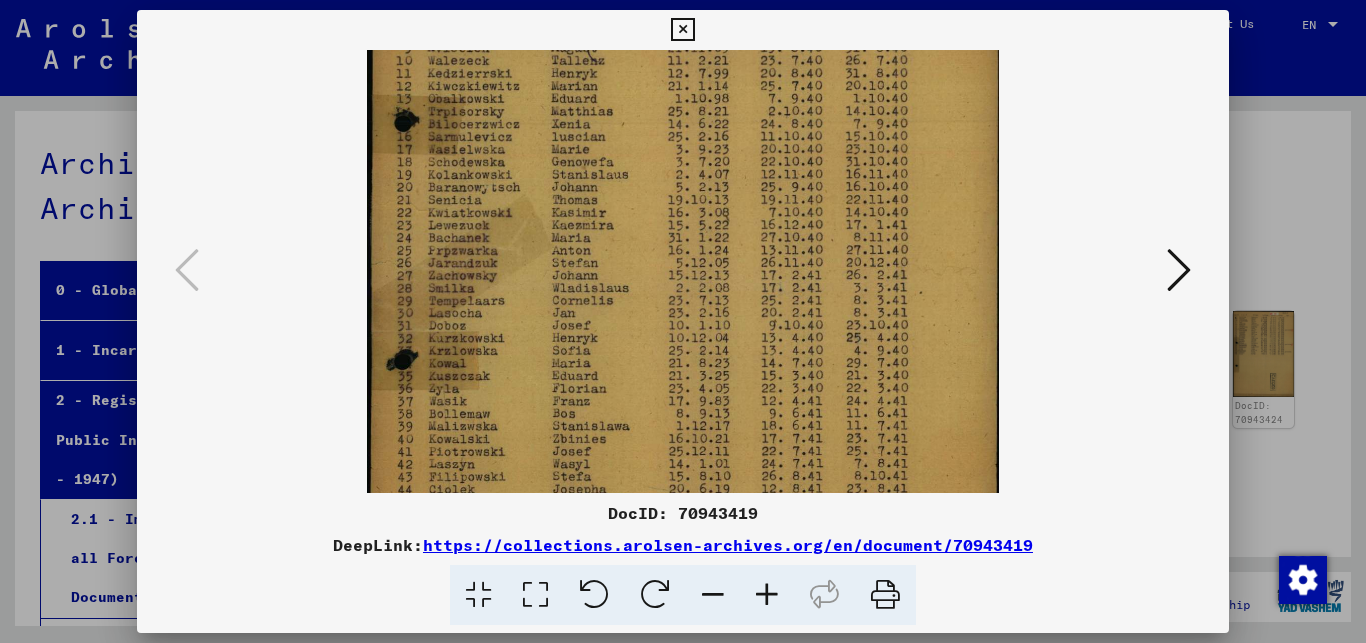 drag, startPoint x: 652, startPoint y: 354, endPoint x: 652, endPoint y: 234, distance: 120 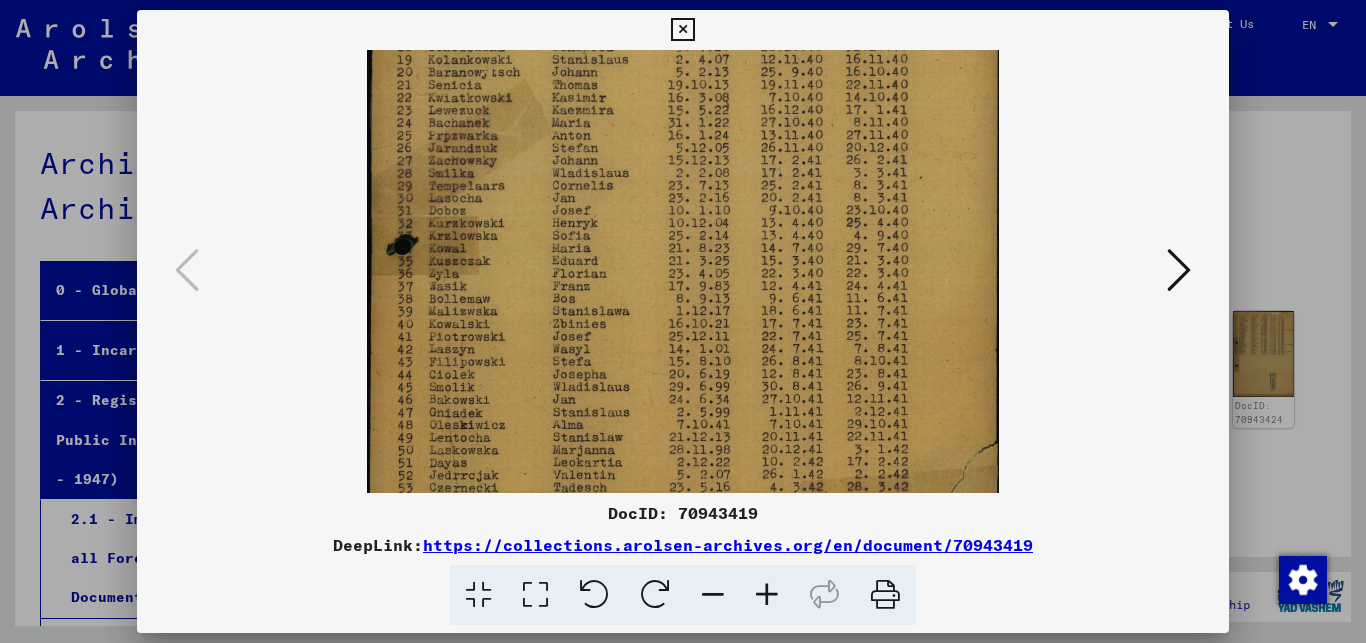 scroll, scrollTop: 394, scrollLeft: 0, axis: vertical 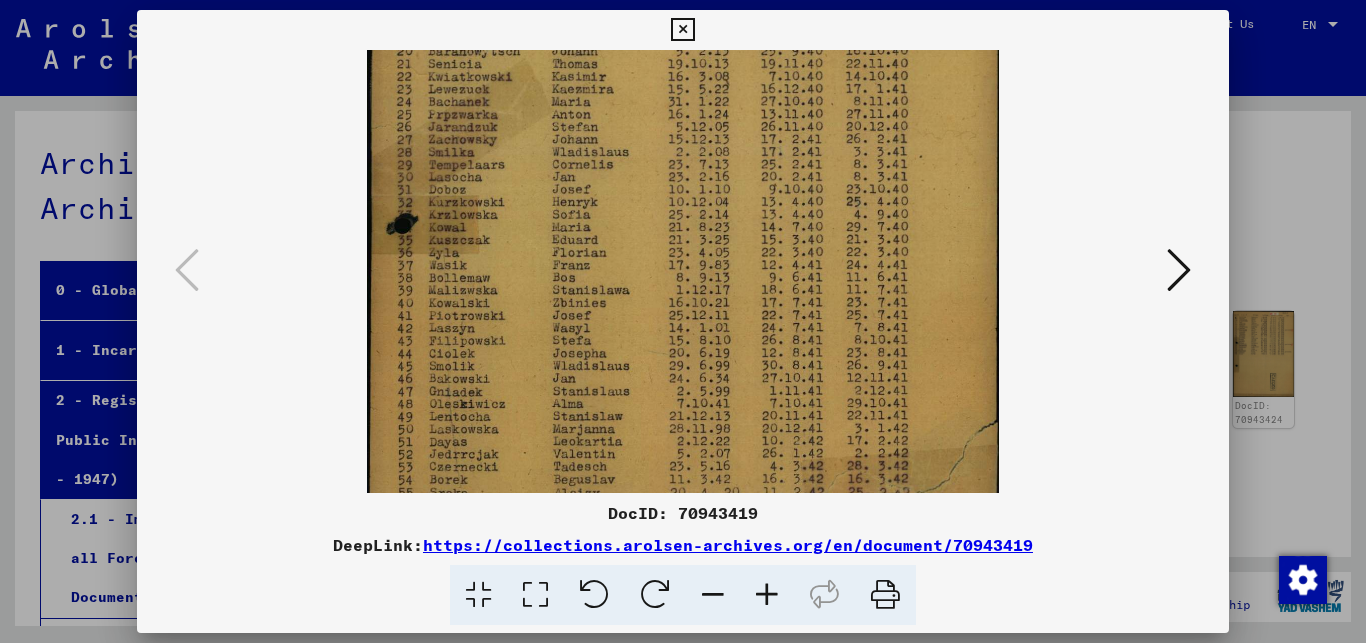 drag, startPoint x: 655, startPoint y: 325, endPoint x: 654, endPoint y: 189, distance: 136.00368 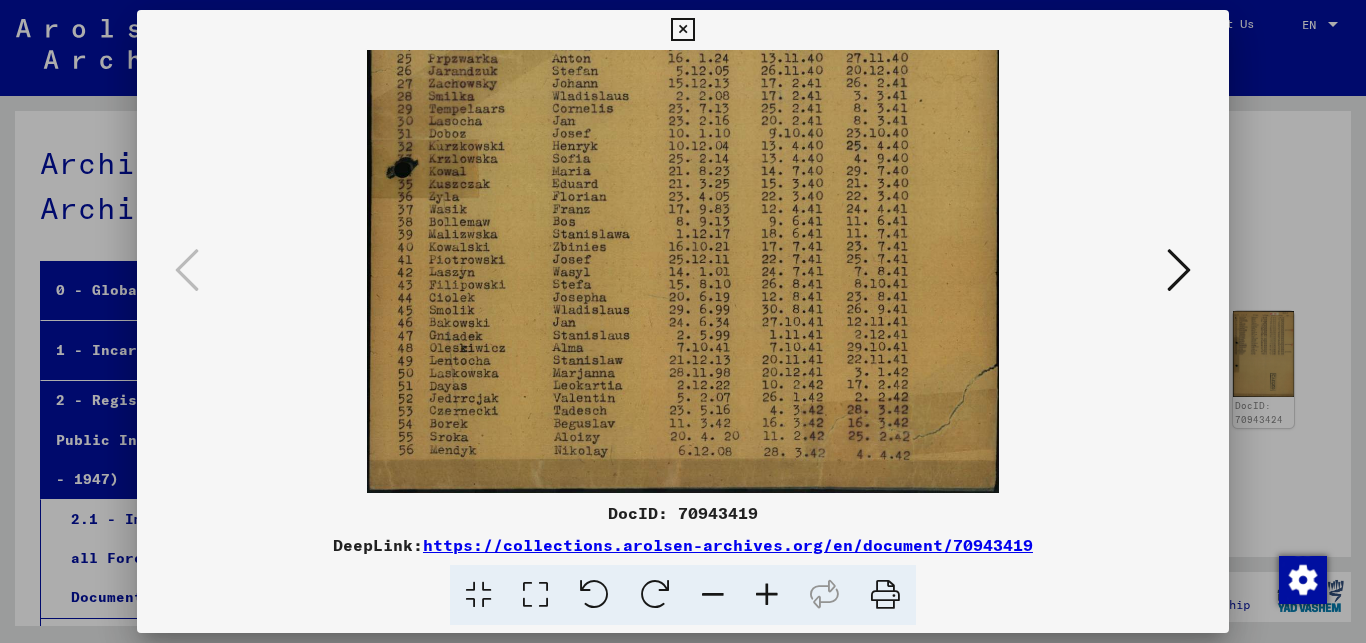 drag, startPoint x: 639, startPoint y: 365, endPoint x: 642, endPoint y: 252, distance: 113.03982 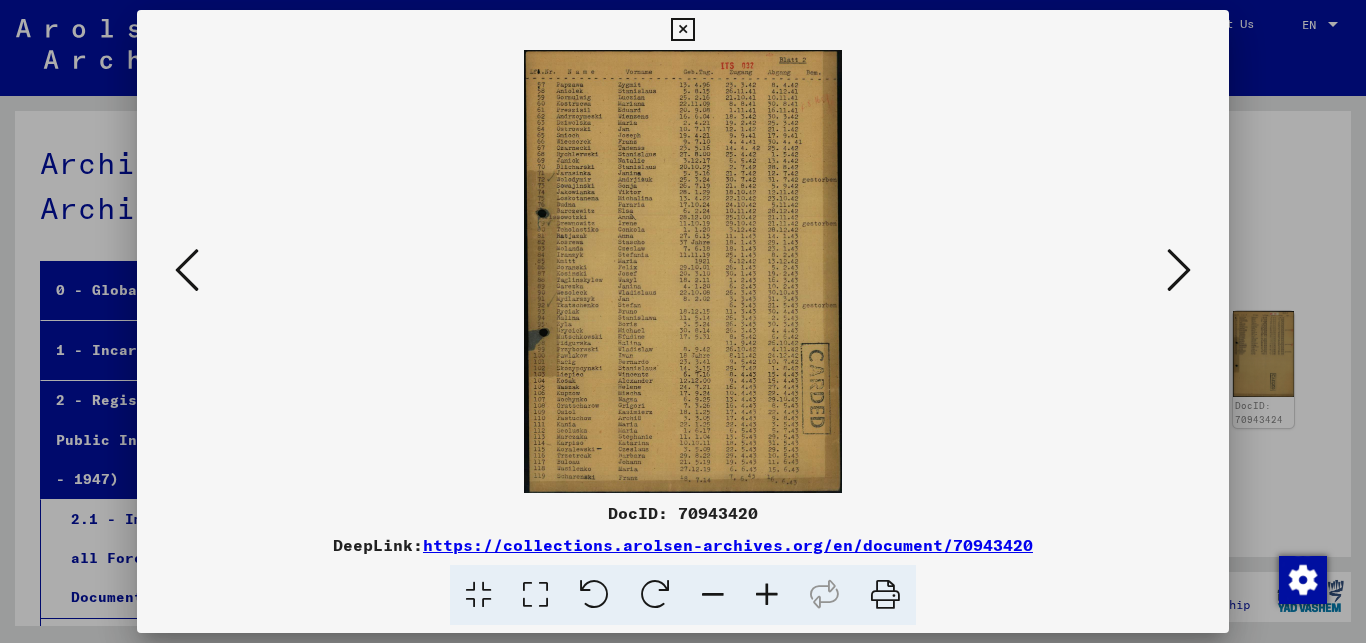 click at bounding box center (767, 595) 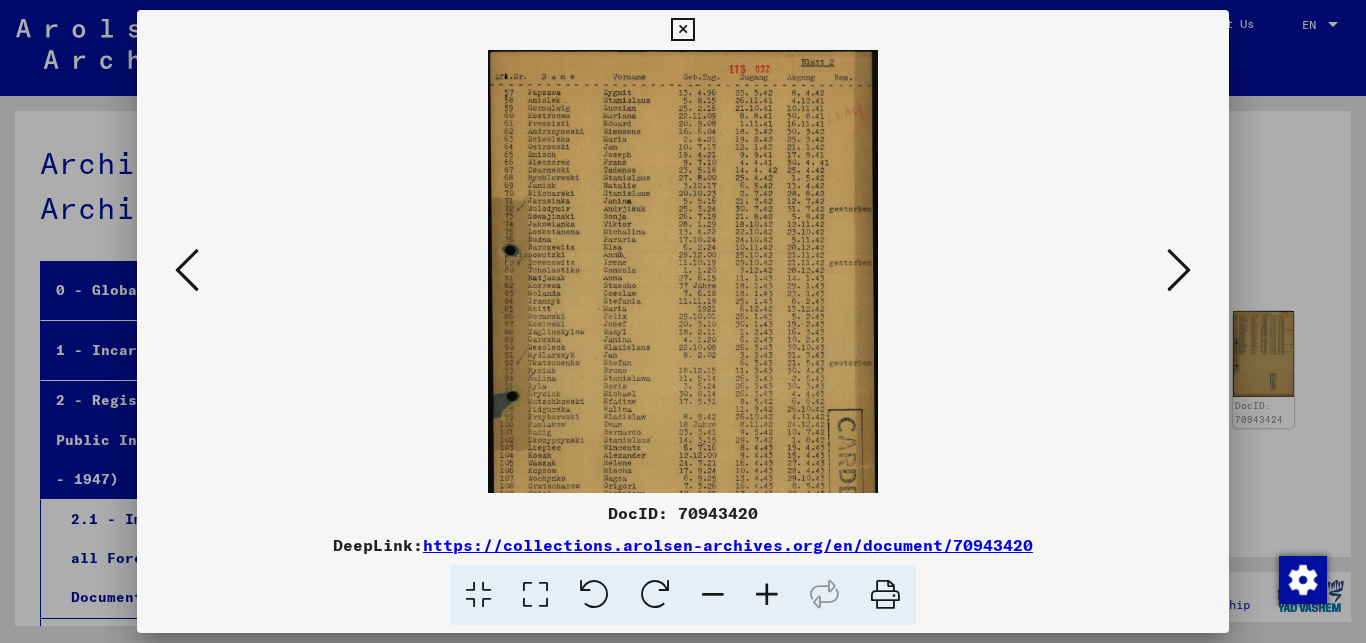 click at bounding box center (767, 595) 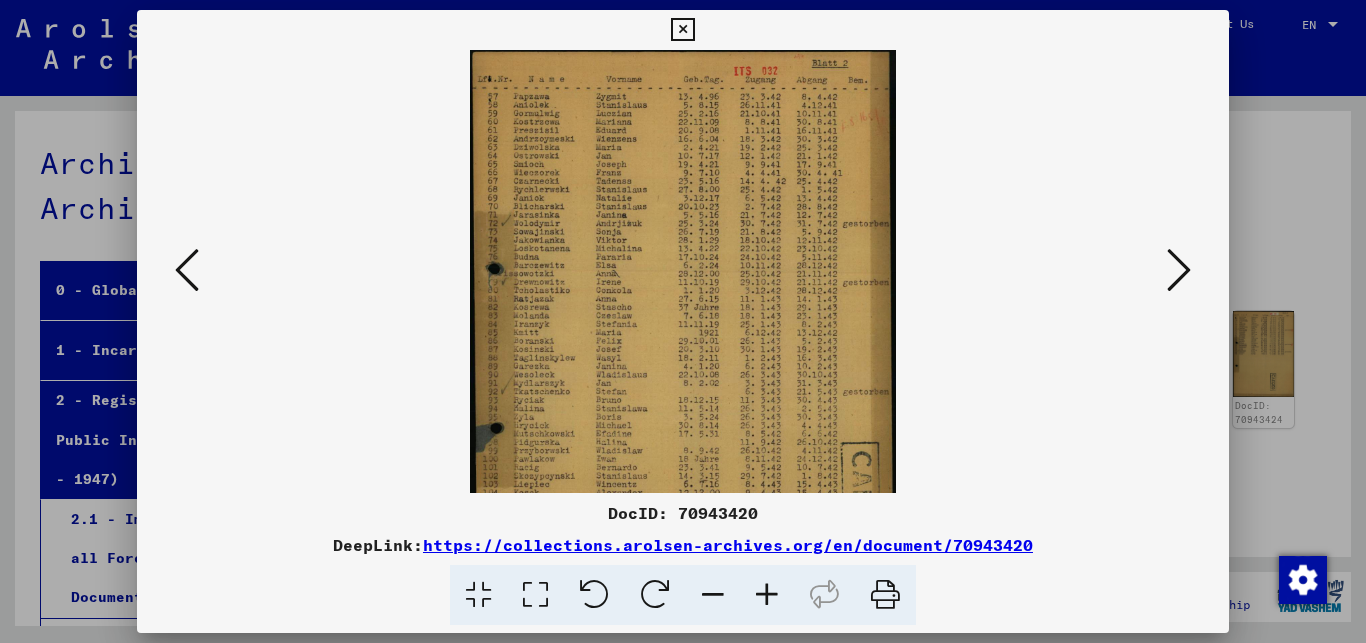 click at bounding box center (767, 595) 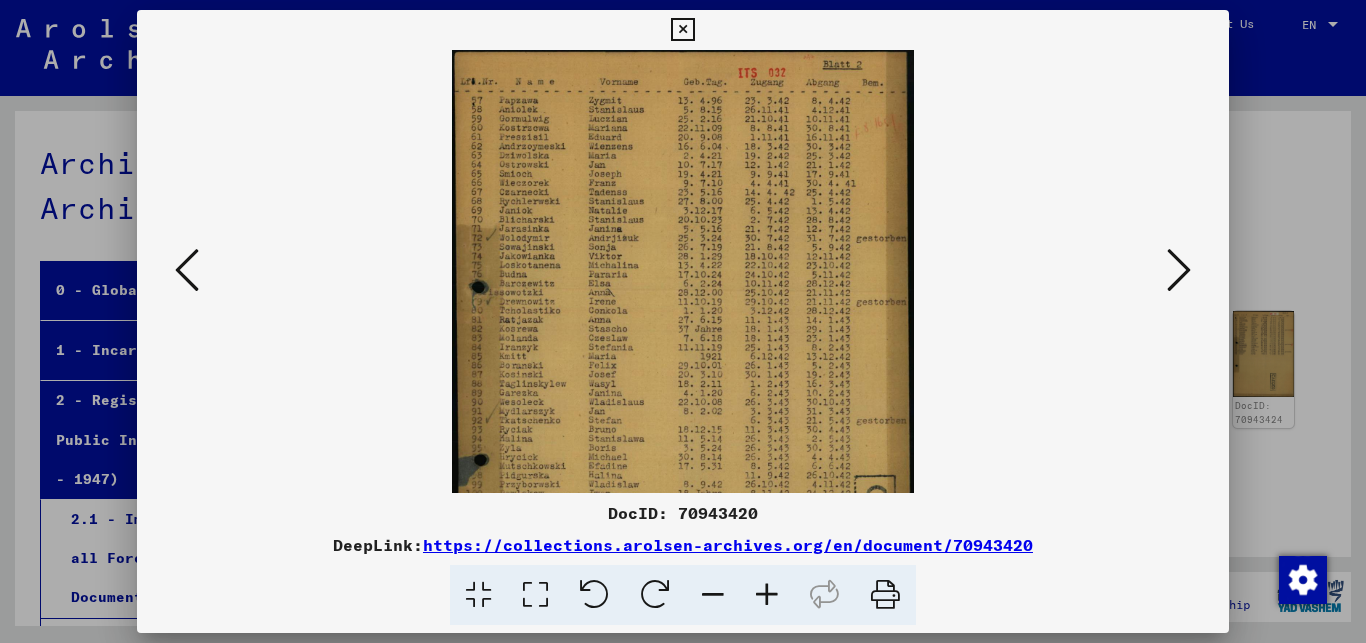 click at bounding box center (767, 595) 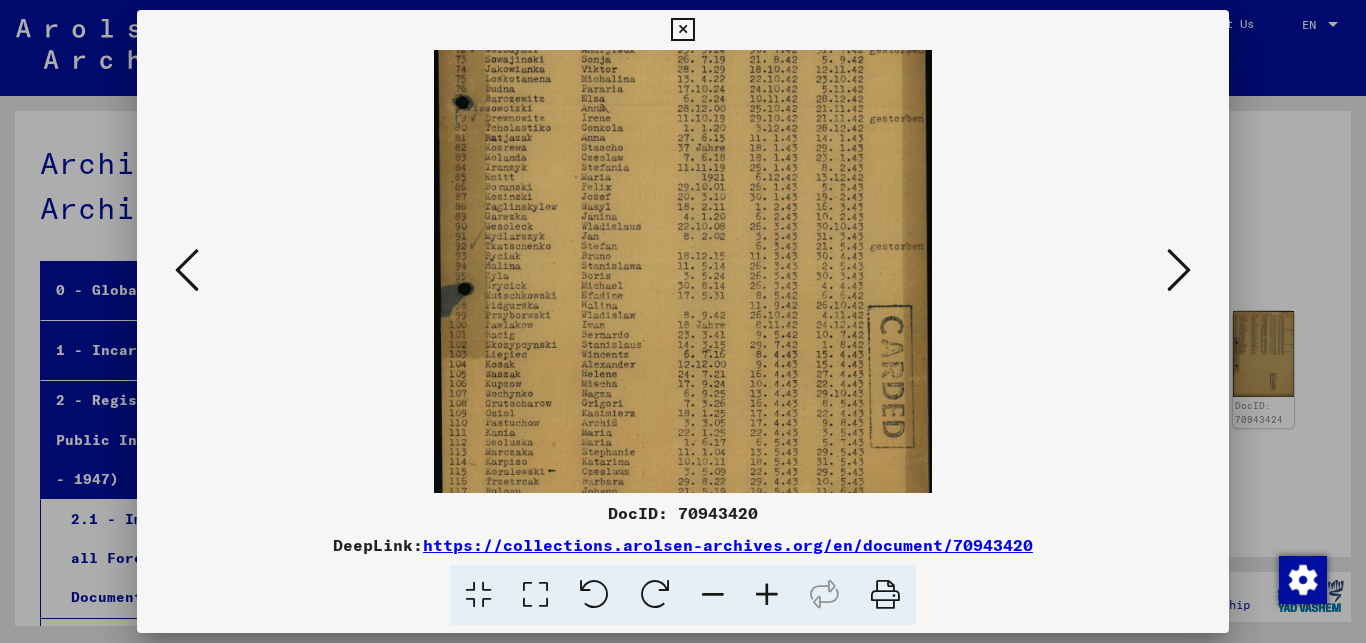 scroll, scrollTop: 241, scrollLeft: 0, axis: vertical 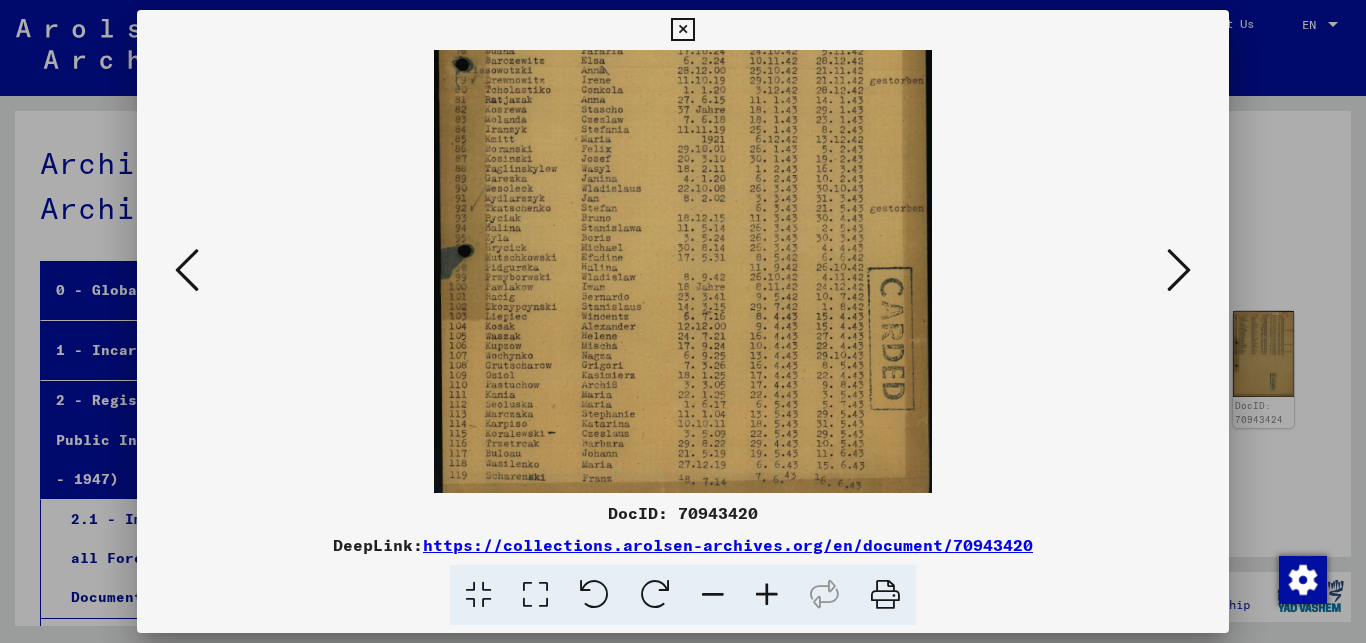 drag, startPoint x: 536, startPoint y: 436, endPoint x: 555, endPoint y: 195, distance: 241.7478 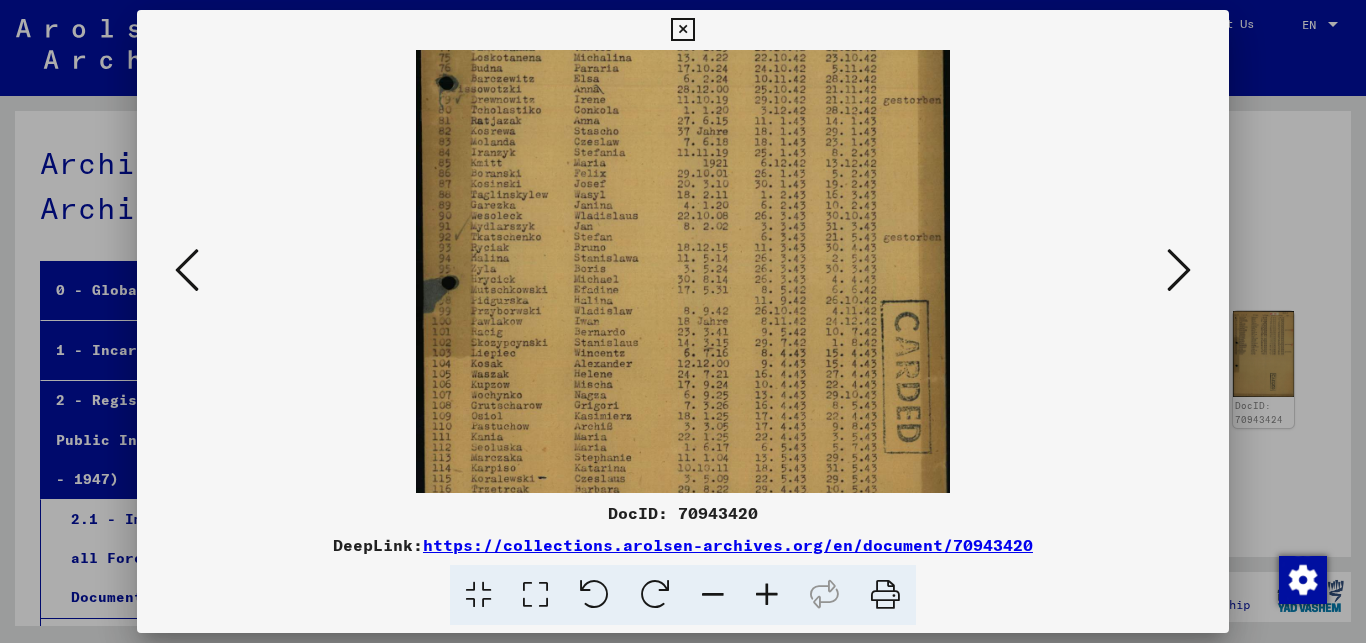 click at bounding box center [767, 595] 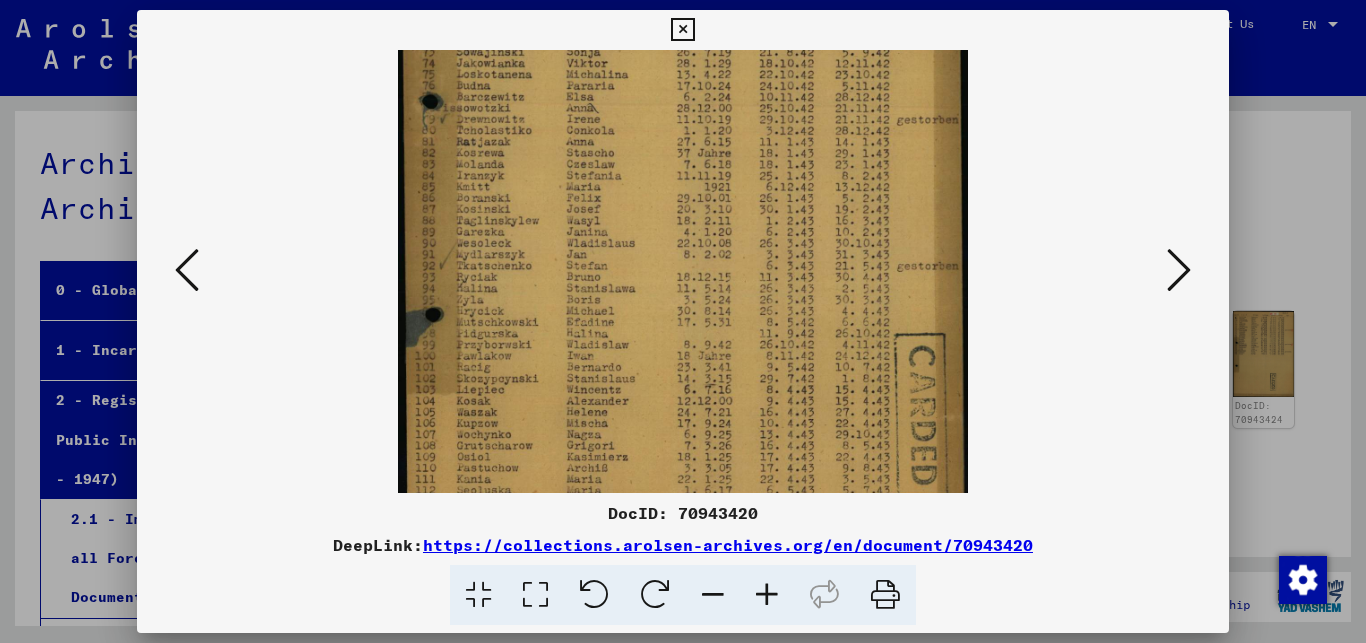 click at bounding box center (767, 595) 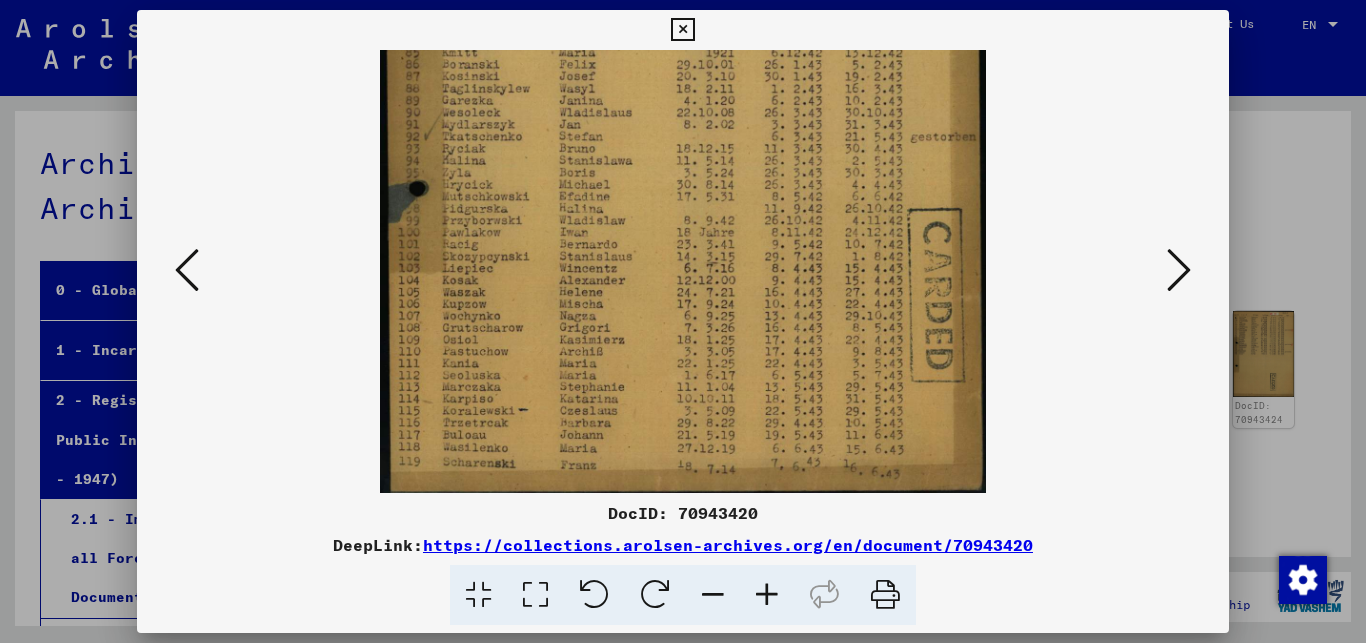 scroll, scrollTop: 400, scrollLeft: 0, axis: vertical 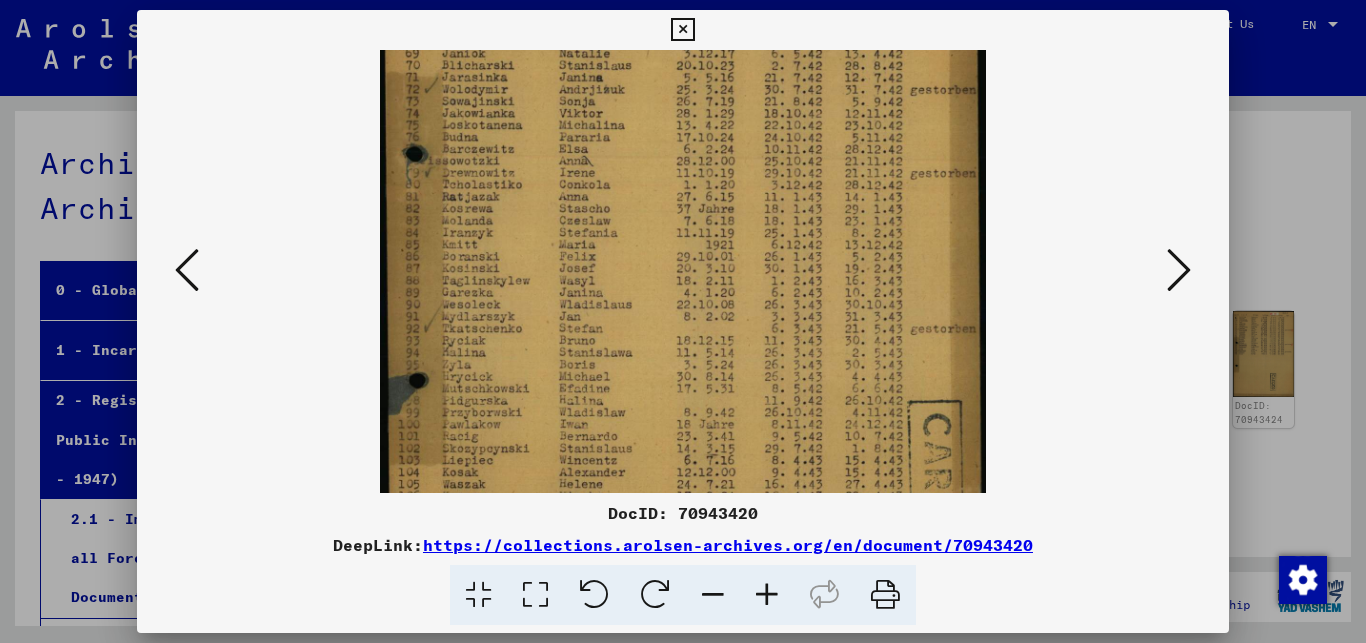 drag, startPoint x: 664, startPoint y: 386, endPoint x: 703, endPoint y: 436, distance: 63.411354 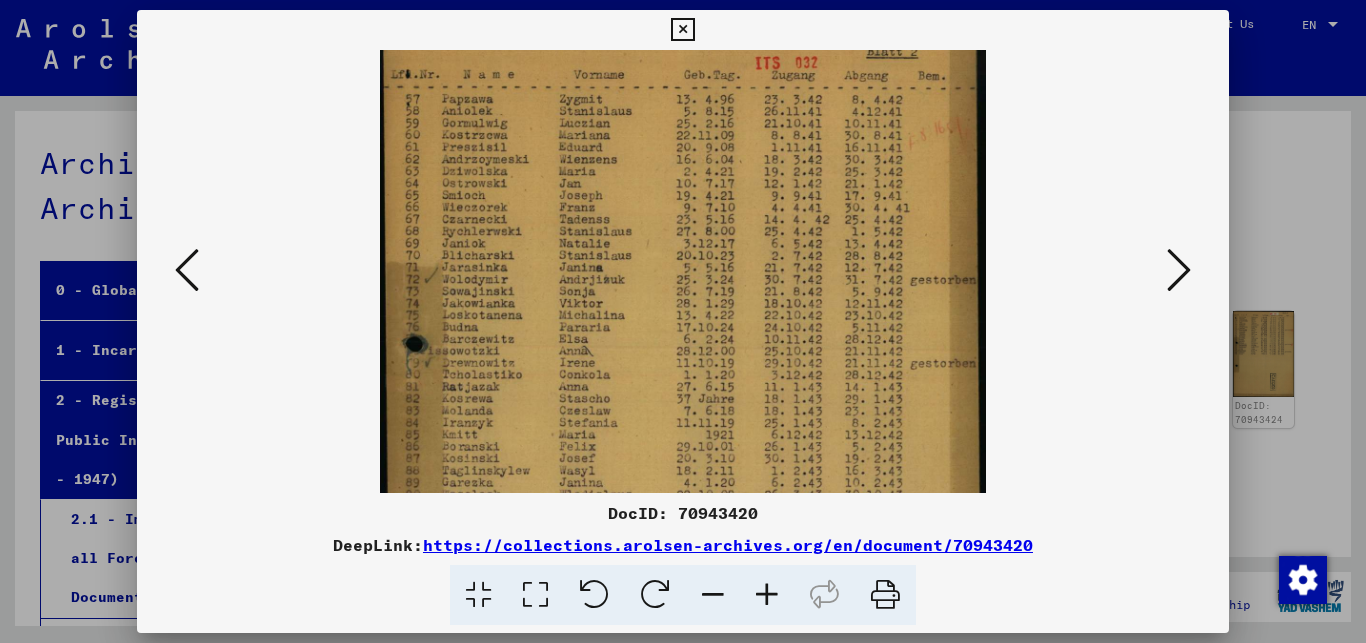 scroll, scrollTop: 0, scrollLeft: 0, axis: both 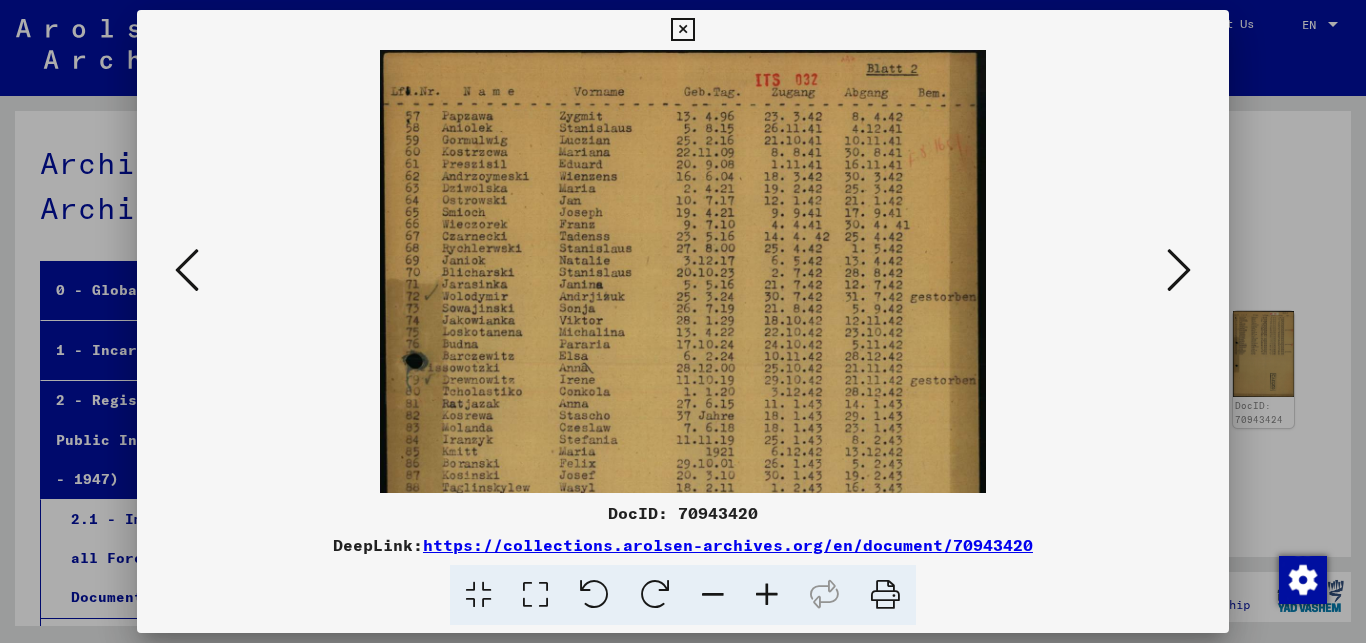 drag, startPoint x: 663, startPoint y: 251, endPoint x: 686, endPoint y: 470, distance: 220.20445 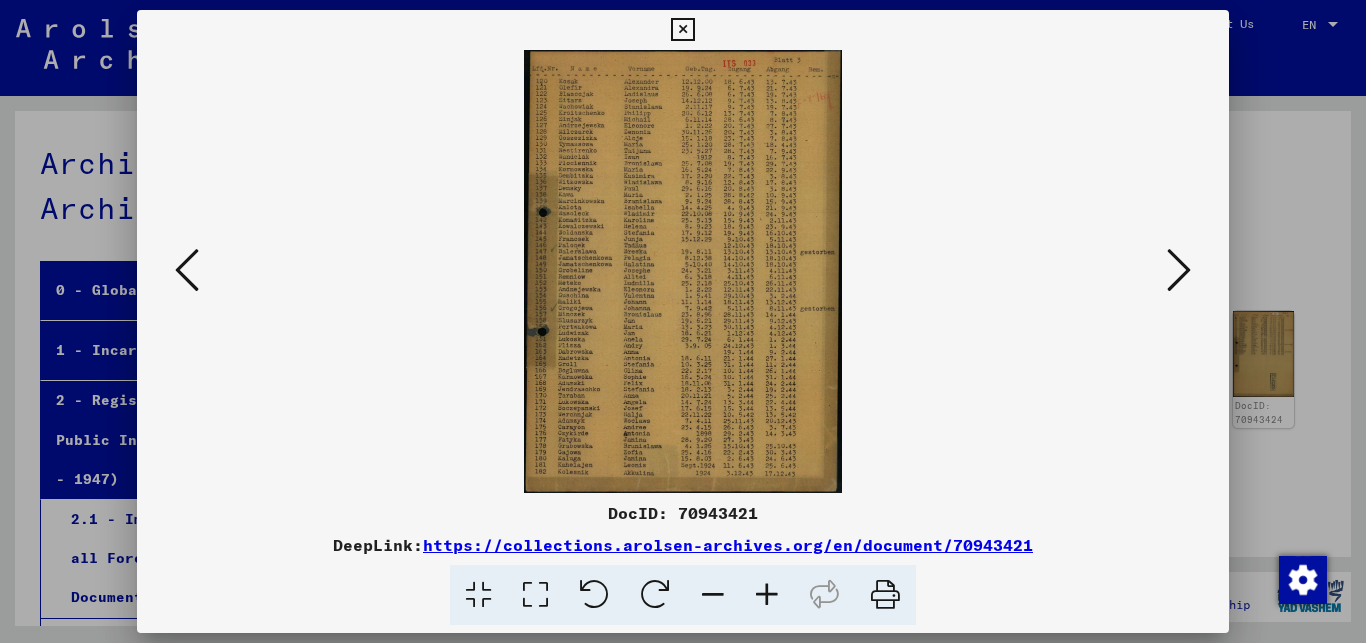 click at bounding box center (683, 271) 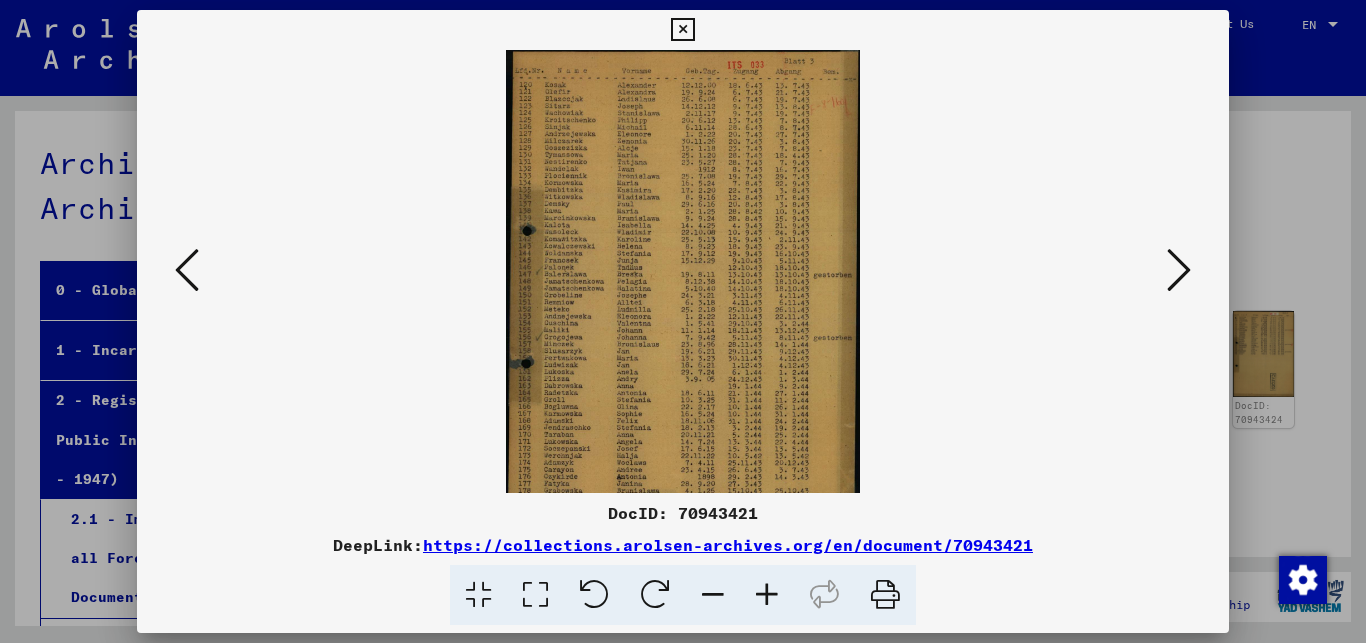 click at bounding box center (767, 595) 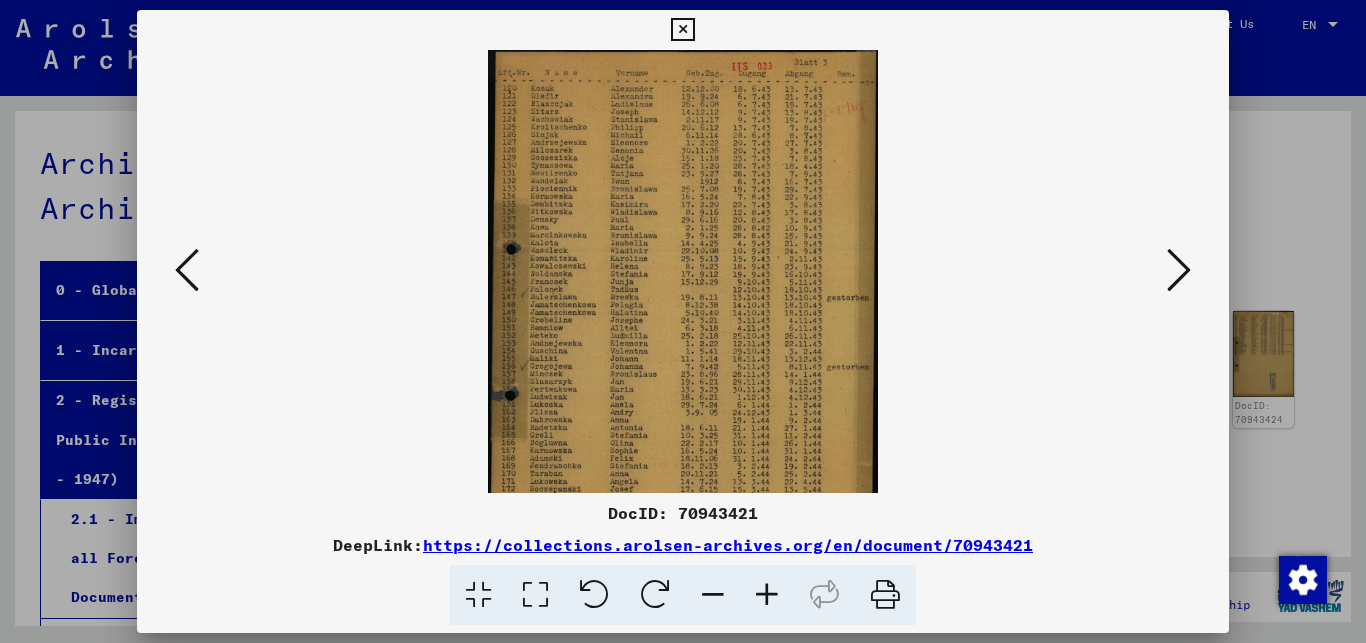 click at bounding box center (767, 595) 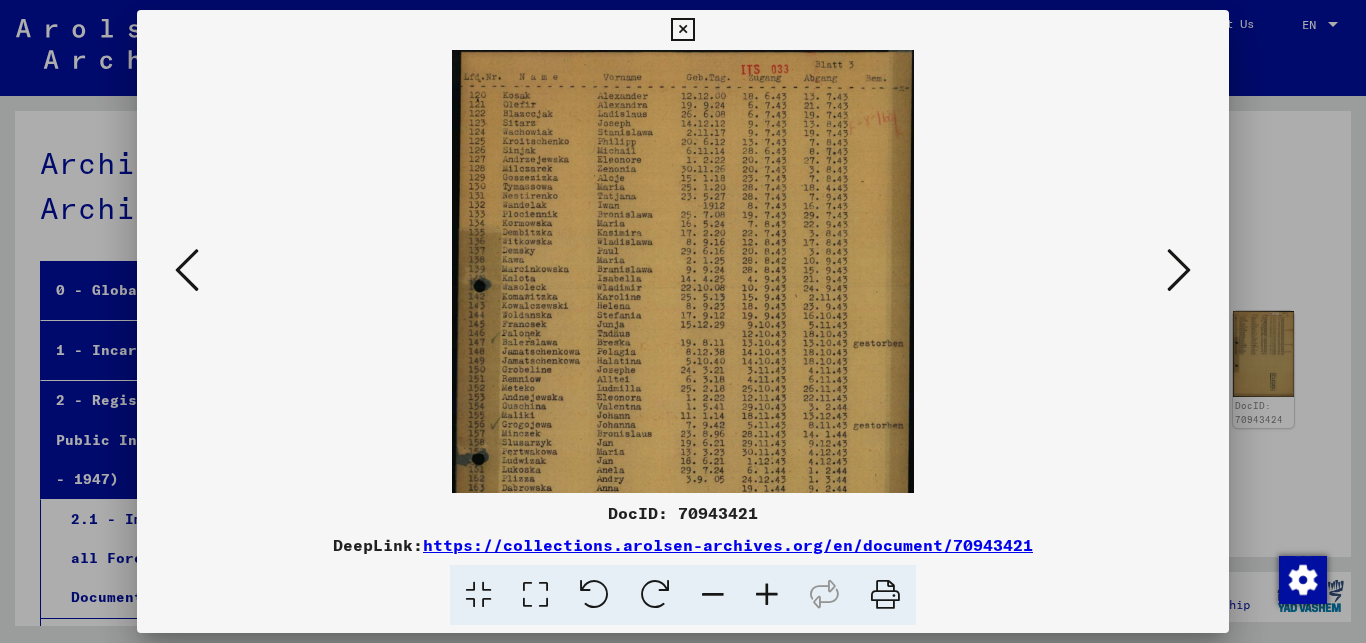 click at bounding box center (767, 595) 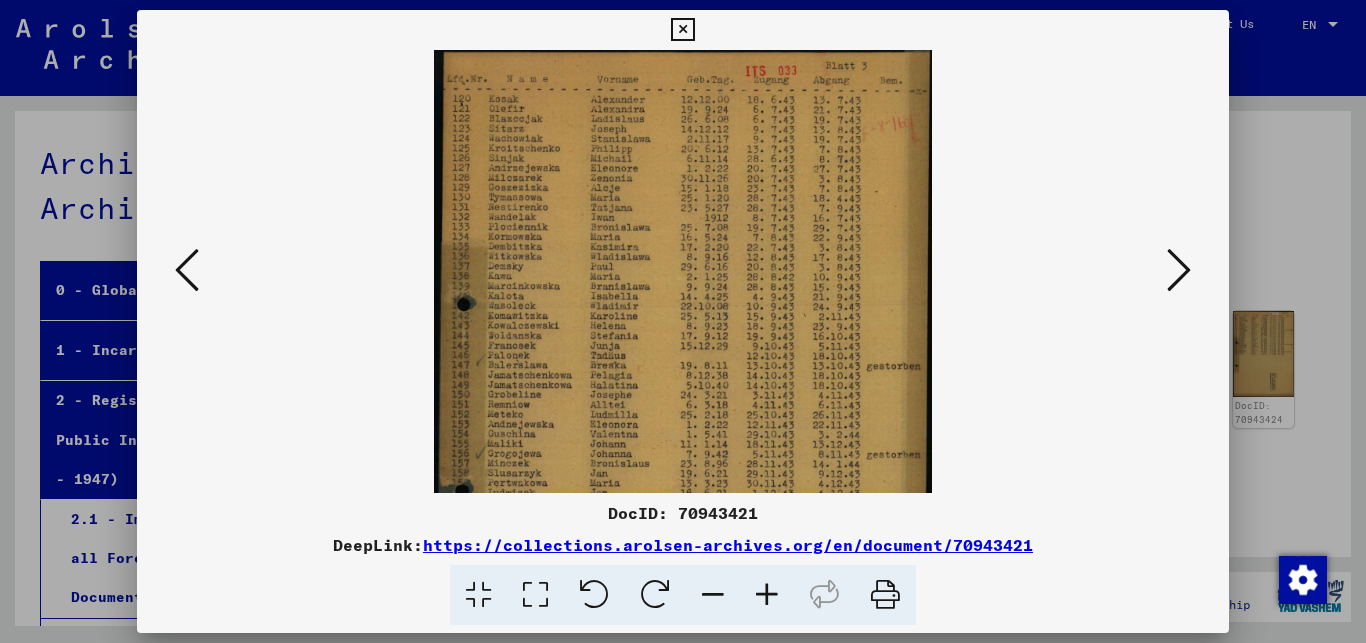 click at bounding box center (767, 595) 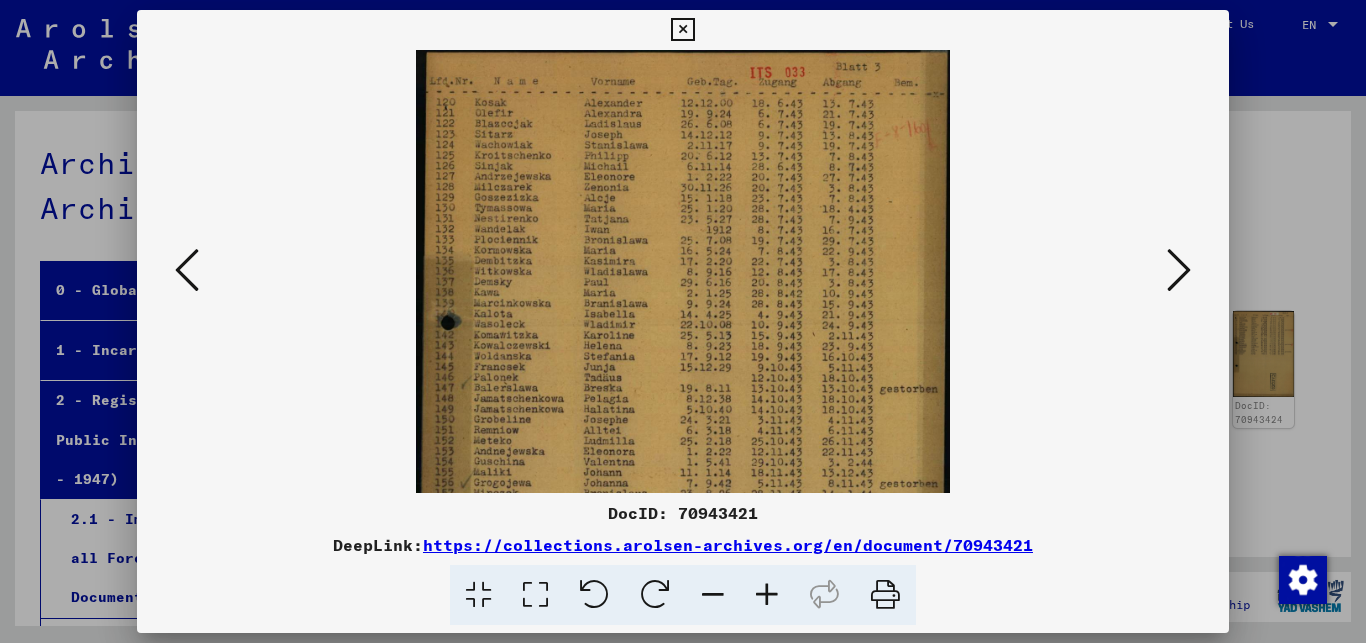 click at bounding box center [767, 595] 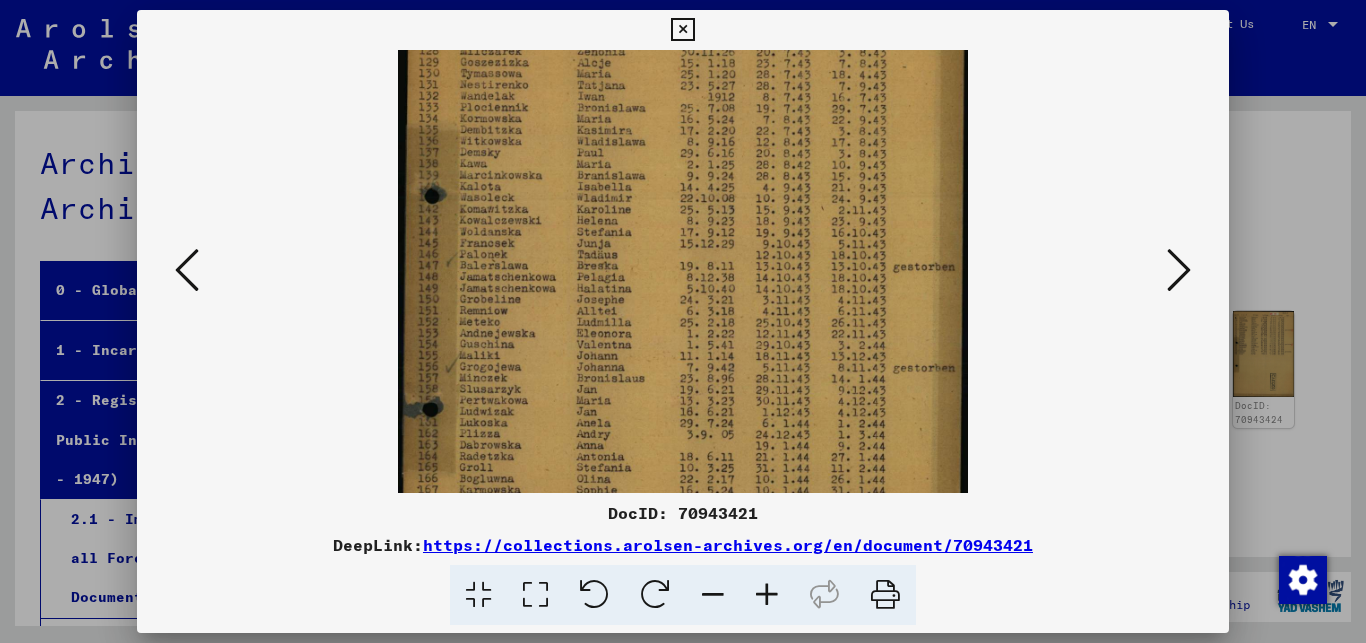 scroll, scrollTop: 149, scrollLeft: 0, axis: vertical 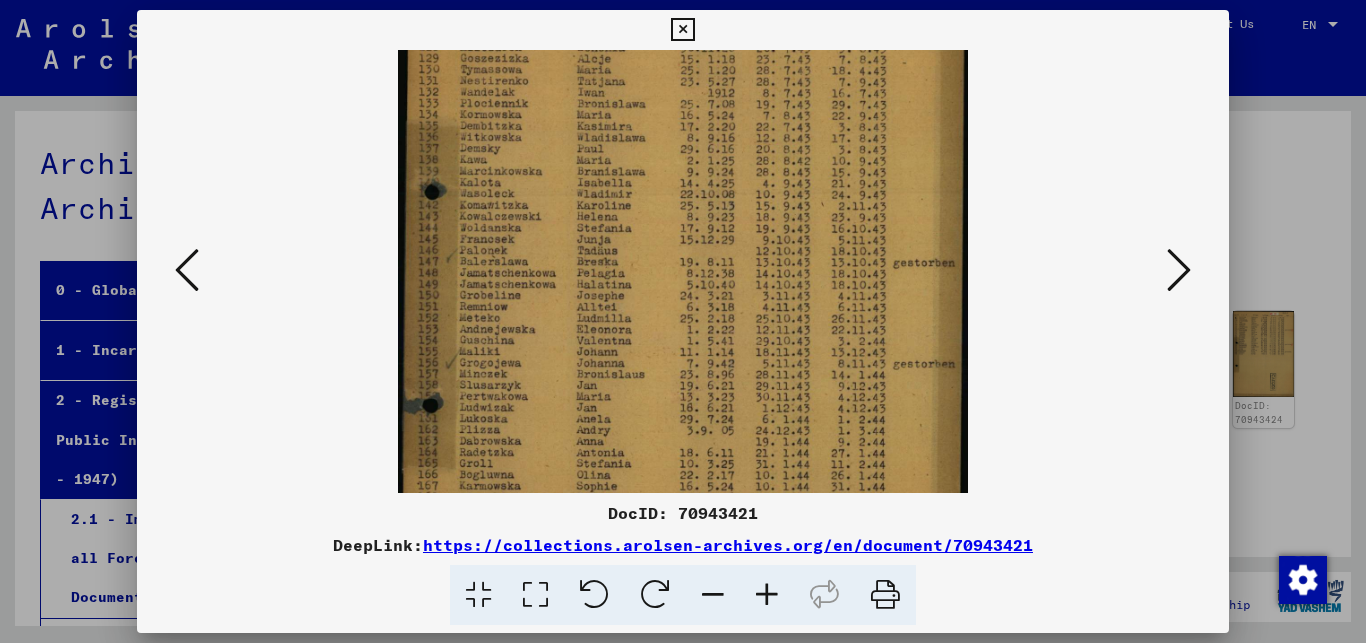 drag, startPoint x: 549, startPoint y: 406, endPoint x: 568, endPoint y: 257, distance: 150.20653 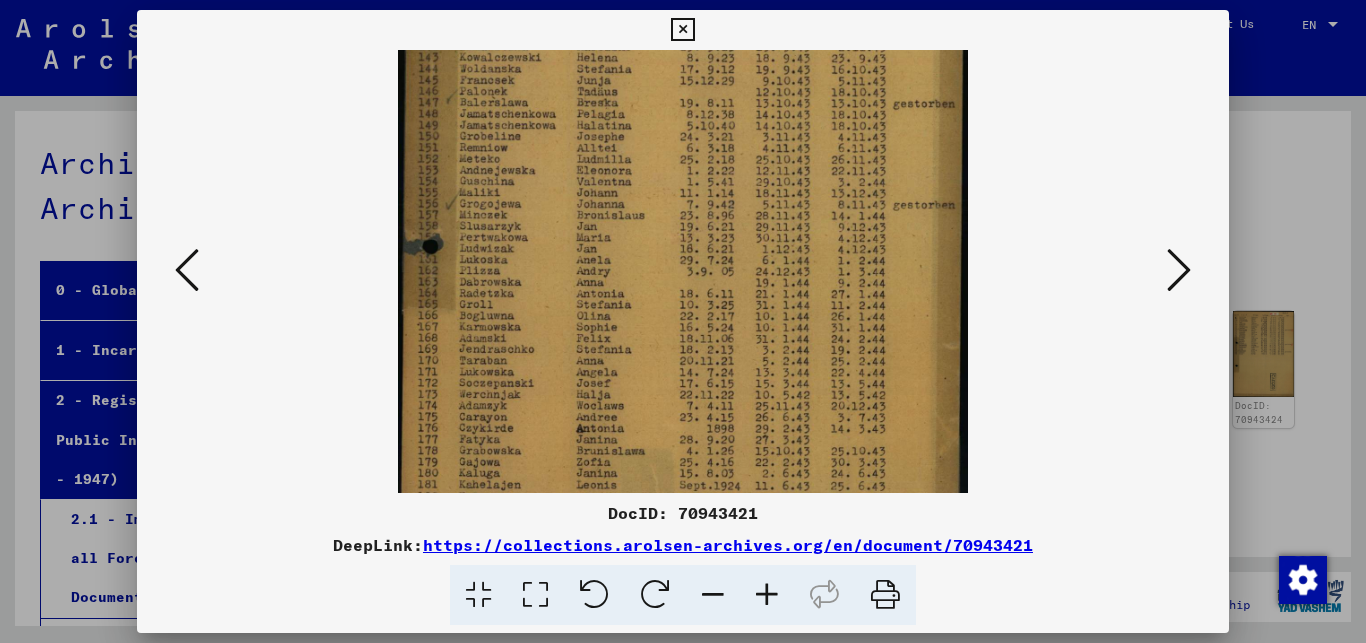 scroll, scrollTop: 312, scrollLeft: 0, axis: vertical 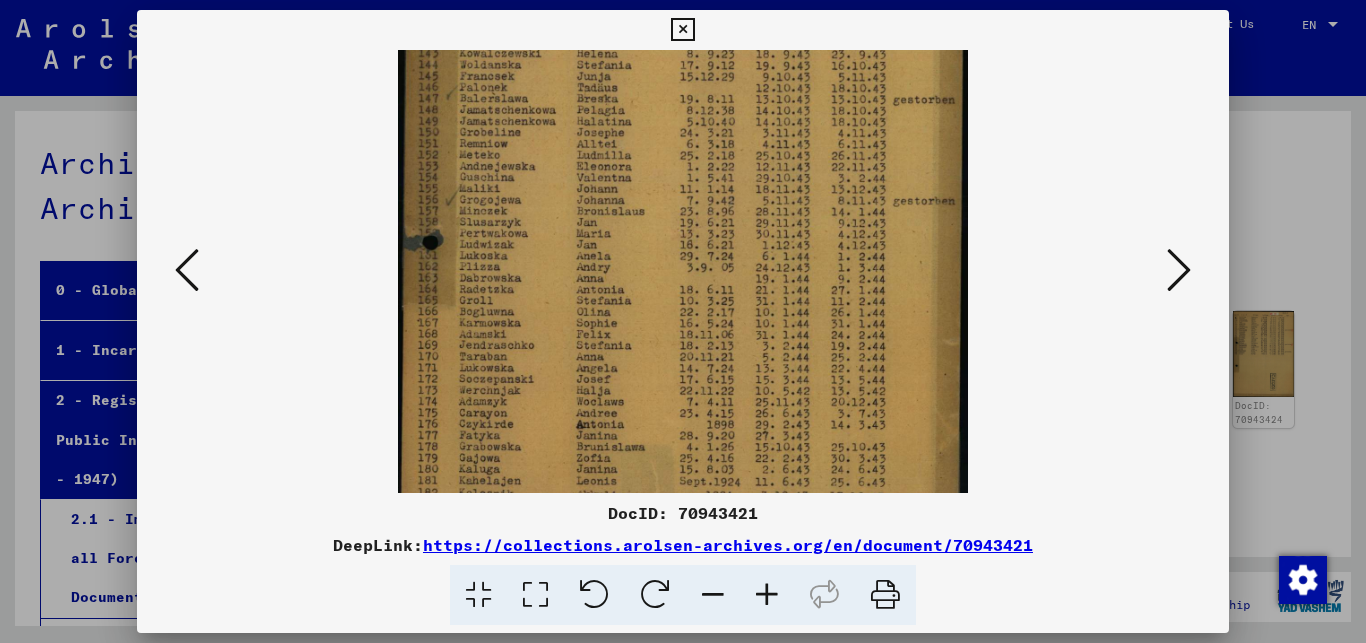 drag, startPoint x: 554, startPoint y: 379, endPoint x: 586, endPoint y: 216, distance: 166.1114 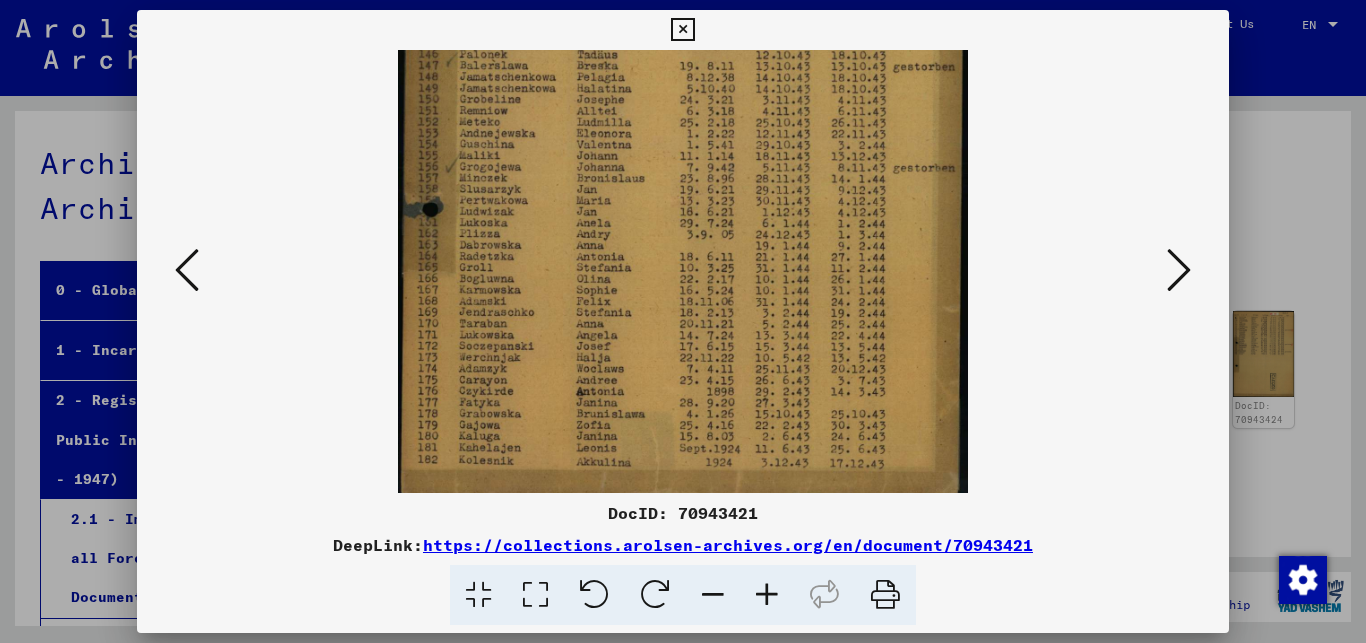 scroll, scrollTop: 350, scrollLeft: 0, axis: vertical 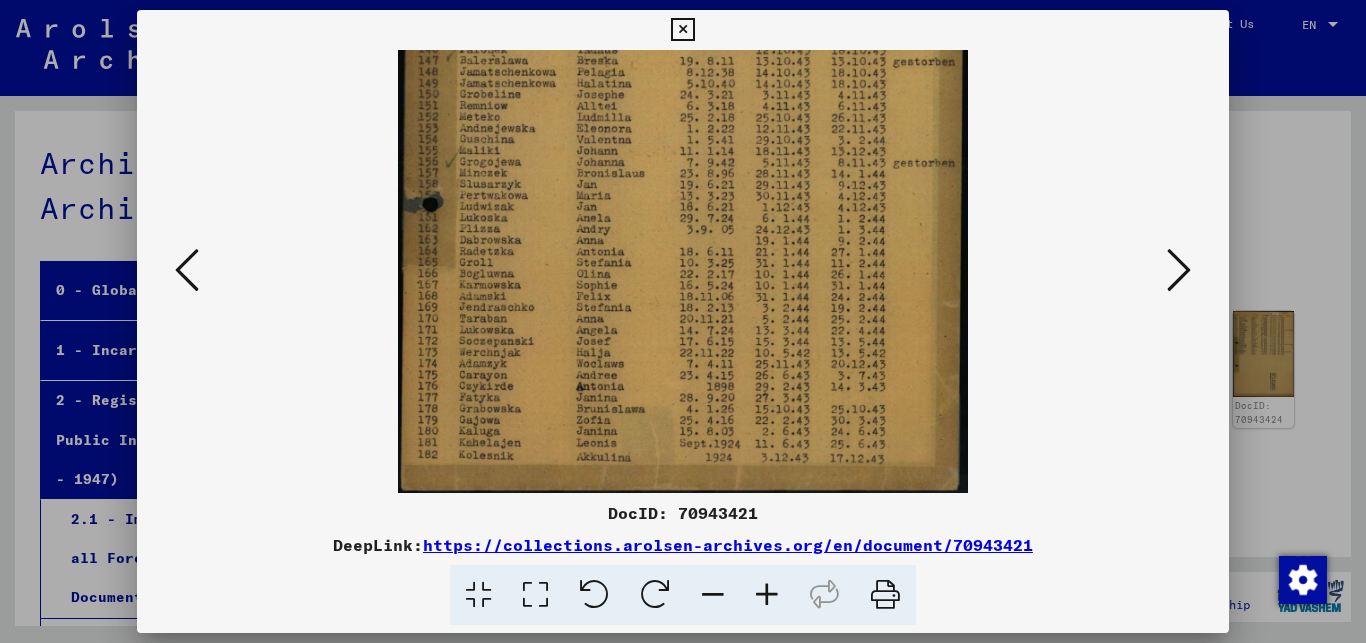 drag, startPoint x: 573, startPoint y: 364, endPoint x: 586, endPoint y: 290, distance: 75.13322 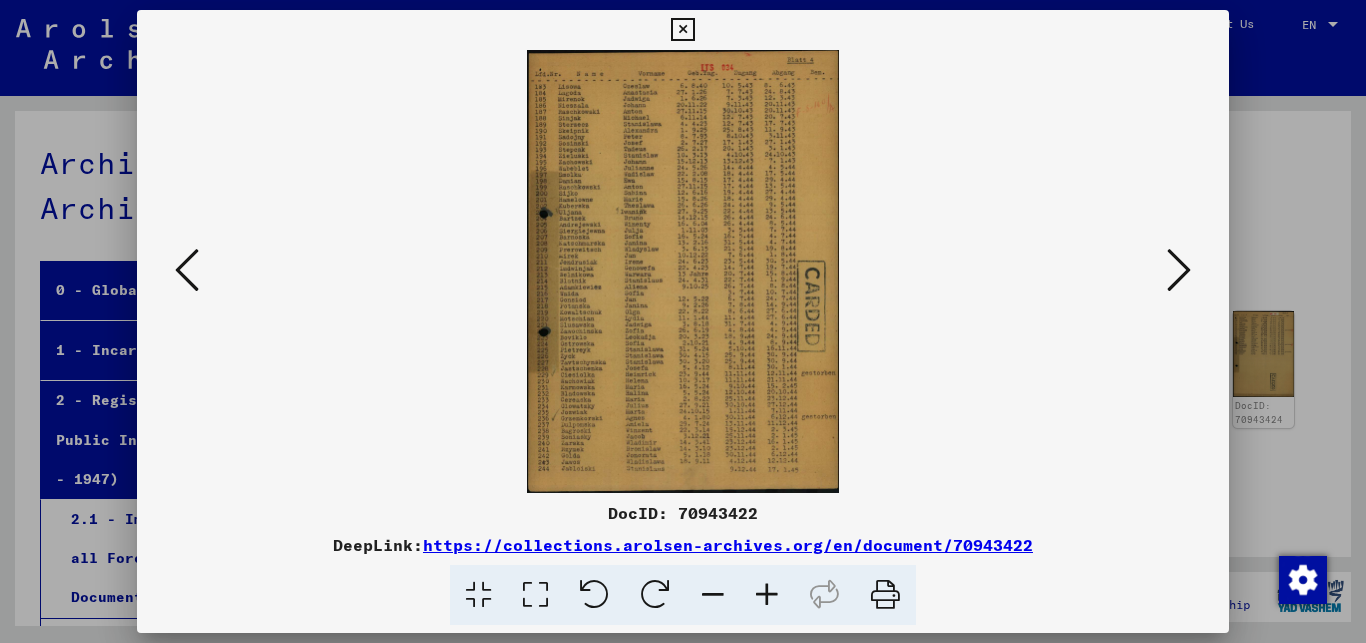 scroll, scrollTop: 0, scrollLeft: 0, axis: both 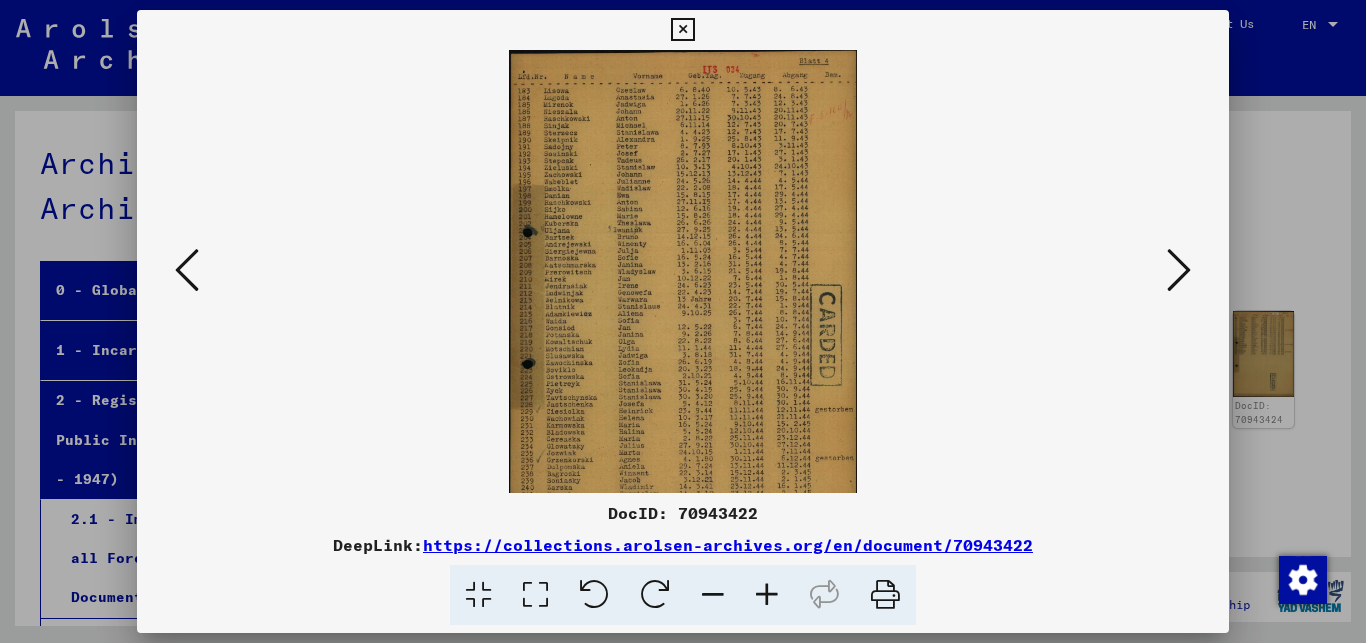 click at bounding box center [767, 595] 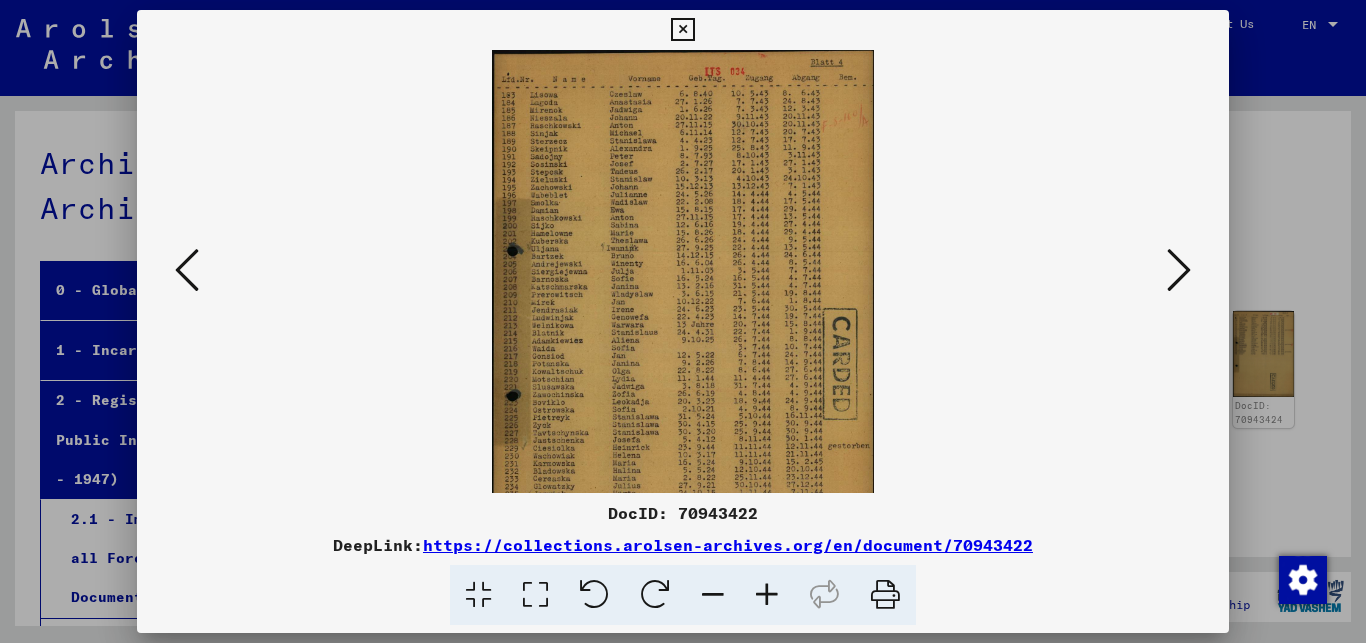 click at bounding box center [767, 595] 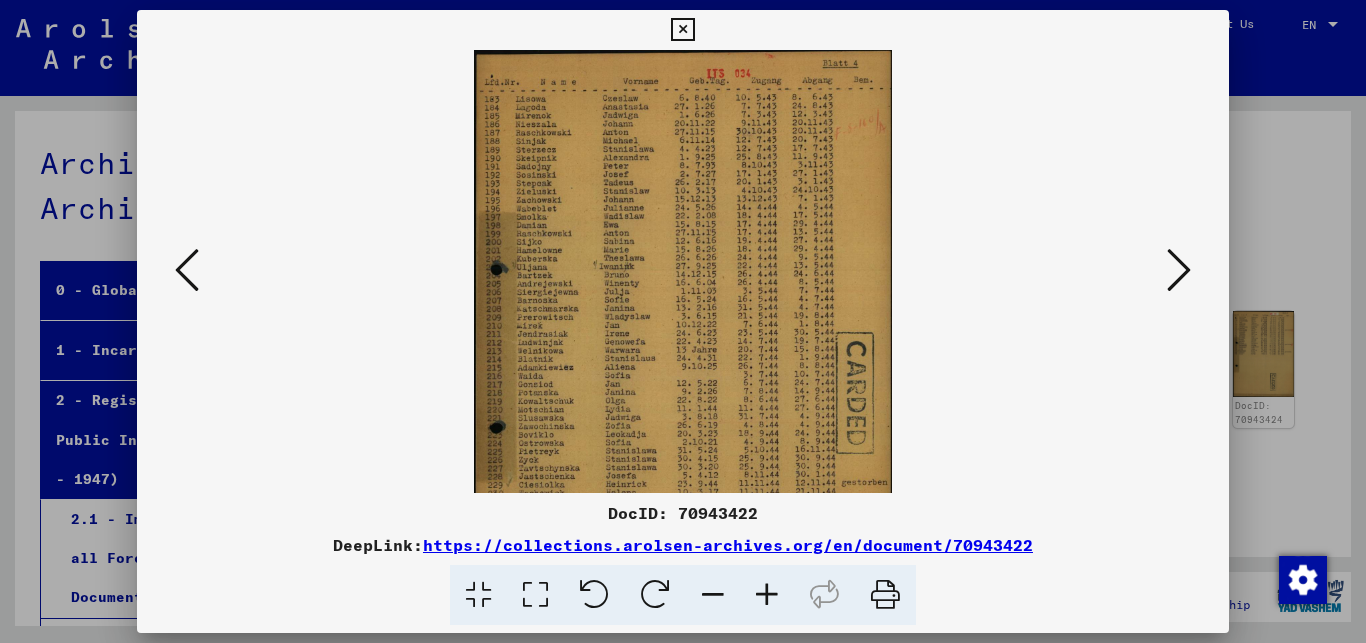 click at bounding box center [767, 595] 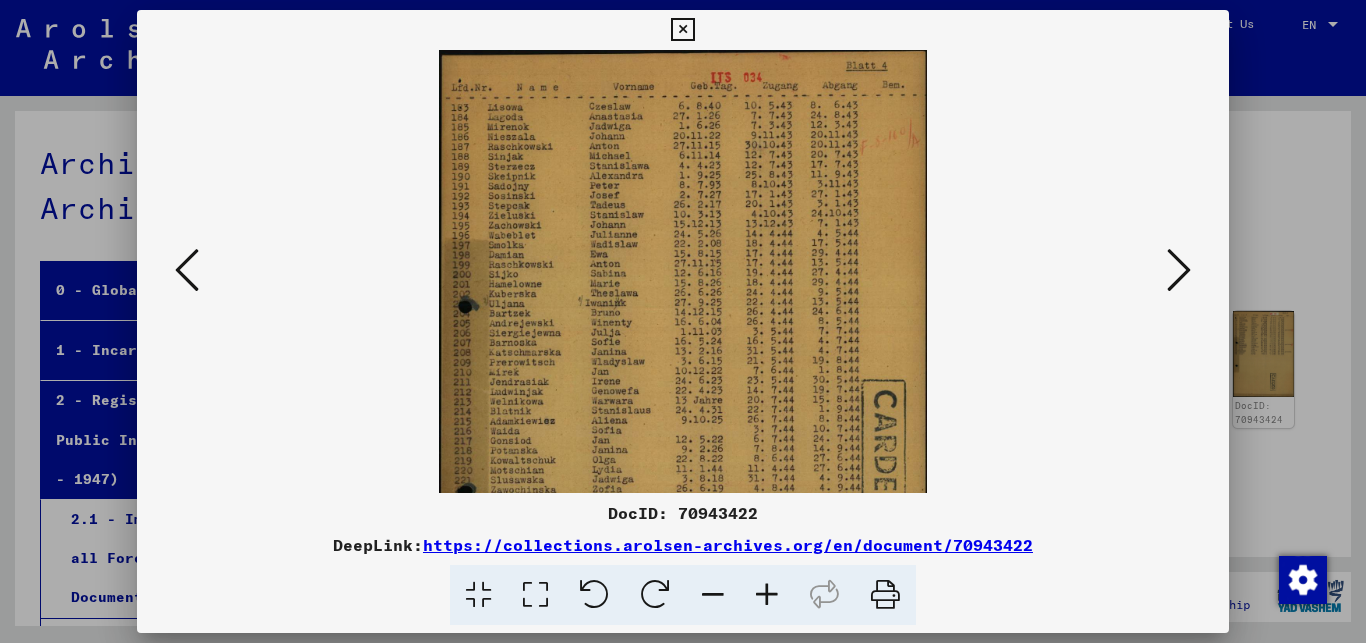 click at bounding box center [767, 595] 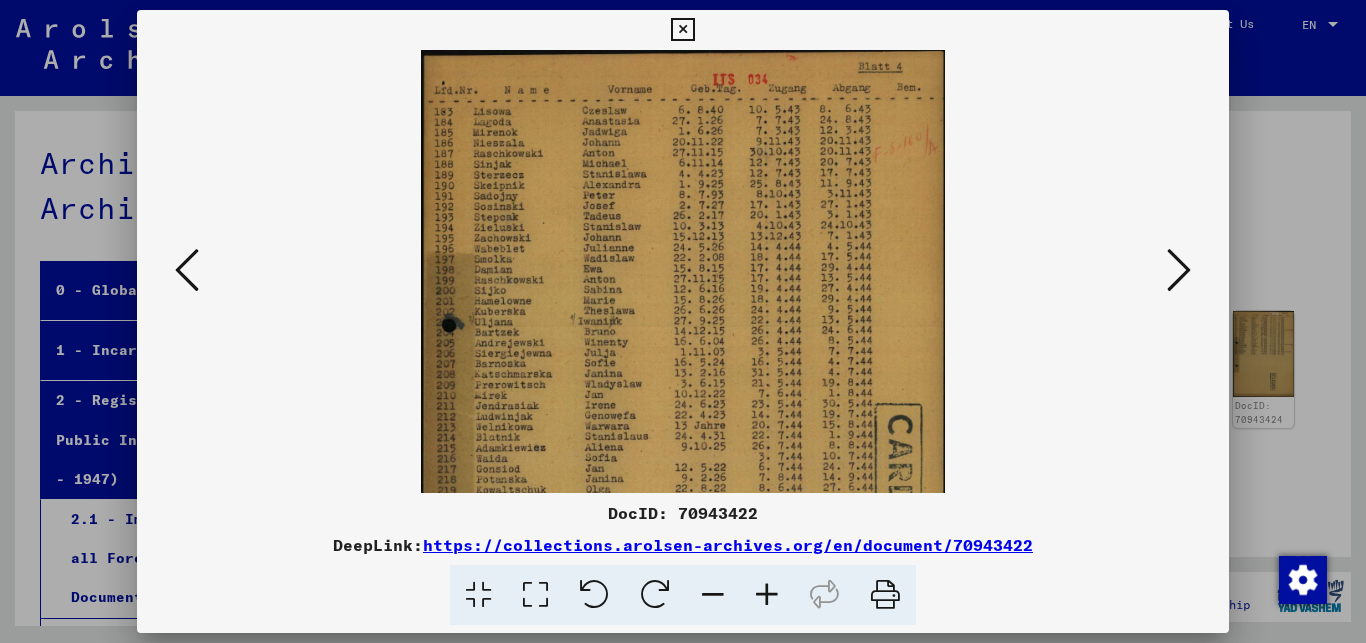 click at bounding box center [767, 595] 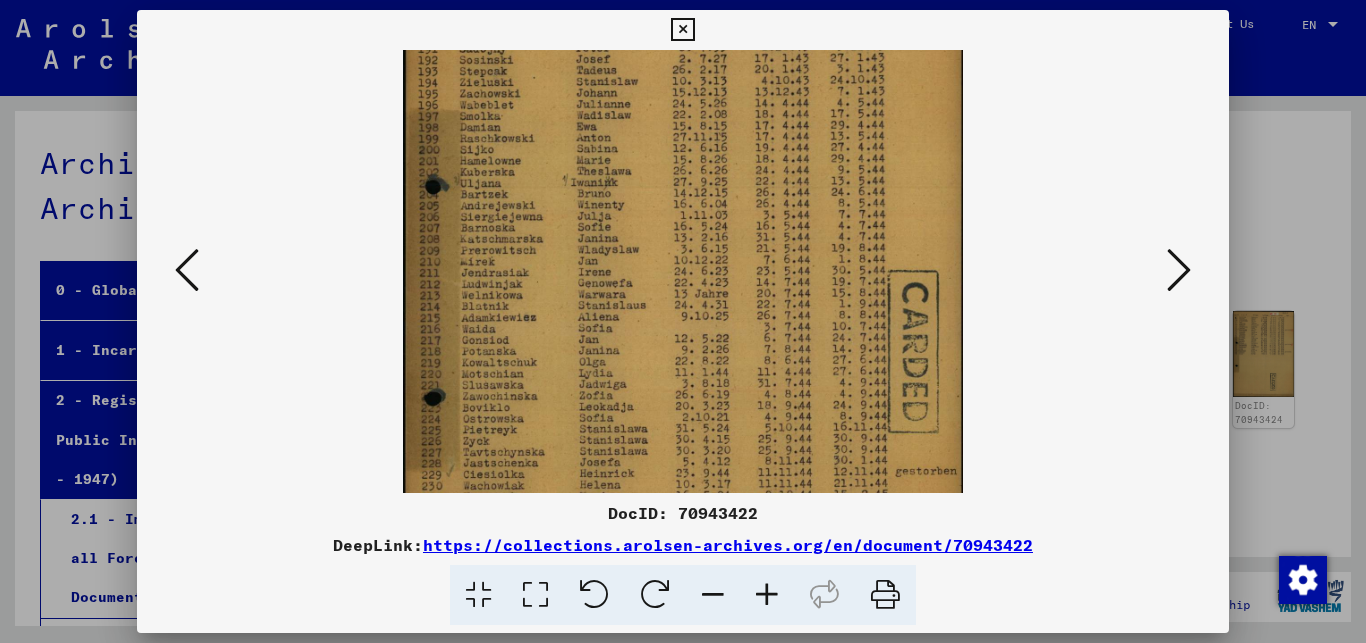 scroll, scrollTop: 163, scrollLeft: 0, axis: vertical 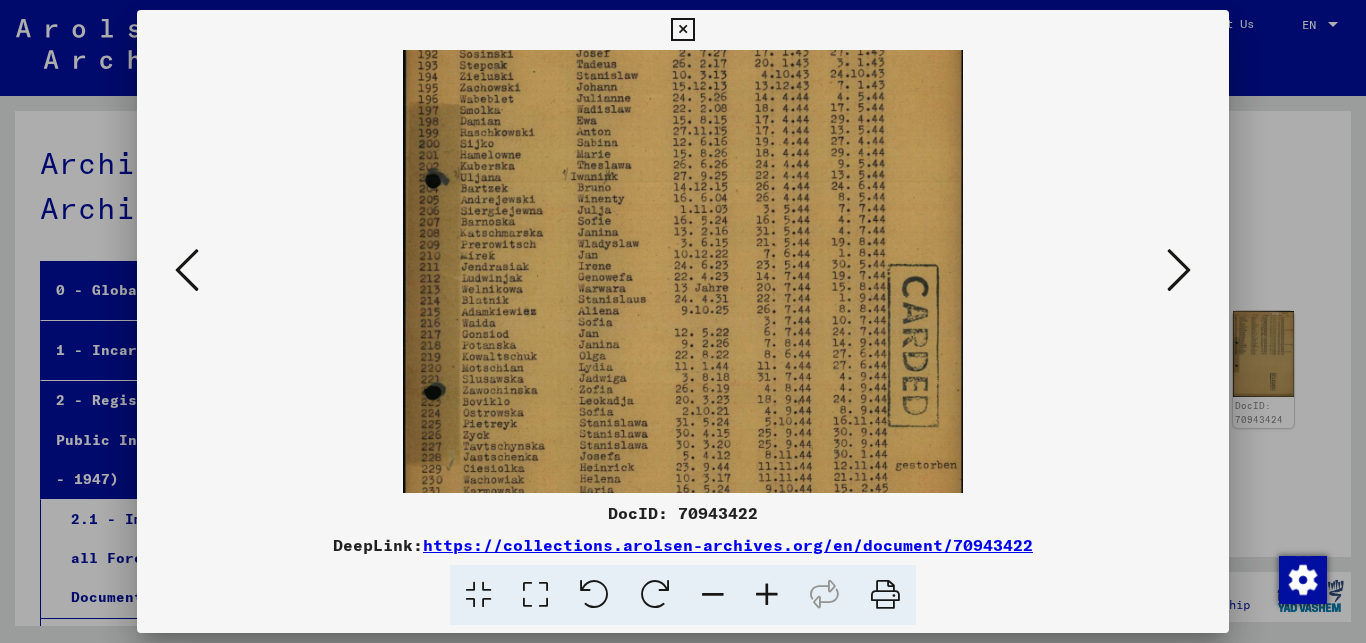 drag, startPoint x: 525, startPoint y: 376, endPoint x: 521, endPoint y: 213, distance: 163.04907 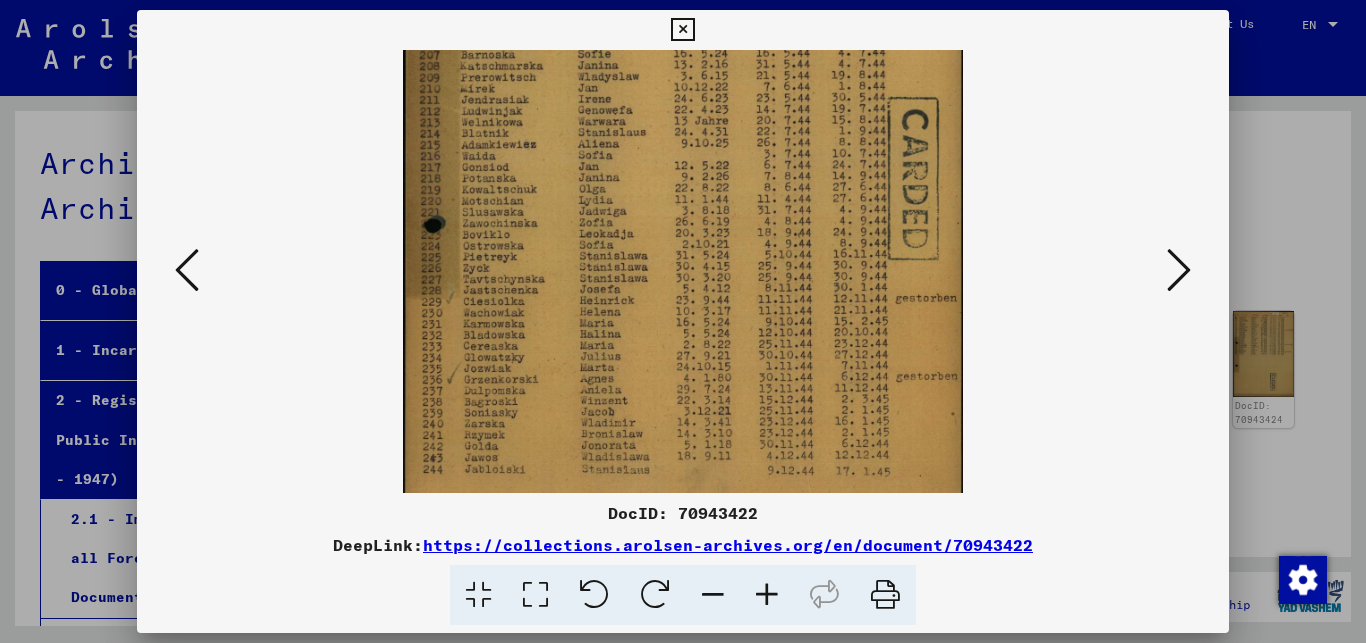 scroll, scrollTop: 343, scrollLeft: 0, axis: vertical 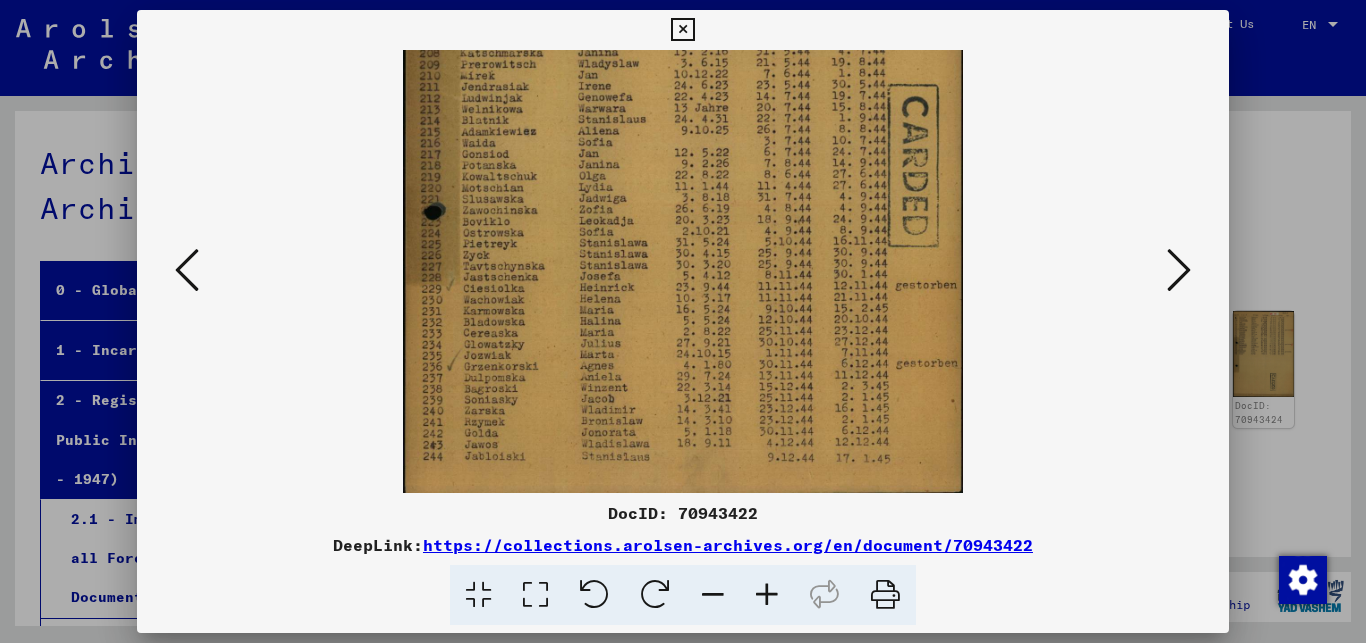 drag, startPoint x: 536, startPoint y: 383, endPoint x: 542, endPoint y: 203, distance: 180.09998 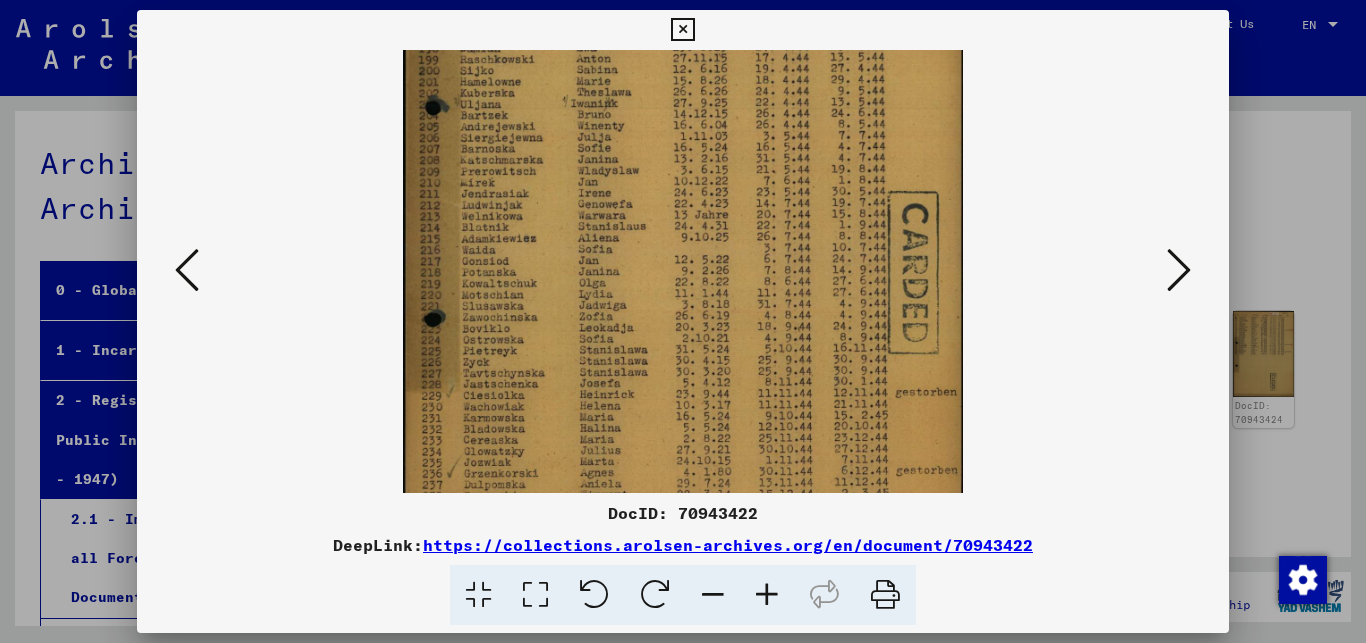 scroll, scrollTop: 64, scrollLeft: 0, axis: vertical 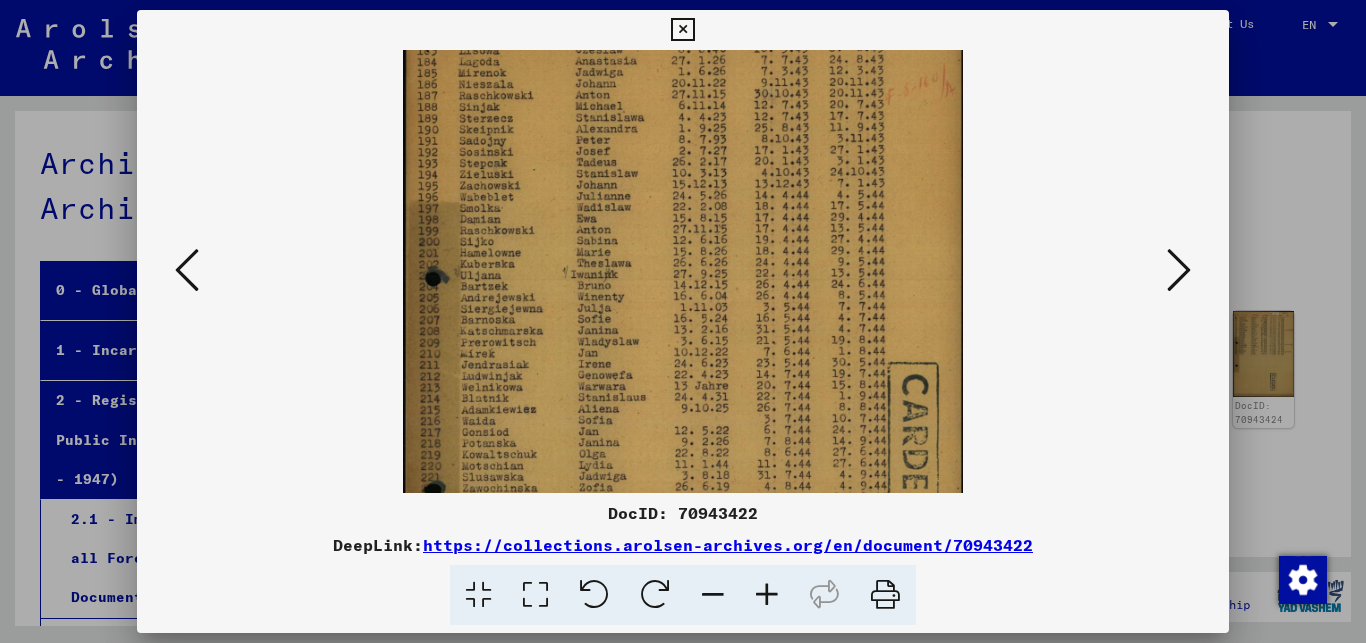 drag, startPoint x: 543, startPoint y: 299, endPoint x: 540, endPoint y: 552, distance: 253.01779 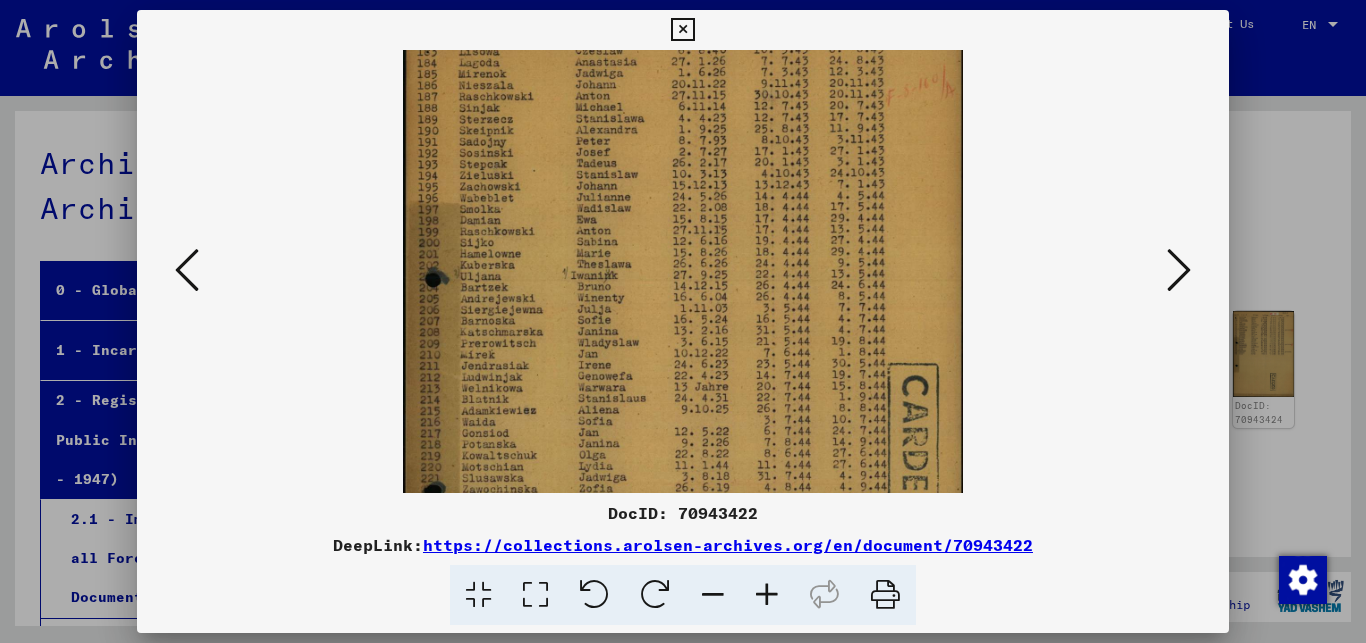 scroll, scrollTop: 0, scrollLeft: 0, axis: both 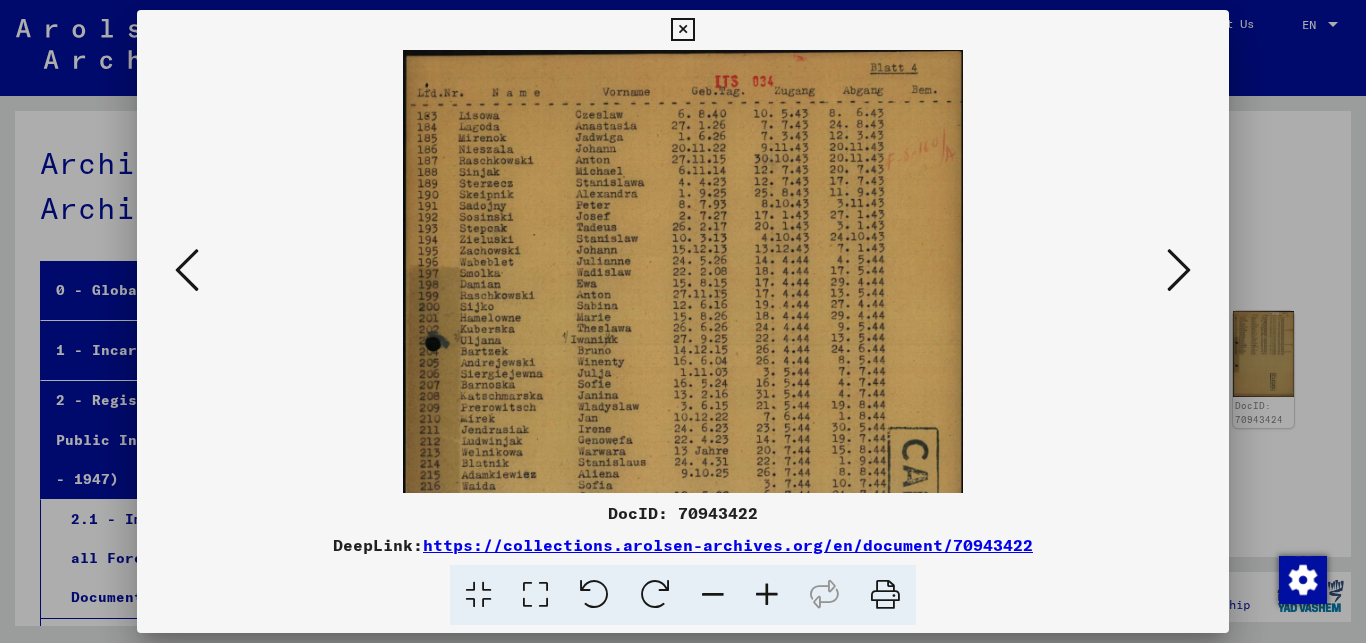 drag, startPoint x: 596, startPoint y: 266, endPoint x: 598, endPoint y: 425, distance: 159.01257 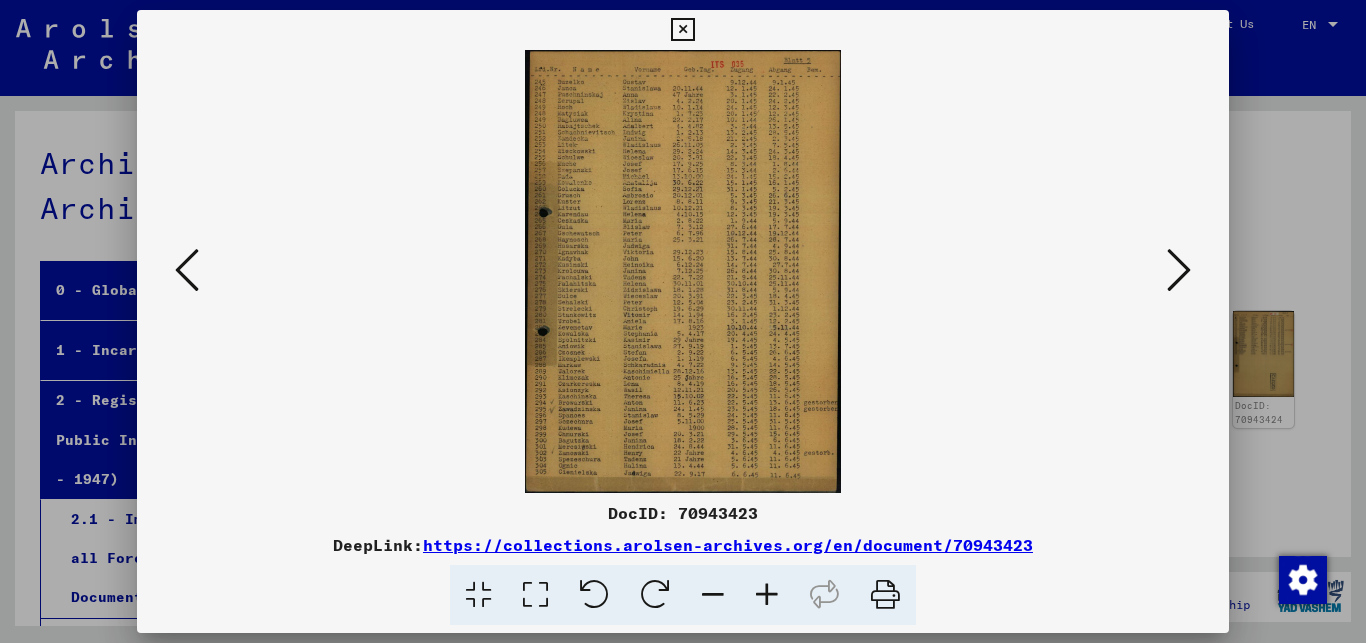 click at bounding box center (683, 271) 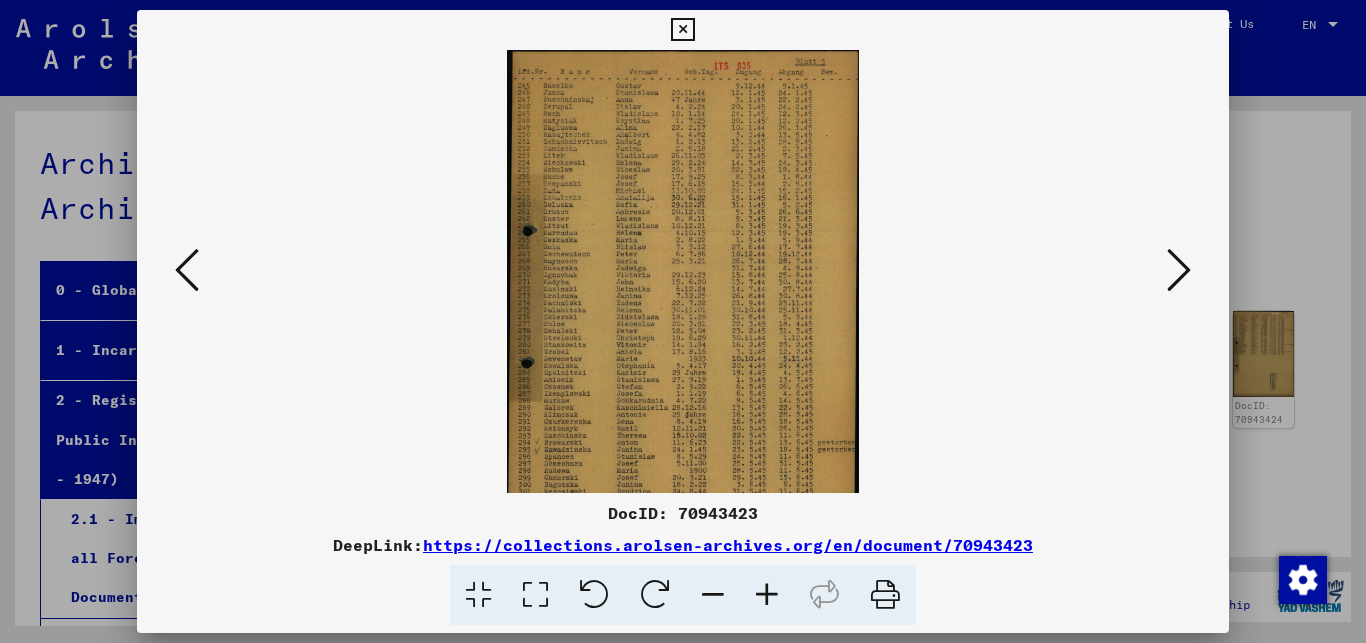 click at bounding box center (767, 595) 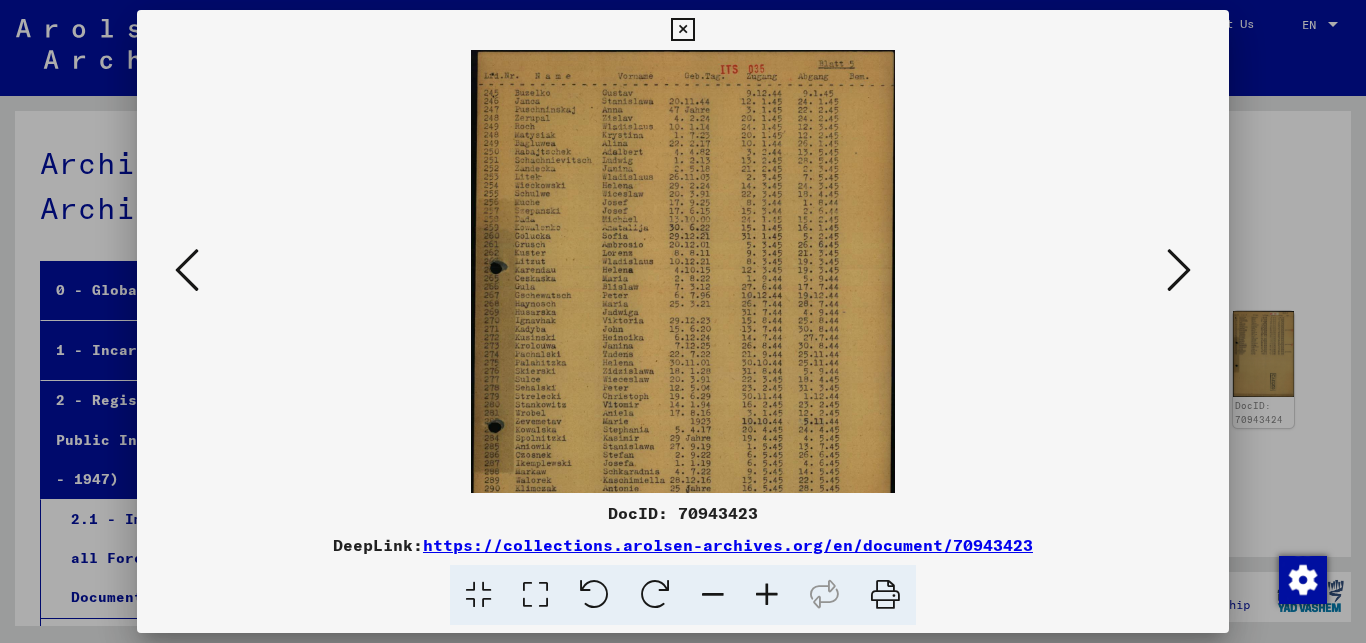 click at bounding box center [767, 595] 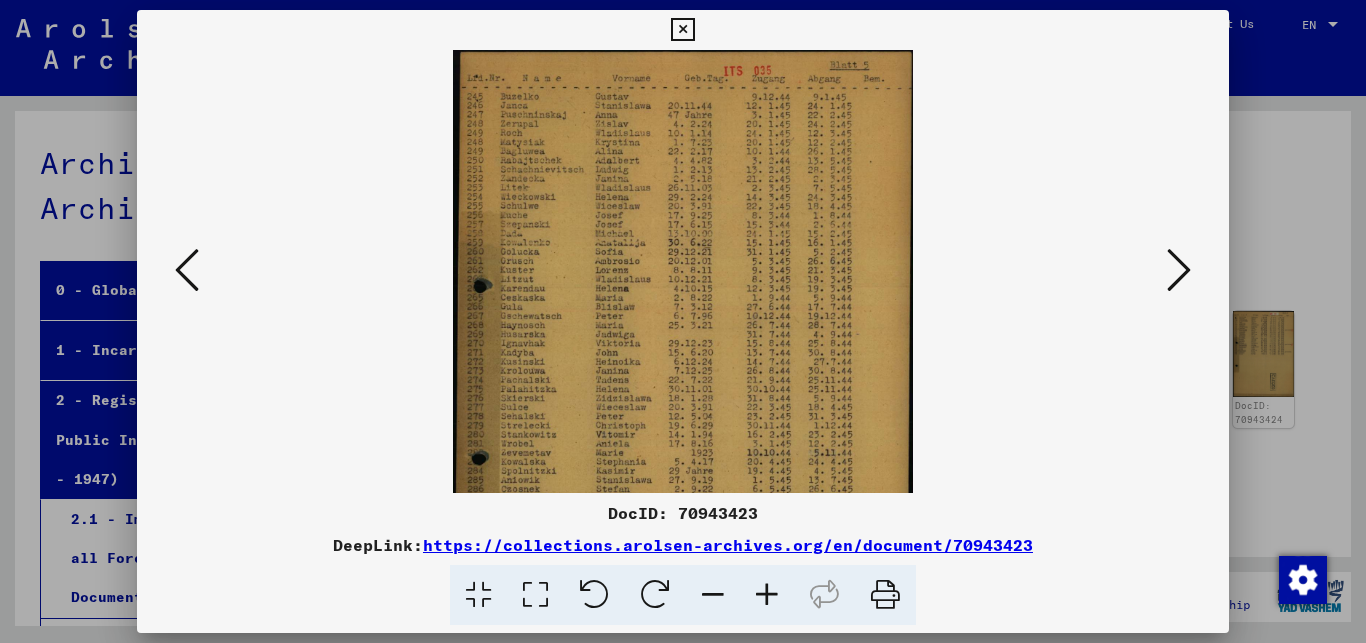 click at bounding box center [767, 595] 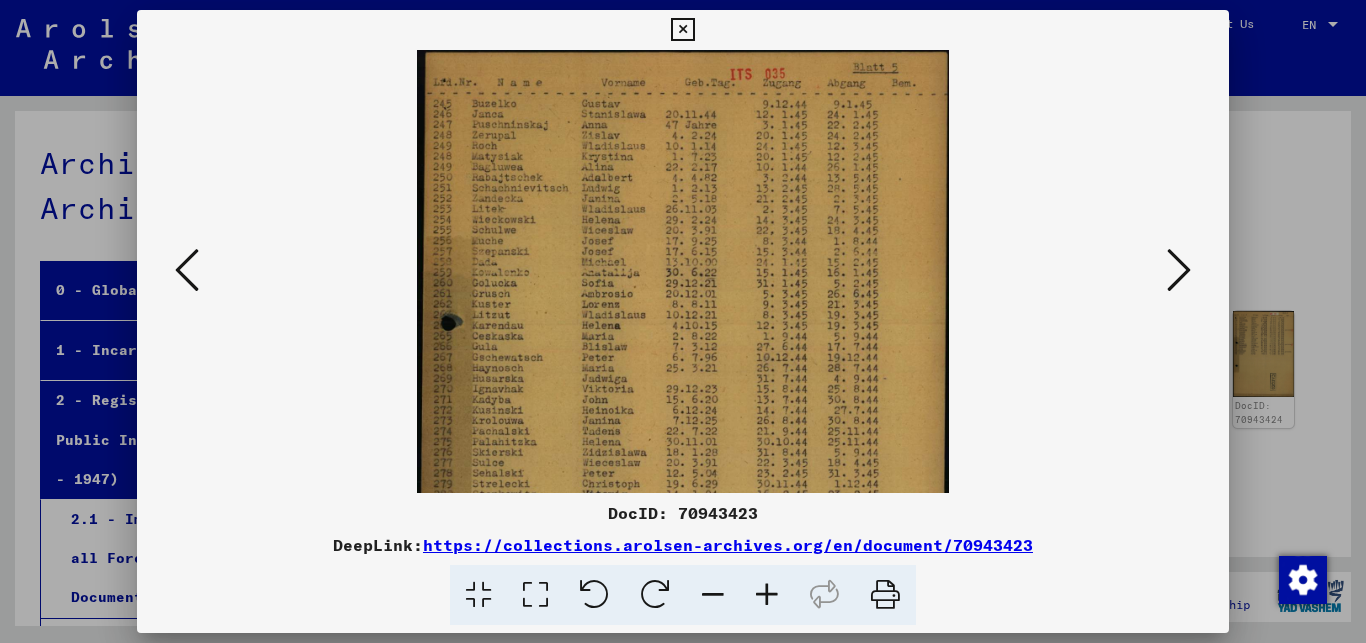 click at bounding box center [767, 595] 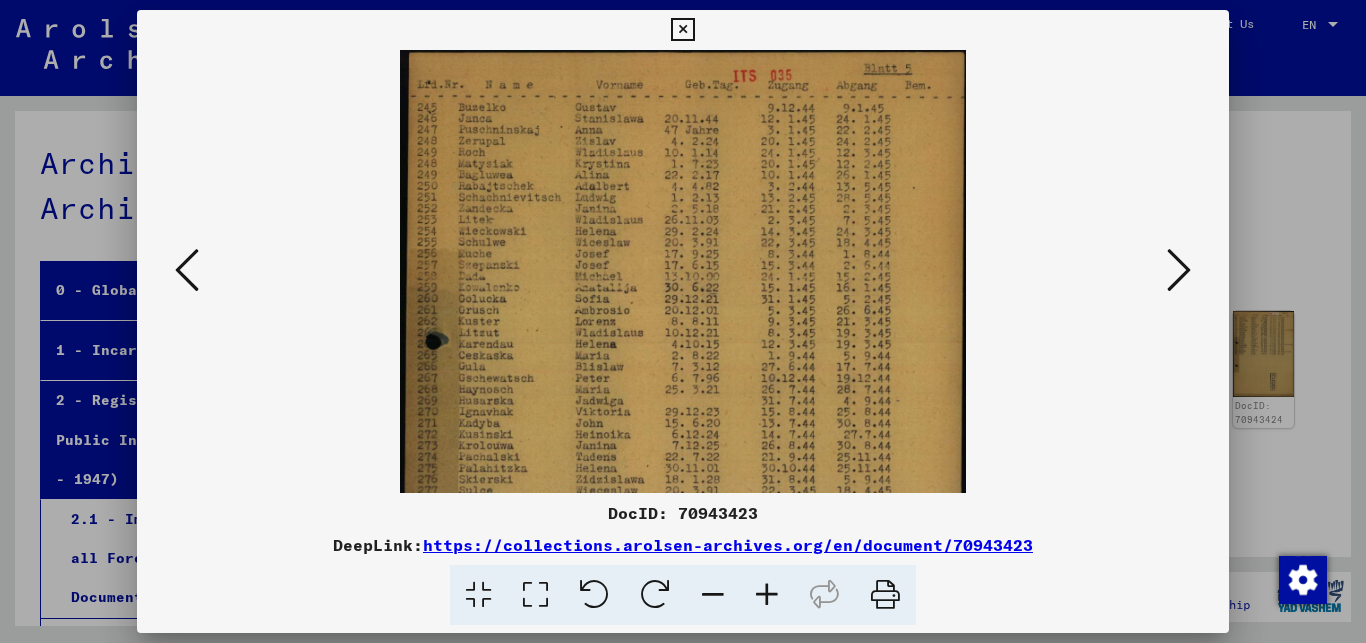 click at bounding box center [767, 595] 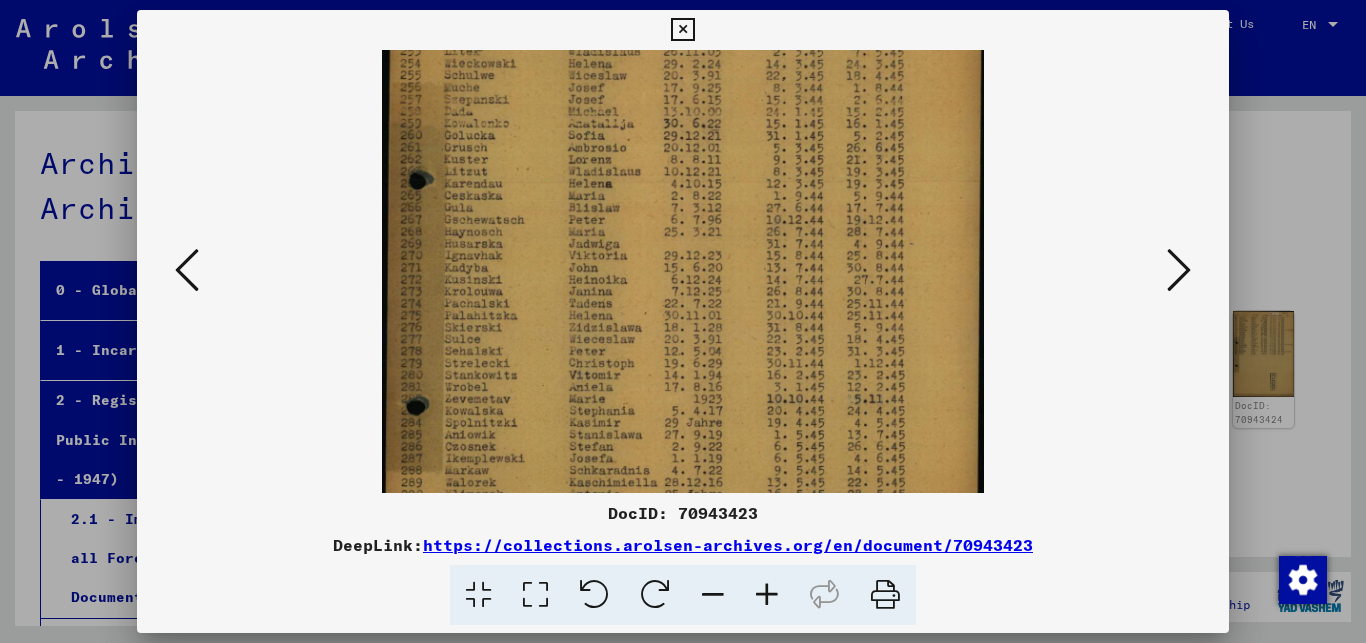 drag, startPoint x: 744, startPoint y: 407, endPoint x: 733, endPoint y: 228, distance: 179.33768 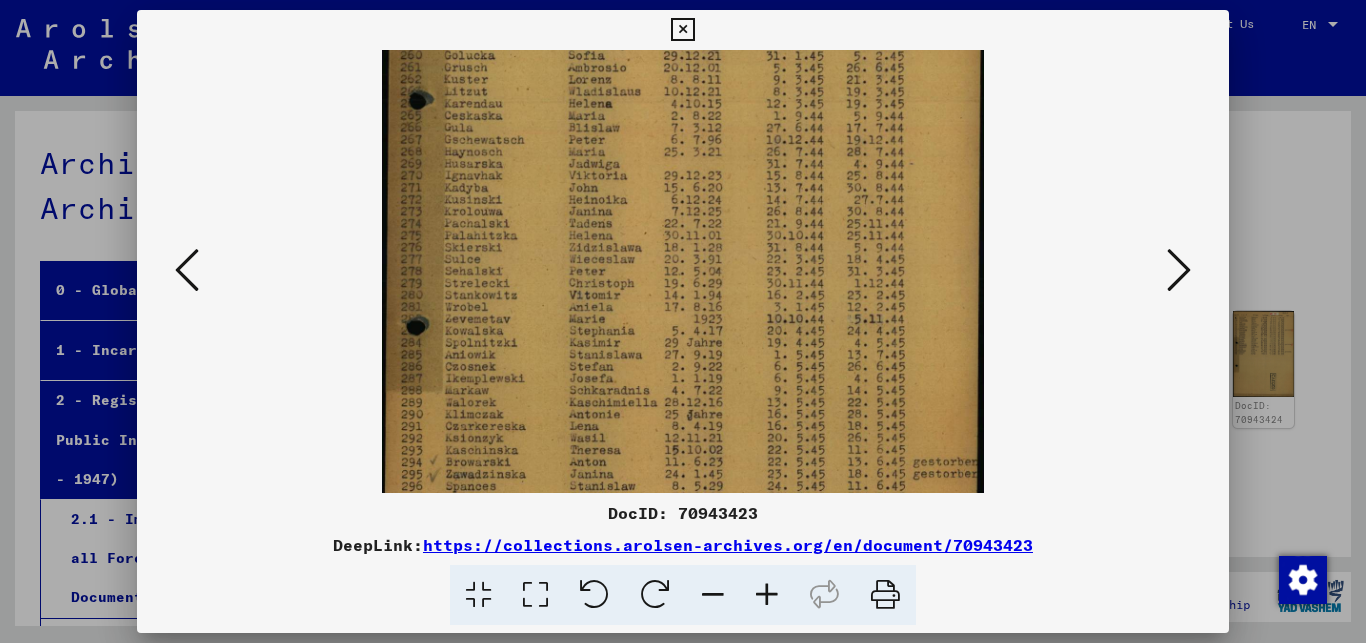 drag, startPoint x: 774, startPoint y: 300, endPoint x: 773, endPoint y: 220, distance: 80.00625 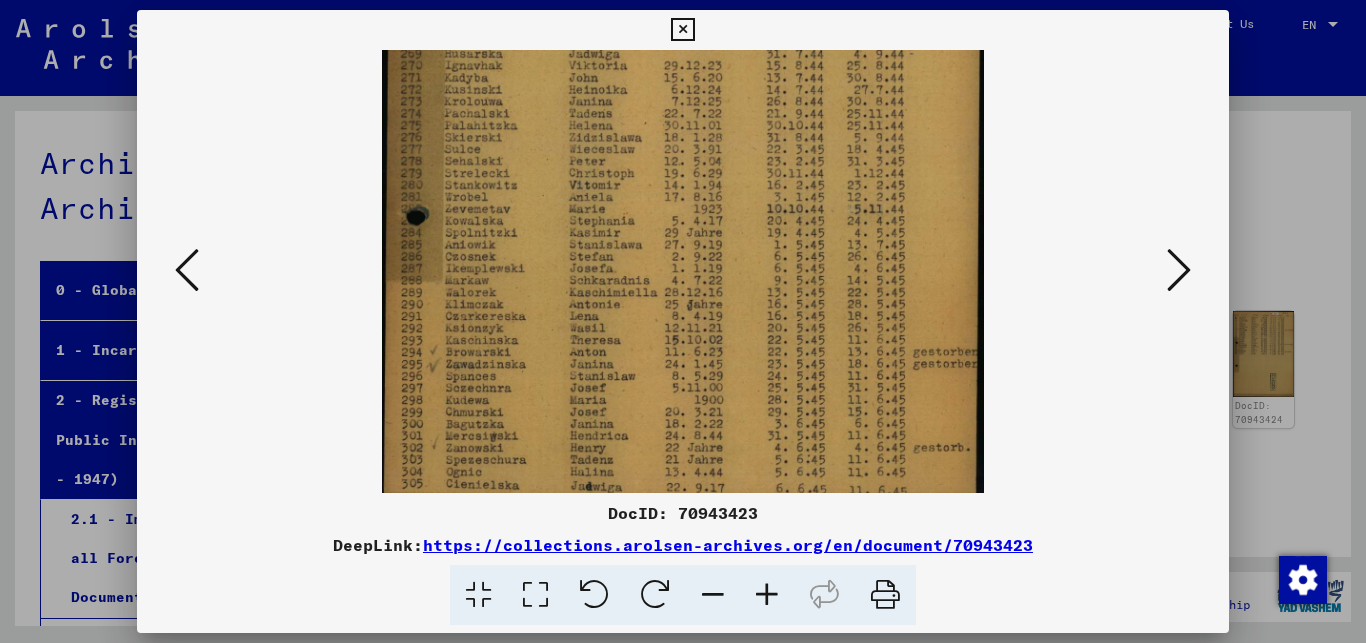 scroll, scrollTop: 400, scrollLeft: 0, axis: vertical 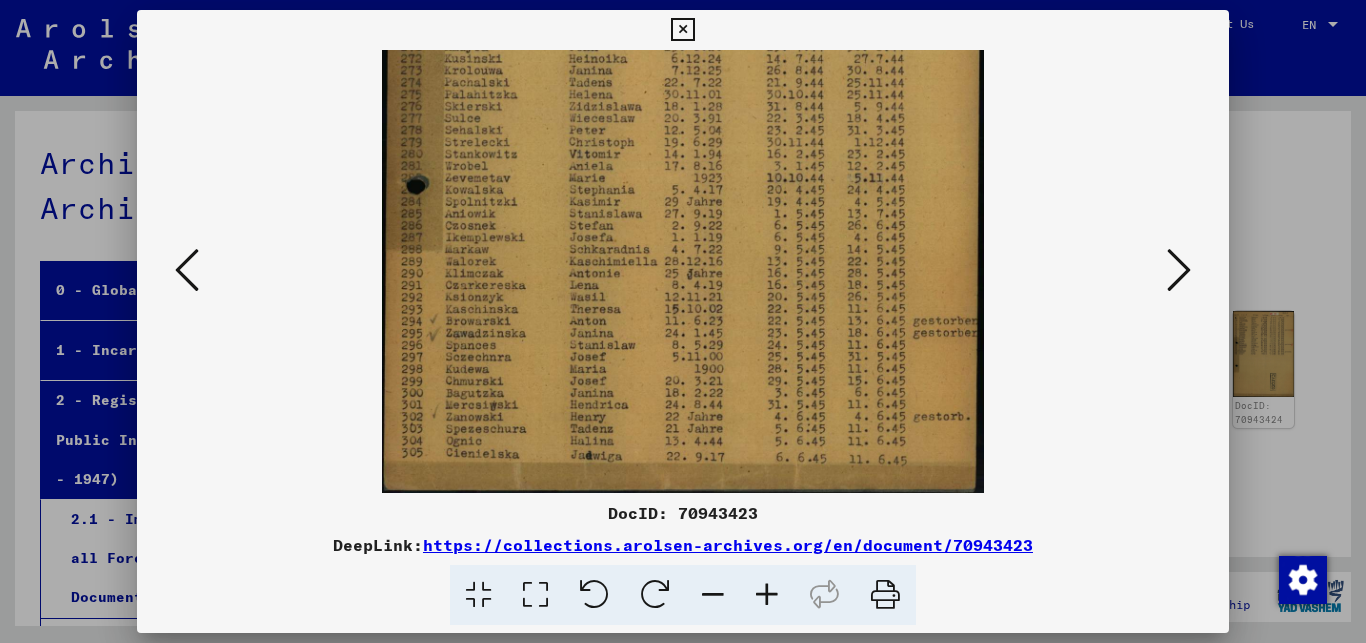 drag, startPoint x: 798, startPoint y: 256, endPoint x: 791, endPoint y: 225, distance: 31.780497 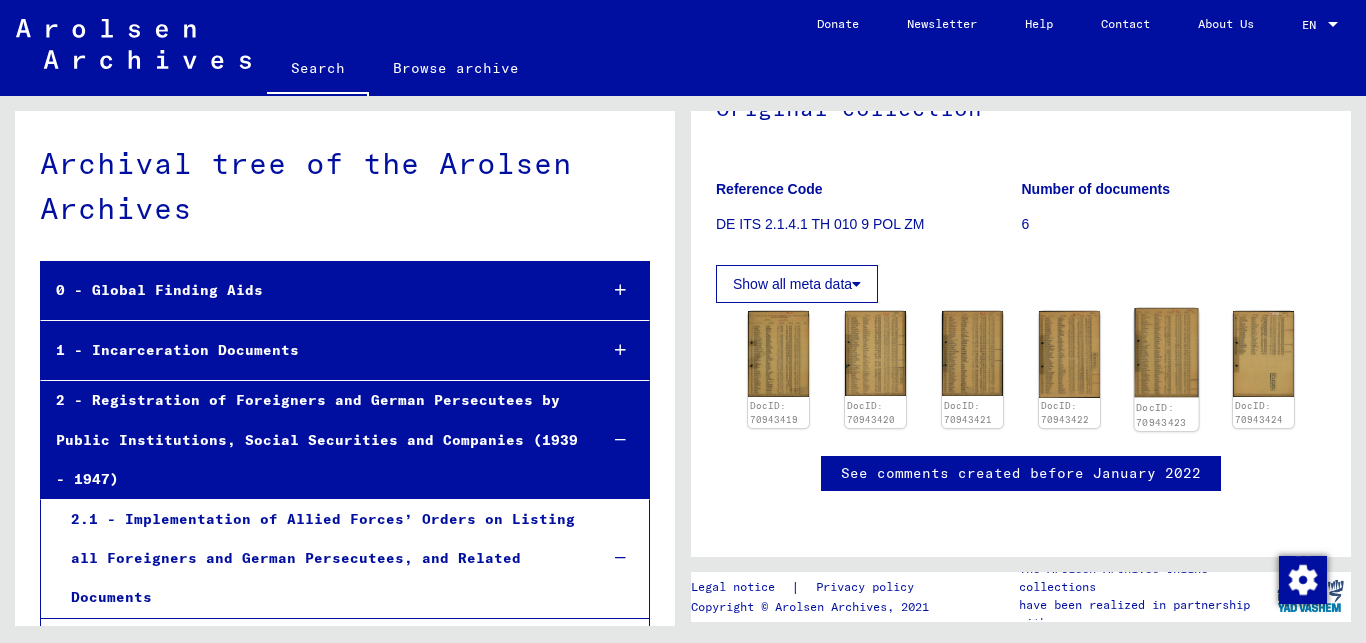 click 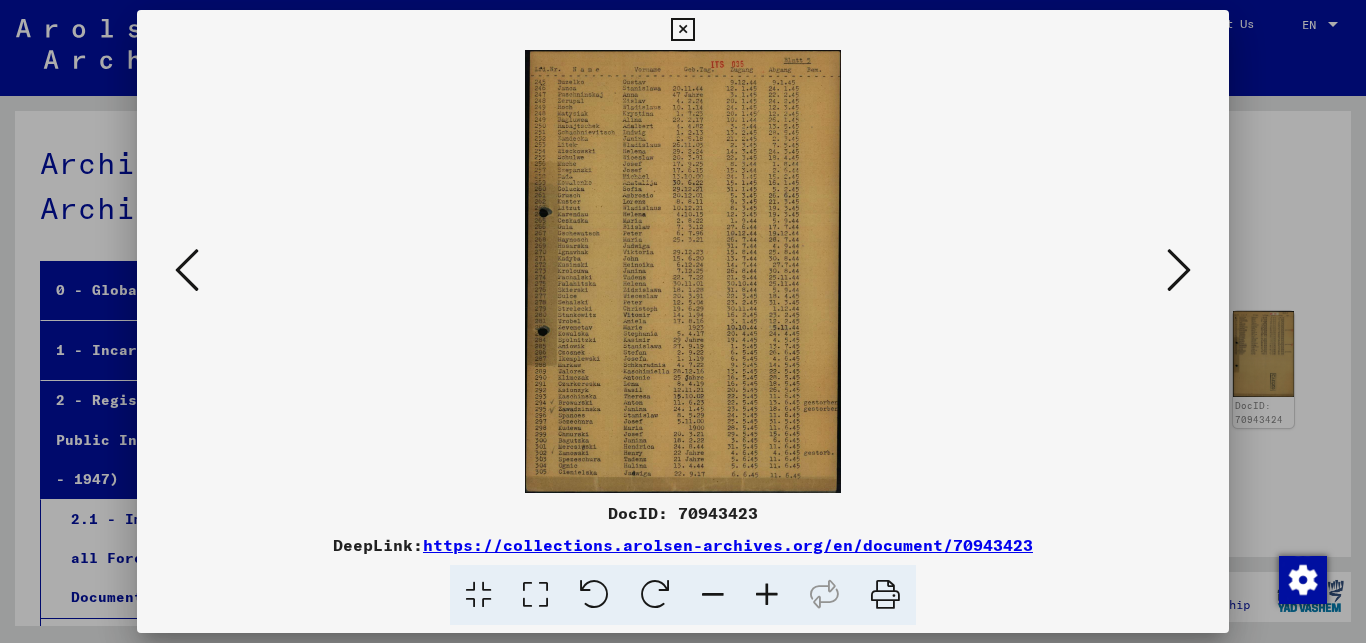 click at bounding box center [767, 595] 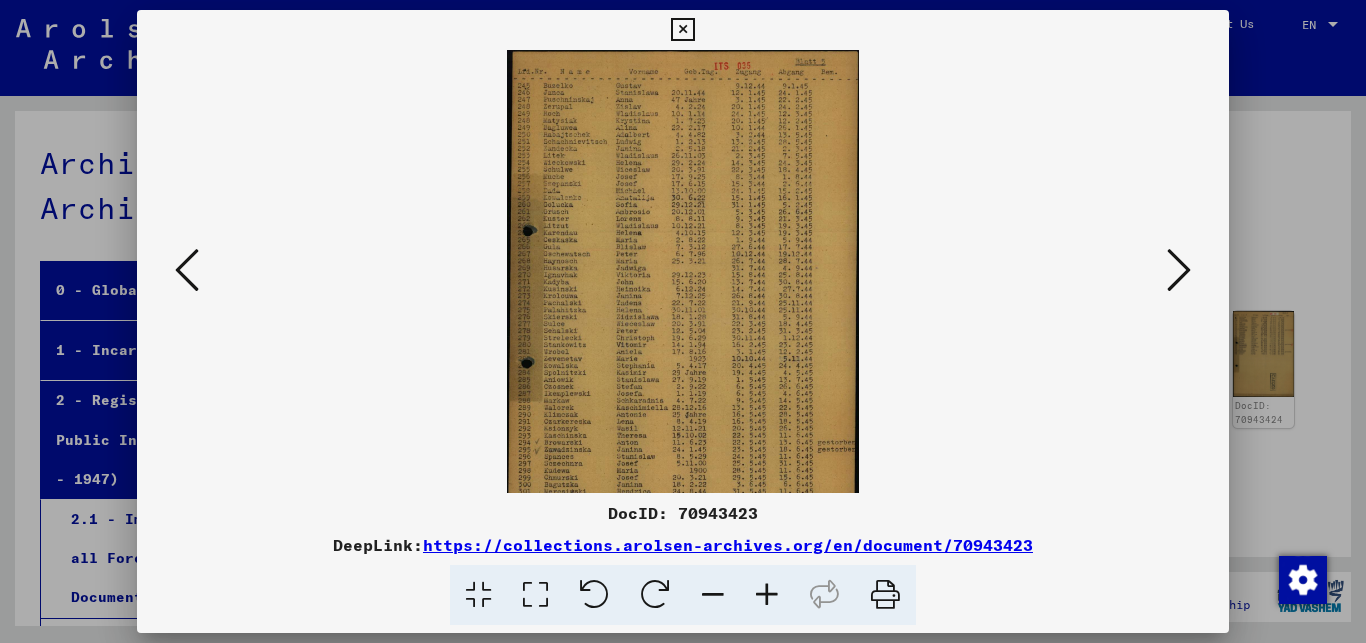 click at bounding box center [767, 595] 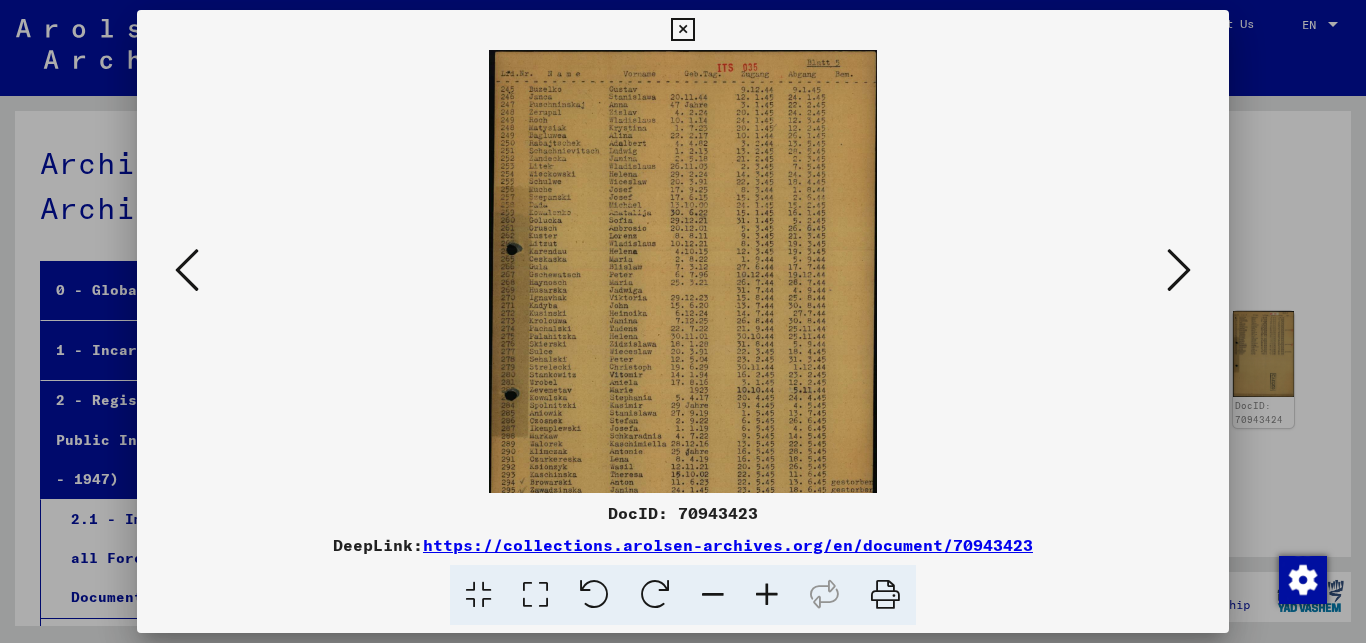 click at bounding box center (767, 595) 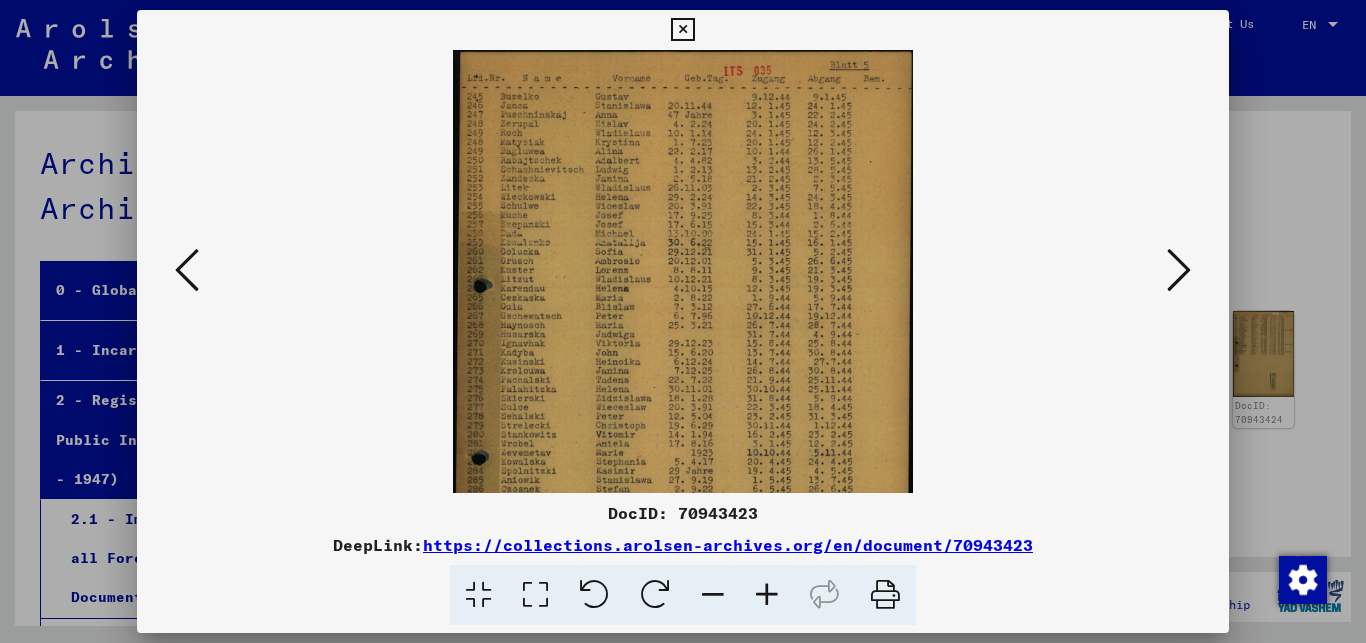click at bounding box center [767, 595] 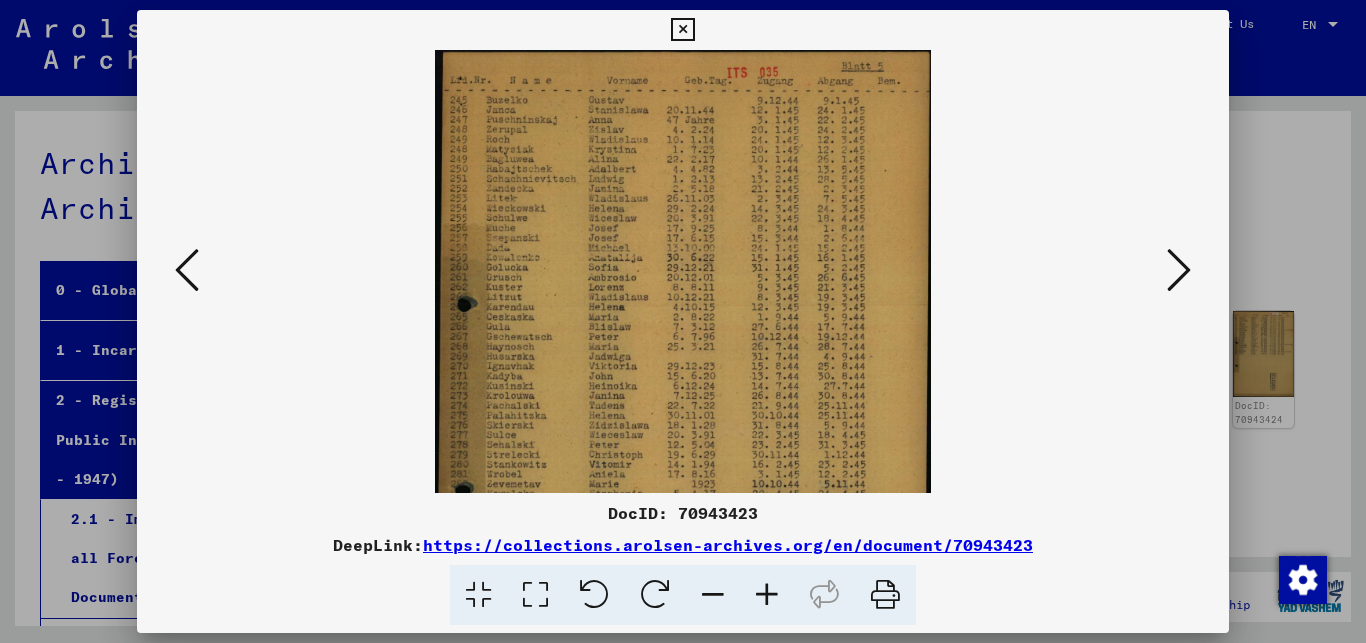click at bounding box center (767, 595) 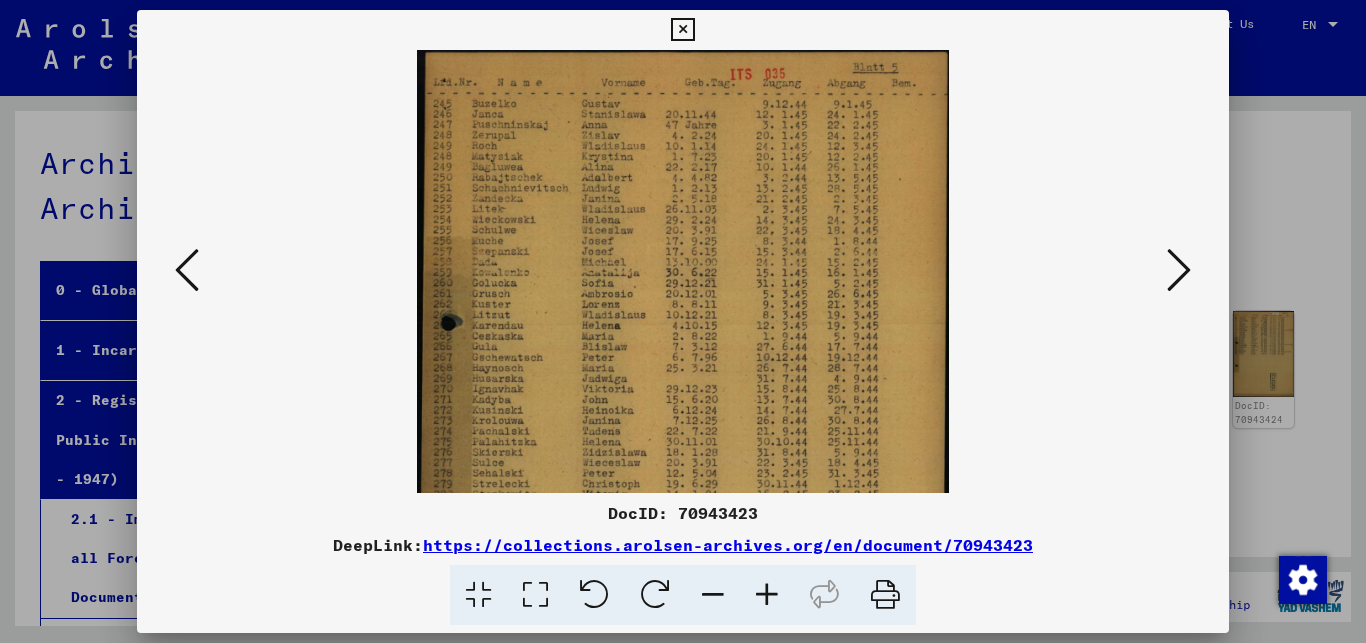 click at bounding box center [885, 595] 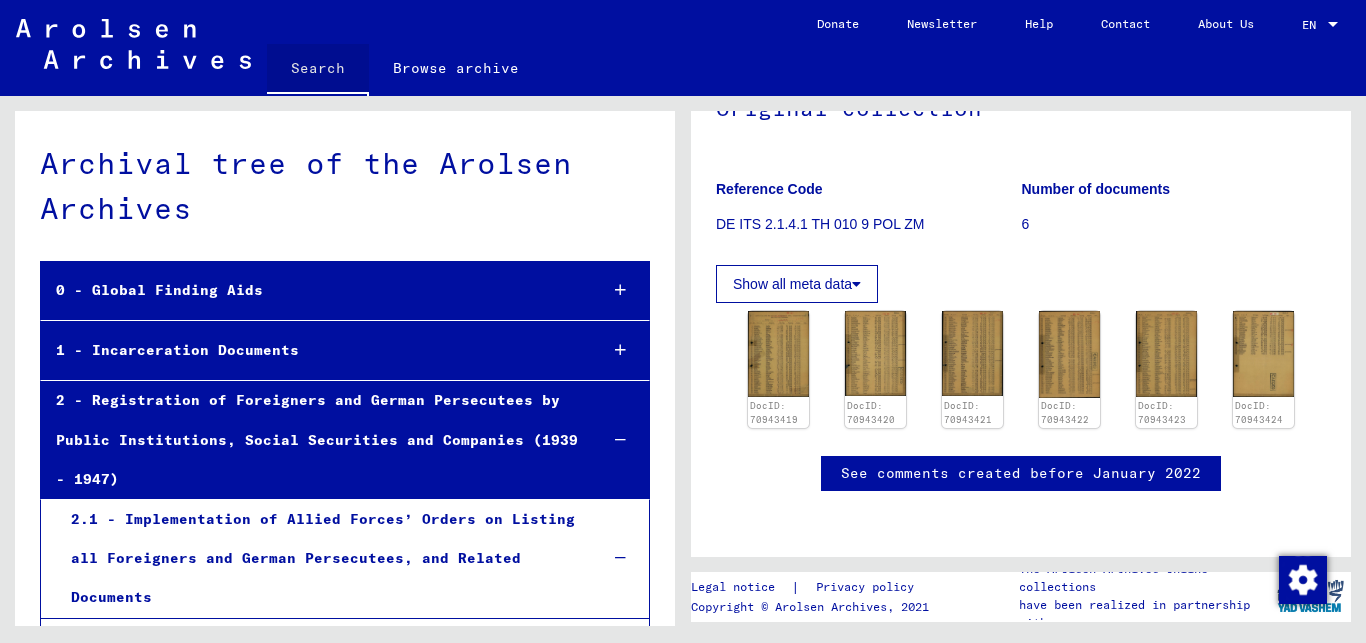 click on "Search" 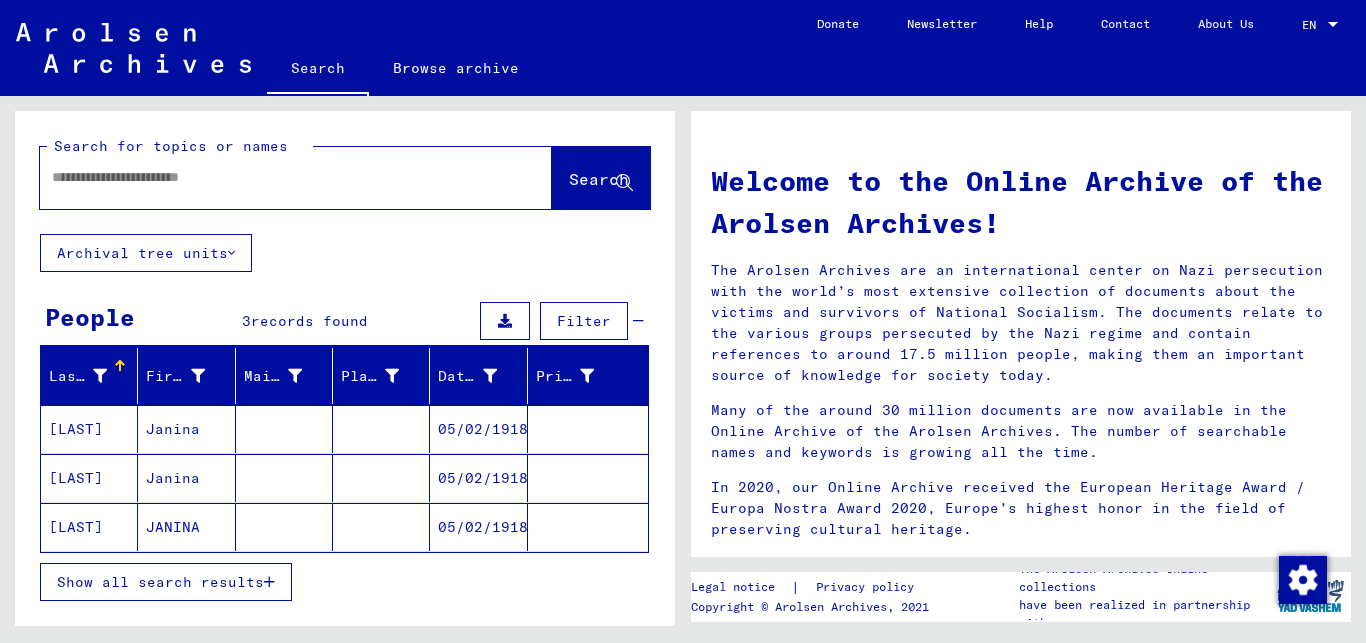 click at bounding box center [272, 177] 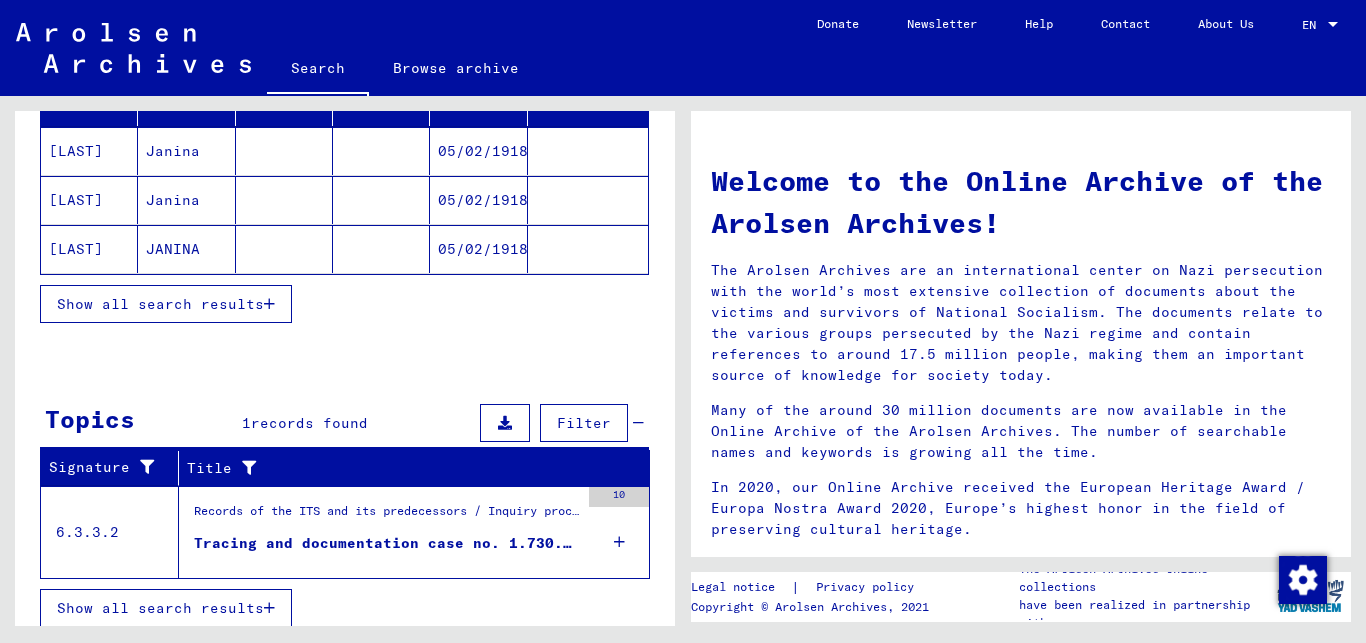 scroll, scrollTop: 290, scrollLeft: 0, axis: vertical 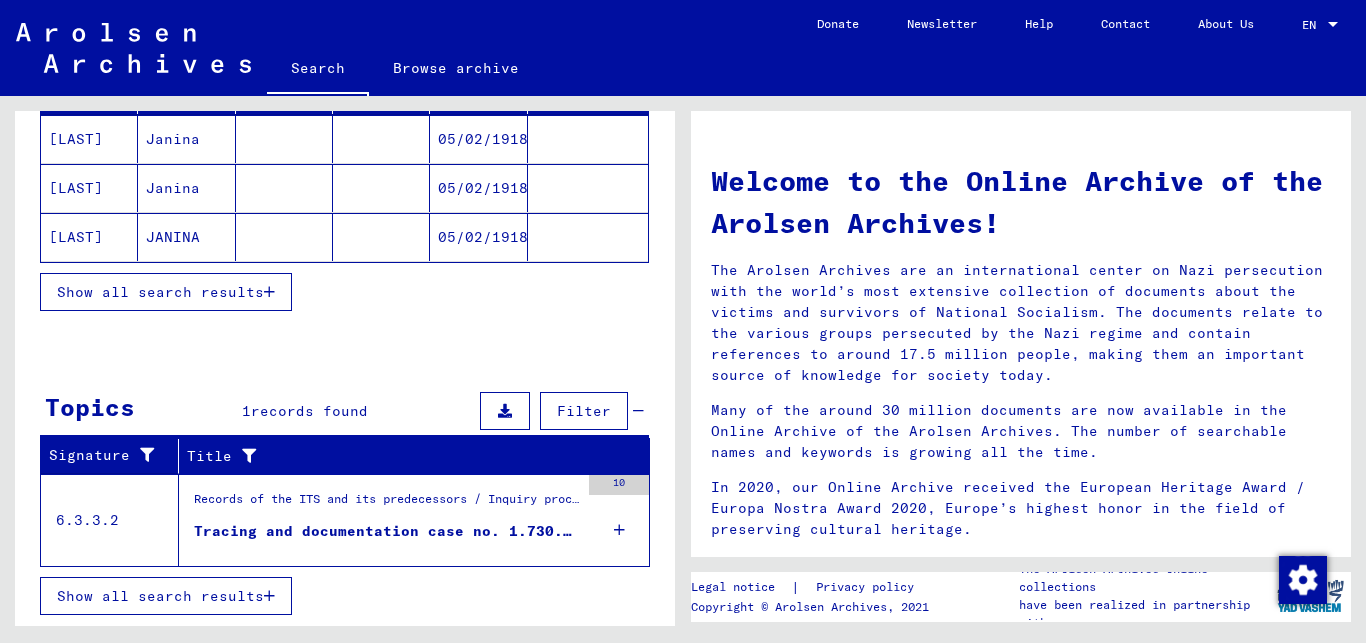 click on "Tracing and documentation case no. 1.730.700 for [LAST], [FIRST] born [DATE]" at bounding box center (386, 531) 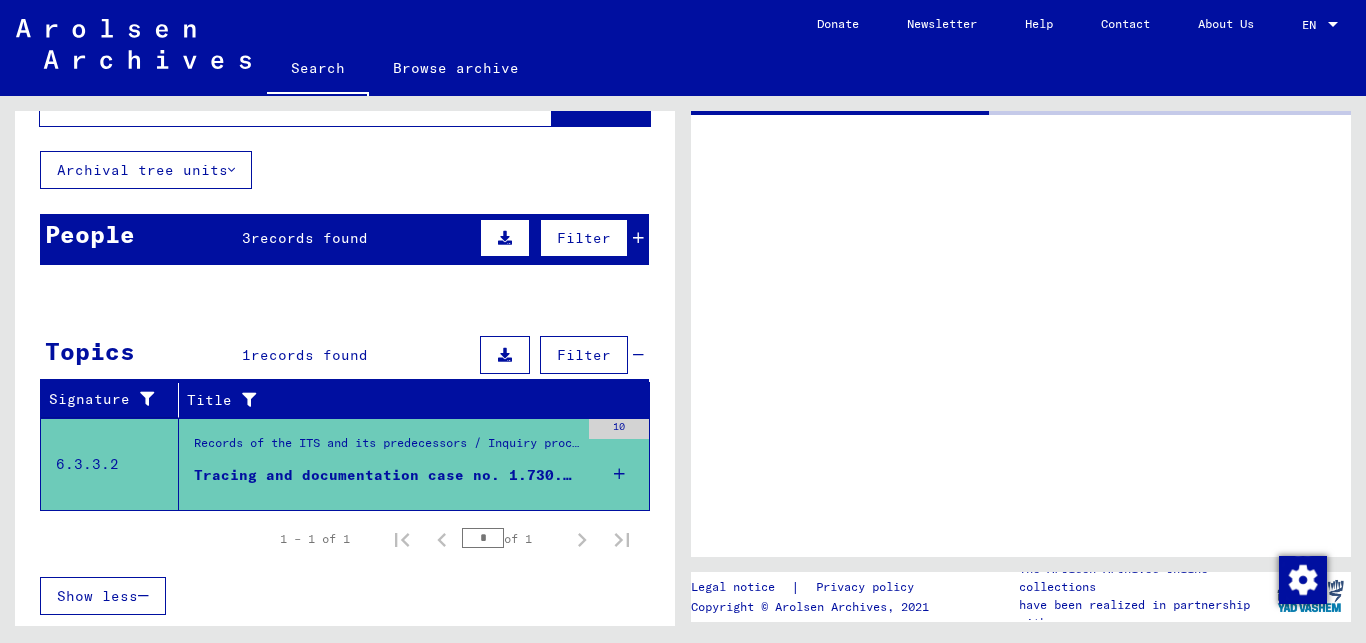 scroll, scrollTop: 83, scrollLeft: 0, axis: vertical 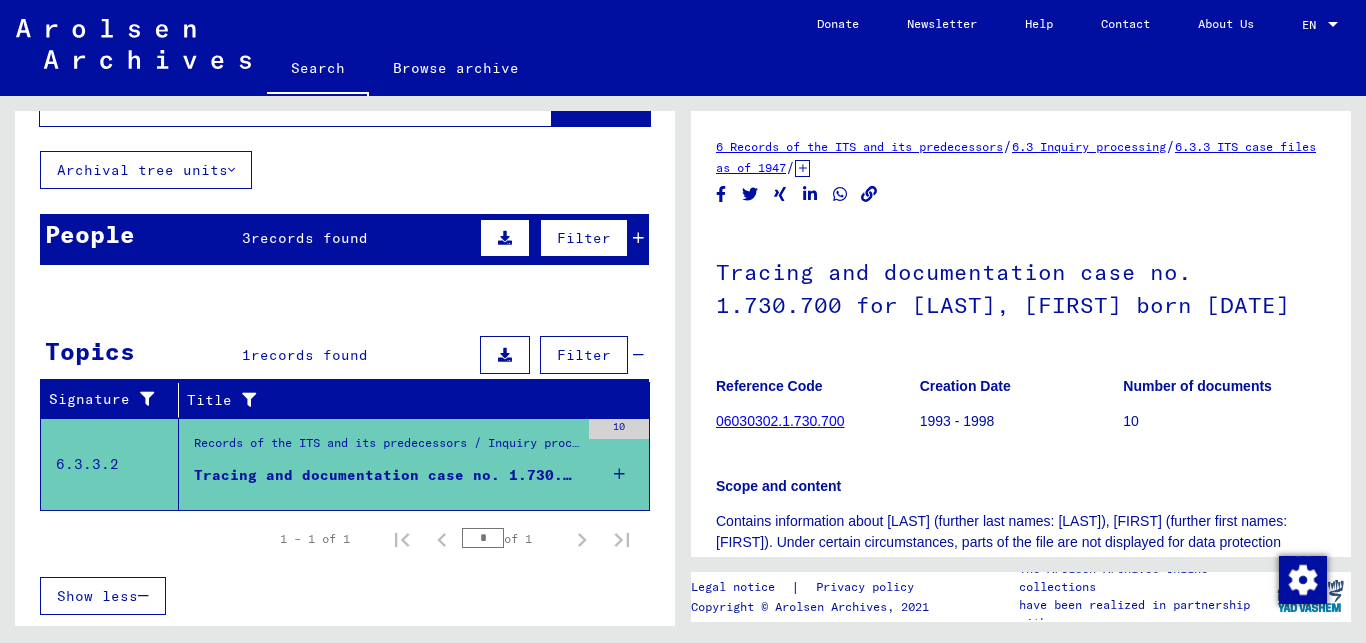 click on "06030302.1.730.700" 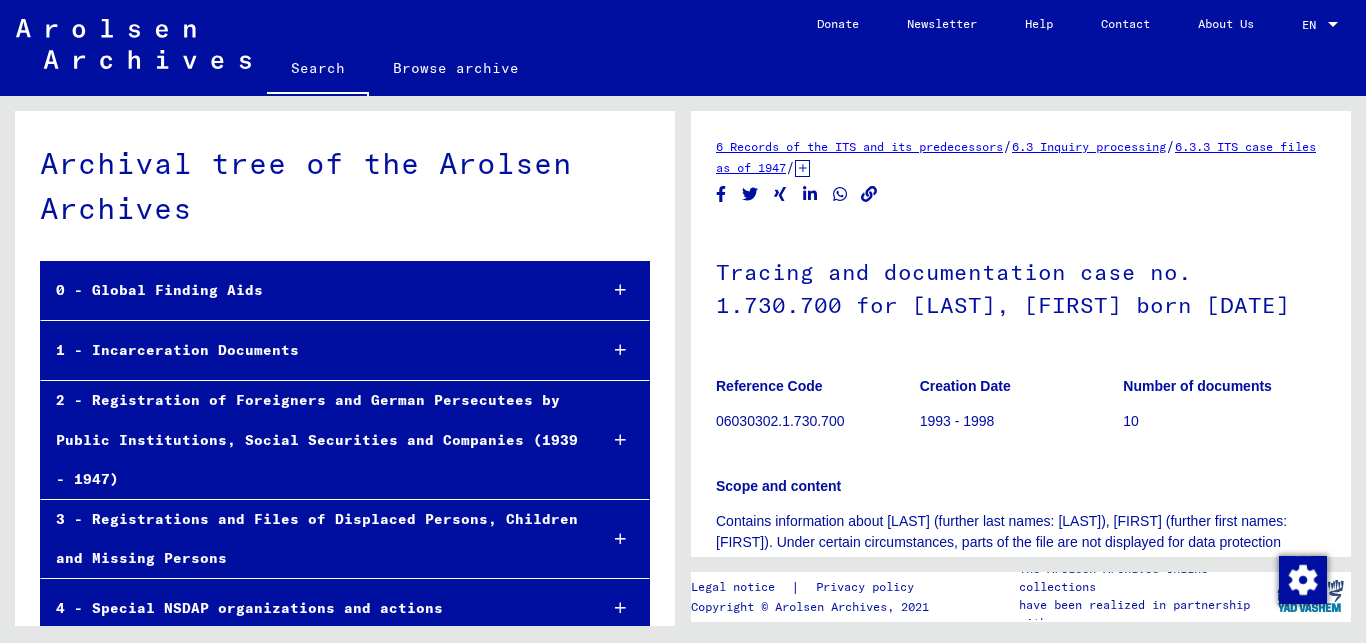 scroll, scrollTop: 324, scrollLeft: 0, axis: vertical 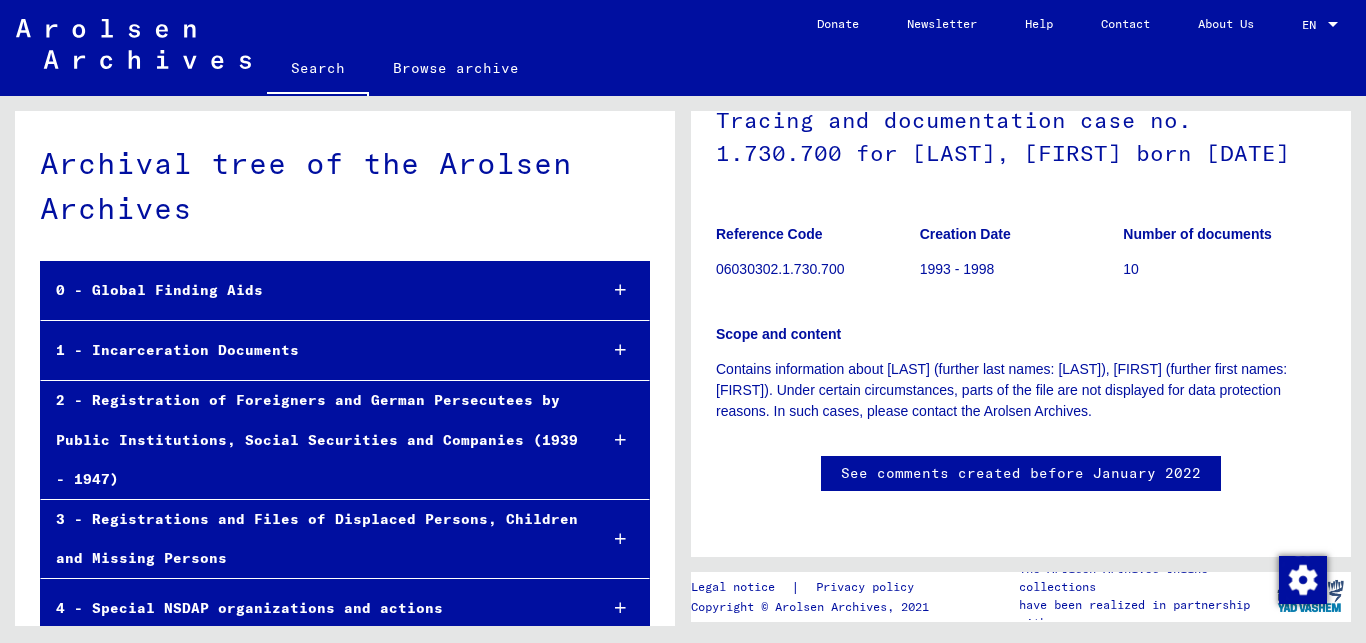 click on "Search" 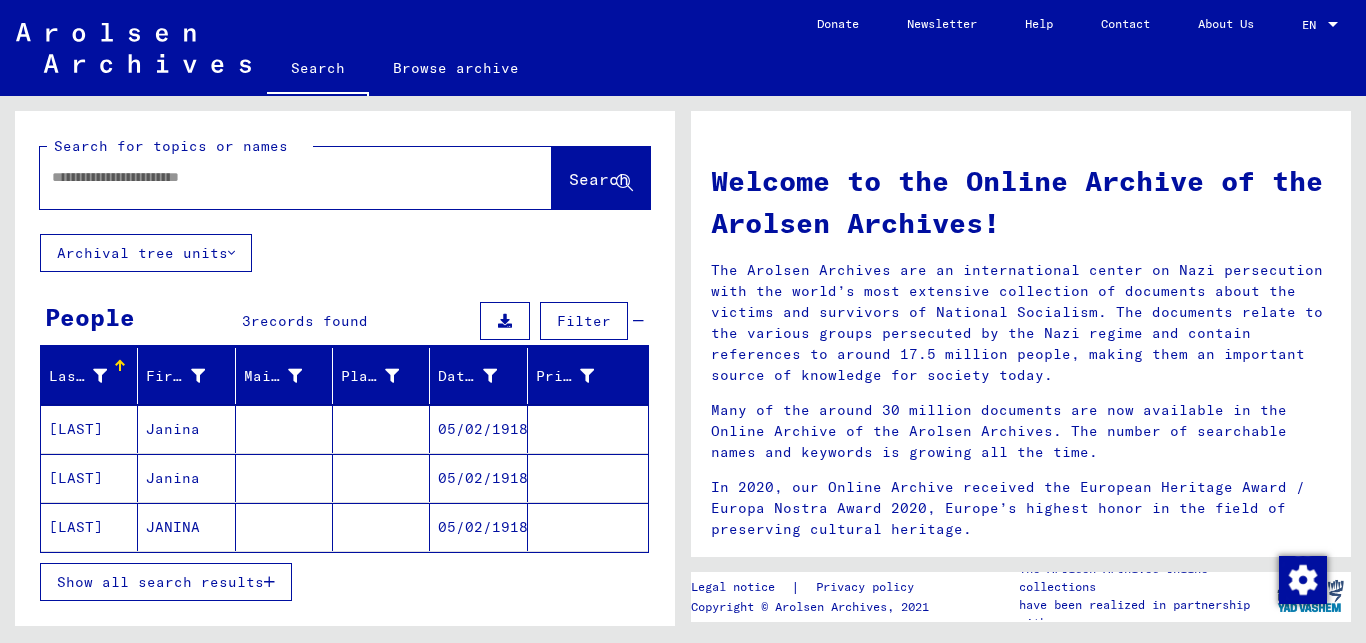 click on "05/02/1918" at bounding box center (478, 527) 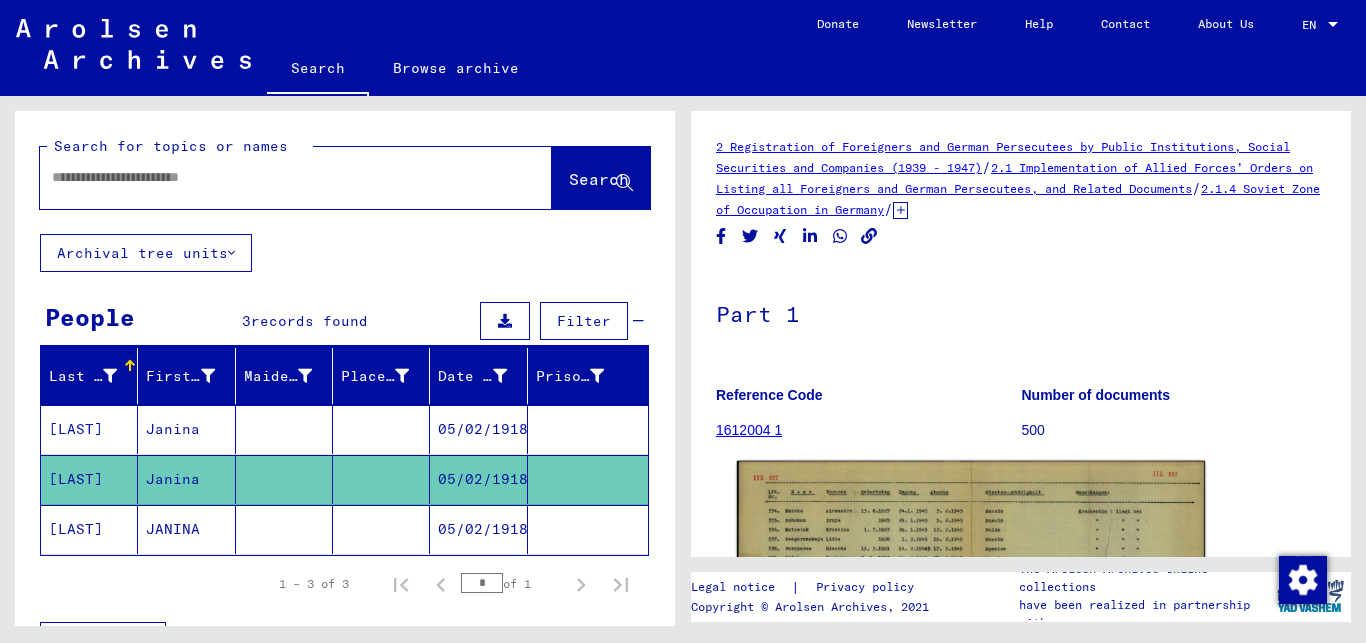 click 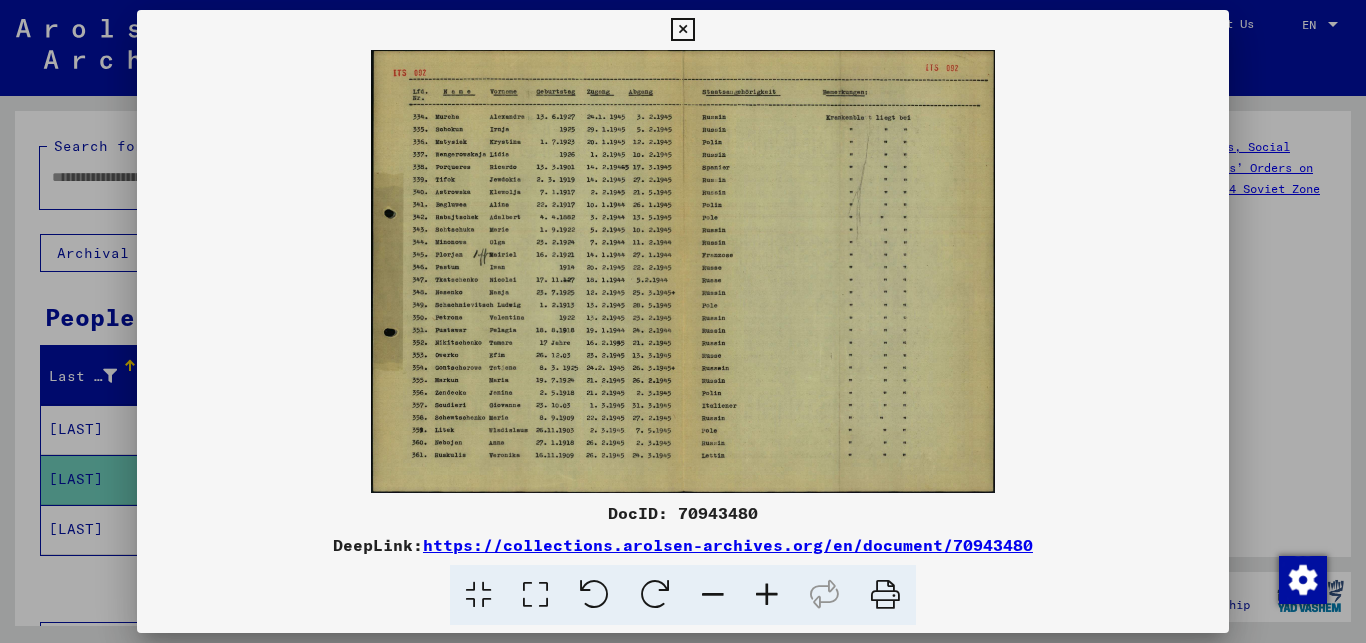 click at bounding box center (682, 30) 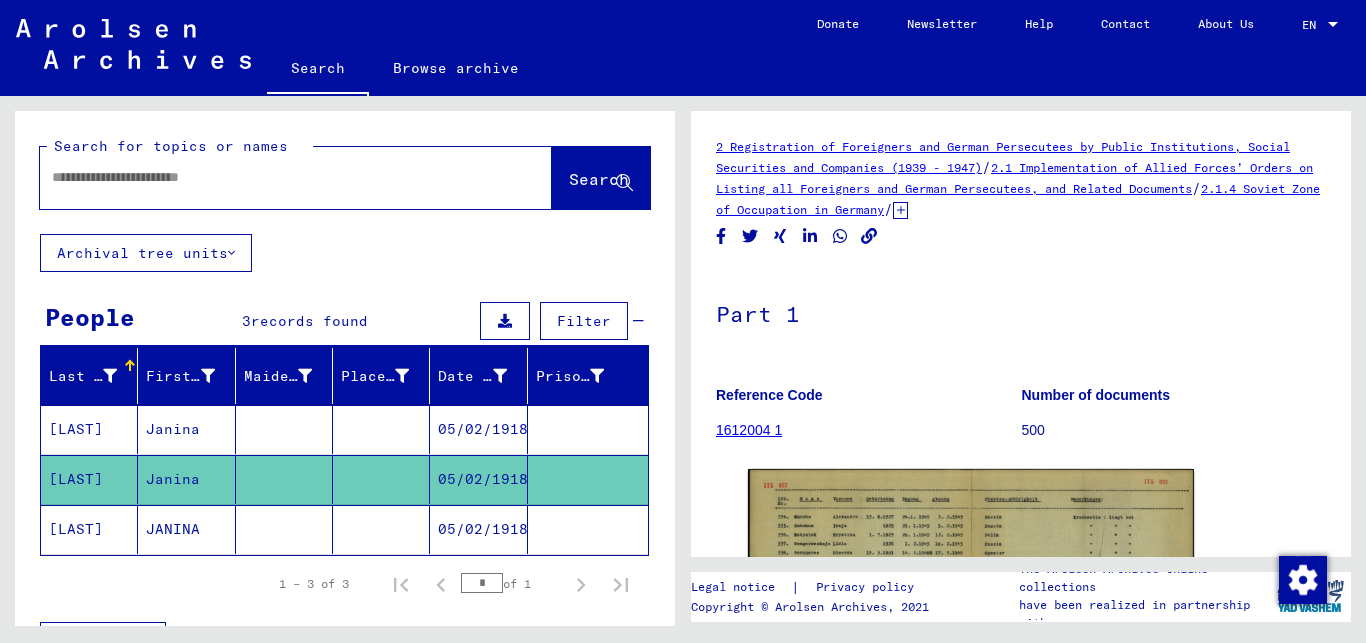 click on "JANINA" 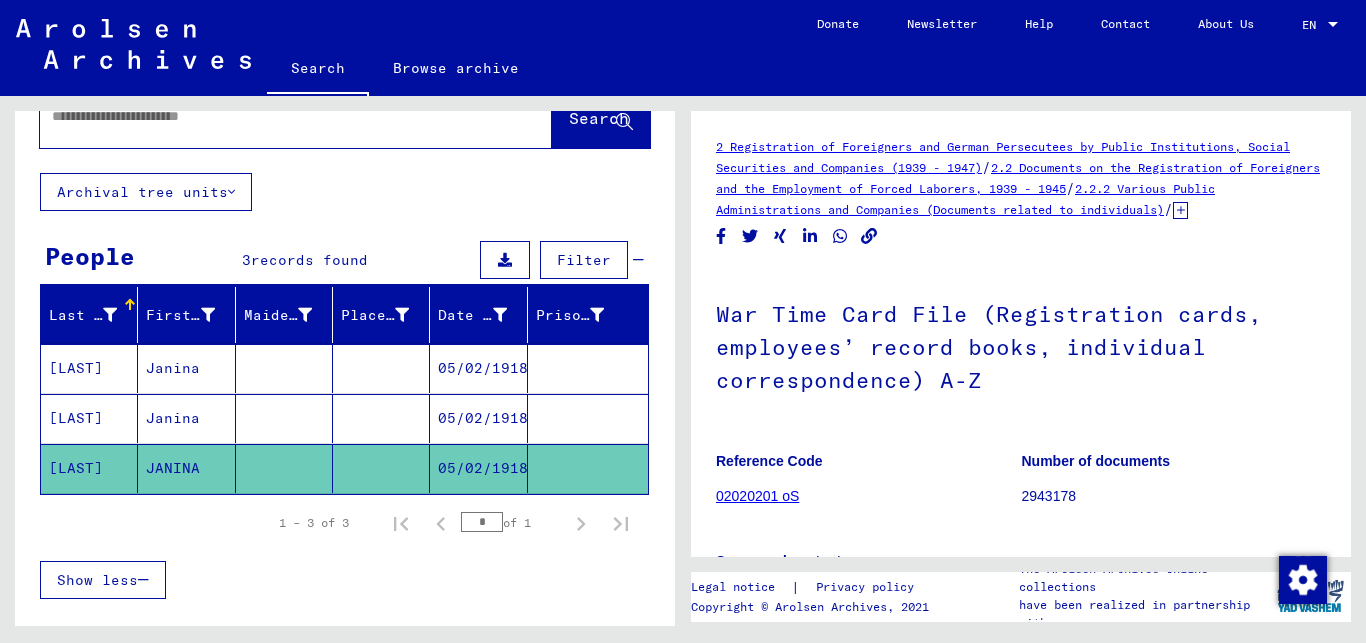 scroll, scrollTop: 108, scrollLeft: 0, axis: vertical 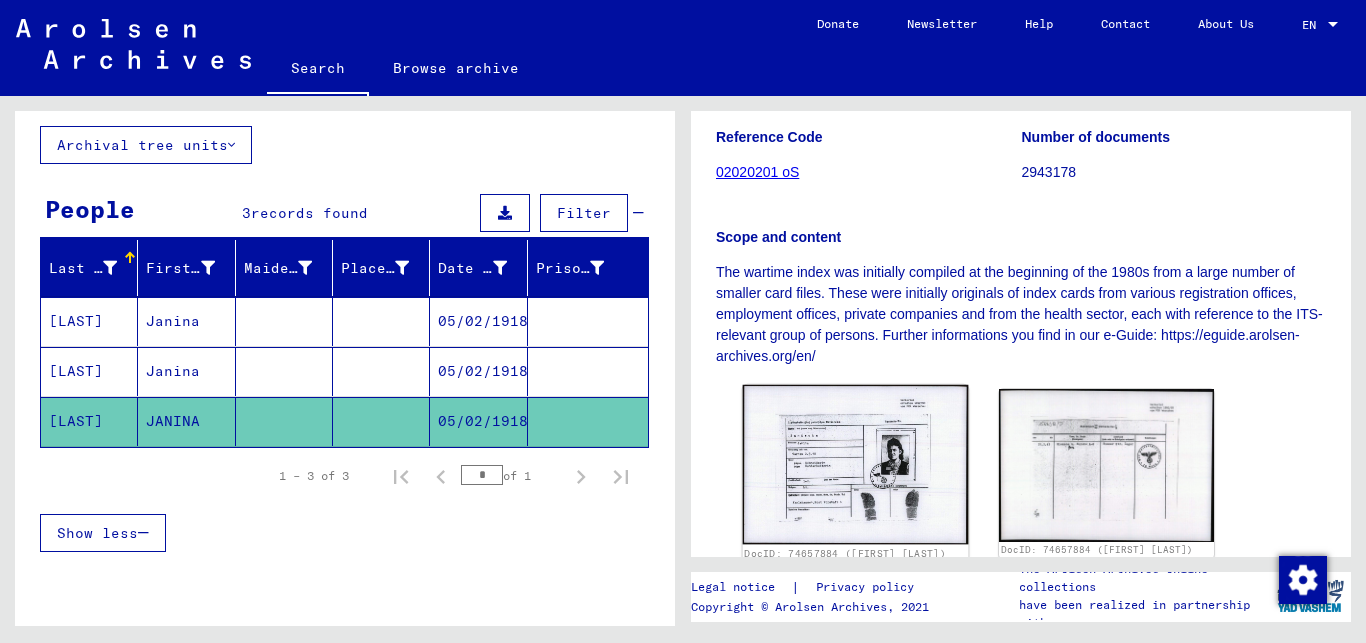click 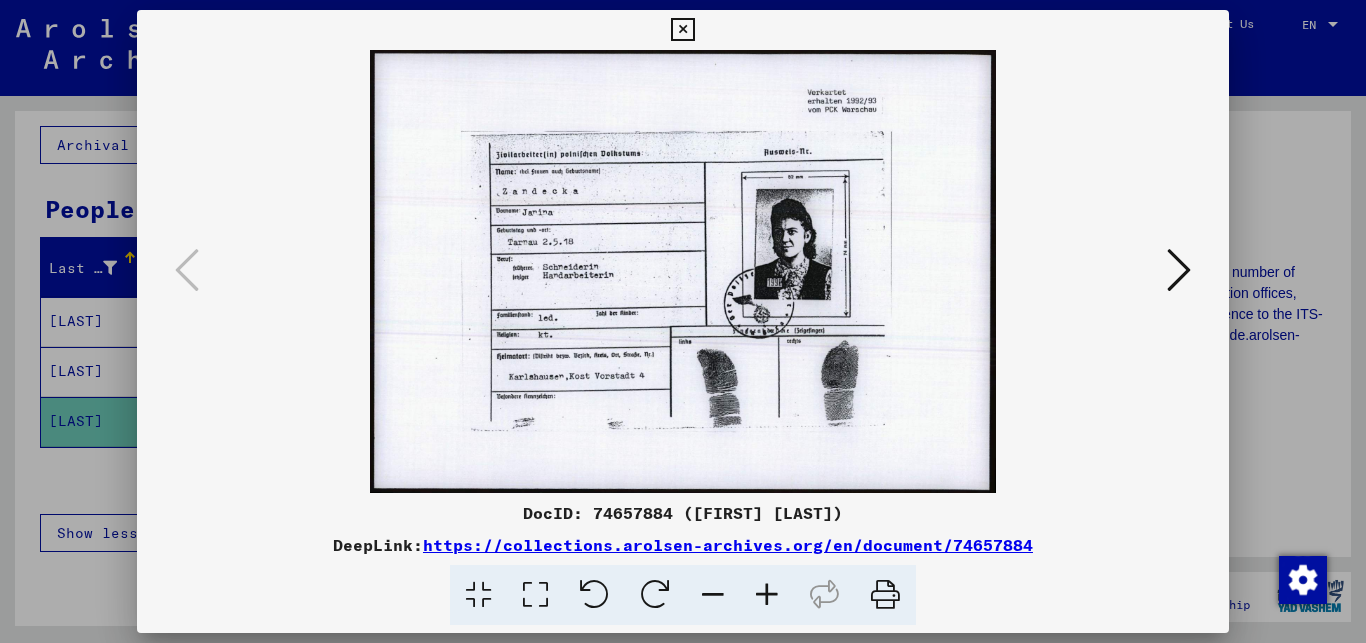 click at bounding box center [682, 30] 